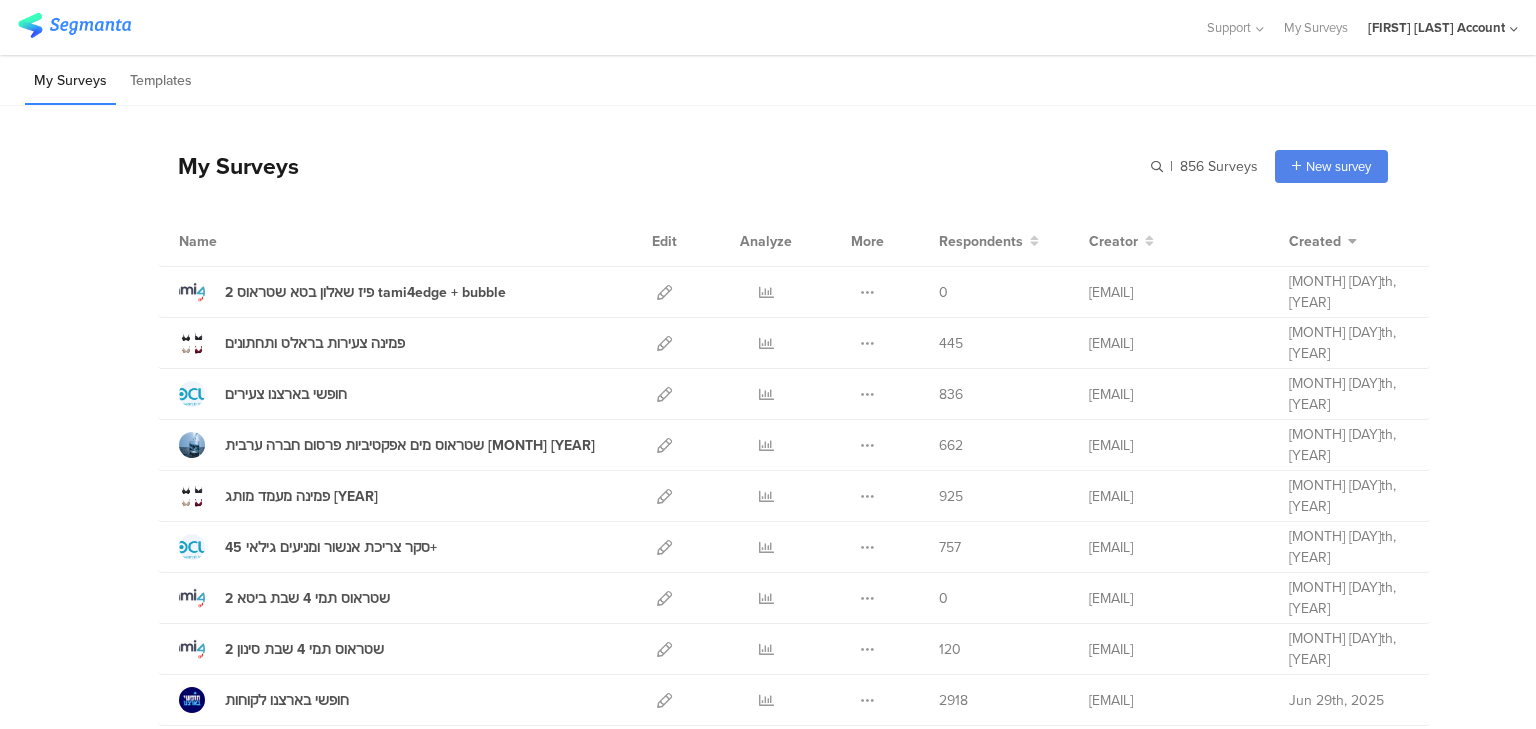scroll, scrollTop: 0, scrollLeft: 0, axis: both 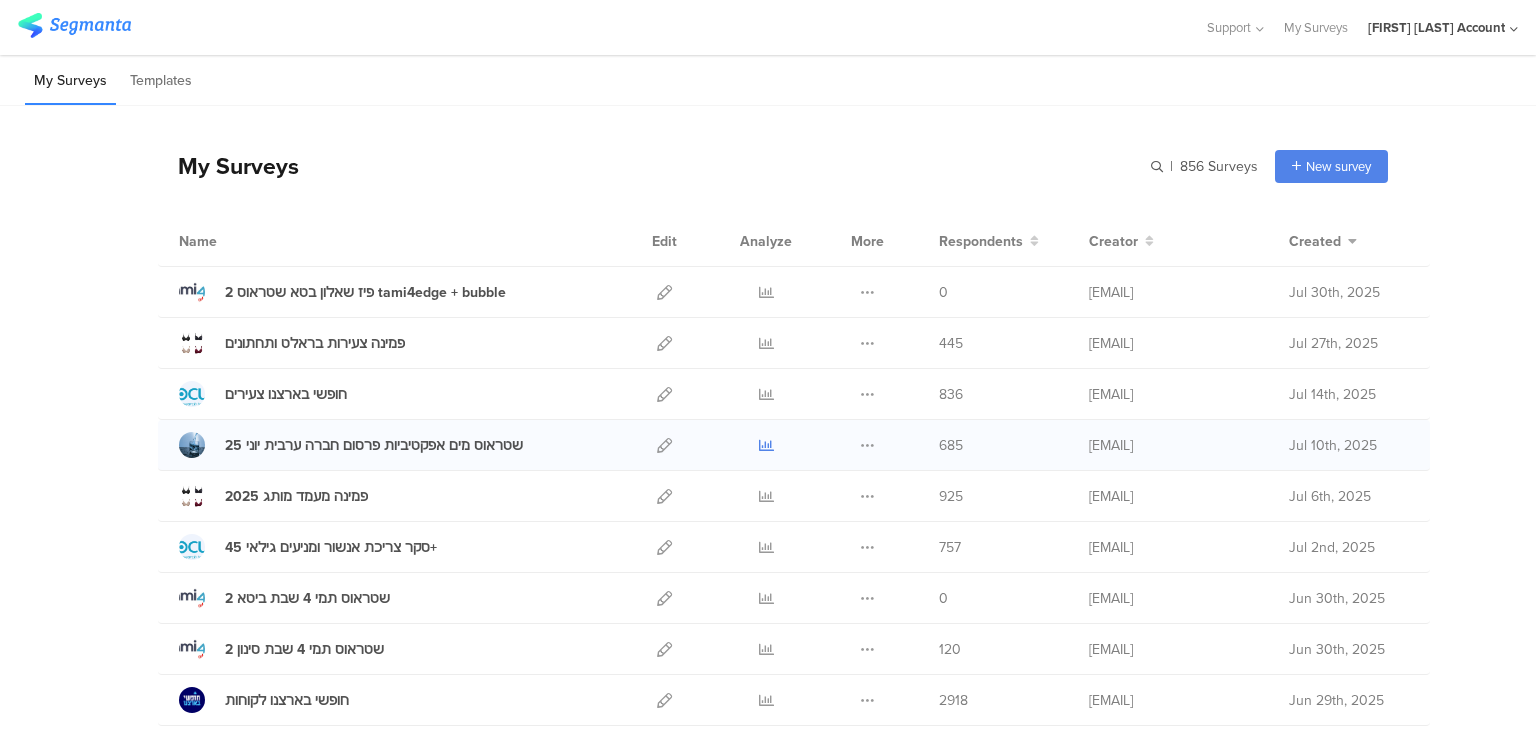 click at bounding box center (766, 445) 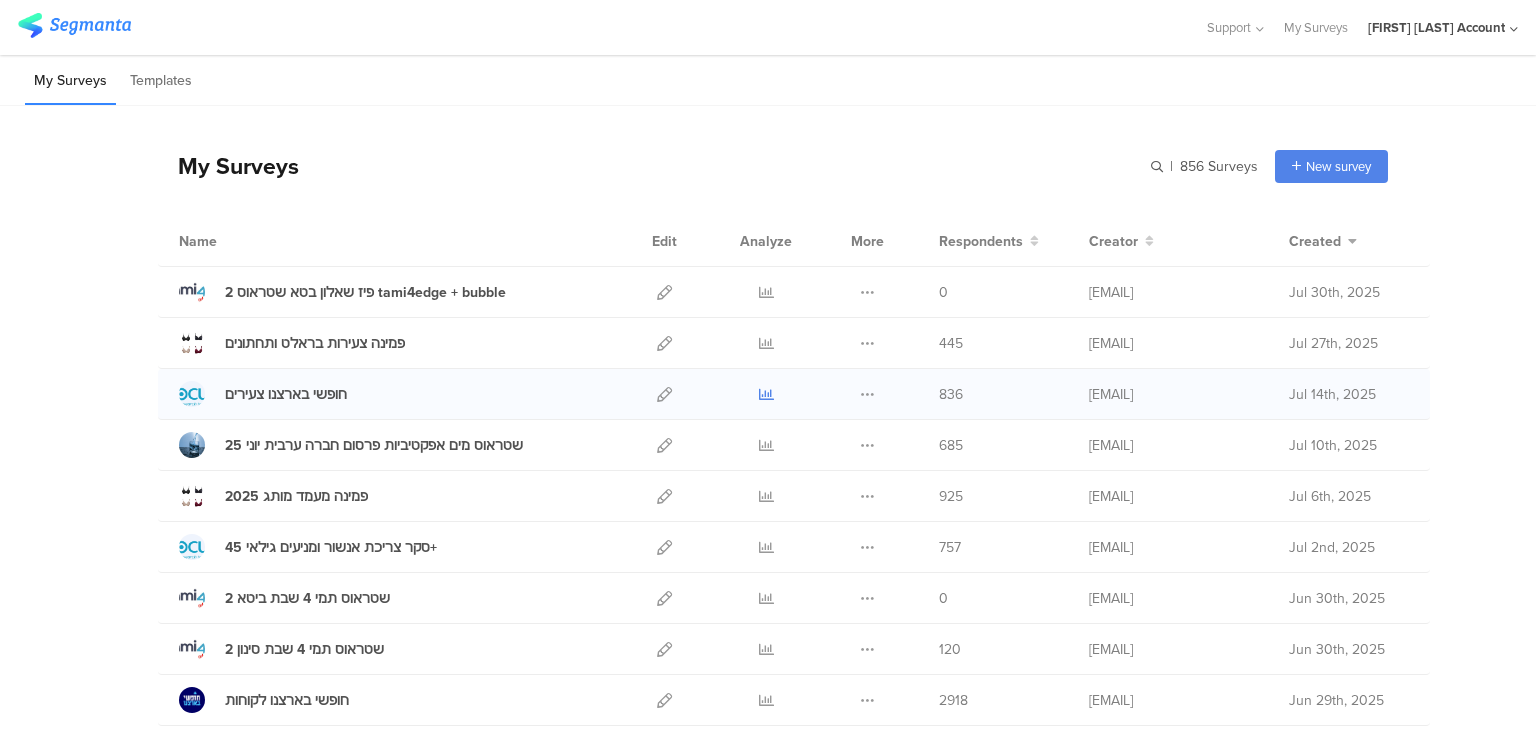 click at bounding box center [766, 394] 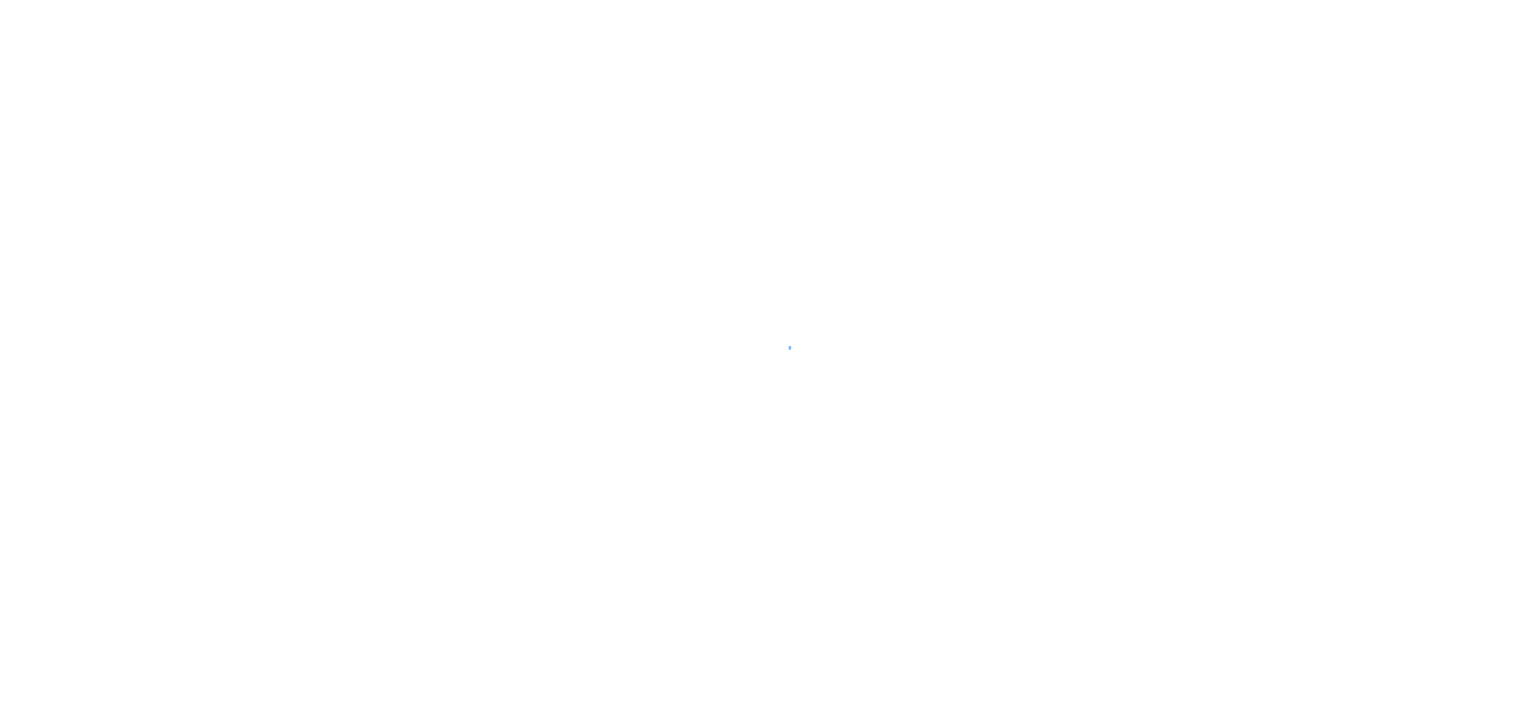 scroll, scrollTop: 0, scrollLeft: 0, axis: both 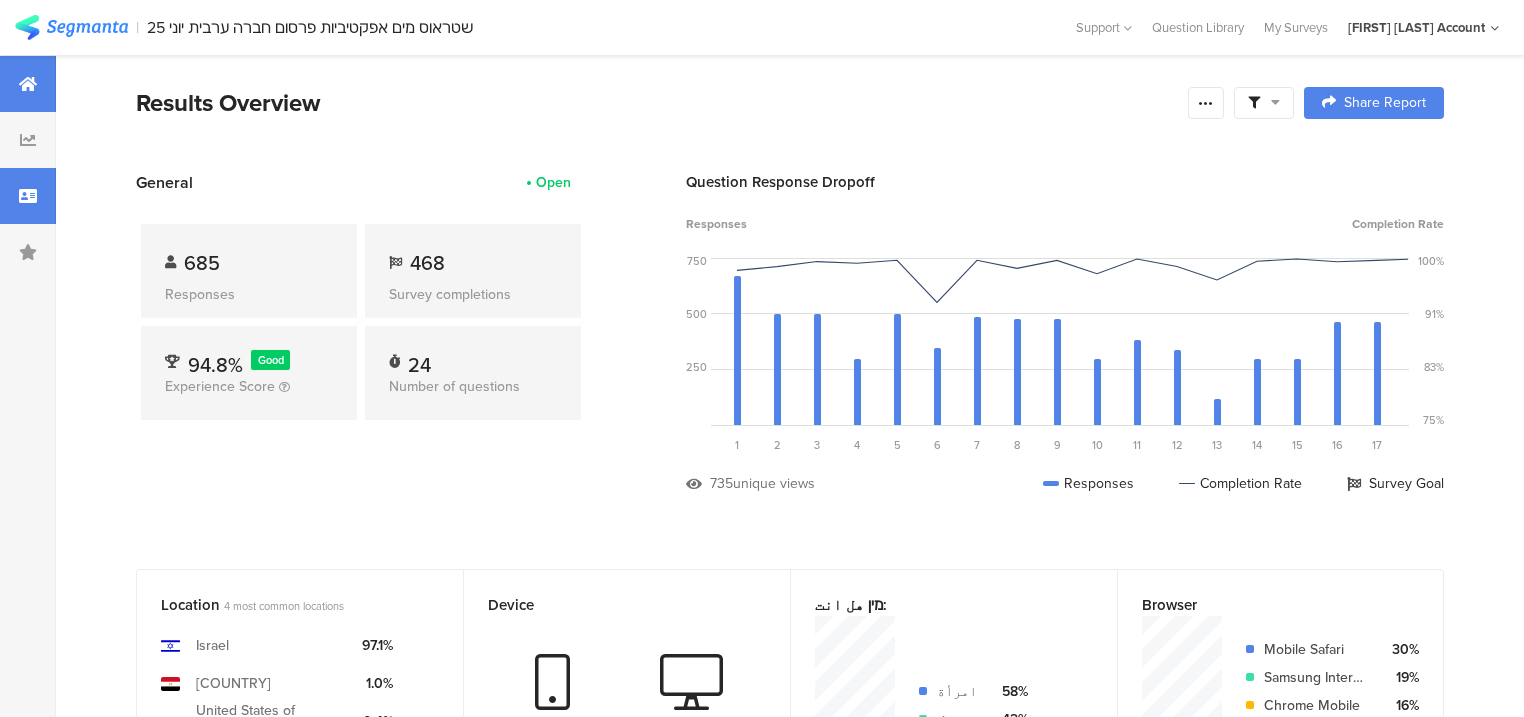 click at bounding box center [28, 196] 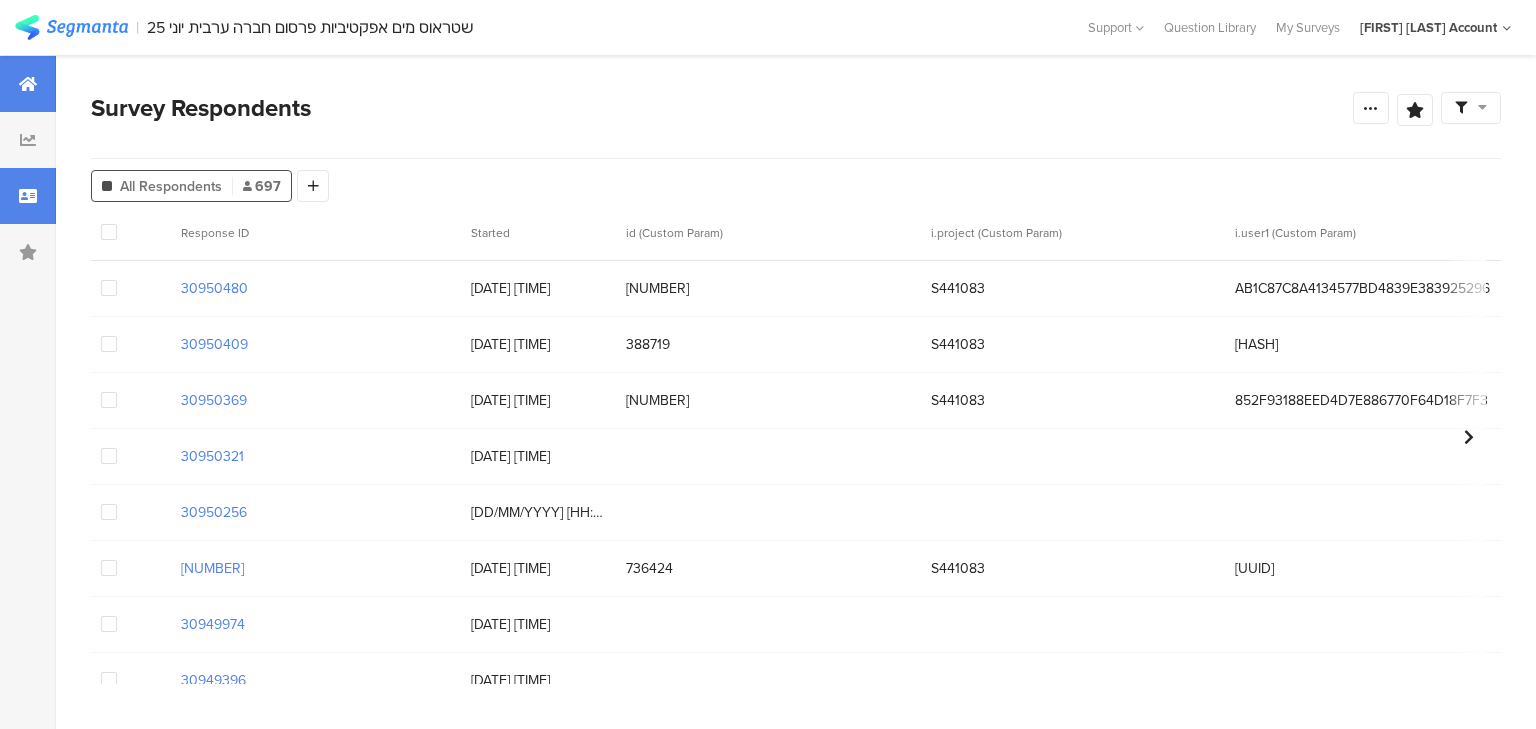 click at bounding box center (28, 84) 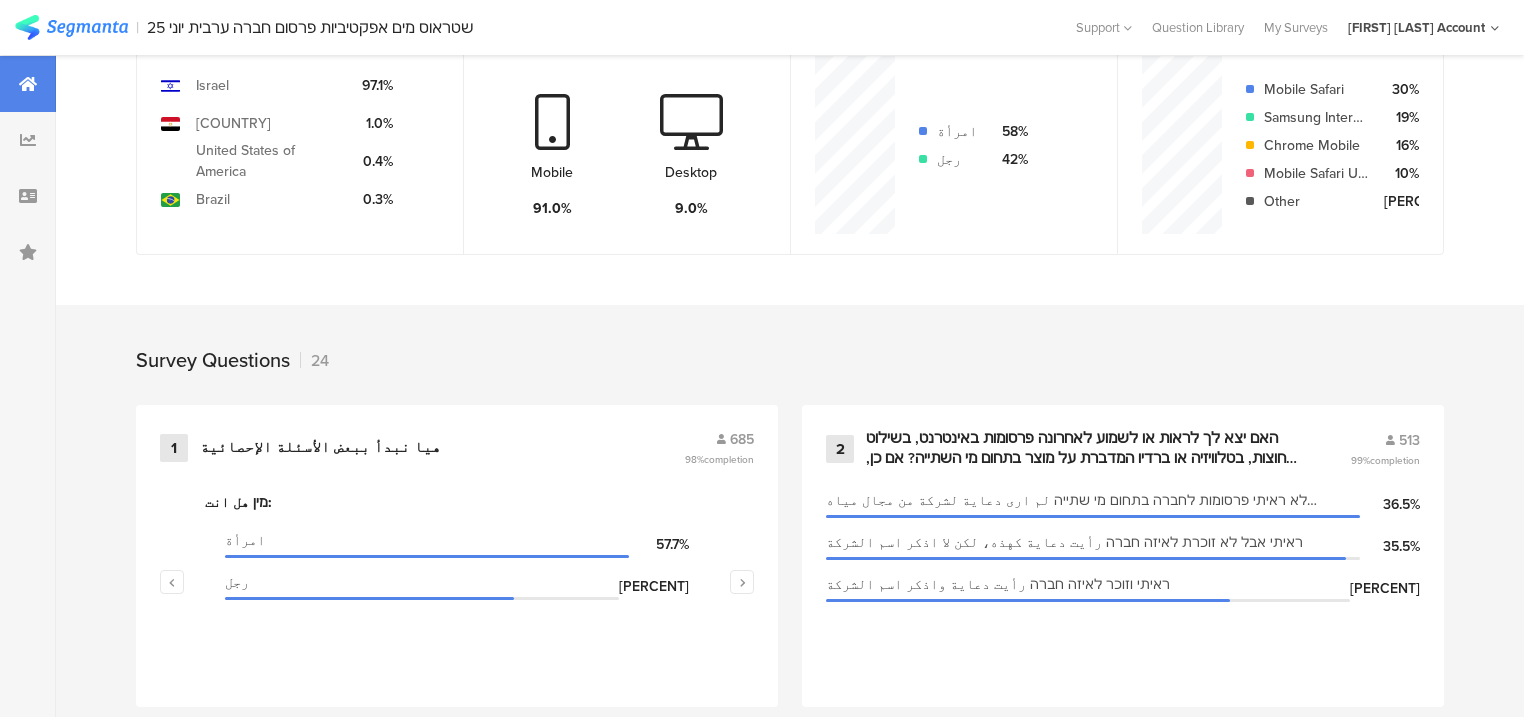 scroll, scrollTop: 0, scrollLeft: 0, axis: both 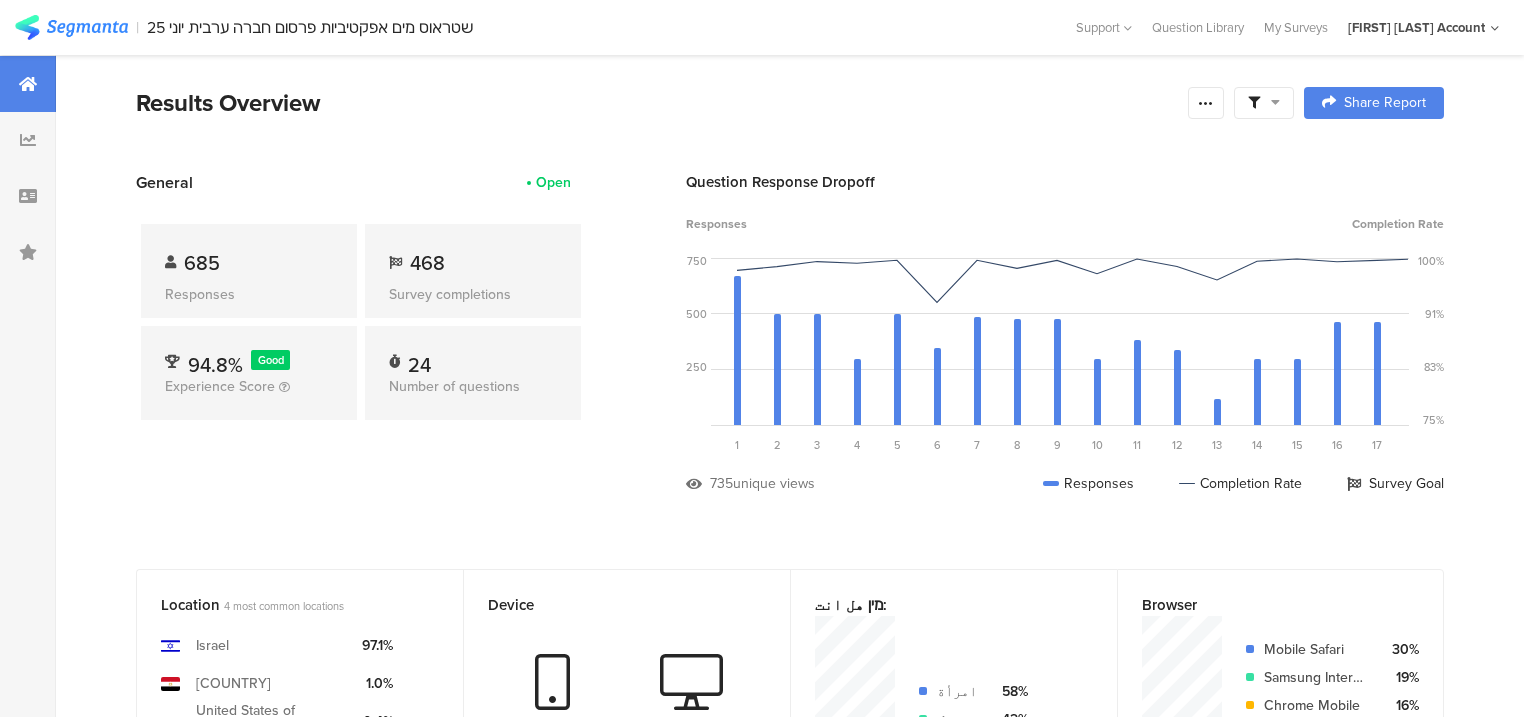 click at bounding box center [1264, 103] 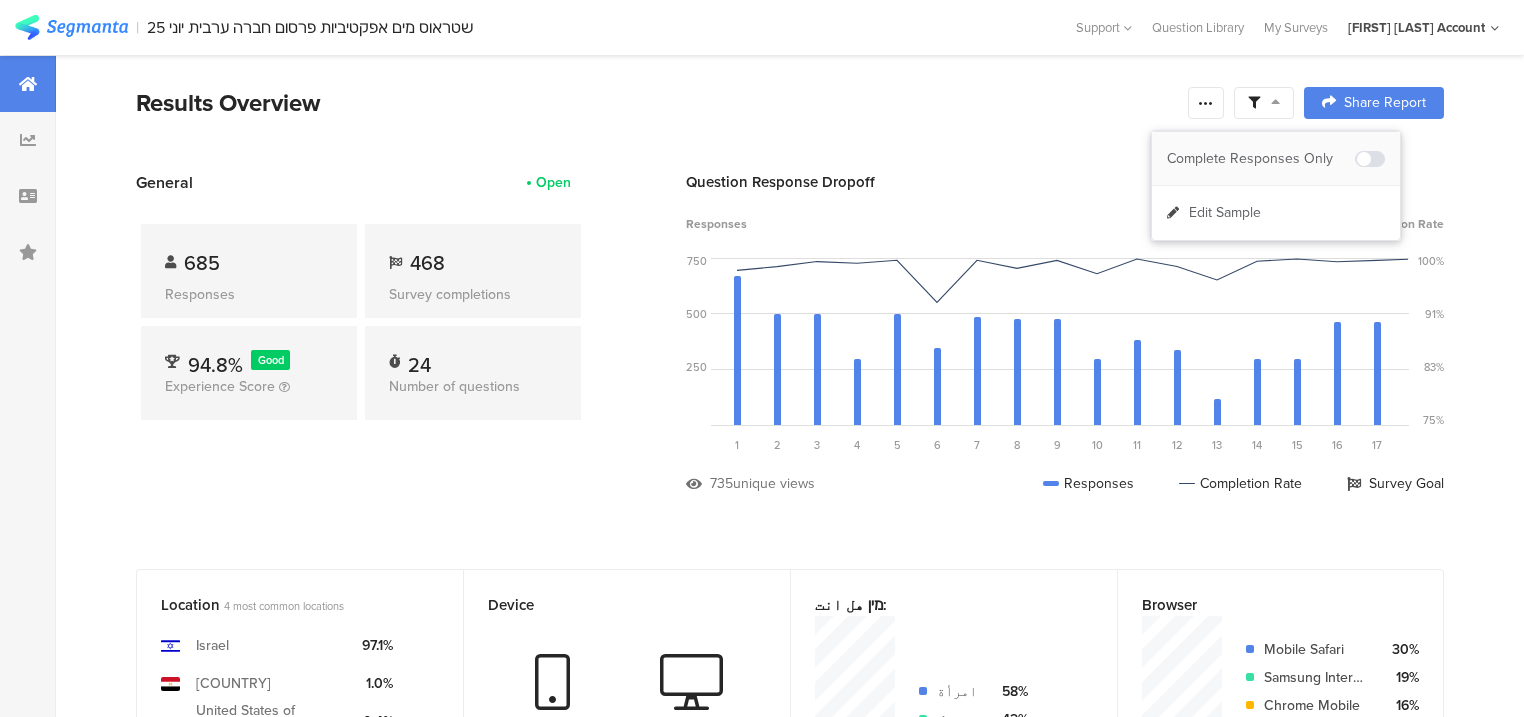 drag, startPoint x: 1372, startPoint y: 157, endPoint x: 1268, endPoint y: 184, distance: 107.44766 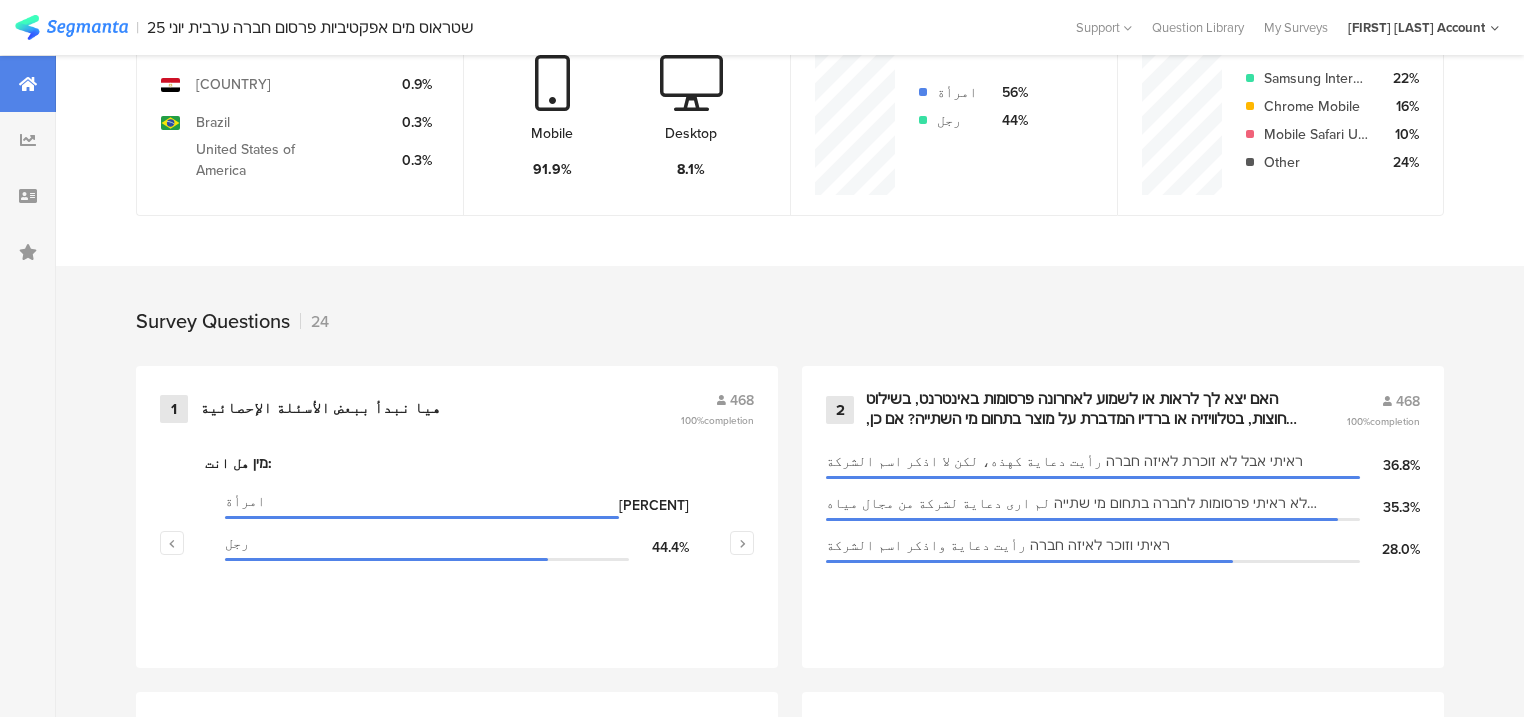 scroll, scrollTop: 800, scrollLeft: 0, axis: vertical 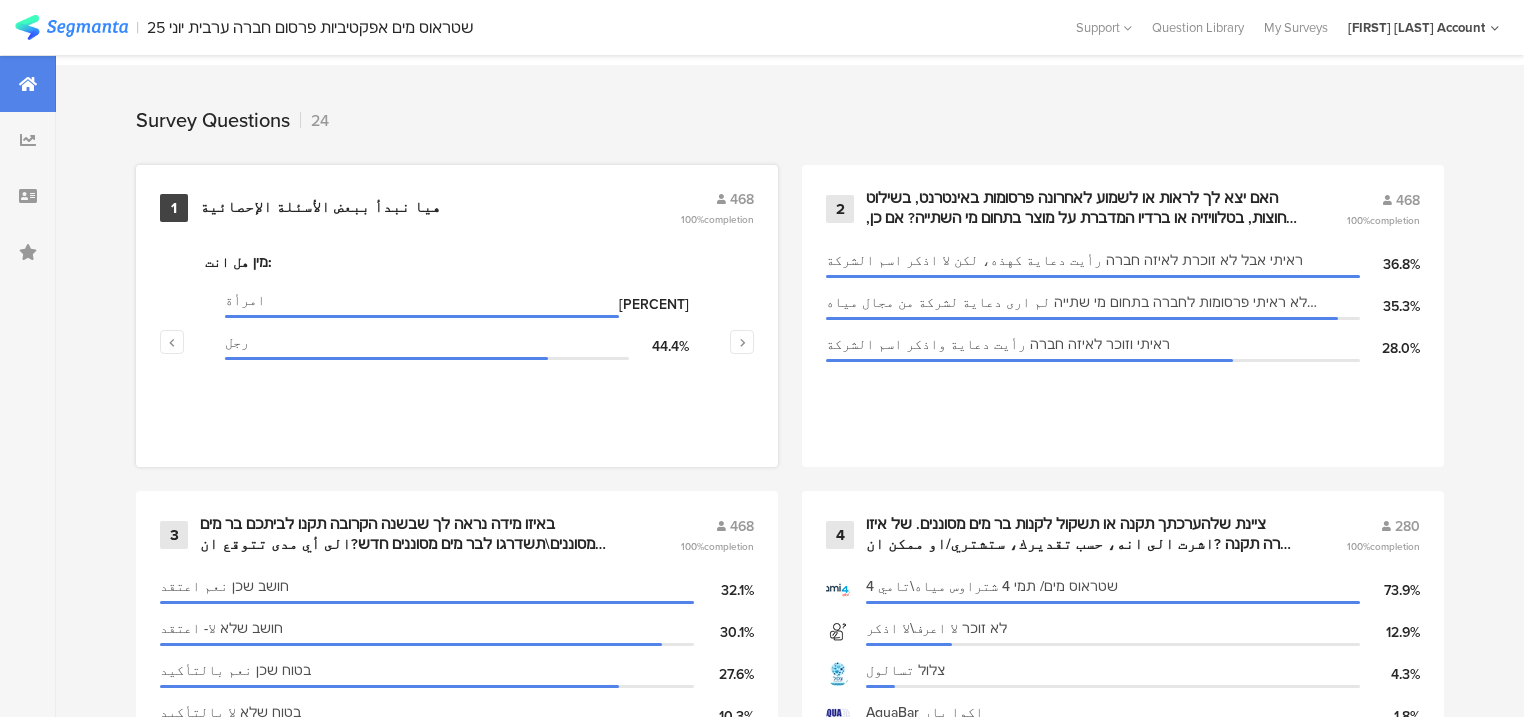 click on "﻿هيا نبدأ ببعض الأسئلة الإحصائية" at bounding box center (322, 208) 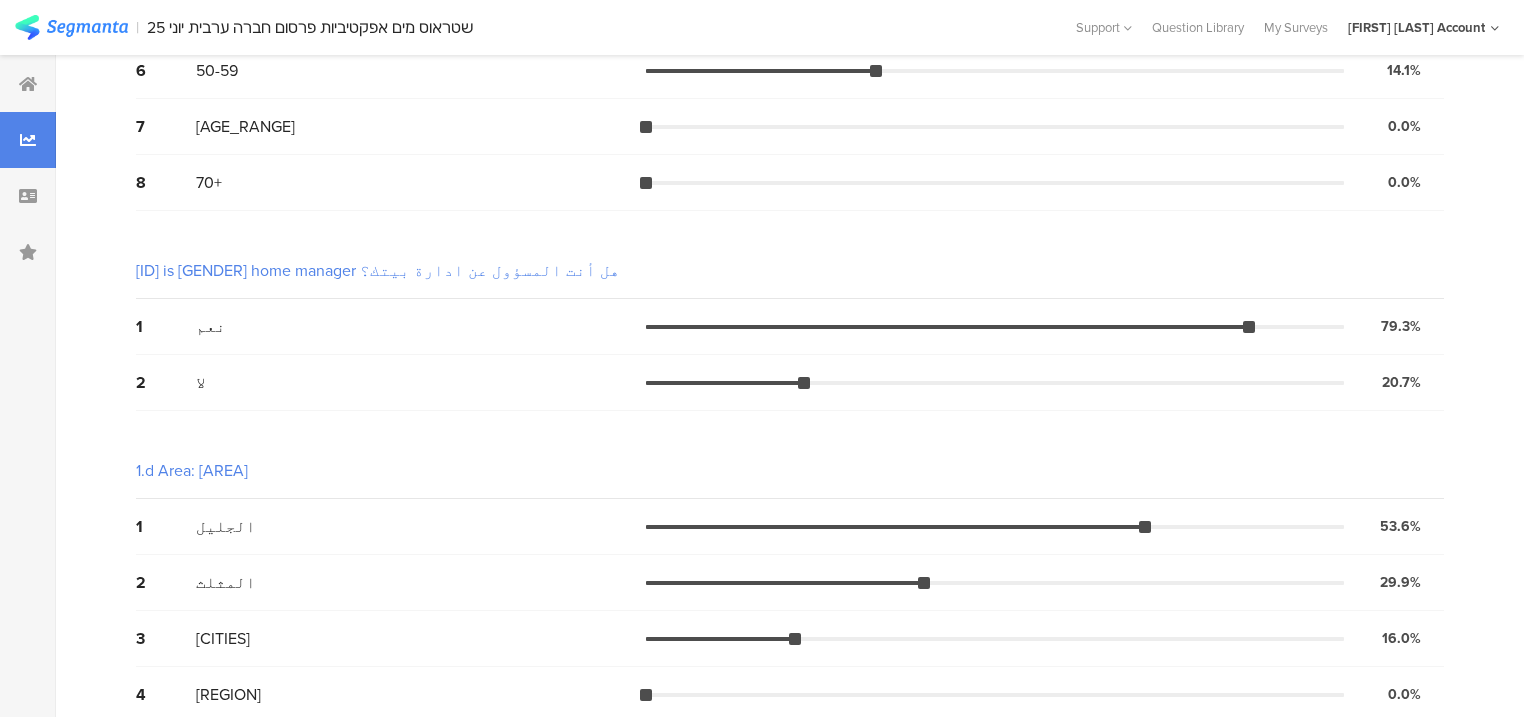 scroll, scrollTop: 0, scrollLeft: 0, axis: both 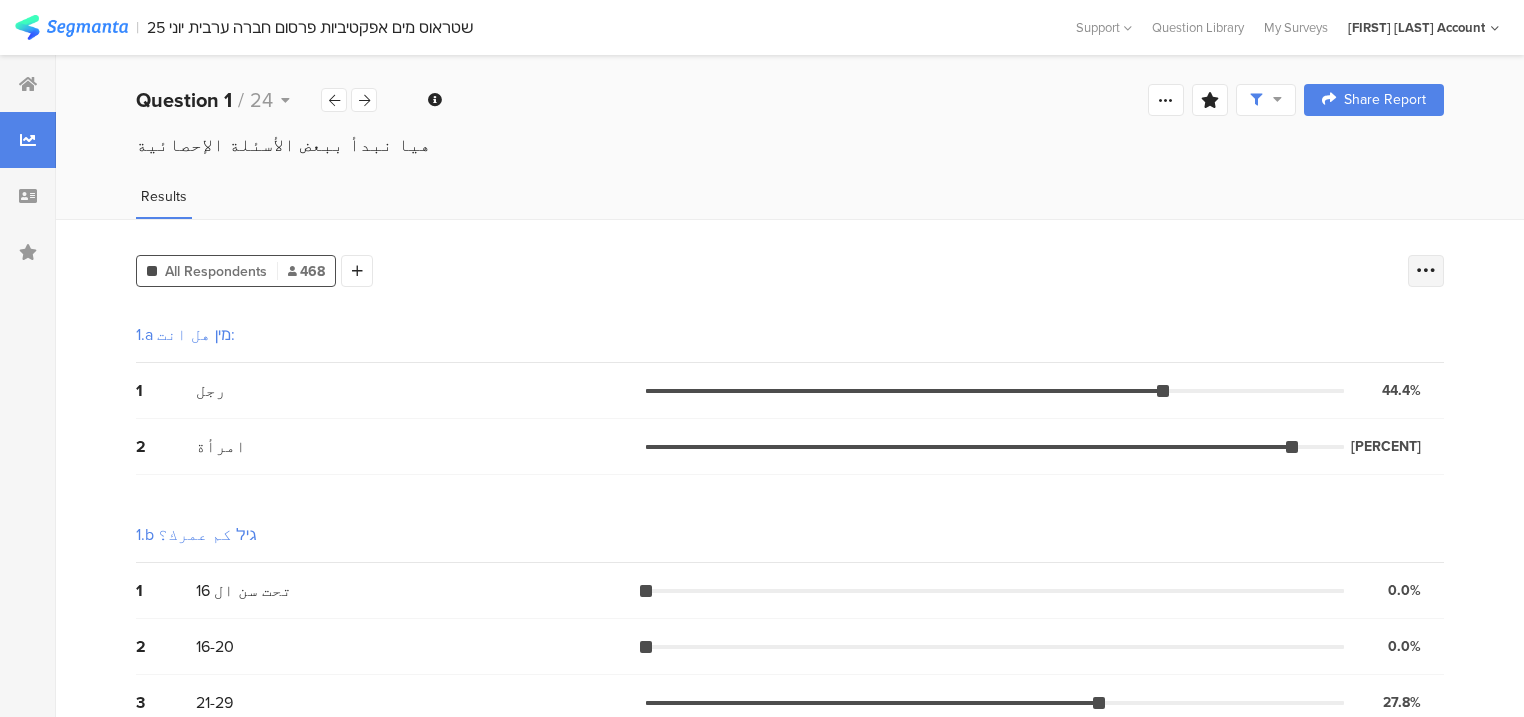 click at bounding box center (1426, 271) 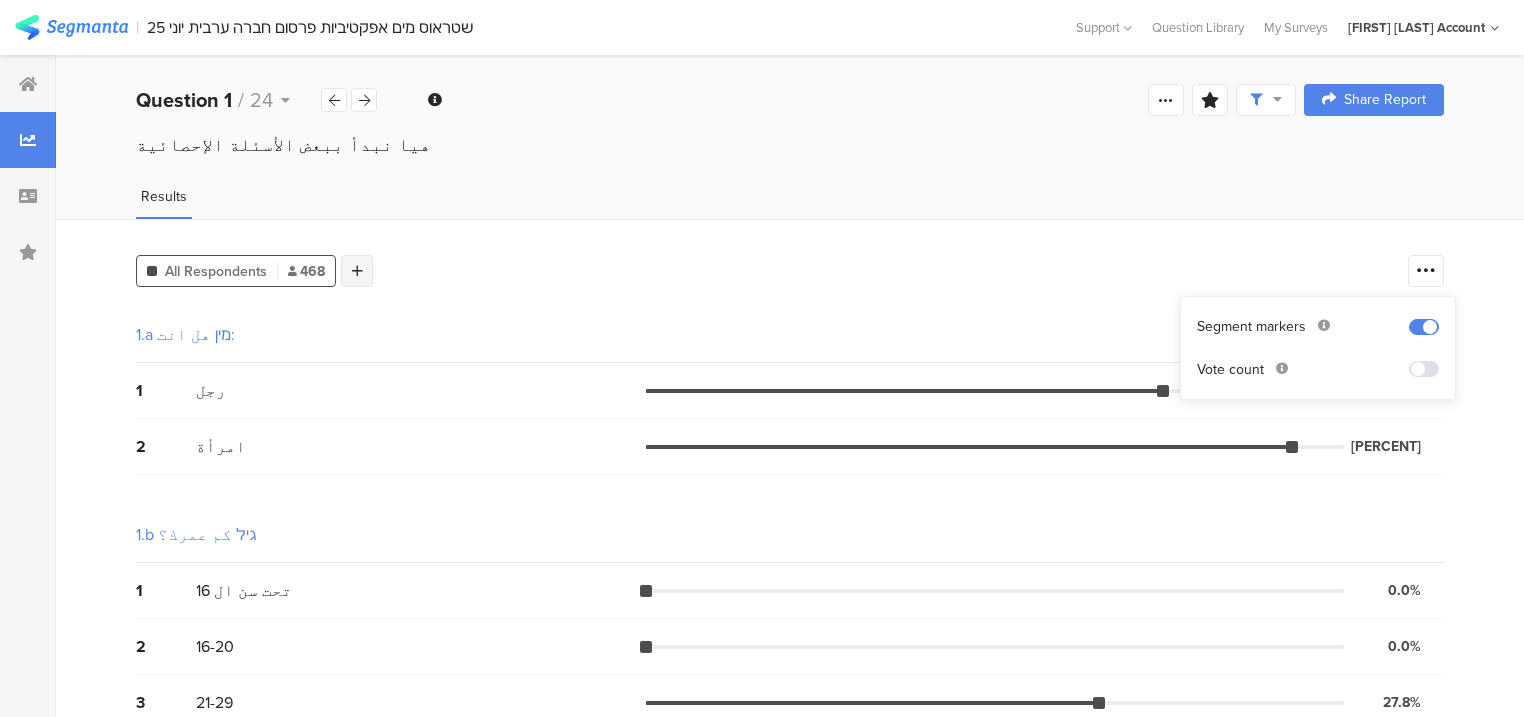 click at bounding box center (357, 271) 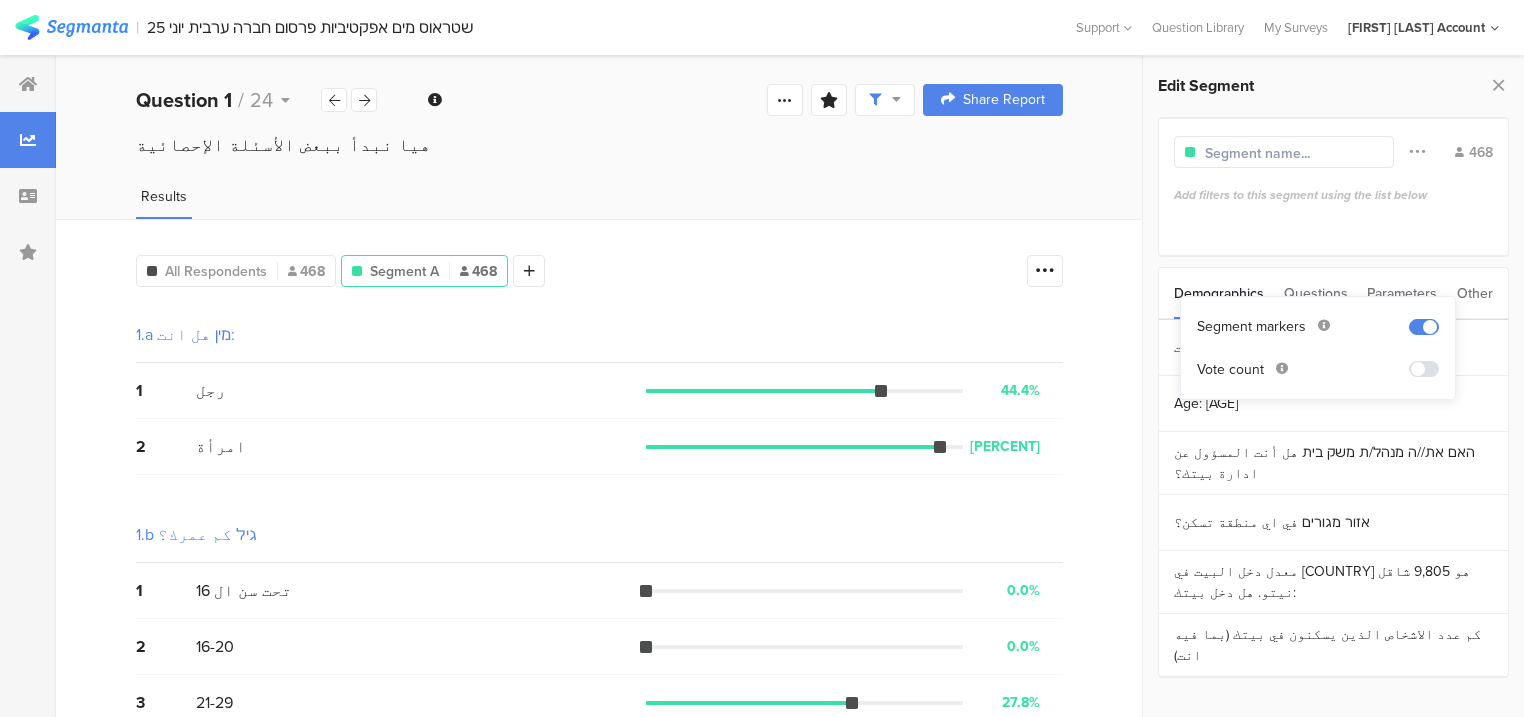 click on "Other" at bounding box center [1475, 293] 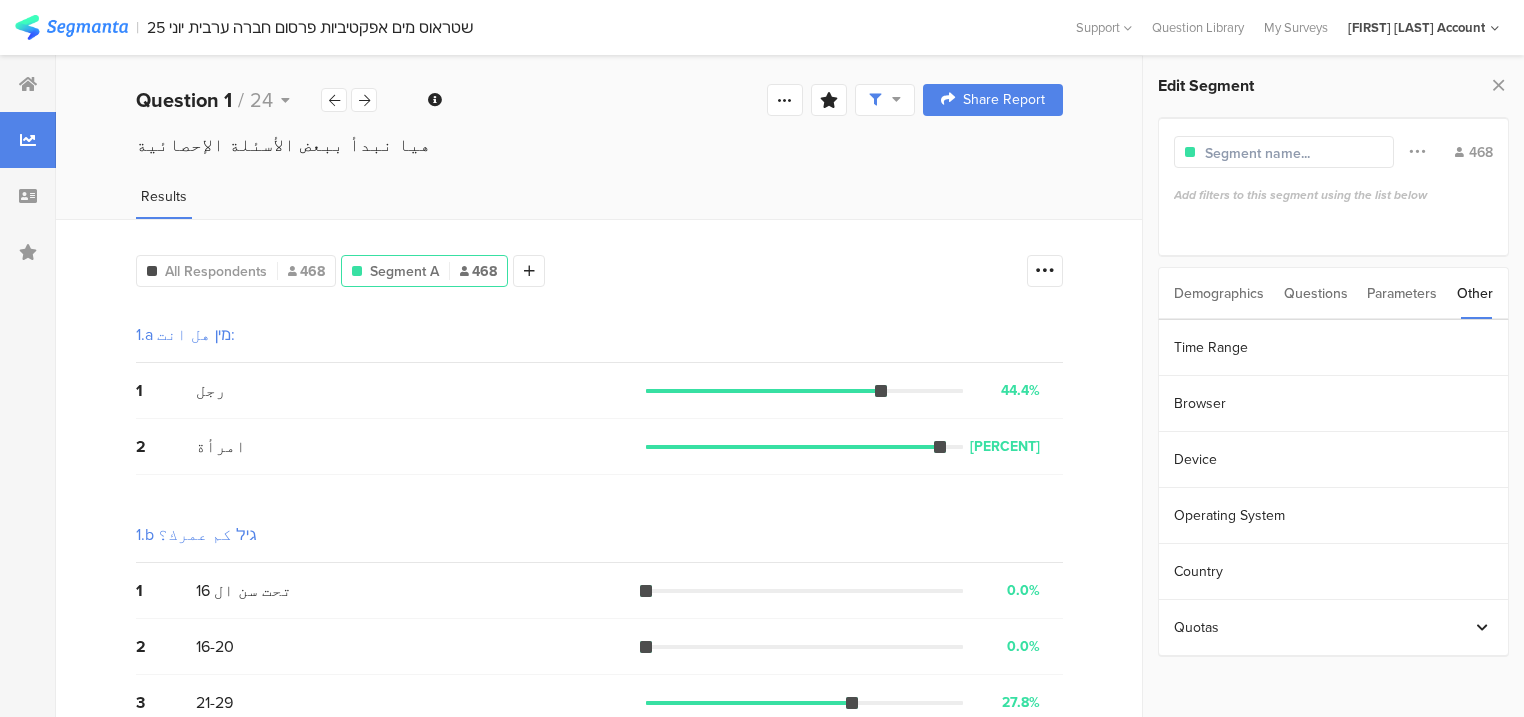 click on "Parameters" at bounding box center (1402, 293) 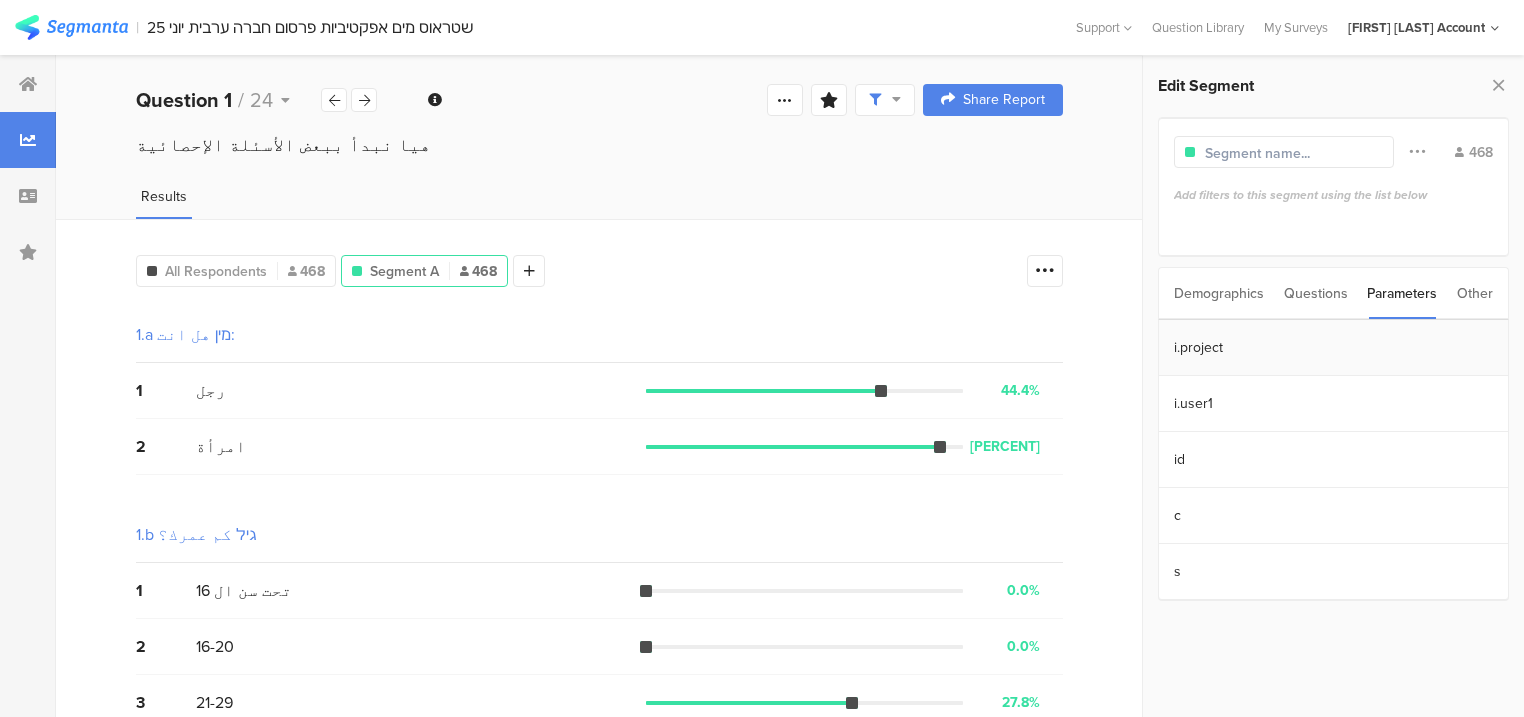 click on "i.project" at bounding box center (1333, 348) 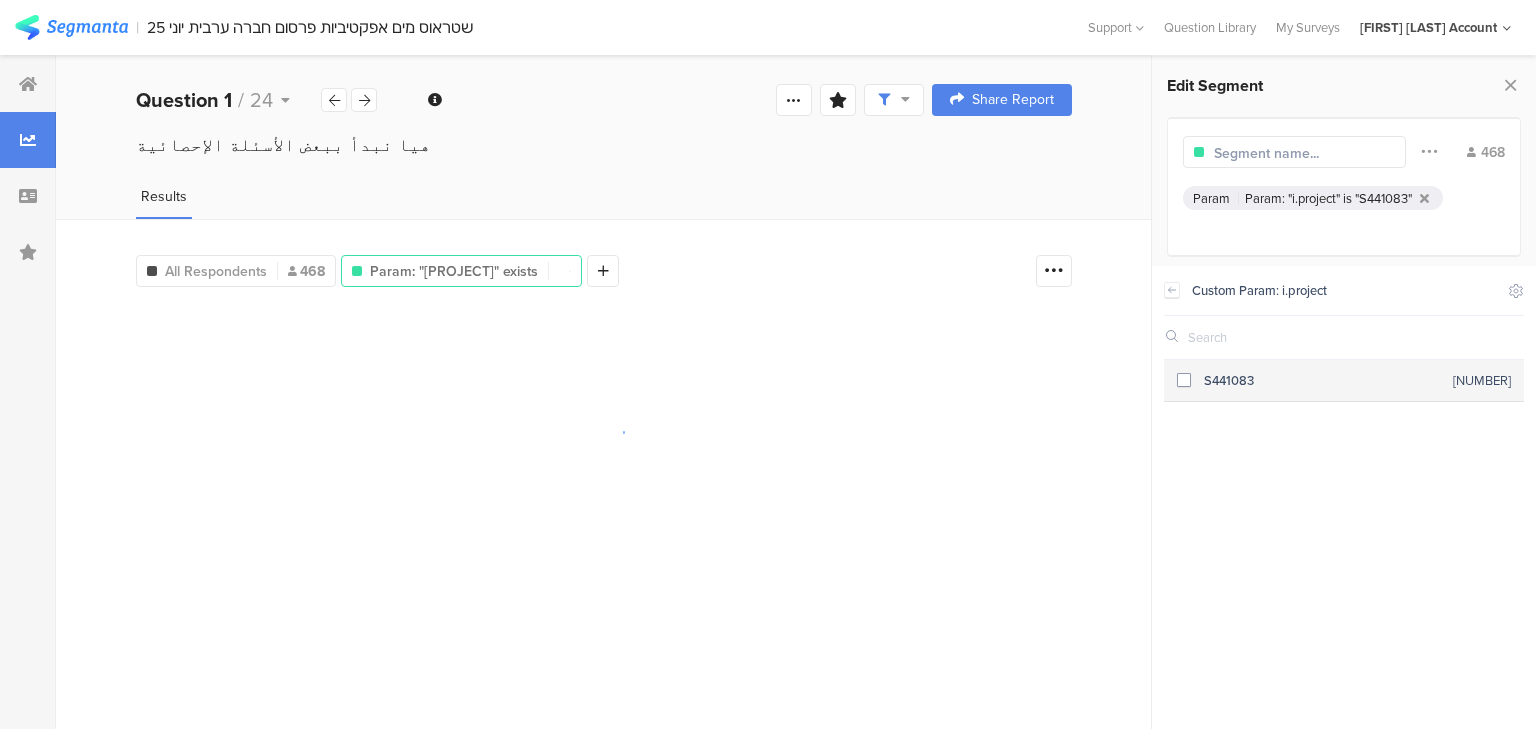 click on "S441083
328" at bounding box center (1344, 381) 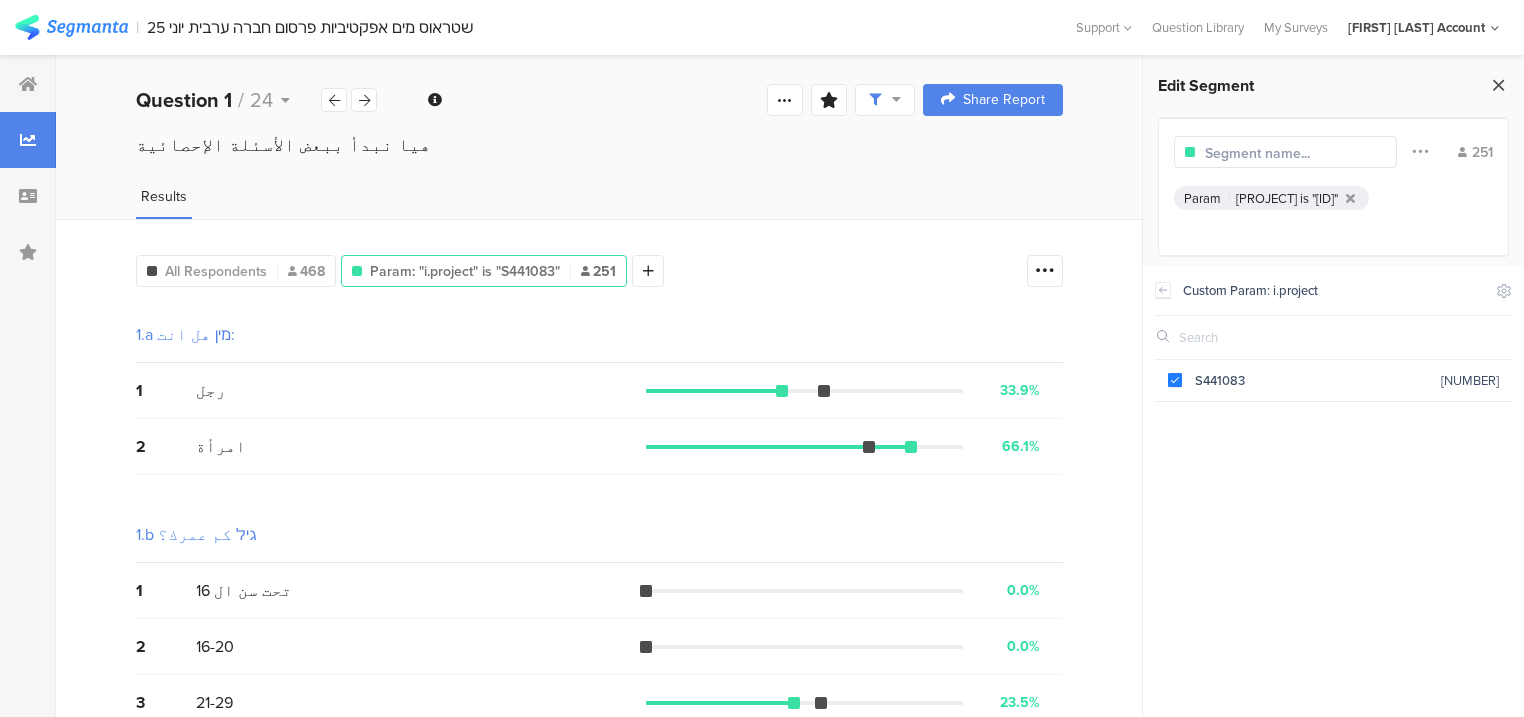 click at bounding box center (1498, 85) 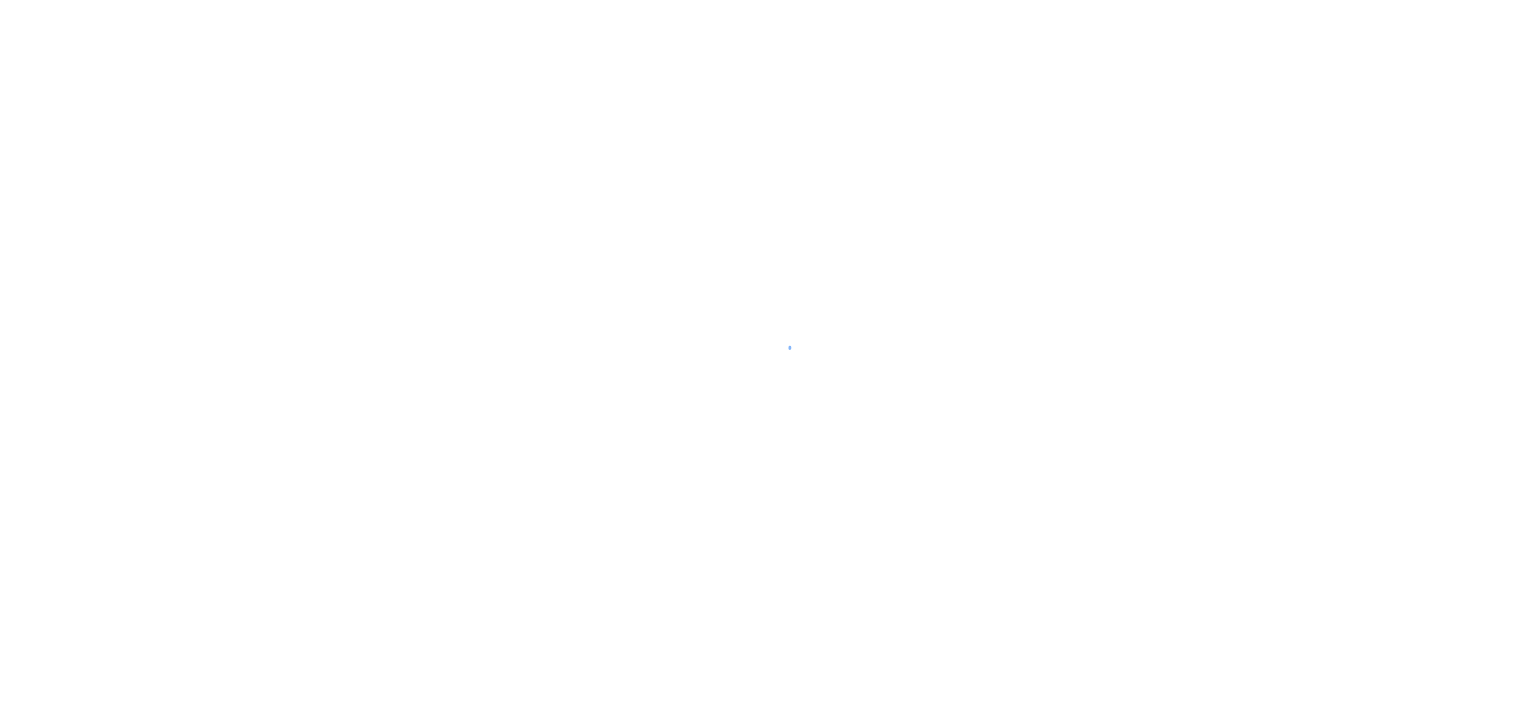 scroll, scrollTop: 0, scrollLeft: 0, axis: both 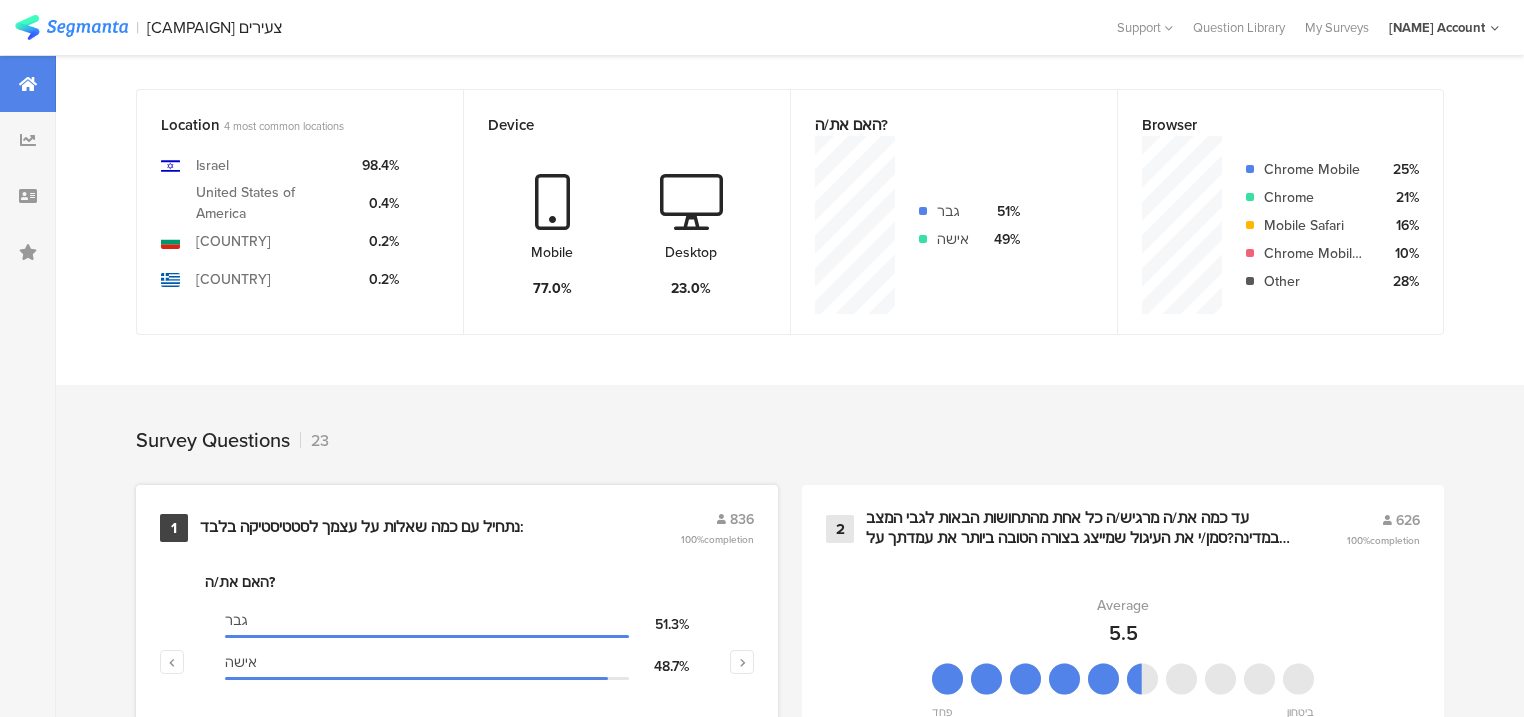 click on "נתחיל עם כמה שאלות על עצמך לסטטיסטיקה בלבד:" at bounding box center [362, 528] 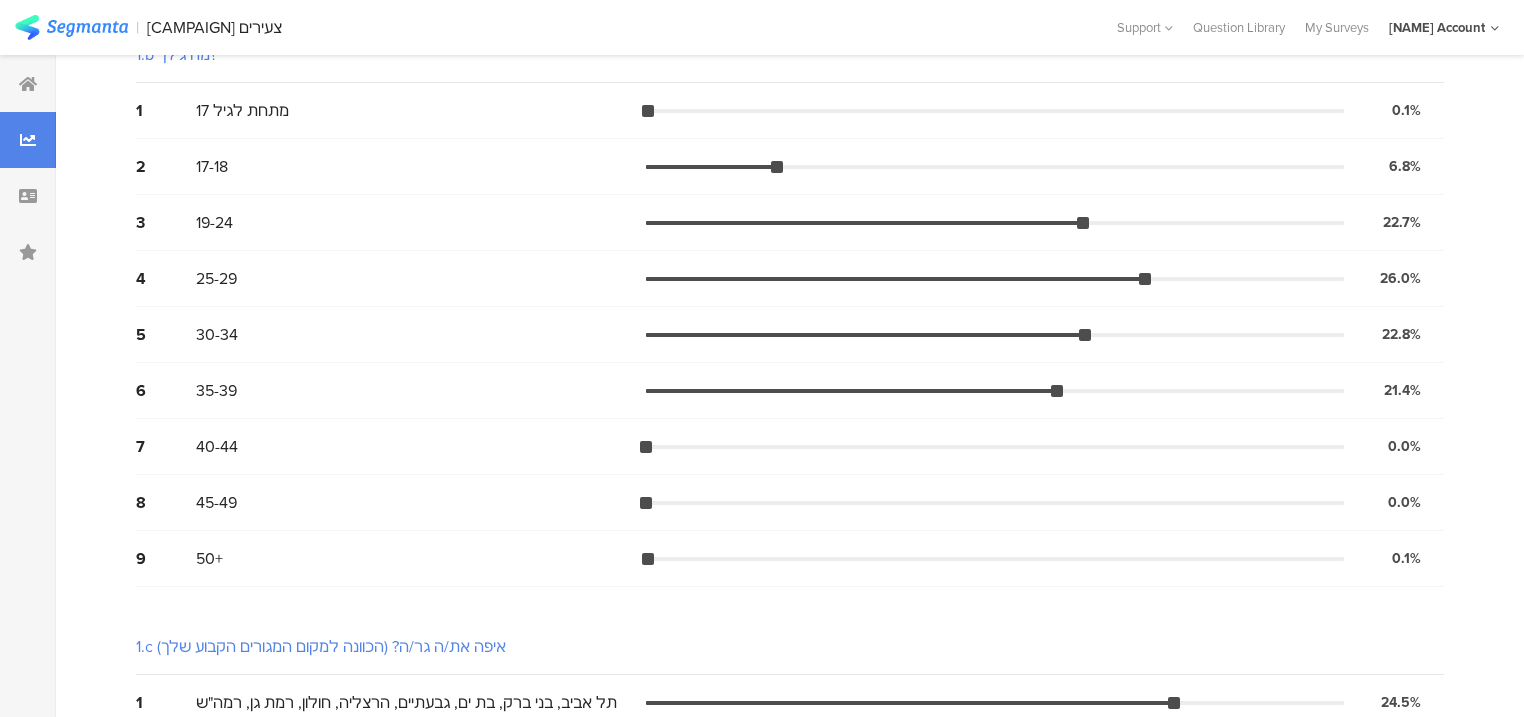 scroll, scrollTop: 0, scrollLeft: 0, axis: both 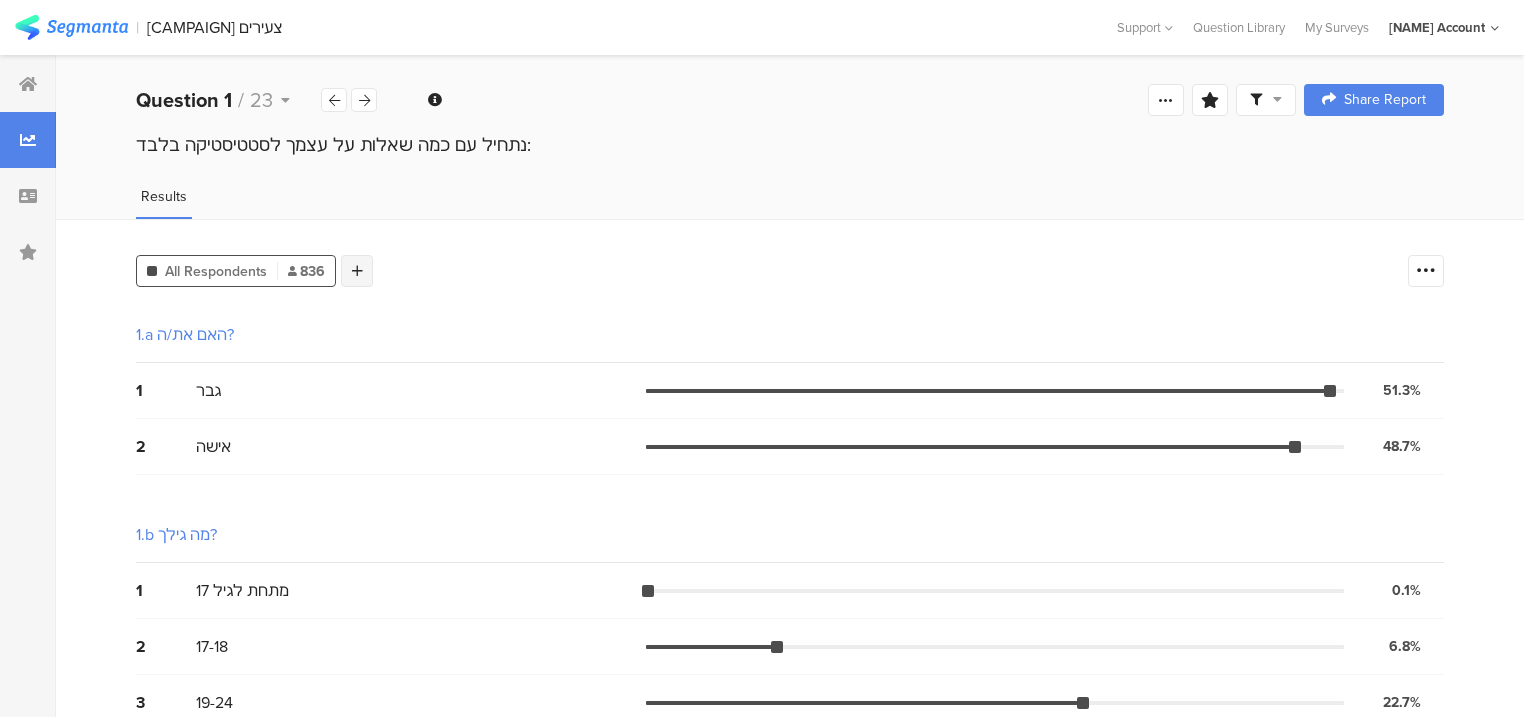 click at bounding box center (357, 271) 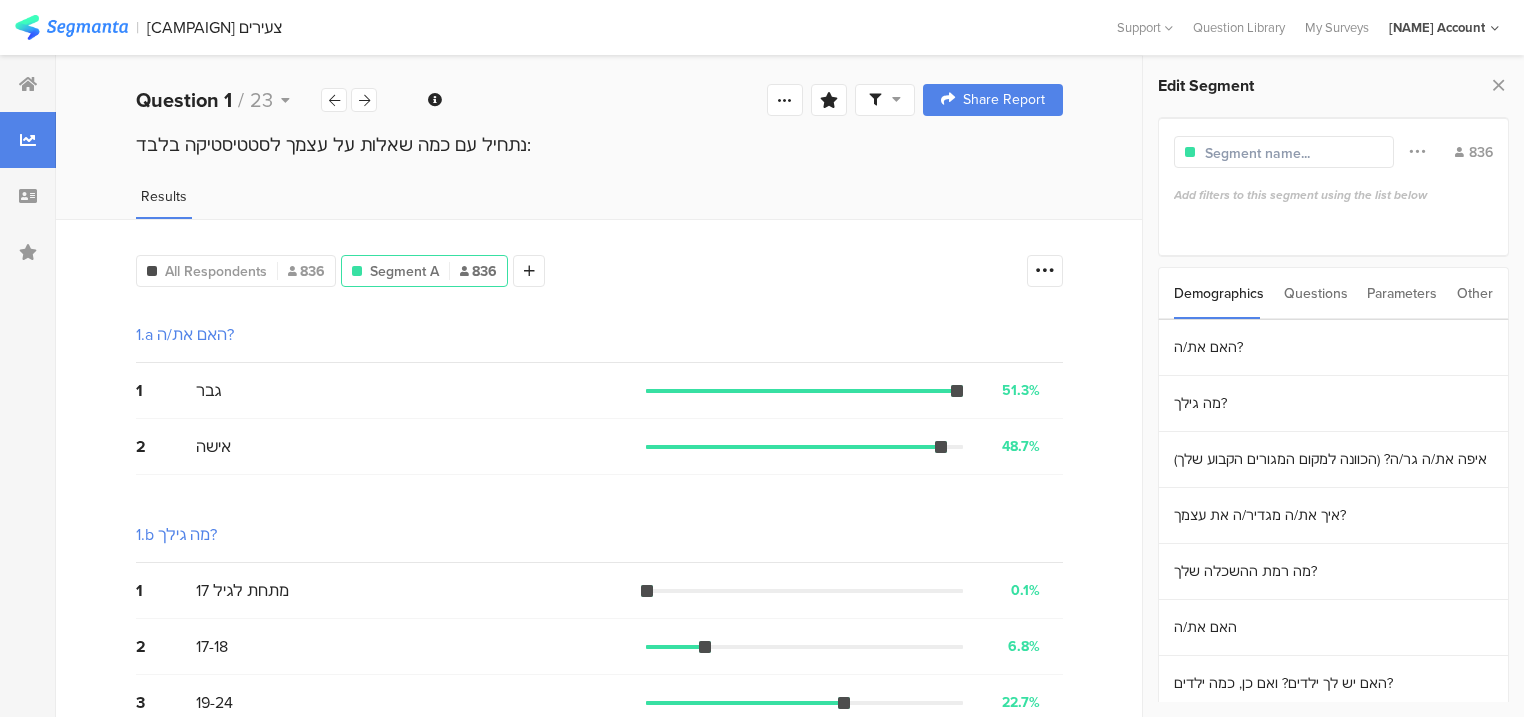 click on "Questions" at bounding box center (1316, 293) 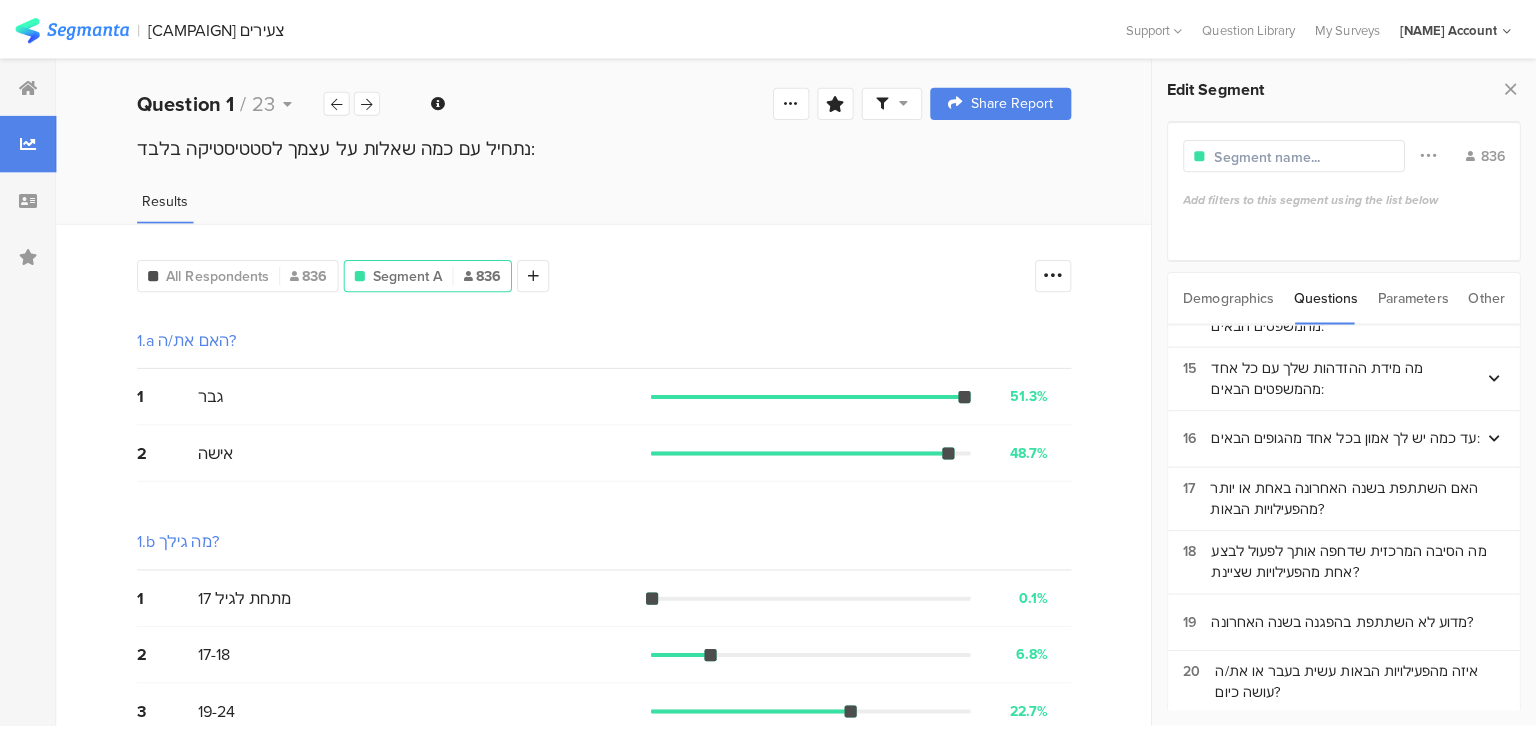 scroll, scrollTop: 1161, scrollLeft: 0, axis: vertical 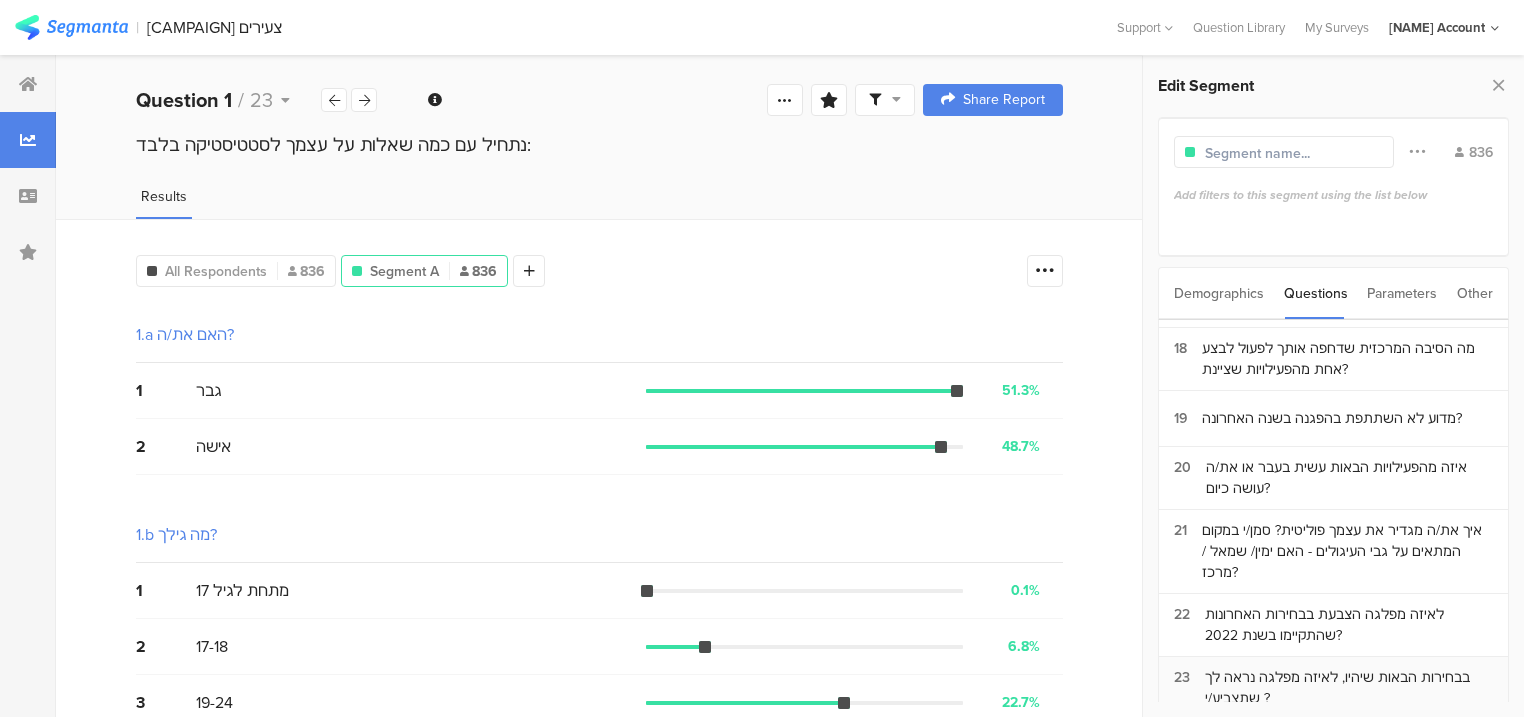 click on "בבחירות הבאות שיהיו, לאיזה מפלגה נראה לך שתצביע/י ?" at bounding box center [1349, 688] 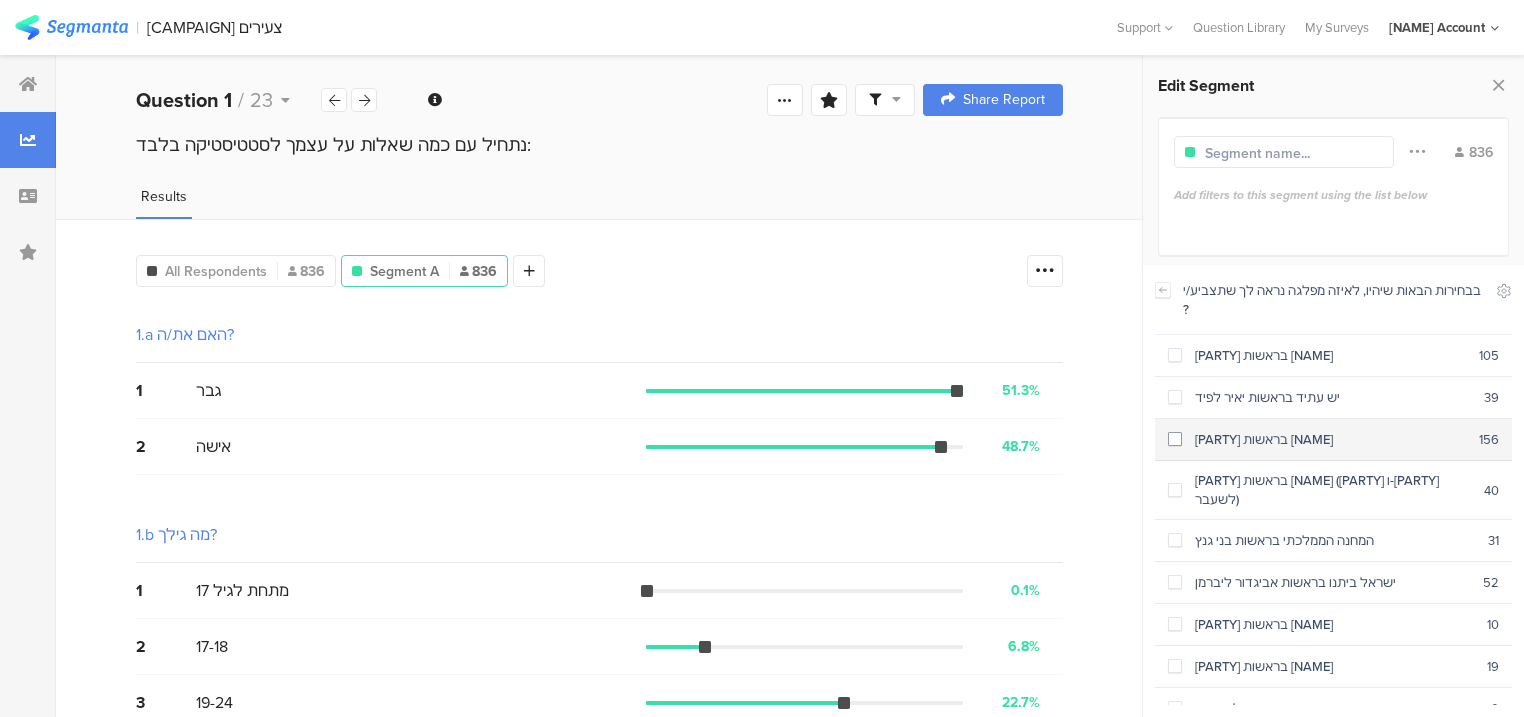 click on "מפלגה חדשה בראשות בנט" at bounding box center [1330, 439] 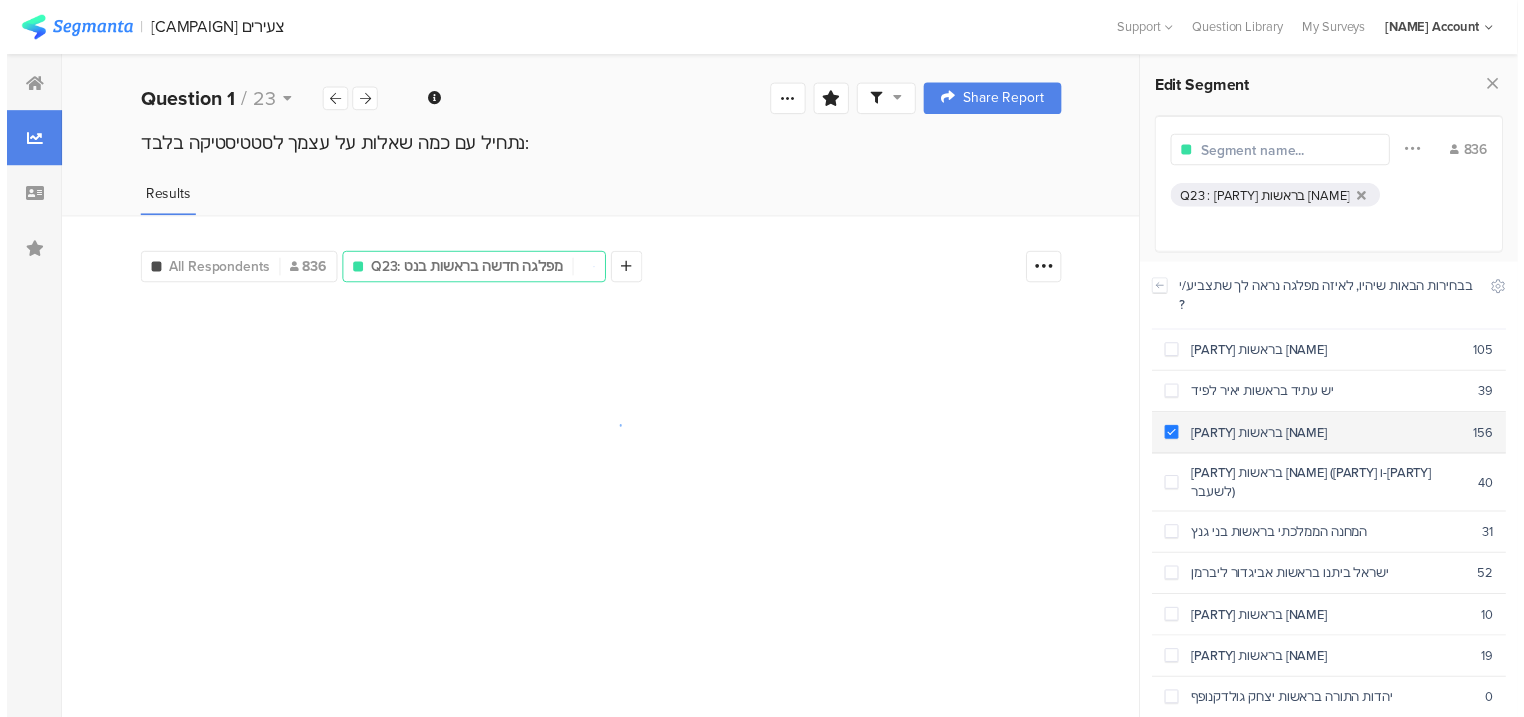 scroll, scrollTop: 1149, scrollLeft: 0, axis: vertical 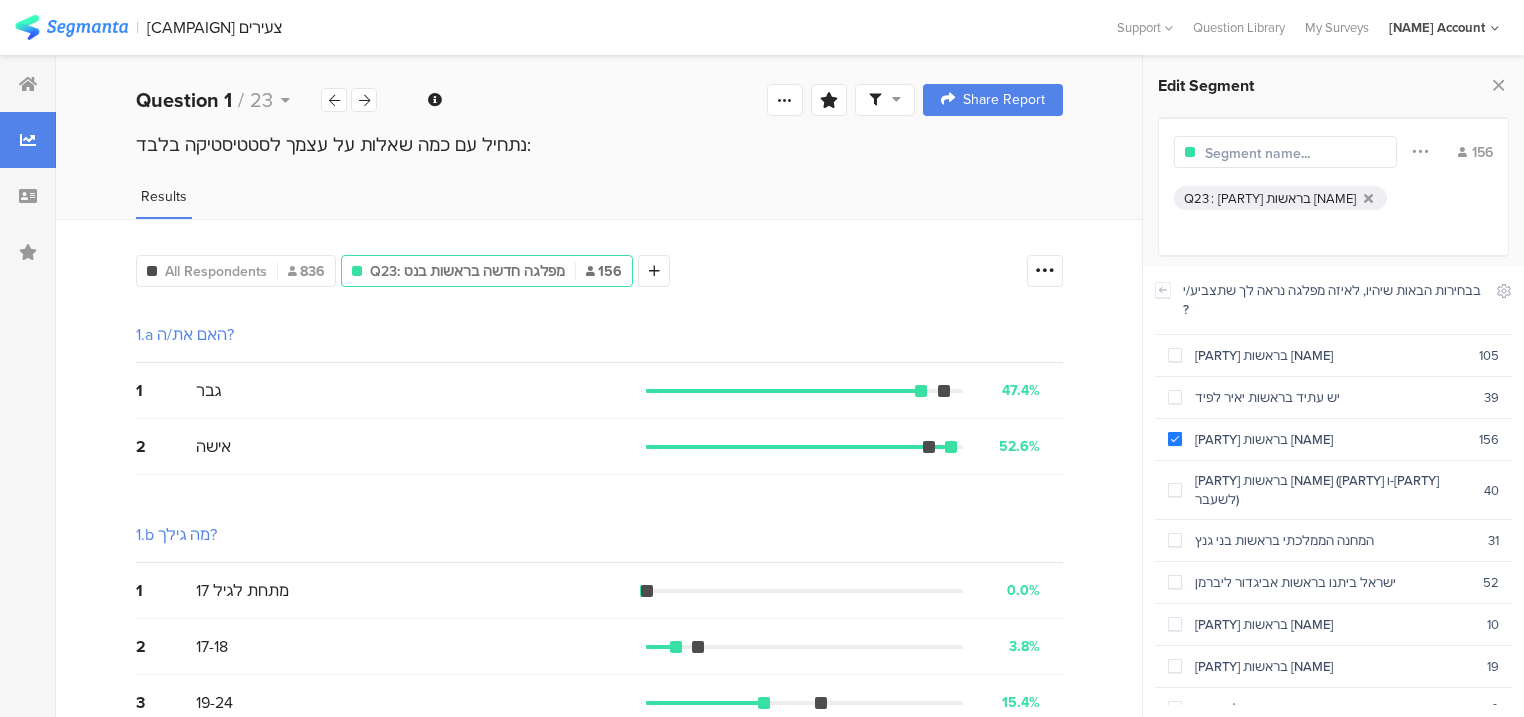click at bounding box center (1292, 153) 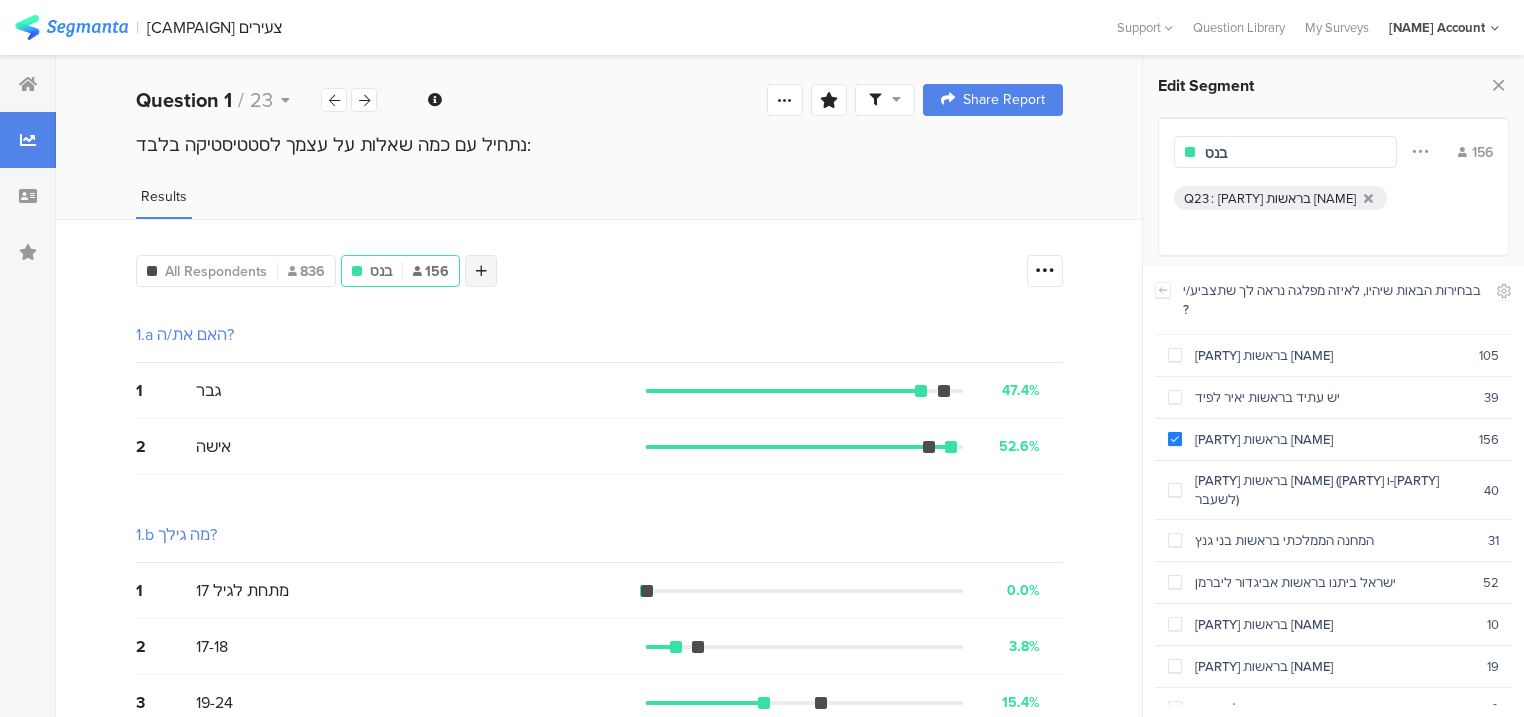 type on "בנט" 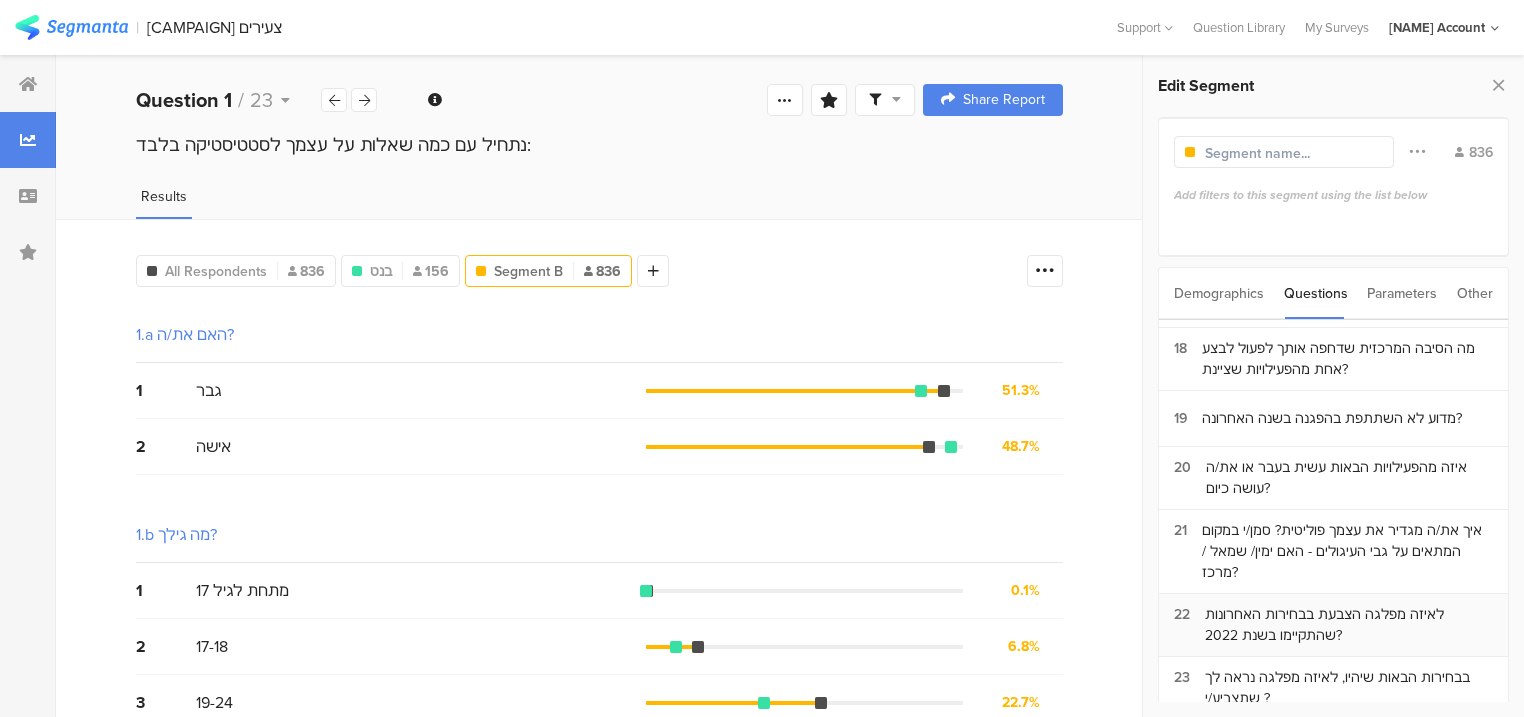 click on "לאיזה מפלגה הצבעת בבחירות האחרונות שהתקיימו בשנת 2022?" at bounding box center (1349, 625) 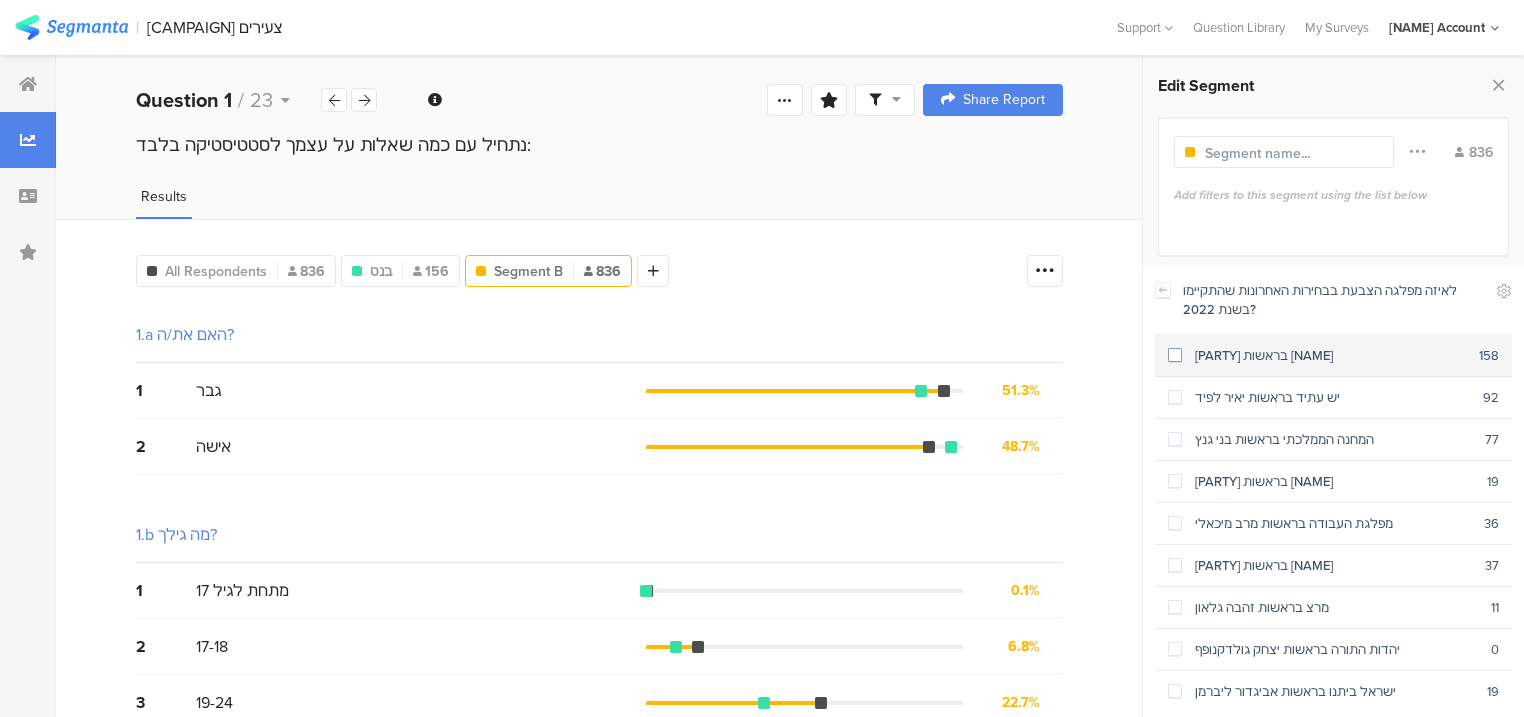 click on "הליכוד בראשות בנימין נתניהו" at bounding box center [1330, 355] 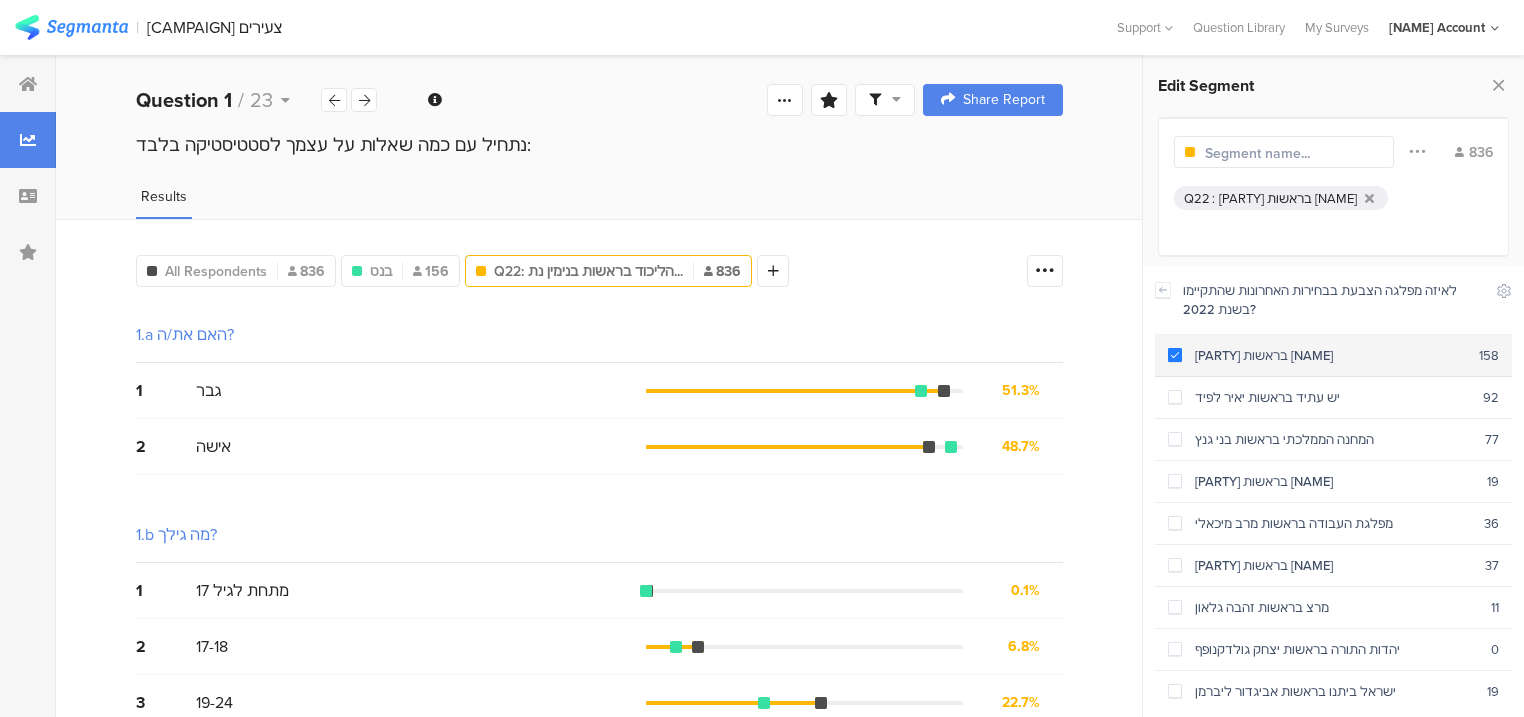 scroll, scrollTop: 1149, scrollLeft: 0, axis: vertical 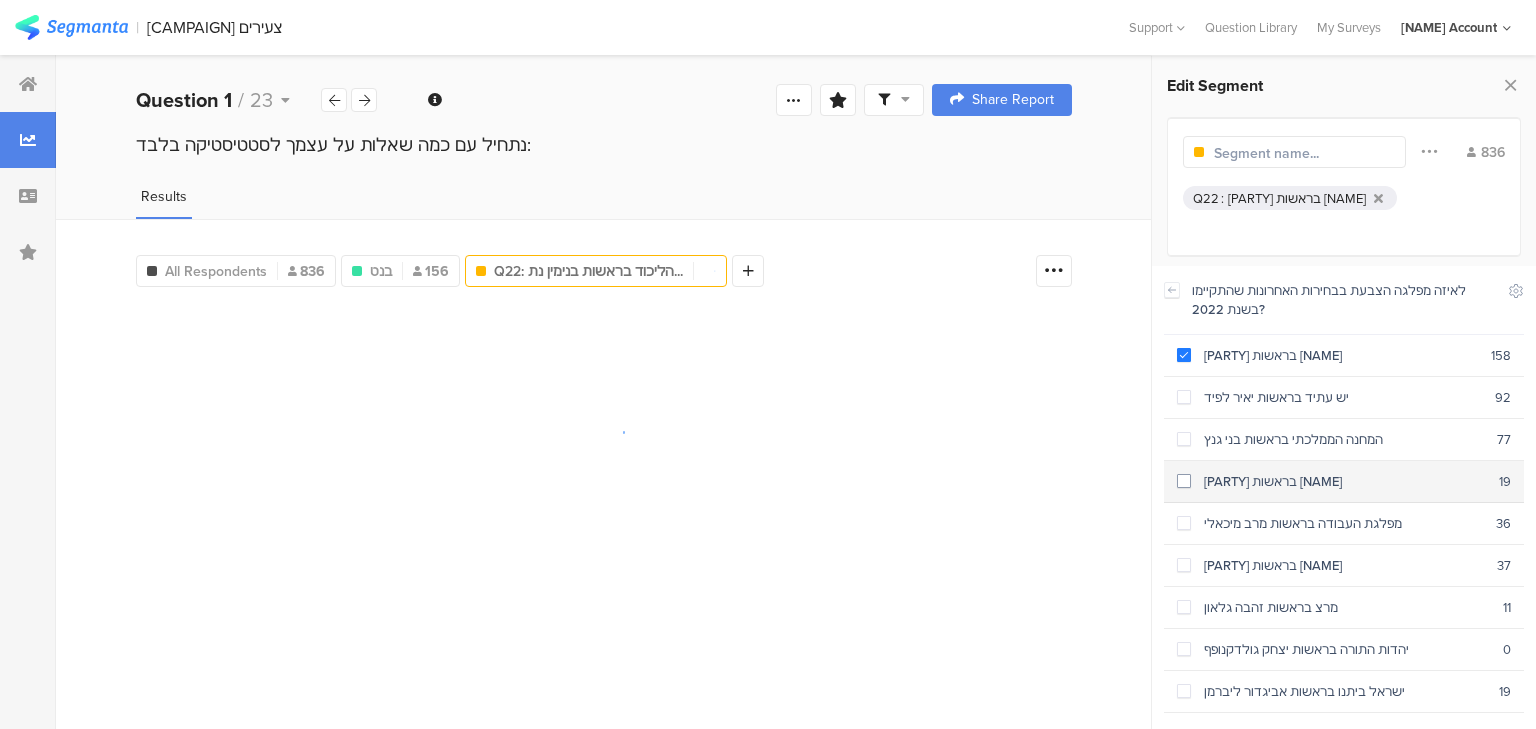 click on "ש"ס בראשות אריה דרעי" at bounding box center [1345, 481] 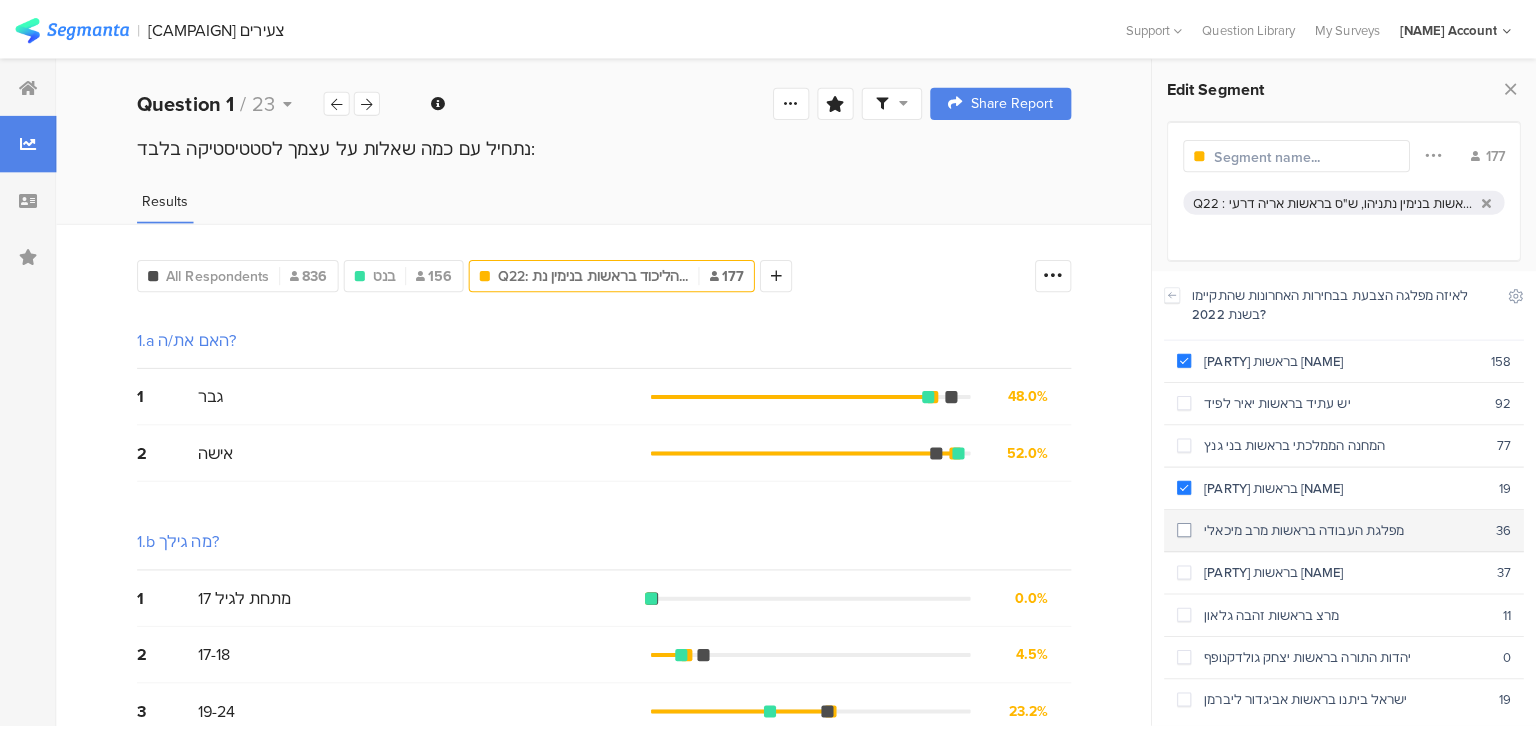 scroll, scrollTop: 1161, scrollLeft: 0, axis: vertical 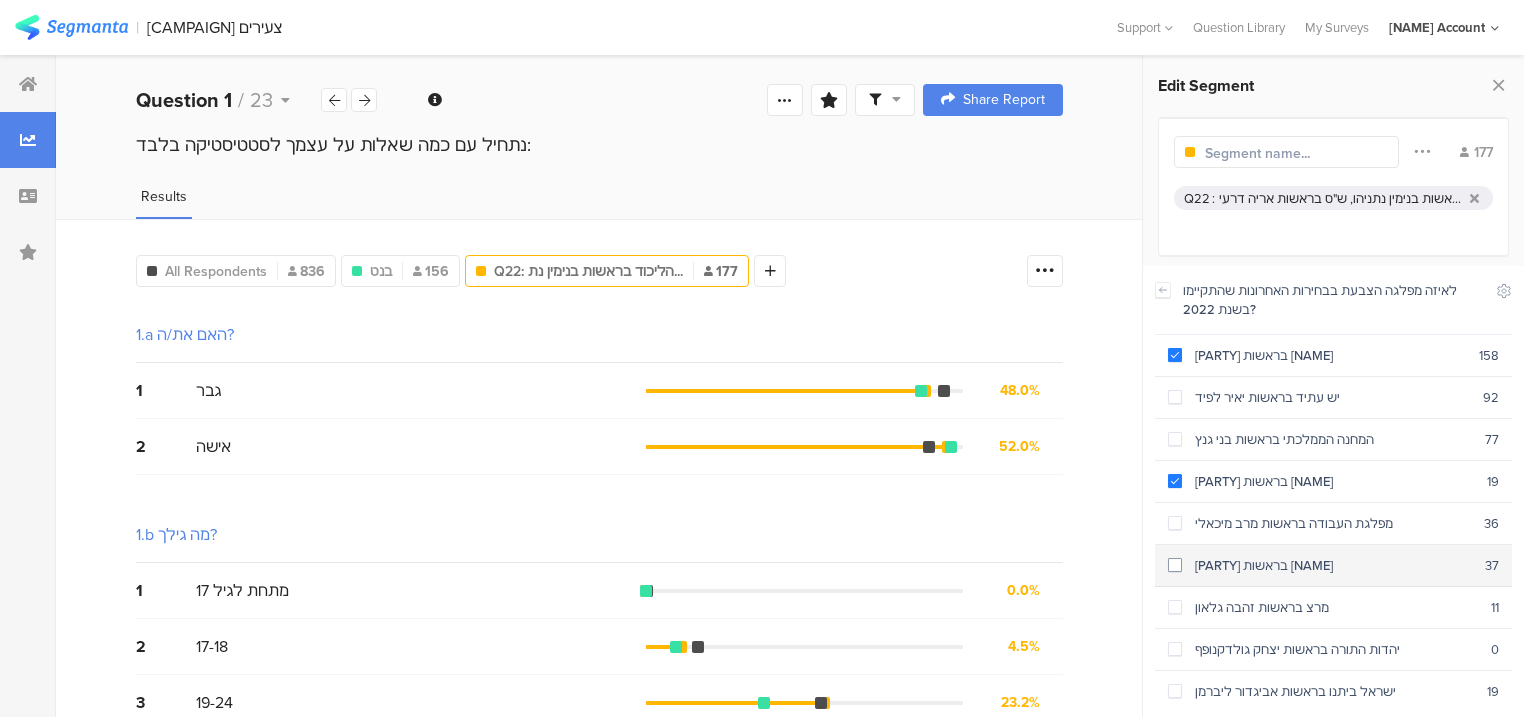 click on "הציונות הדתית בראשות בצלאל סמוטריץ'" at bounding box center [1333, 565] 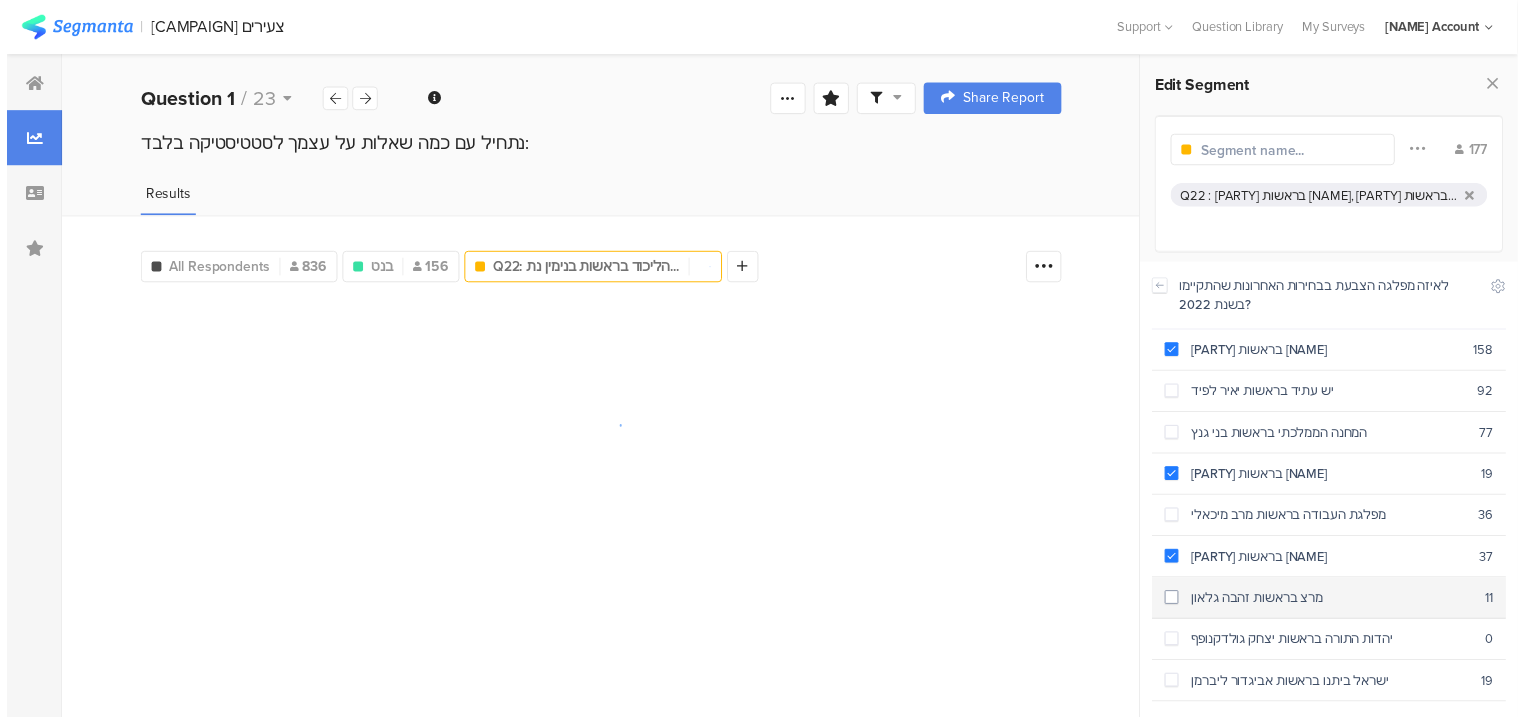 scroll, scrollTop: 1149, scrollLeft: 0, axis: vertical 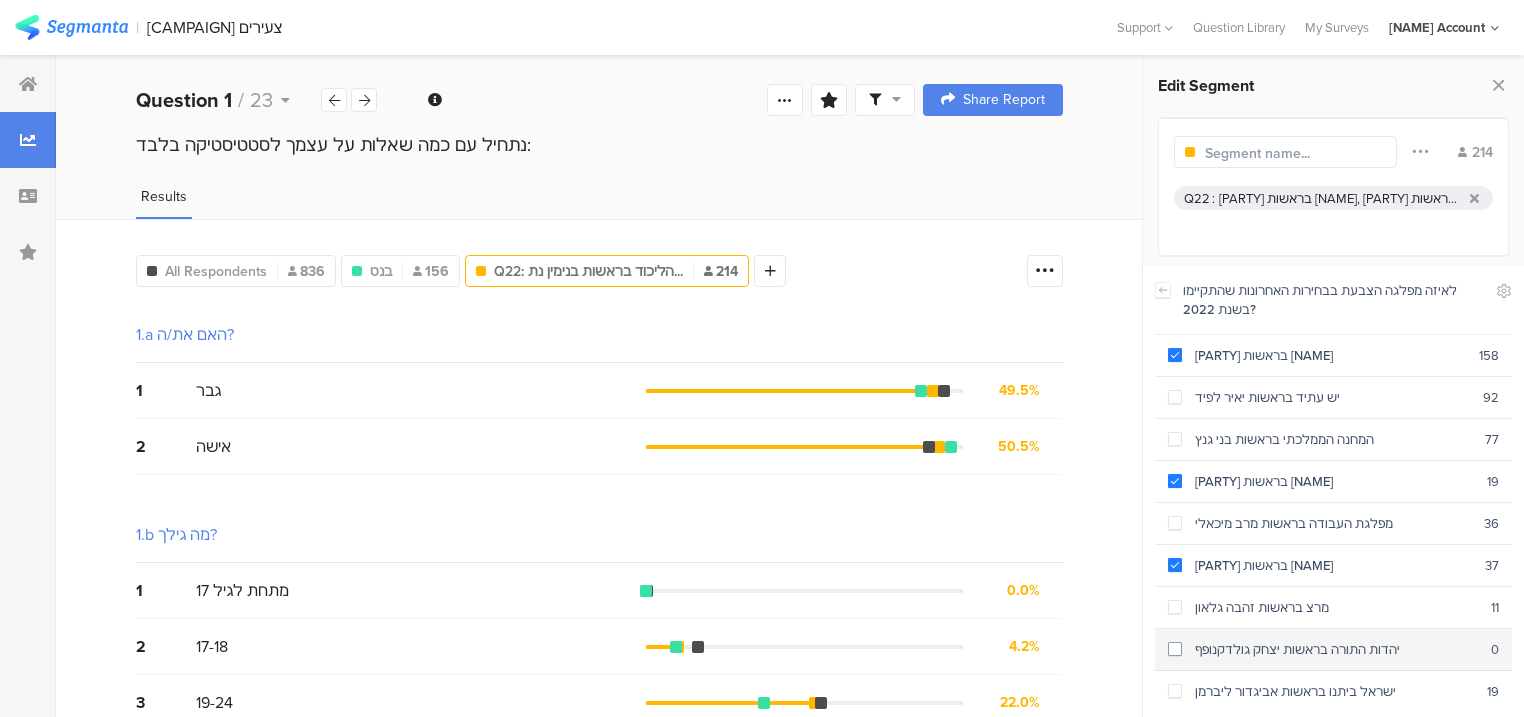 click on "יהדות התורה בראשות יצחק גולדקנופף
0" at bounding box center [1333, 650] 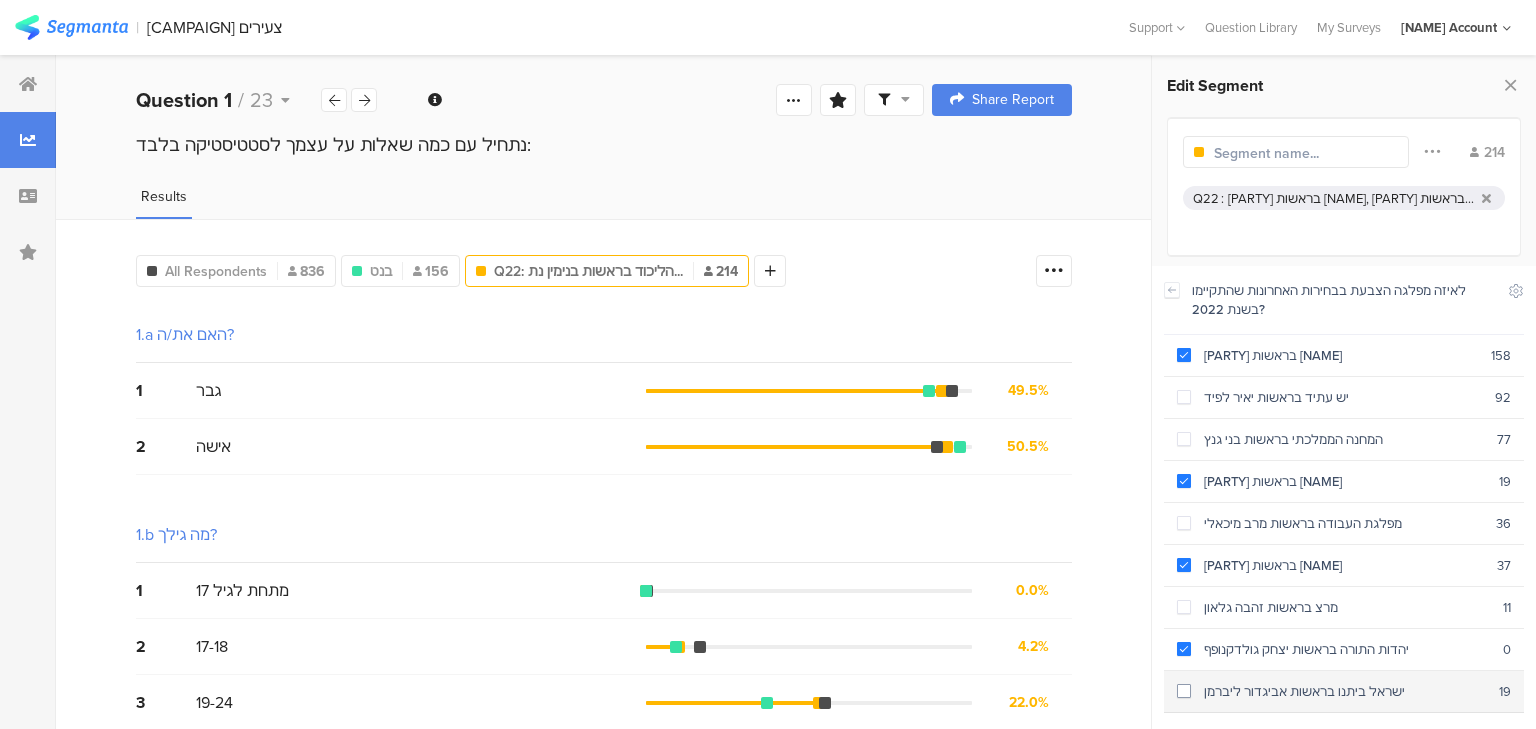 scroll, scrollTop: 1149, scrollLeft: 0, axis: vertical 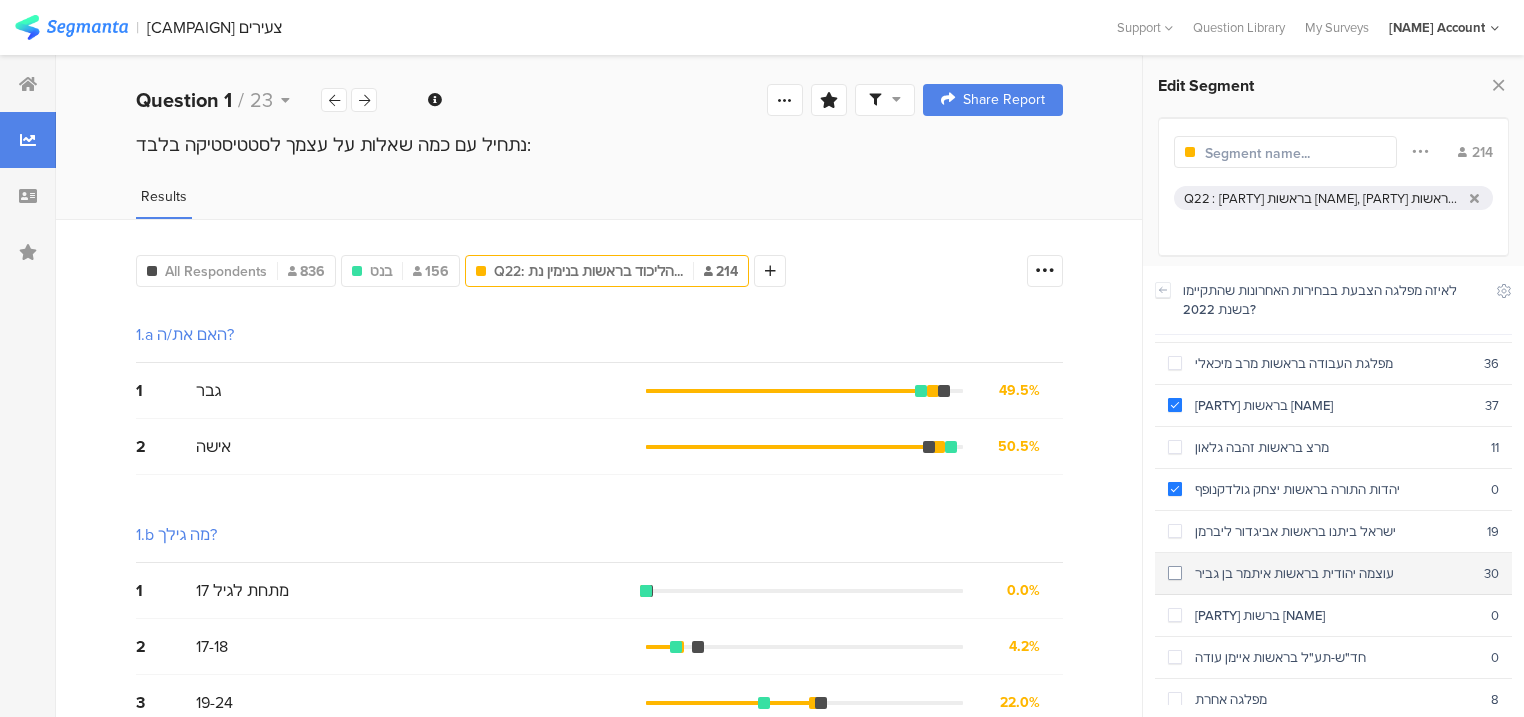 click on "עוצמה יהודית בראשות איתמר בן גביר" at bounding box center (1333, 573) 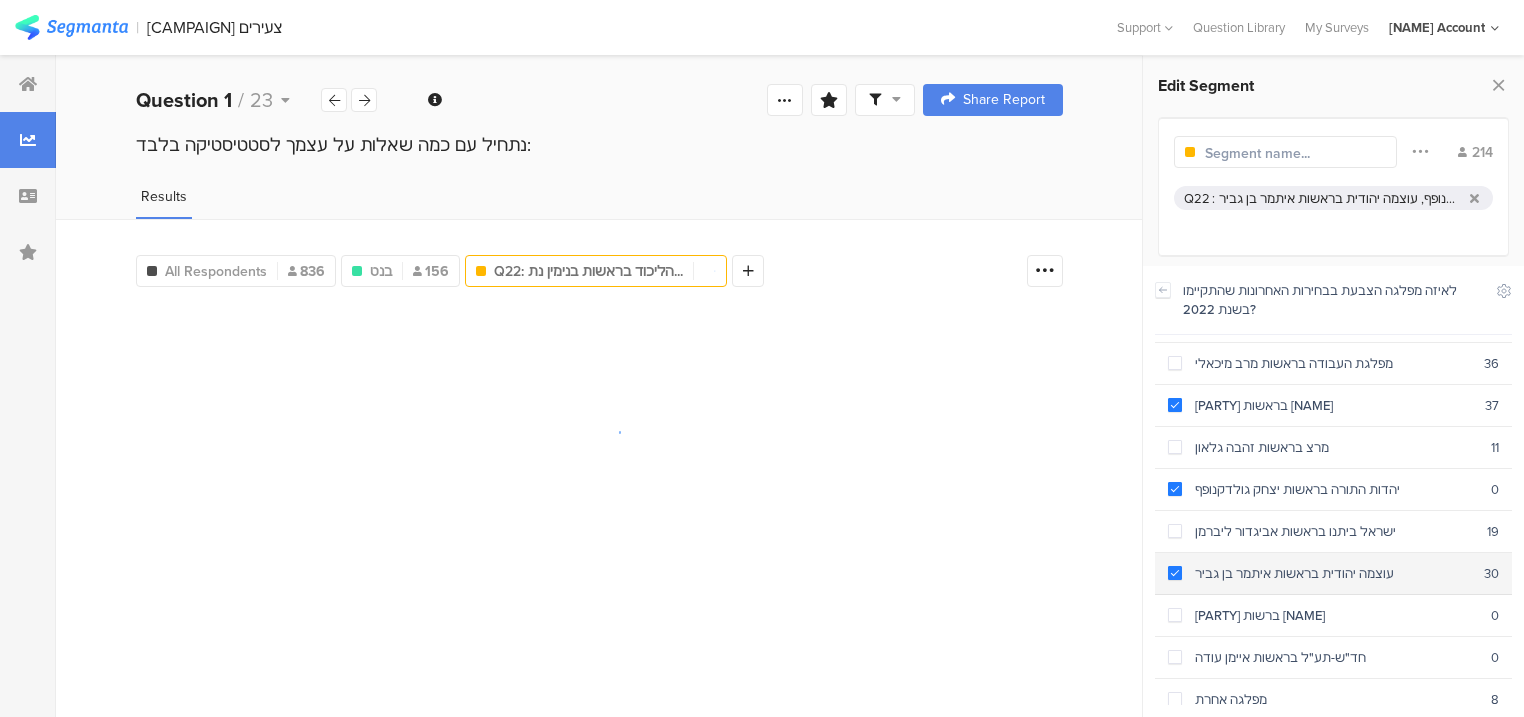 scroll, scrollTop: 1149, scrollLeft: 0, axis: vertical 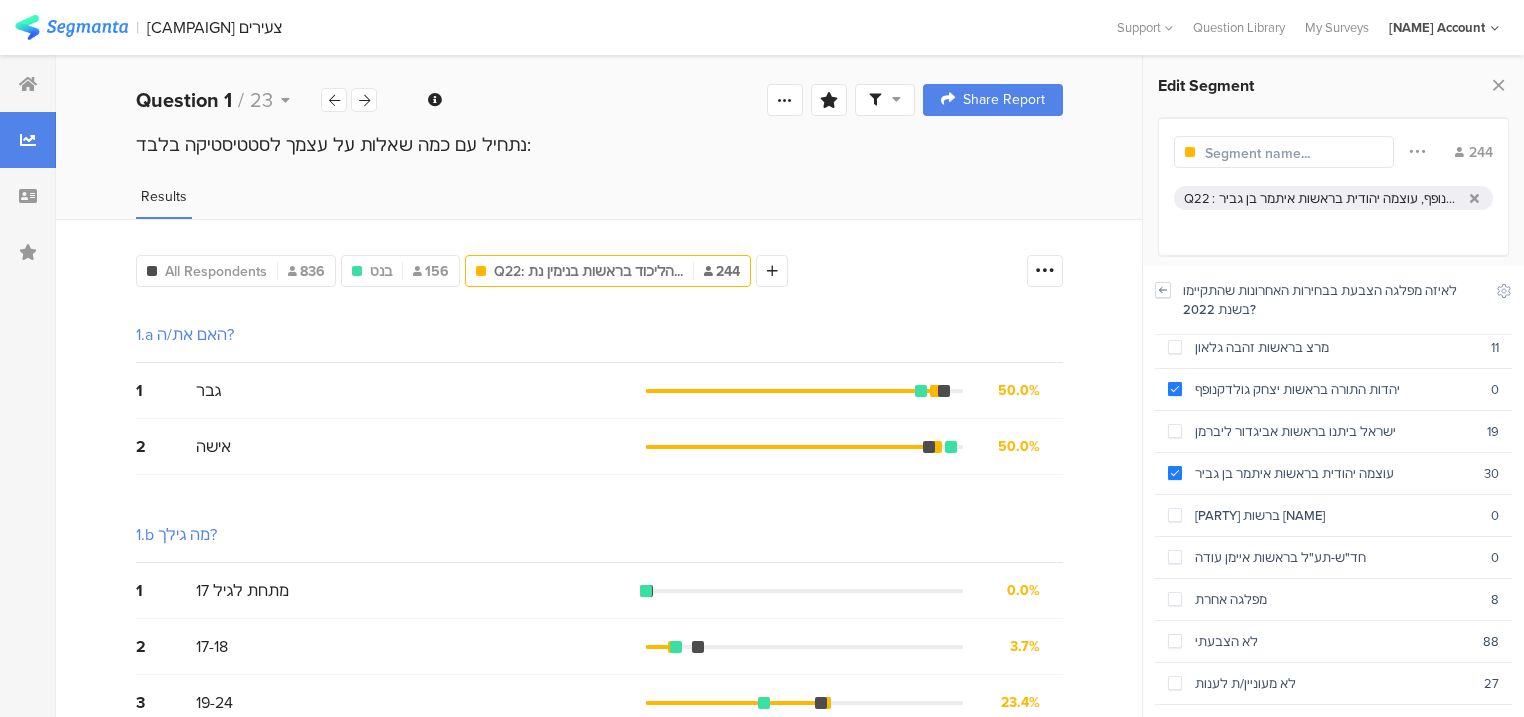 click 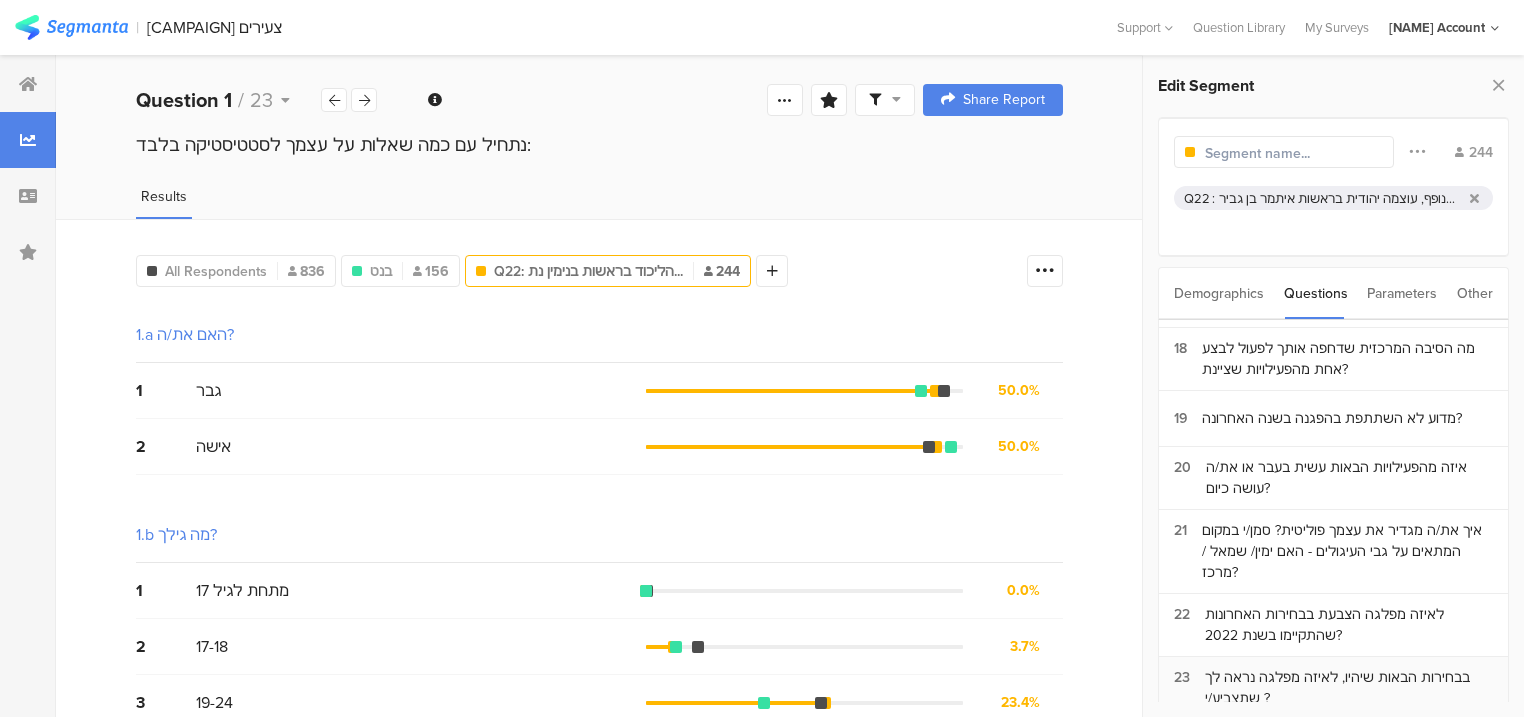 click on "בבחירות הבאות שיהיו, לאיזה מפלגה נראה לך שתצביע/י ?" at bounding box center [1349, 688] 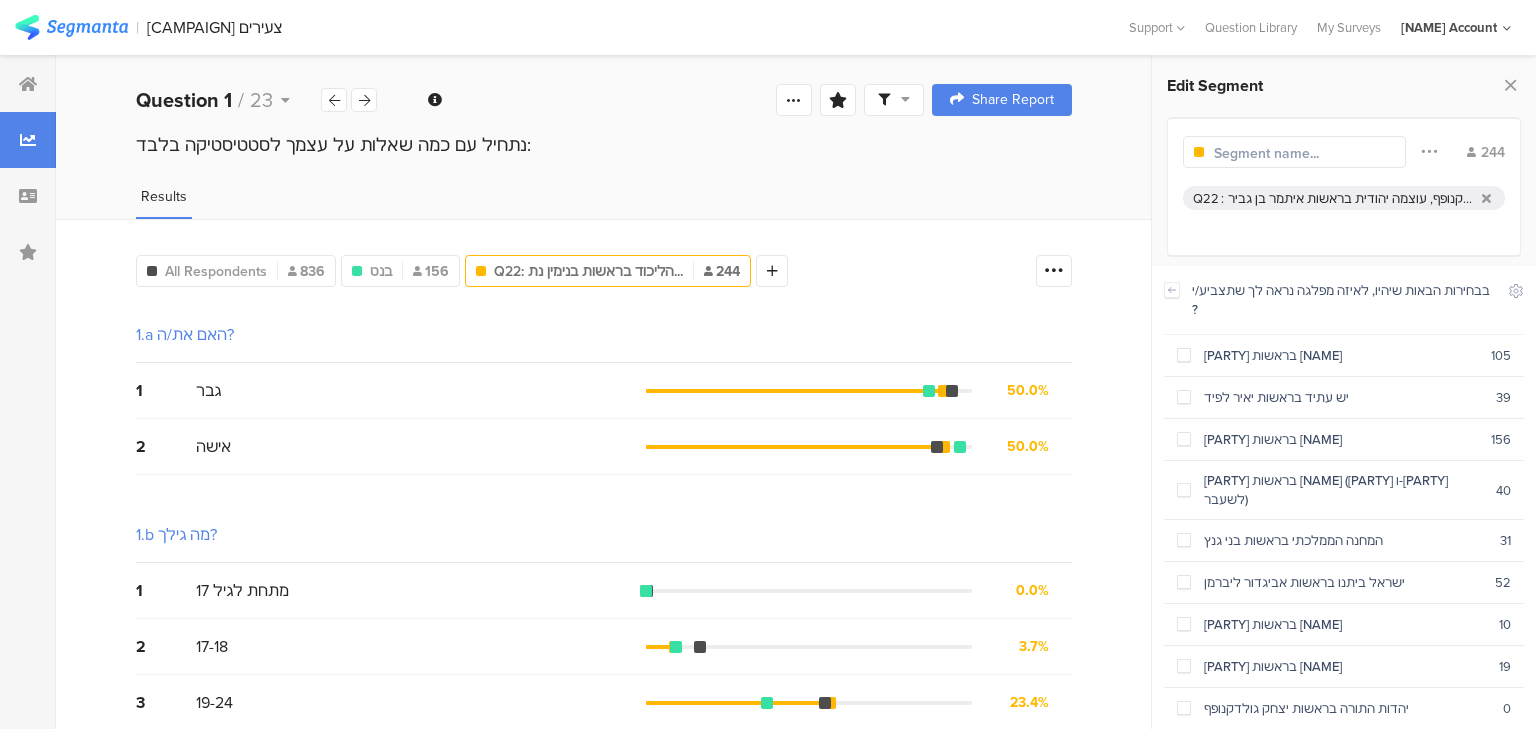 scroll, scrollTop: 1161, scrollLeft: 0, axis: vertical 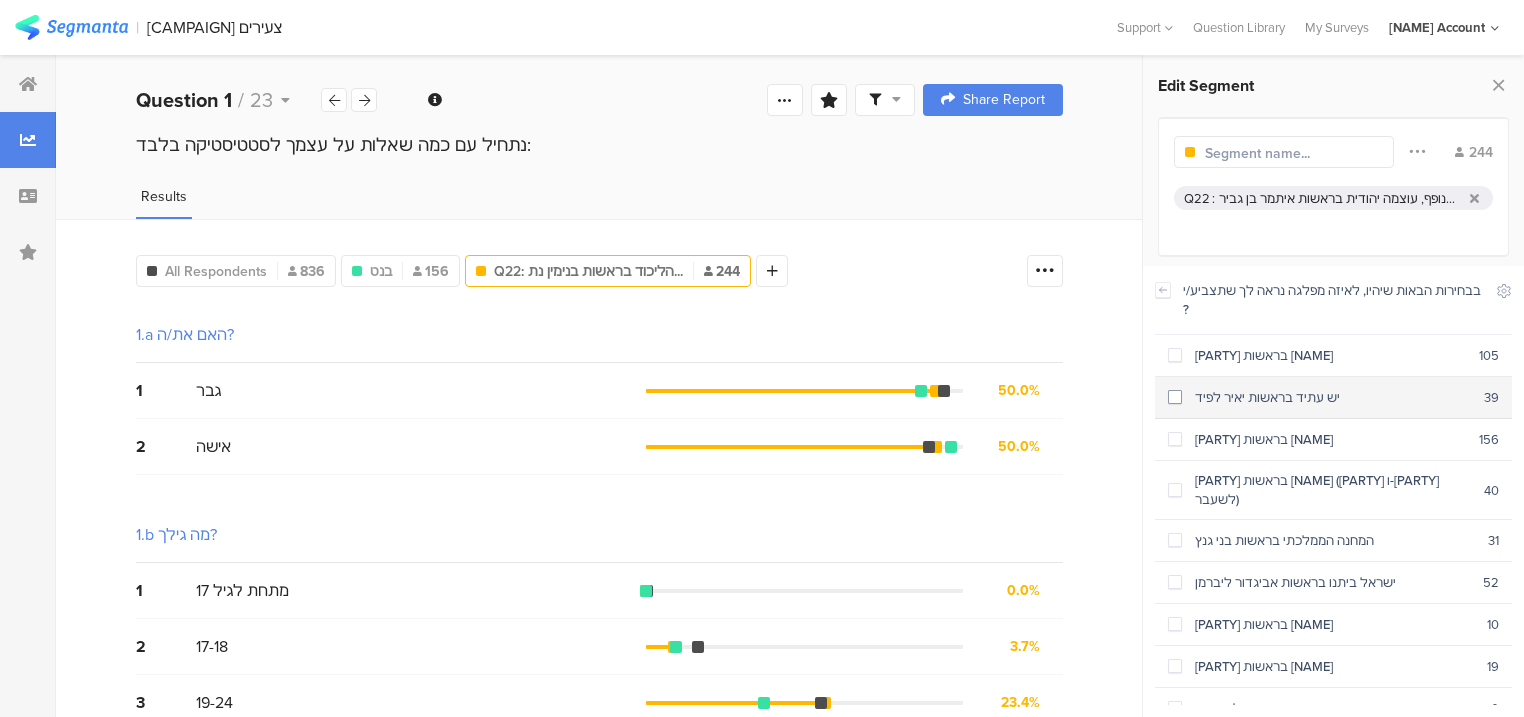 click on "יש עתיד בראשות יאיר לפיד" at bounding box center (1333, 397) 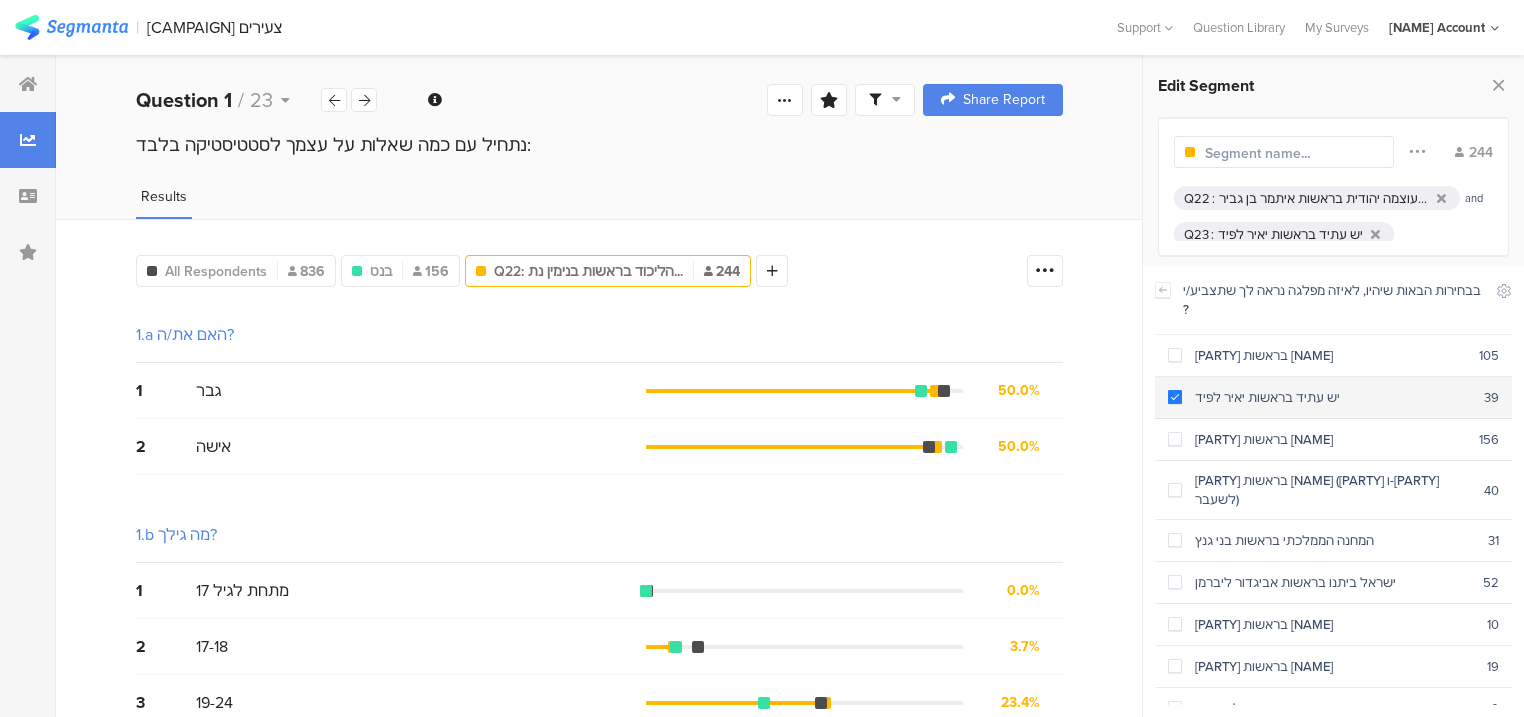 scroll, scrollTop: 1149, scrollLeft: 0, axis: vertical 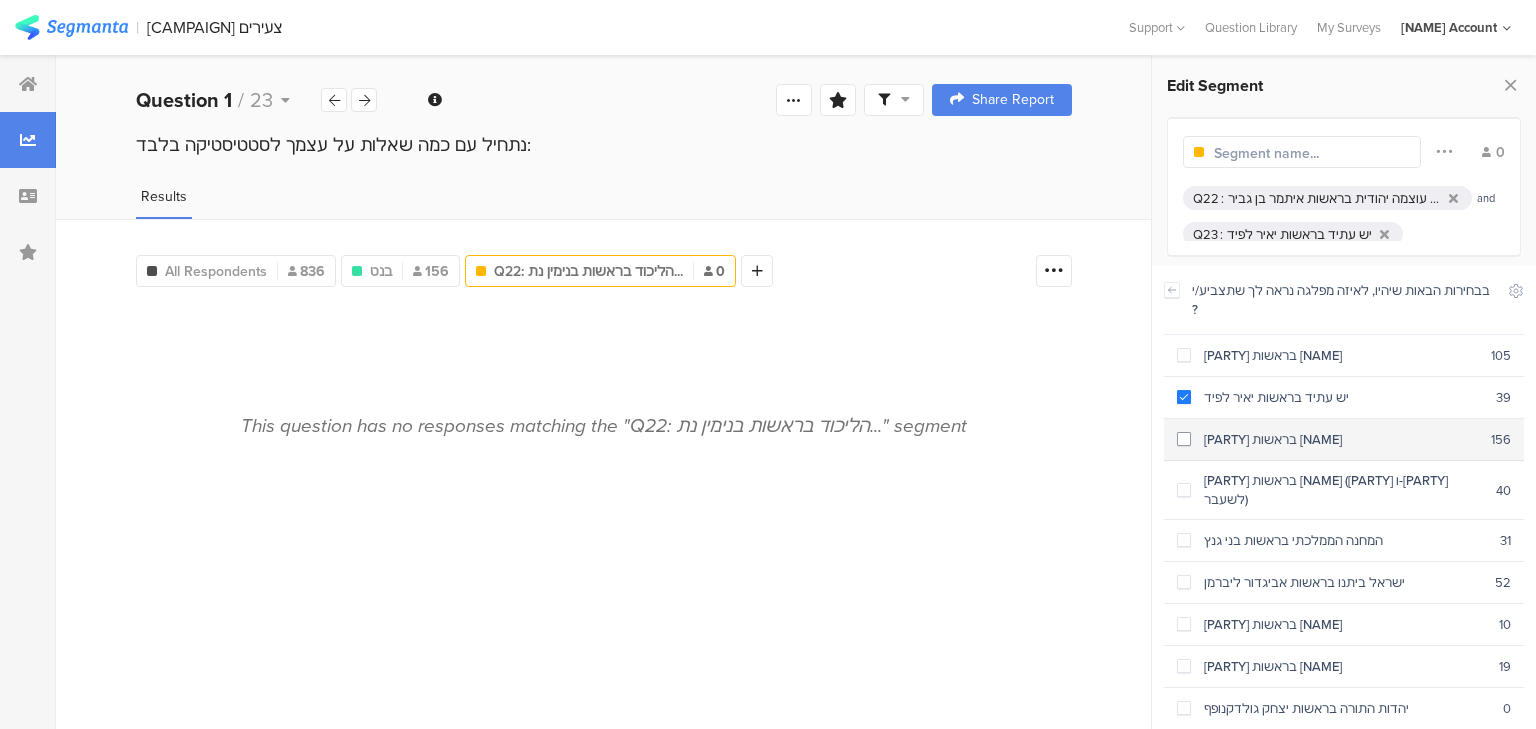 click on "מפלגה חדשה בראשות בנט" at bounding box center [1341, 439] 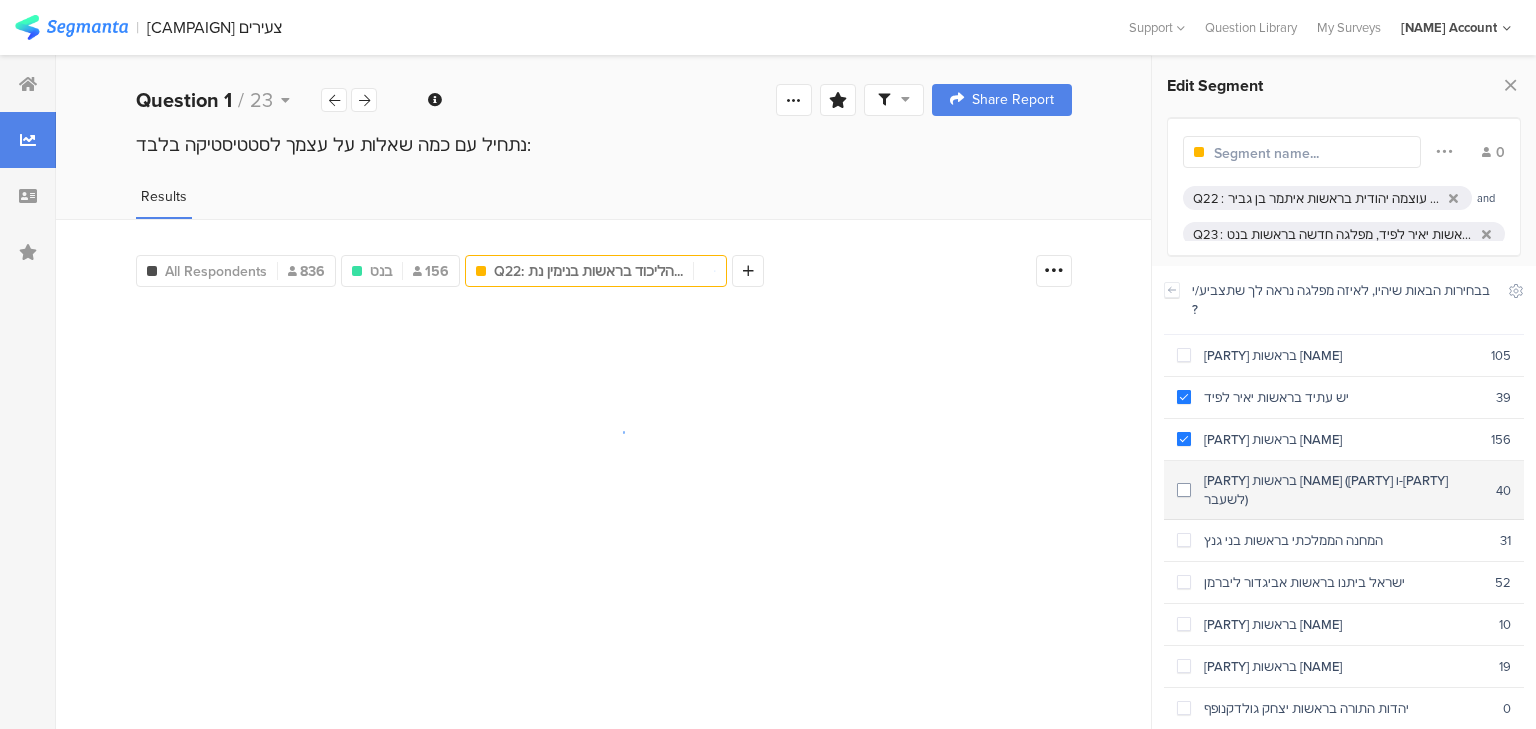 click on "הדמוקרטים בראשות יאיר גולן (העבודה ומרצ לשעבר)" at bounding box center (1343, 490) 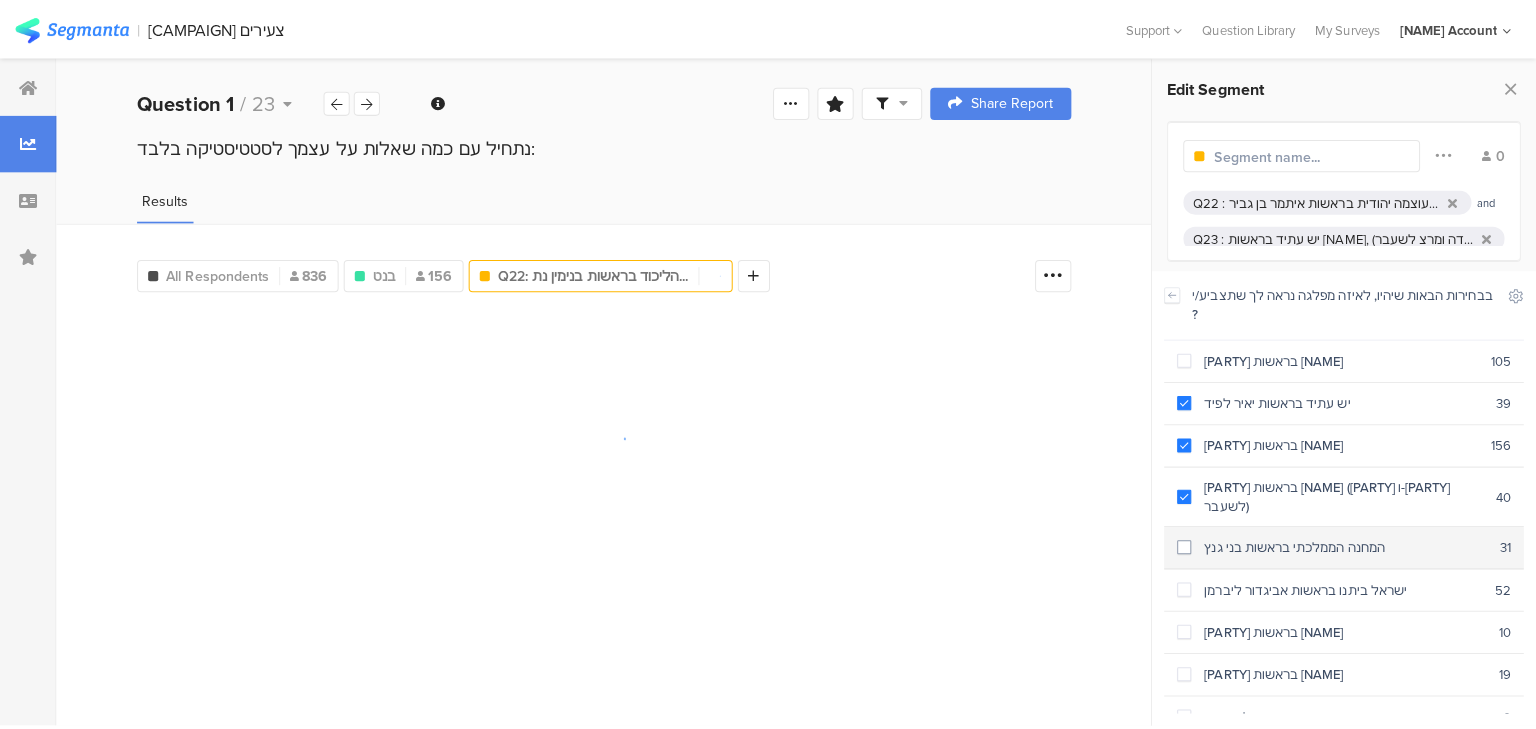 scroll, scrollTop: 1161, scrollLeft: 0, axis: vertical 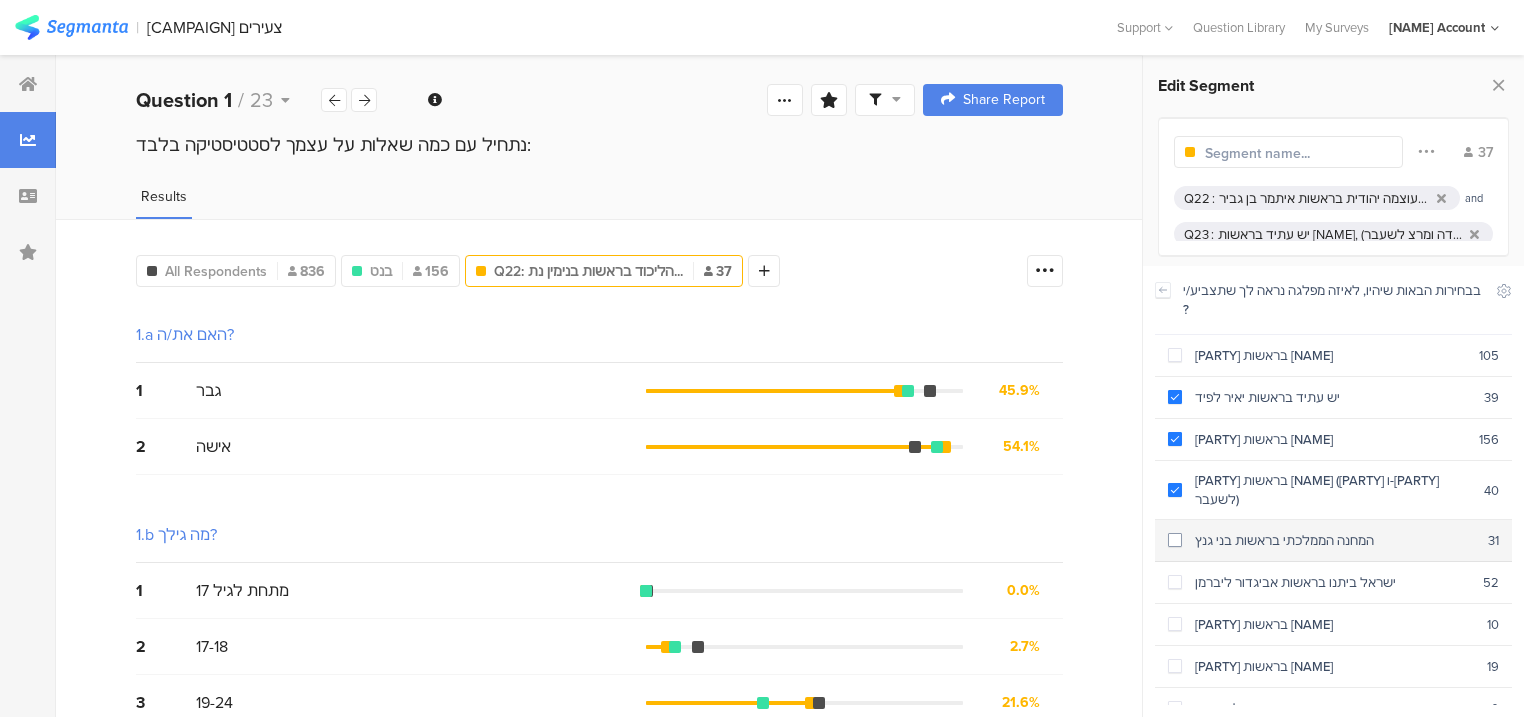 click on "המחנה הממלכתי בראשות בני גנץ" at bounding box center [1335, 540] 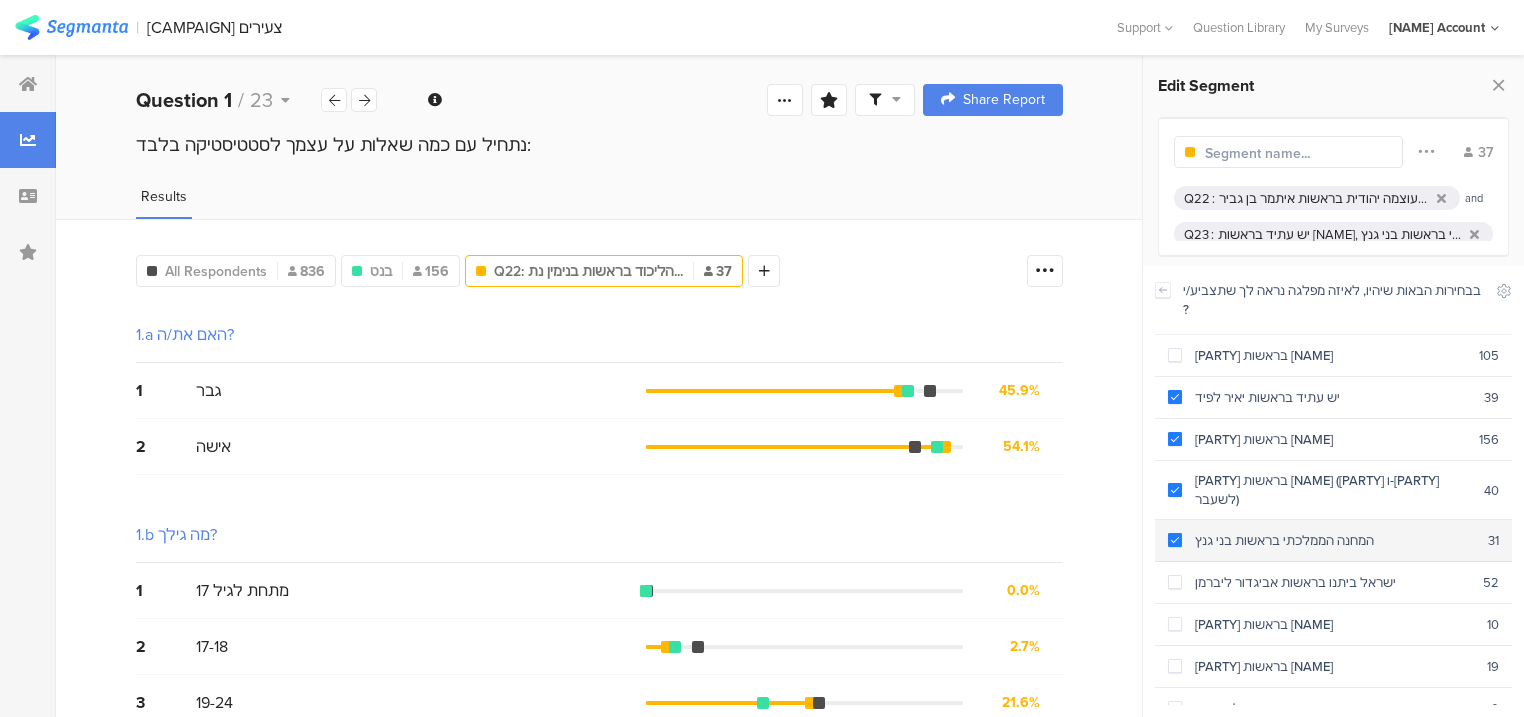 scroll, scrollTop: 1149, scrollLeft: 0, axis: vertical 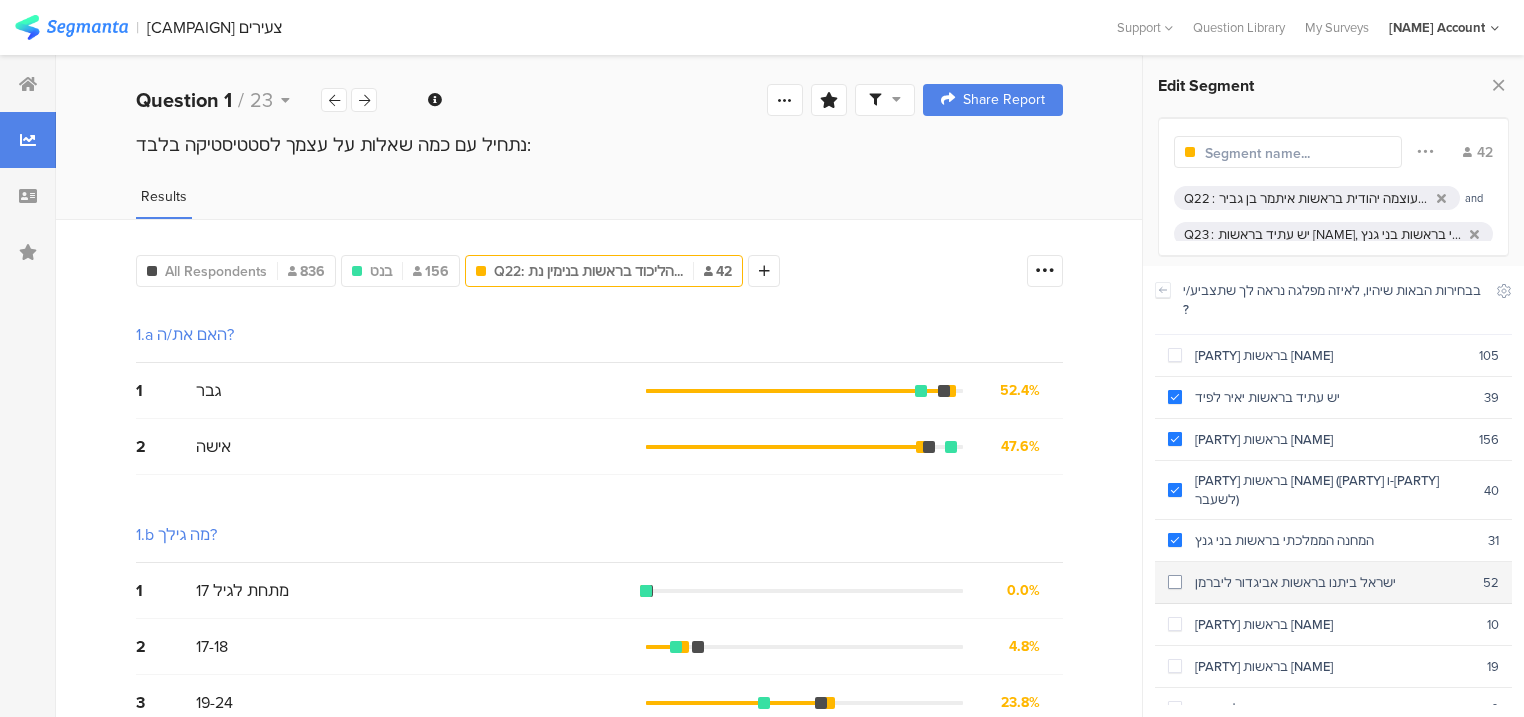 click on "ישראל ביתנו בראשות אביגדור ליברמן" at bounding box center (1332, 582) 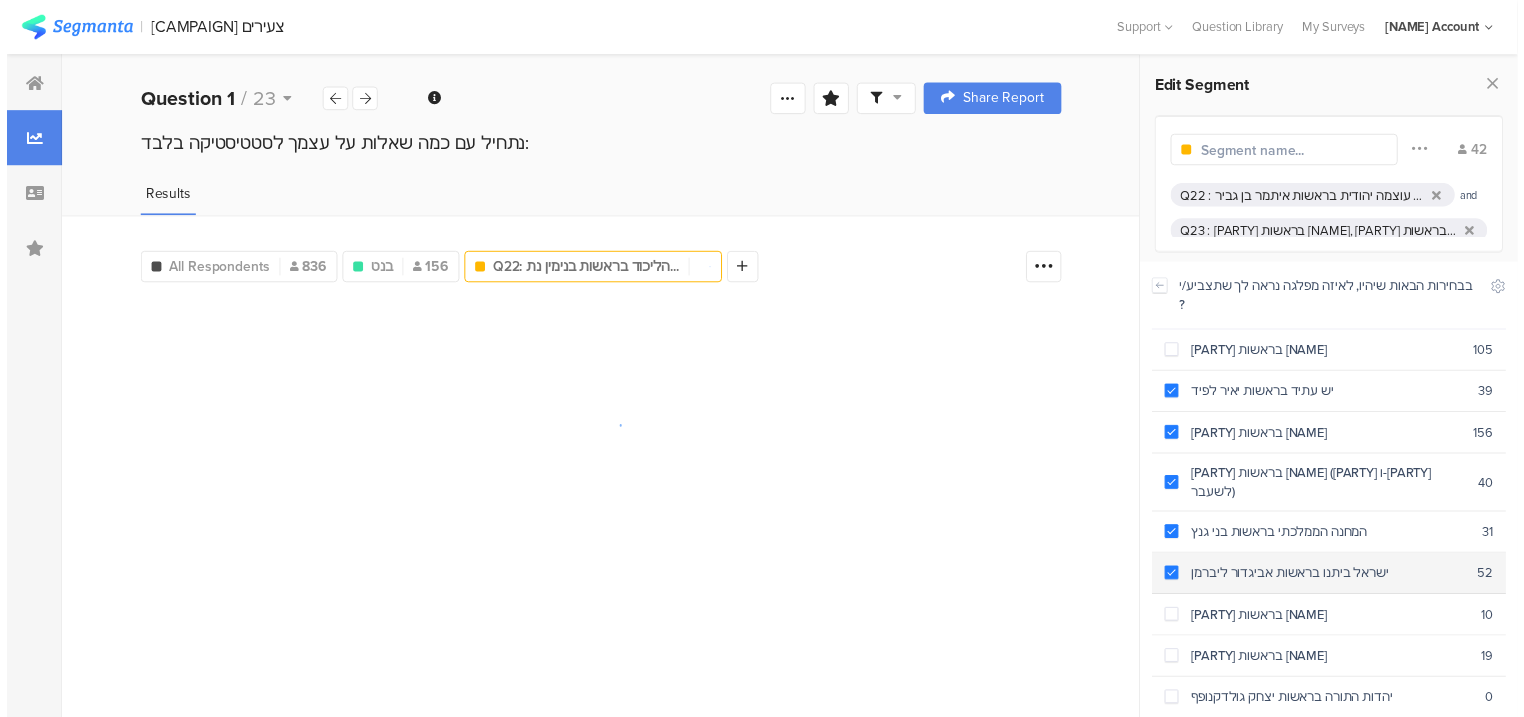 scroll, scrollTop: 1149, scrollLeft: 0, axis: vertical 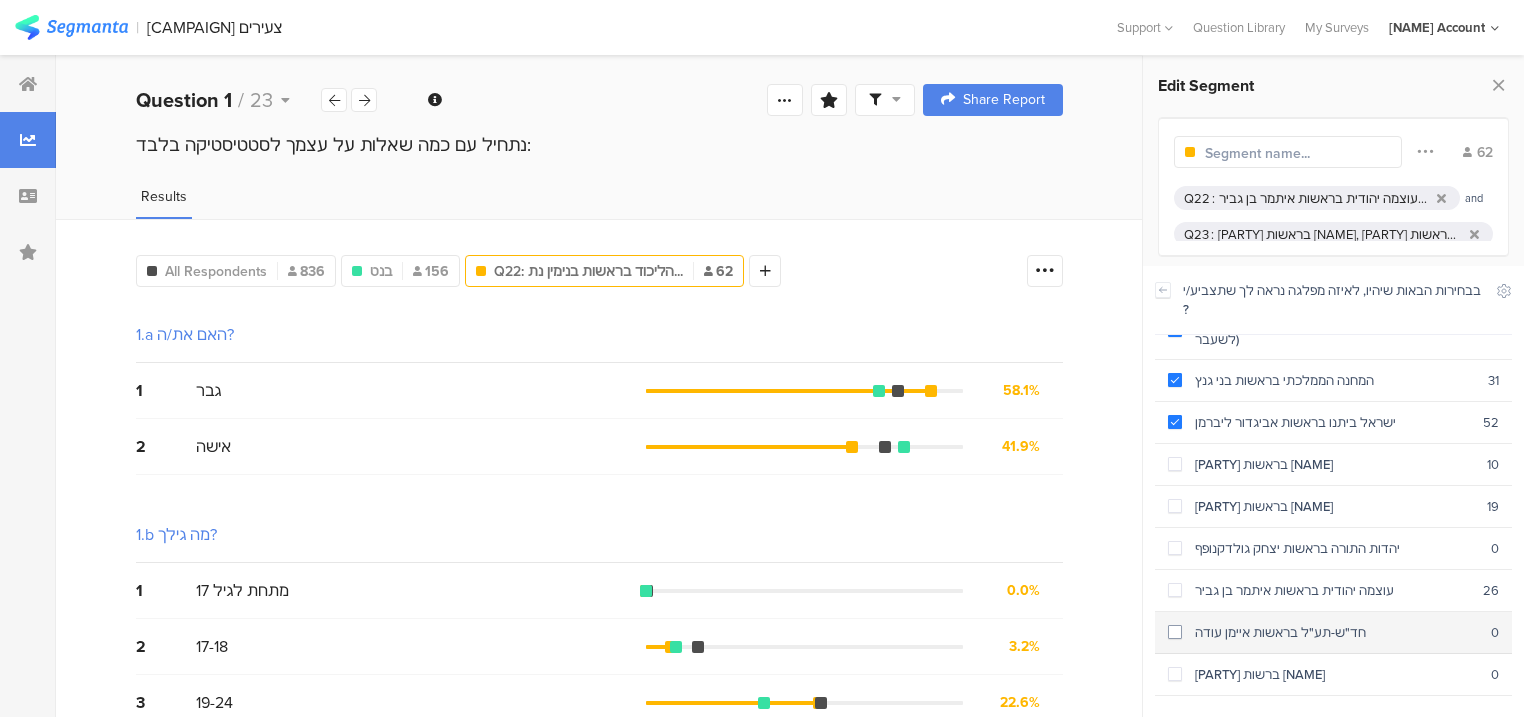 click on "חד"ש-תע"ל בראשות איימן עודה" at bounding box center (1336, 632) 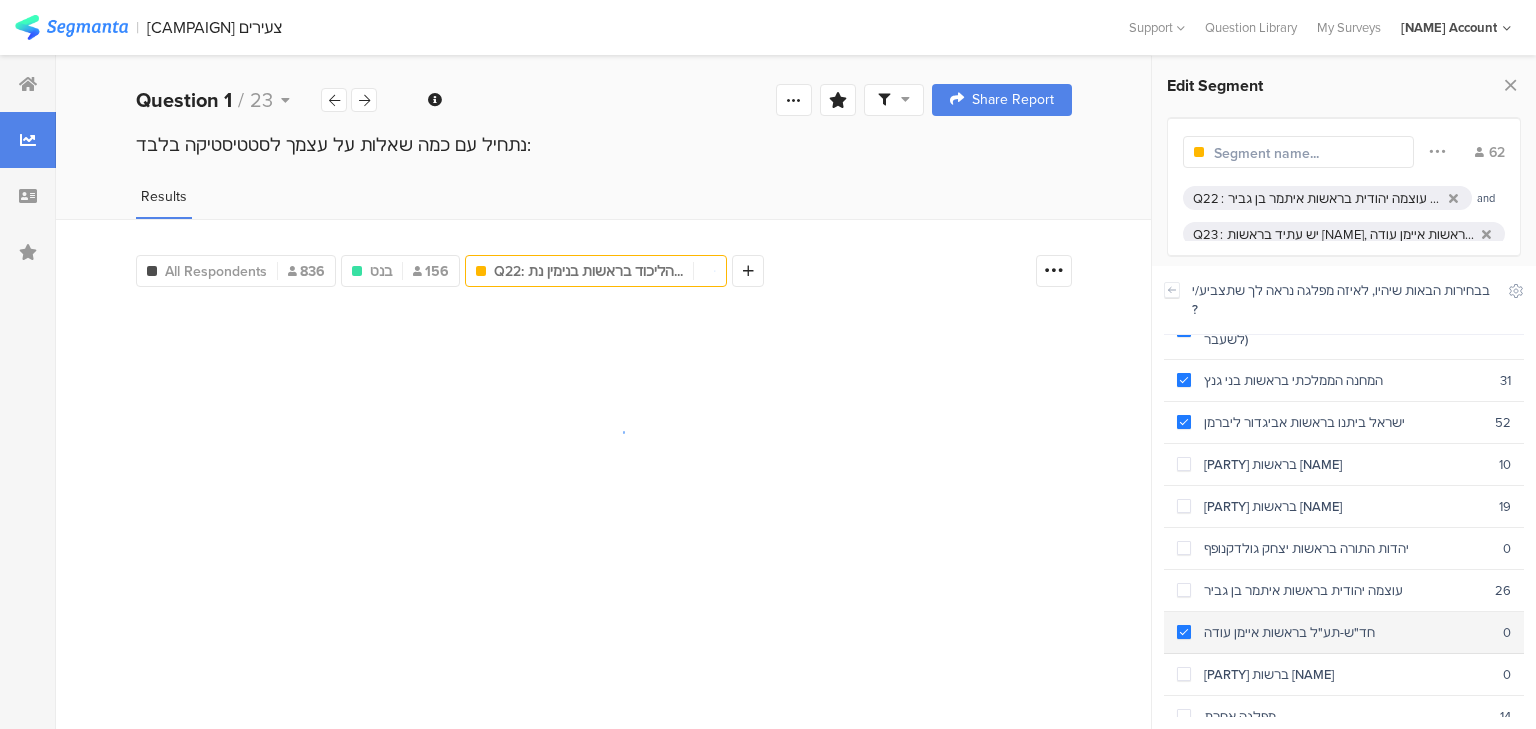 scroll, scrollTop: 1149, scrollLeft: 0, axis: vertical 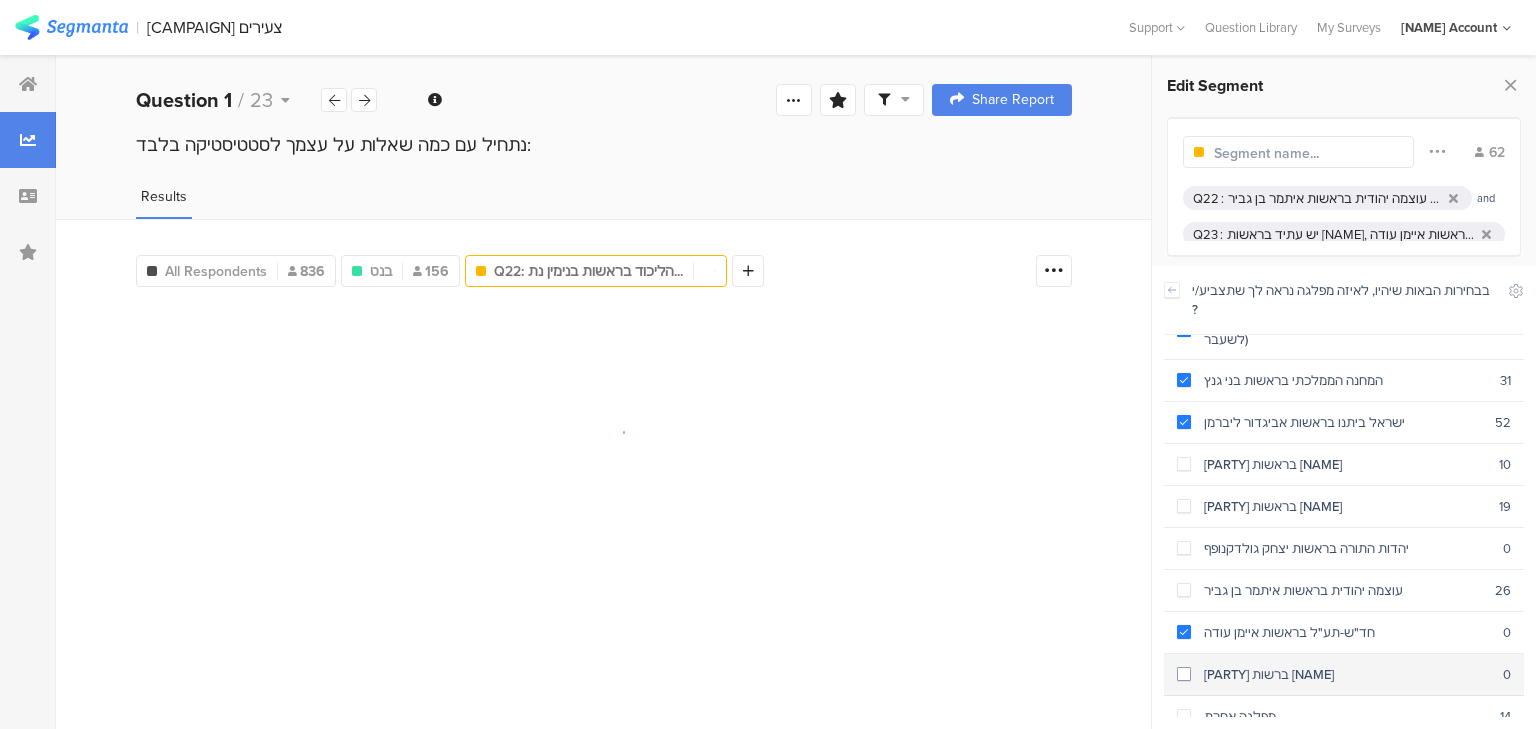 click on "רע"מ (הרשימה הערבית המאוחדת) ברשות מנסור  עבאס" at bounding box center (1347, 674) 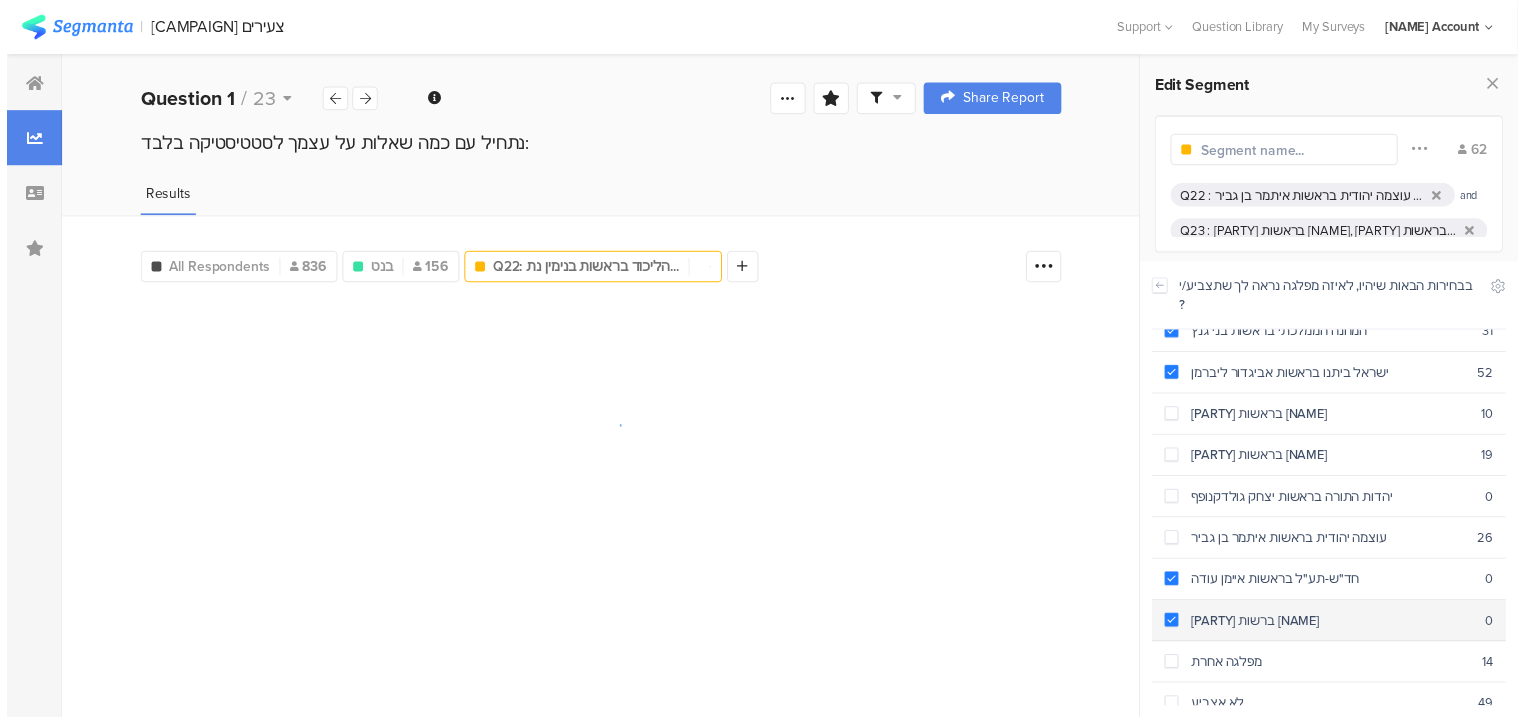 scroll, scrollTop: 229, scrollLeft: 0, axis: vertical 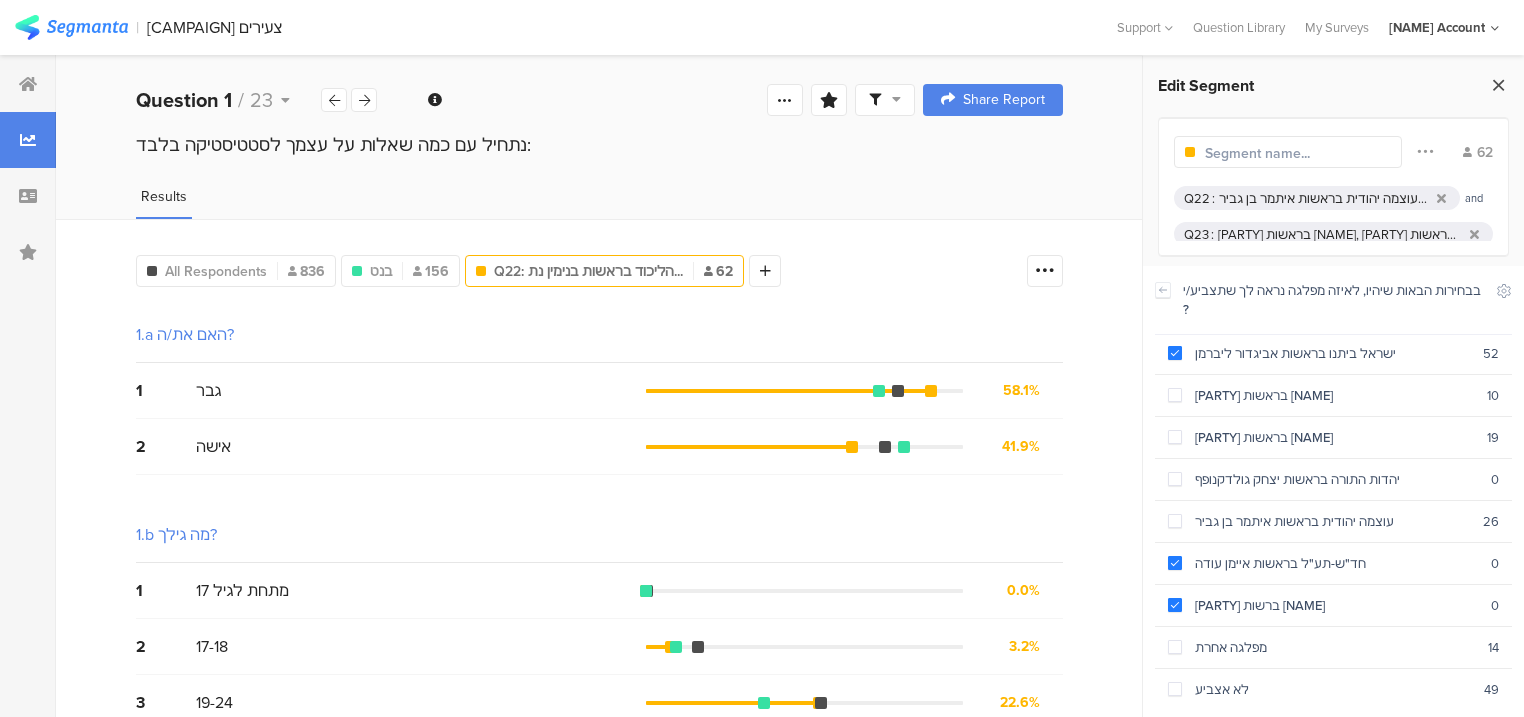 click at bounding box center (1498, 85) 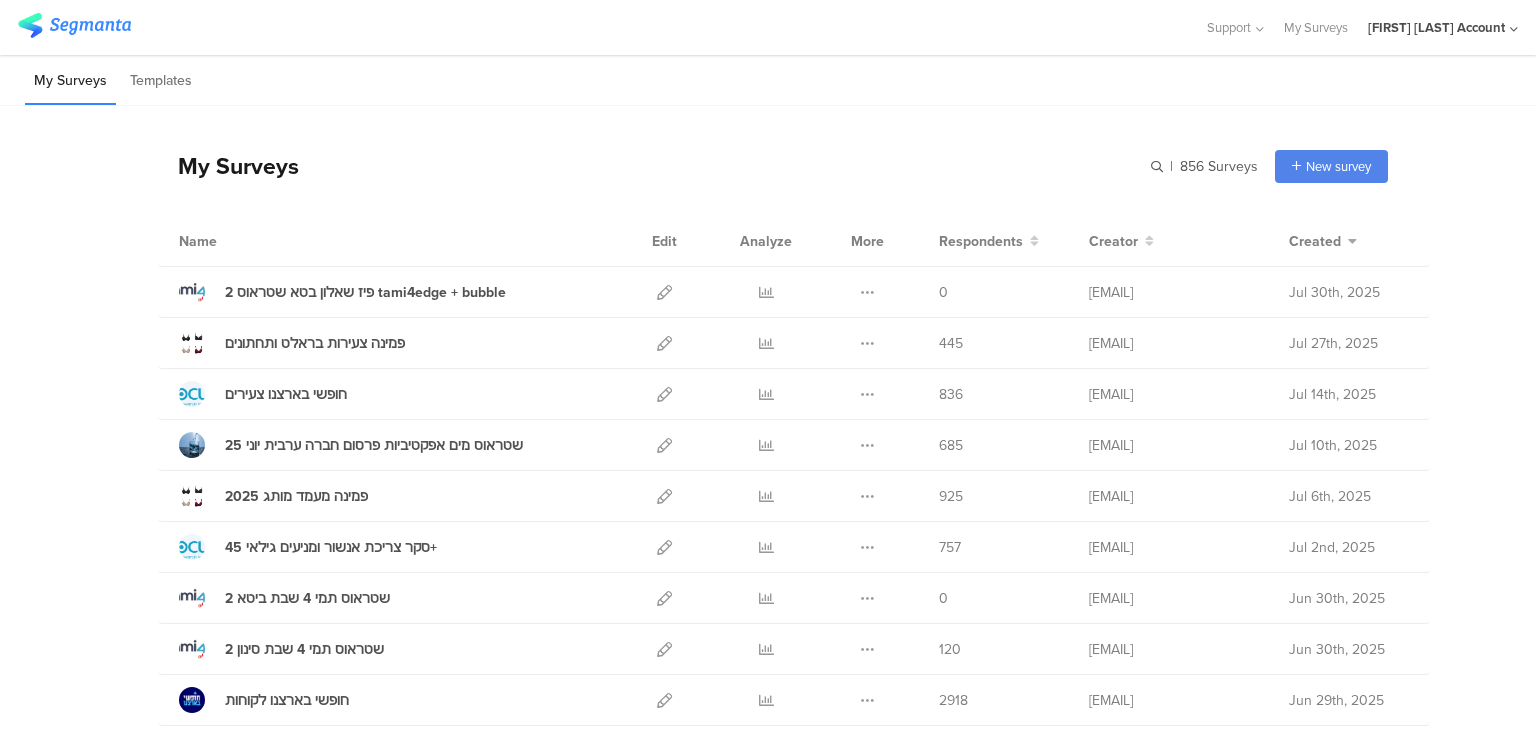 scroll, scrollTop: 0, scrollLeft: 0, axis: both 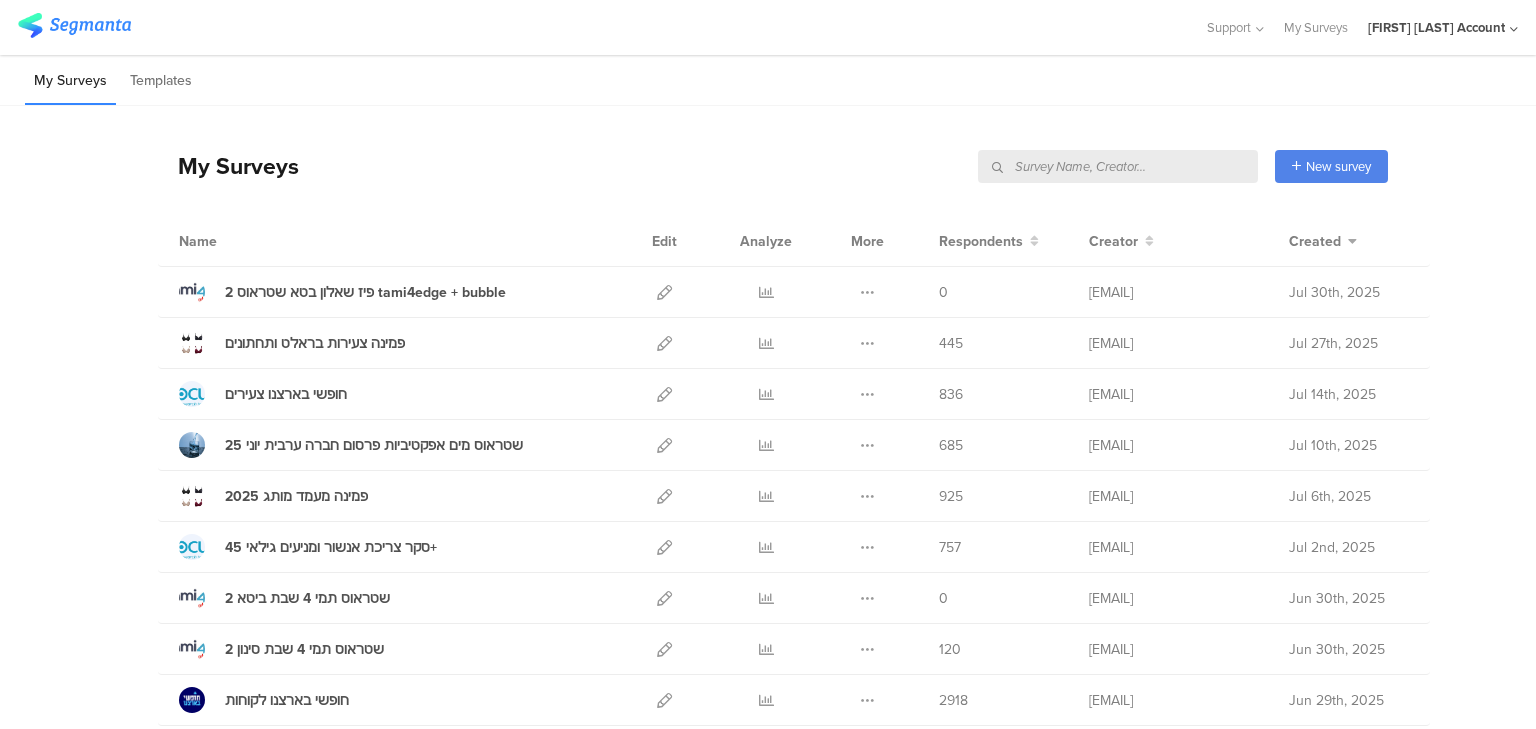 click at bounding box center (1118, 166) 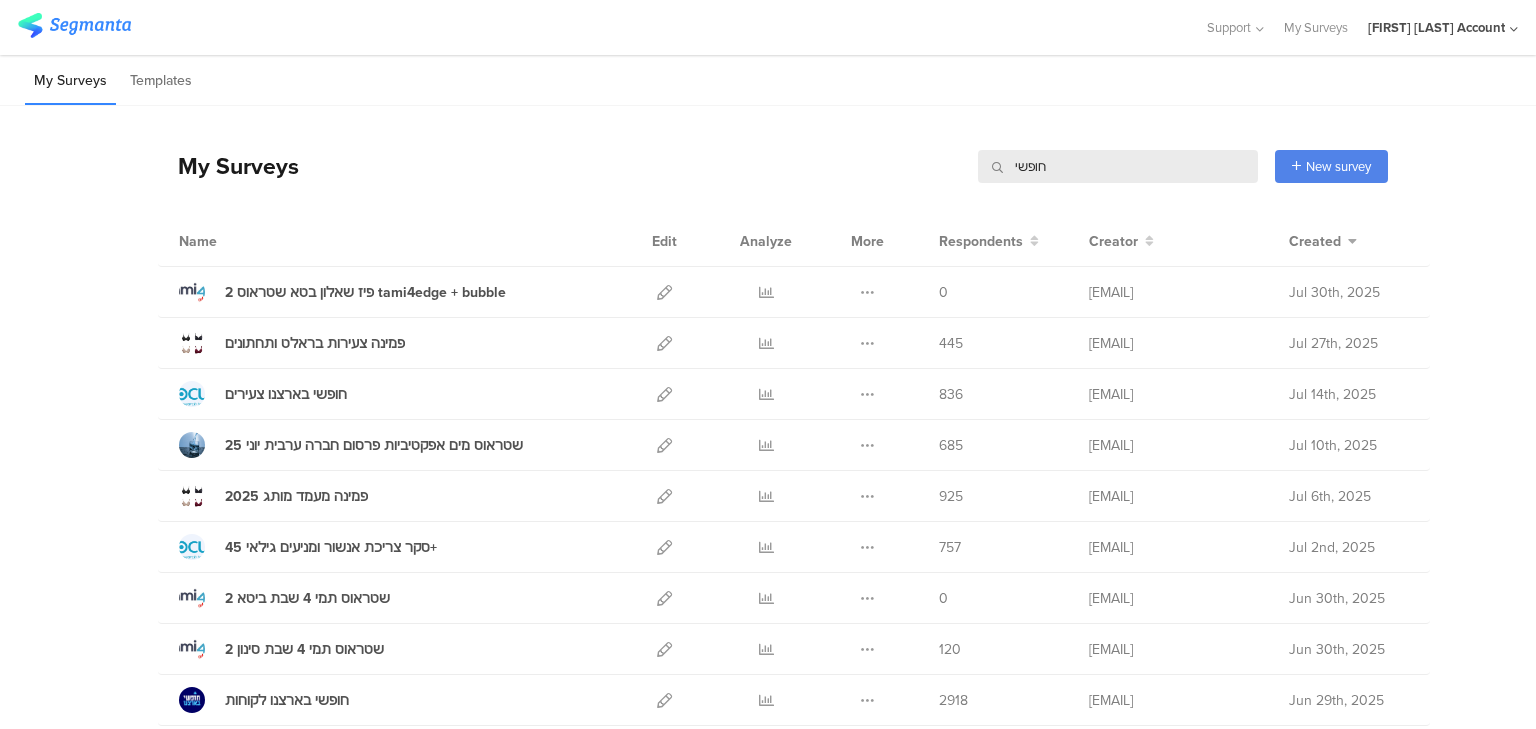 type on "חופשי" 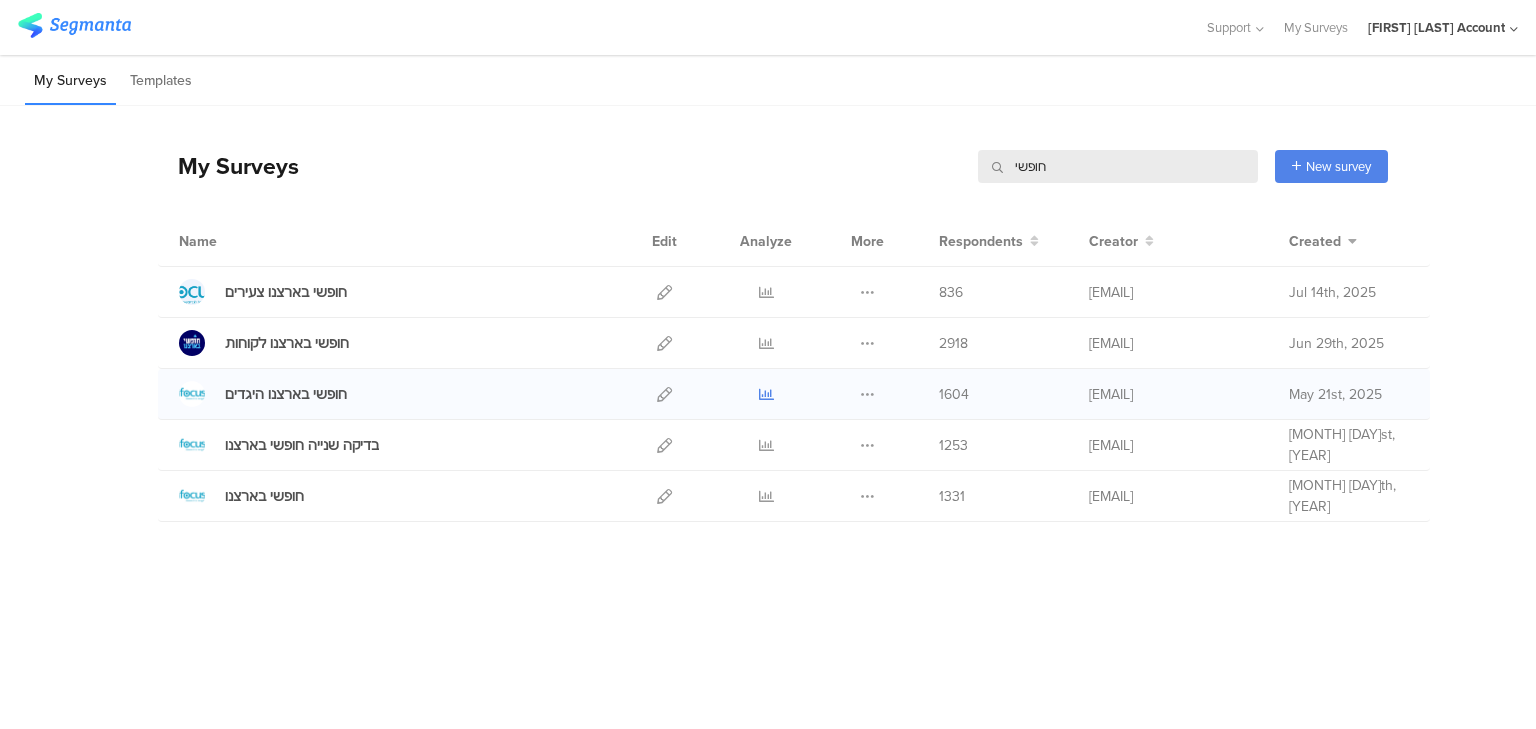 click at bounding box center (766, 394) 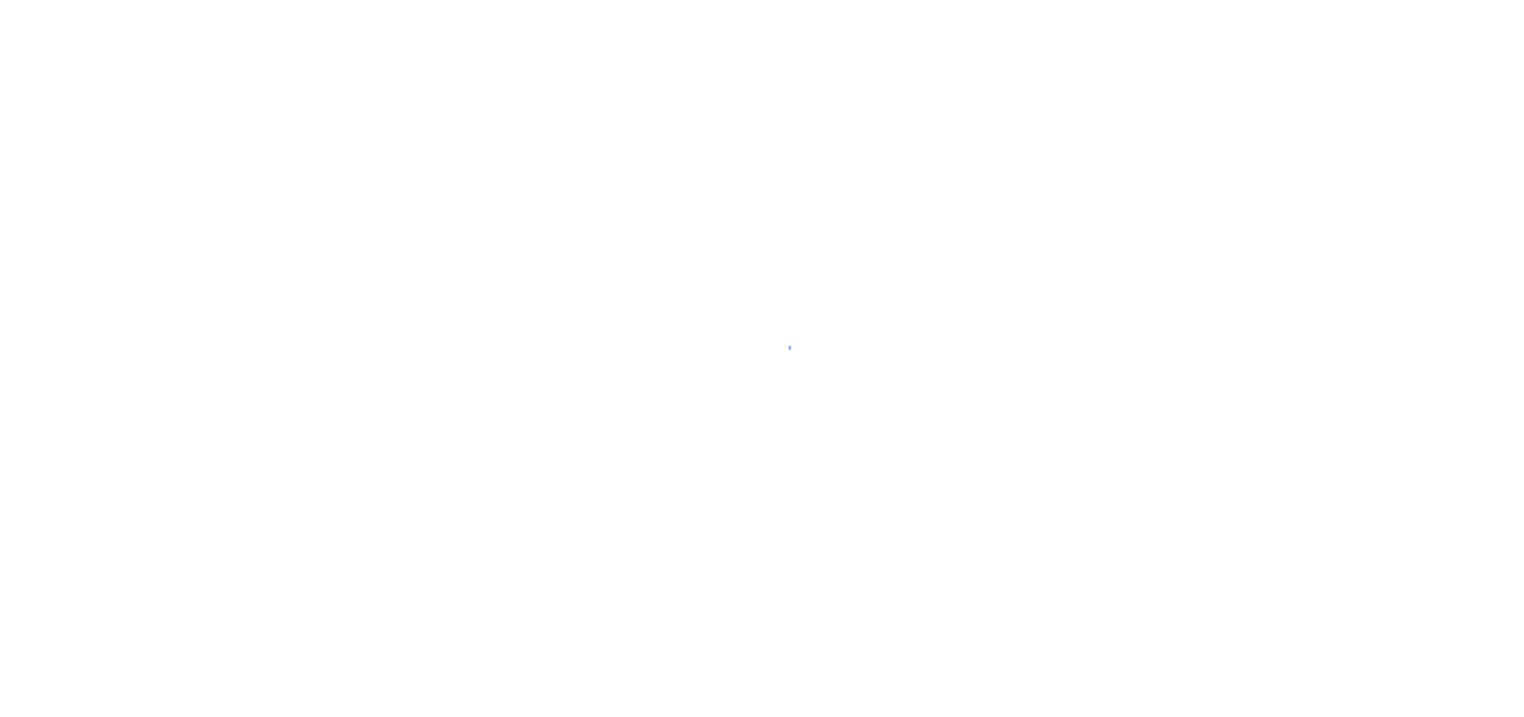 scroll, scrollTop: 0, scrollLeft: 0, axis: both 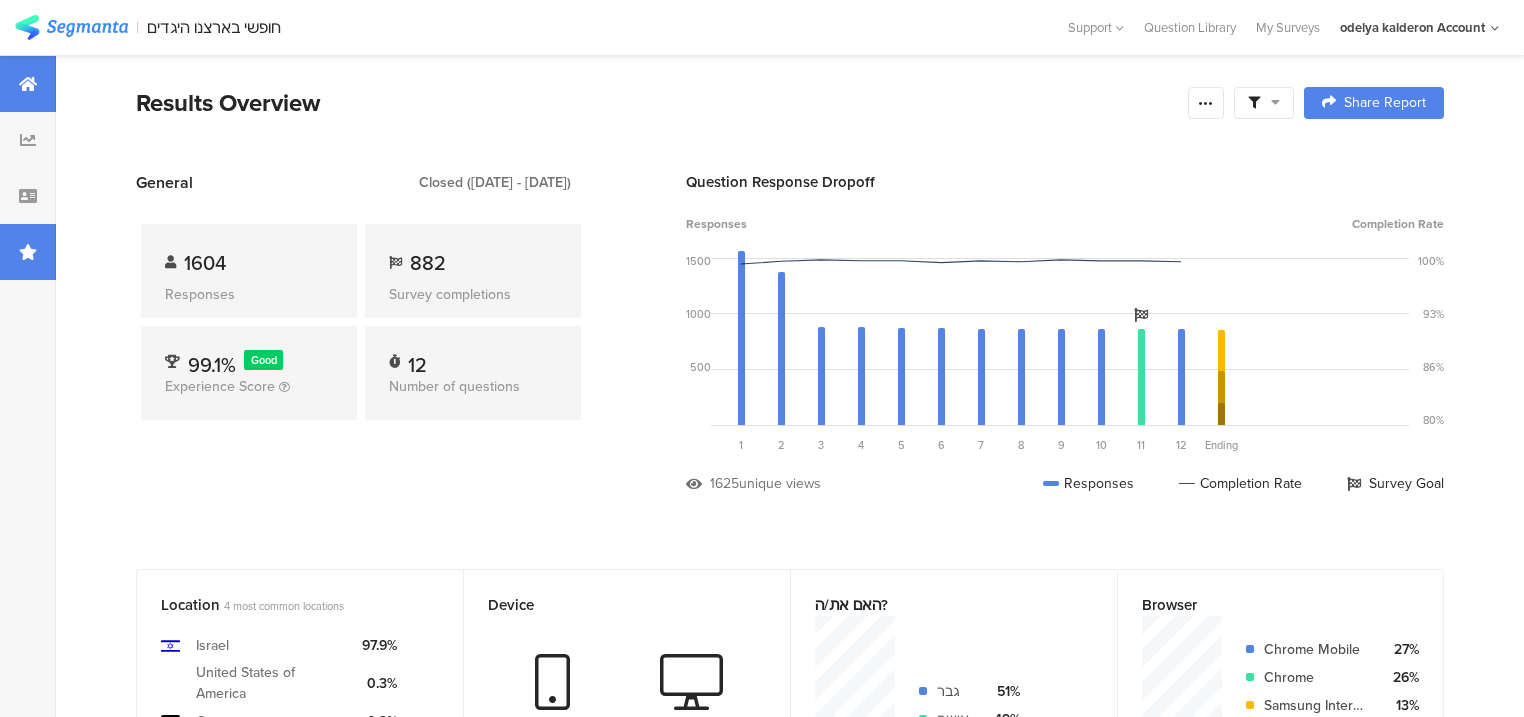 click at bounding box center [28, 252] 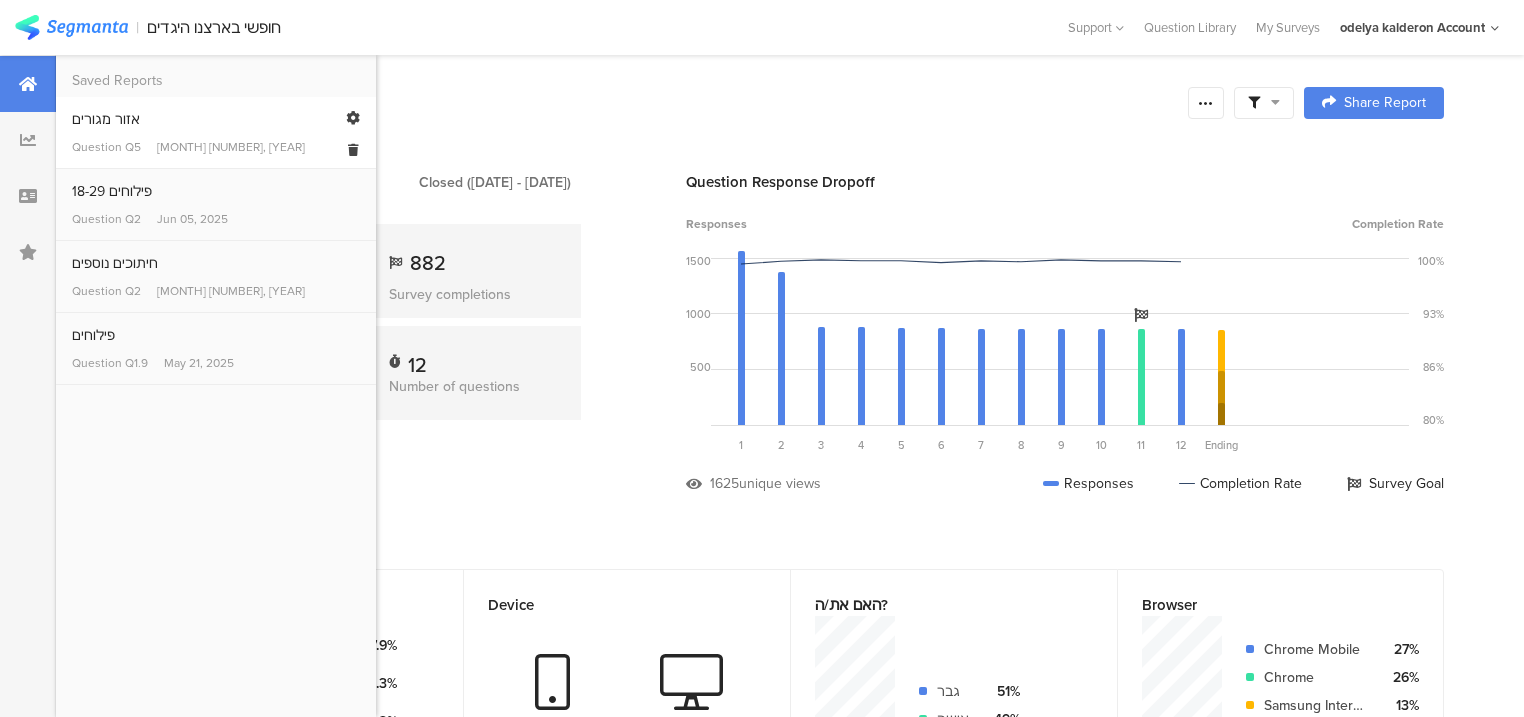 click on "אזור מגורים   Question Q5   [MONTH] [NUMBER], [YEAR]" at bounding box center (216, 132) 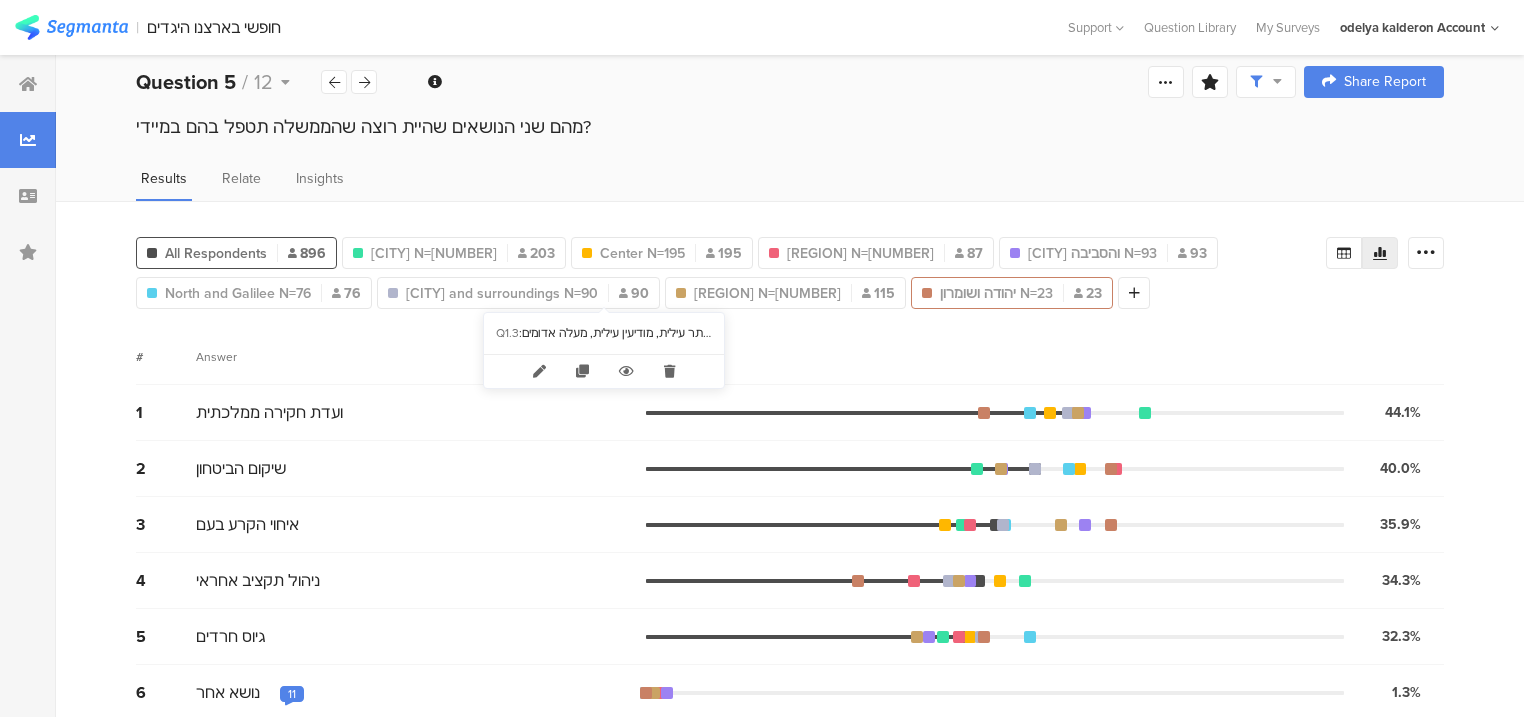 scroll, scrollTop: 34, scrollLeft: 0, axis: vertical 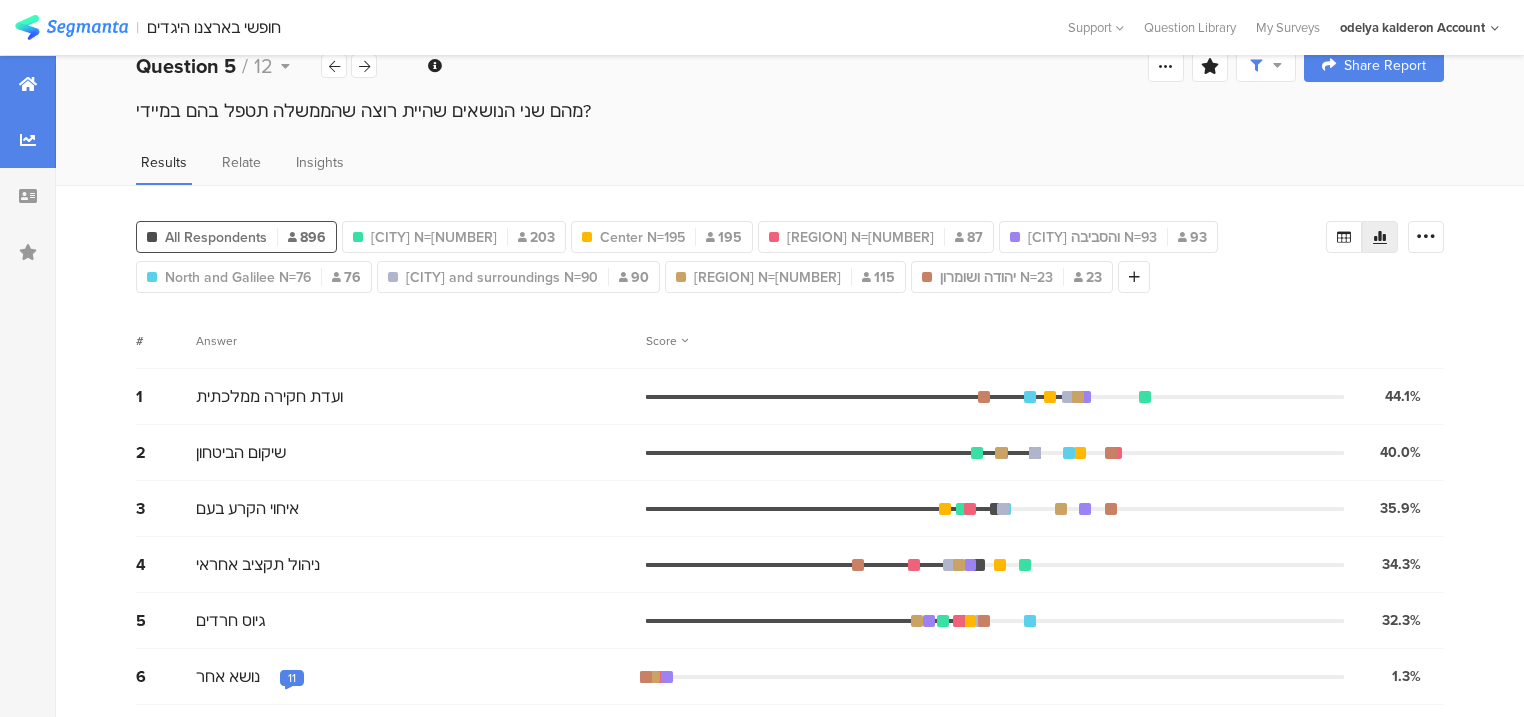 click at bounding box center [28, 84] 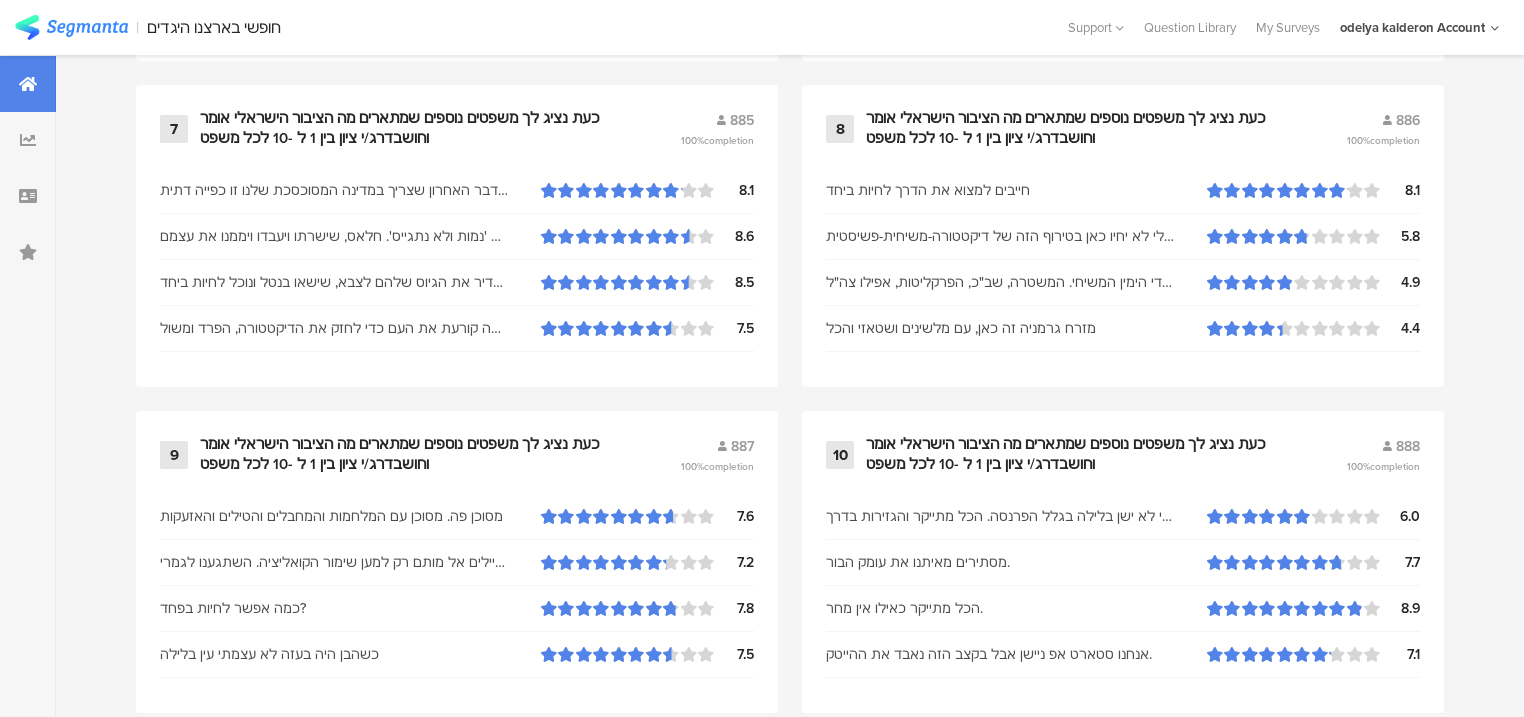 scroll, scrollTop: 1520, scrollLeft: 0, axis: vertical 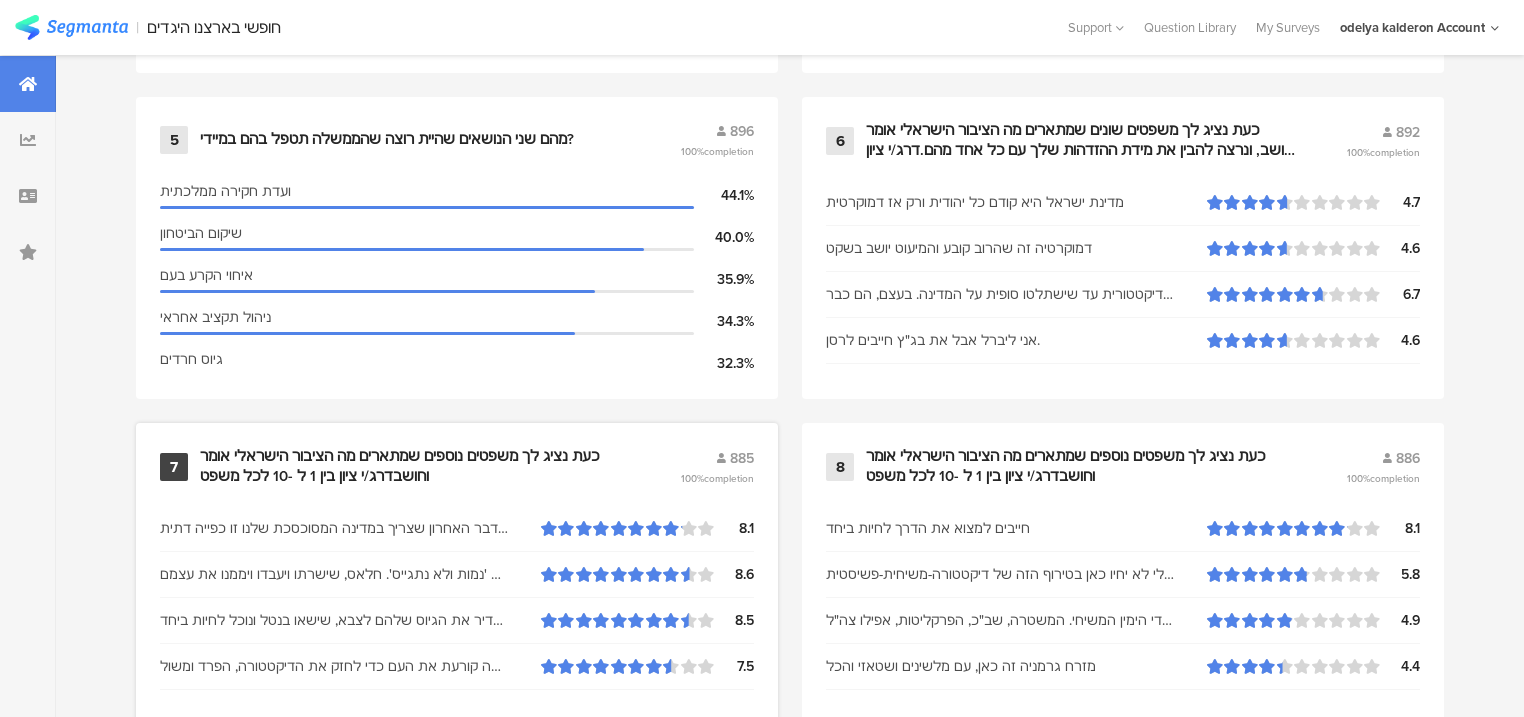 click on "כעת נציג לך משפטים נוספים שמתארים מה הציבור הישראלי אומר וחושבדרג/י ציון בין 1 ל -10 לכל משפט" at bounding box center (416, 466) 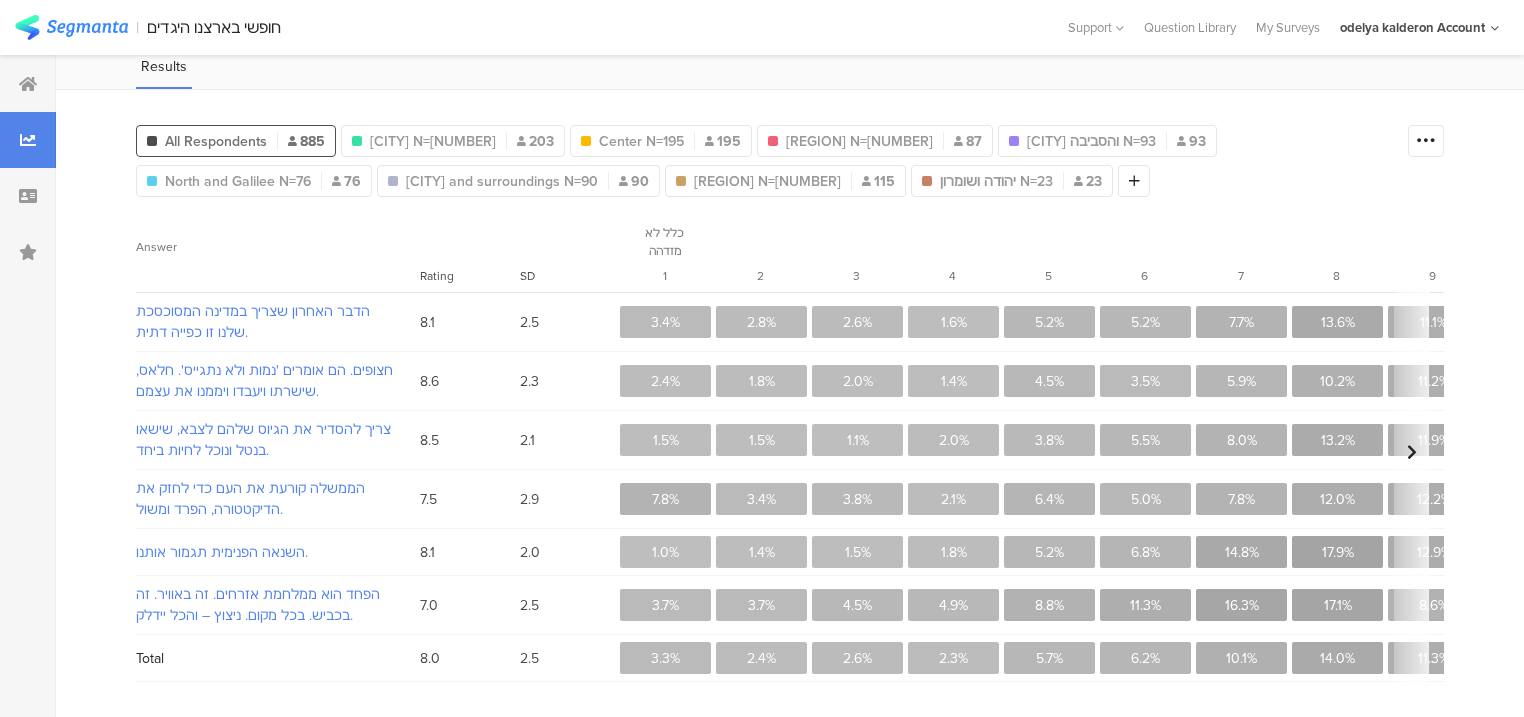 scroll, scrollTop: 0, scrollLeft: 0, axis: both 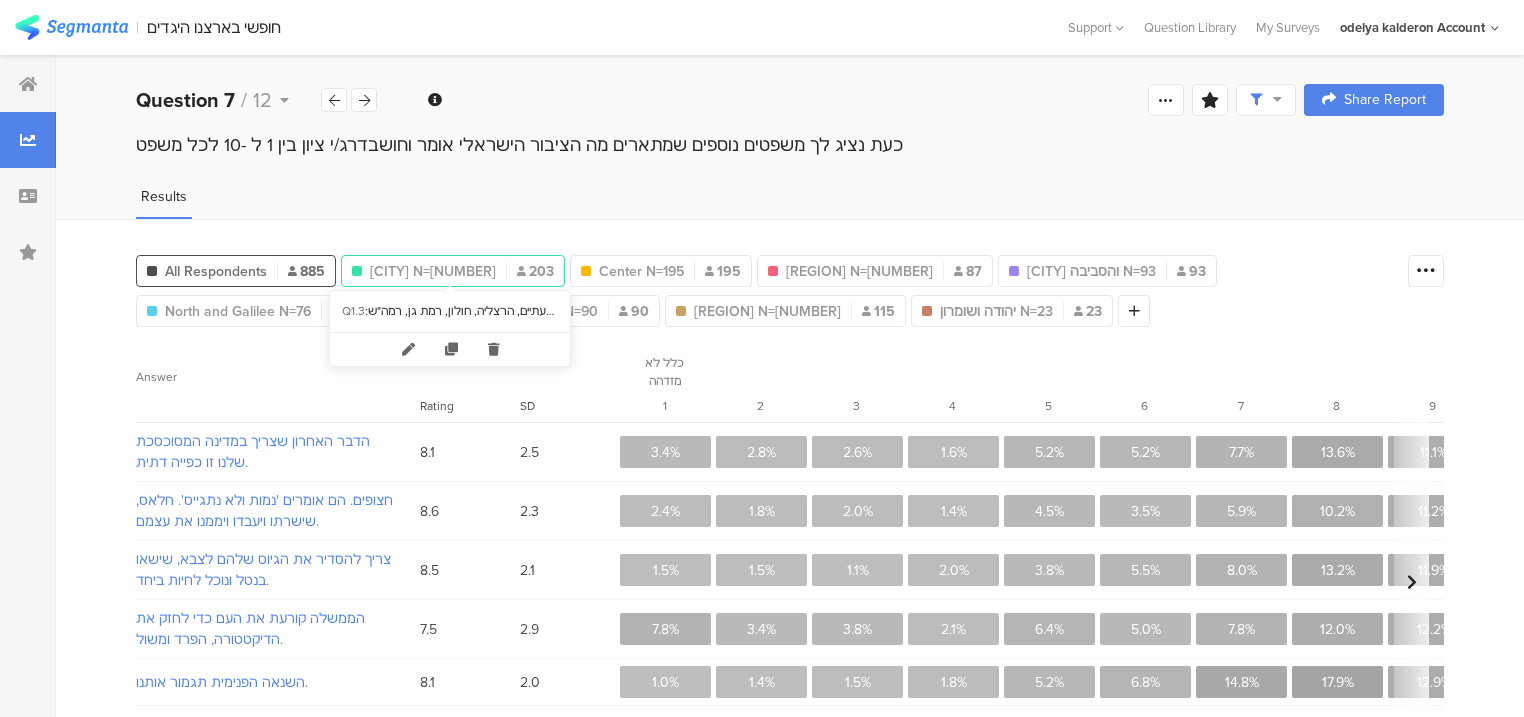 click on "ת"א והסביבה N=203" at bounding box center (433, 271) 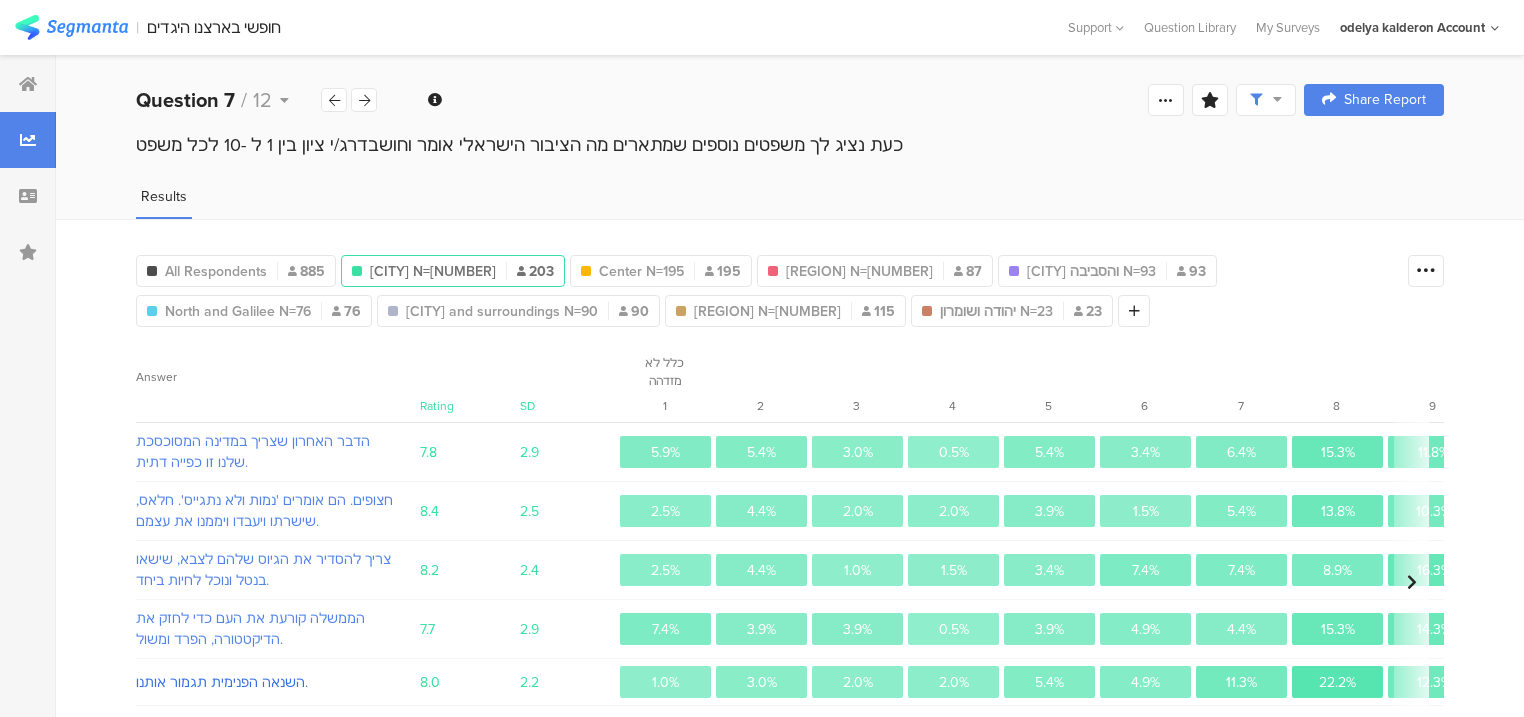 click on "השנאה הפנימית תגמור אותנו." at bounding box center (265, 682) 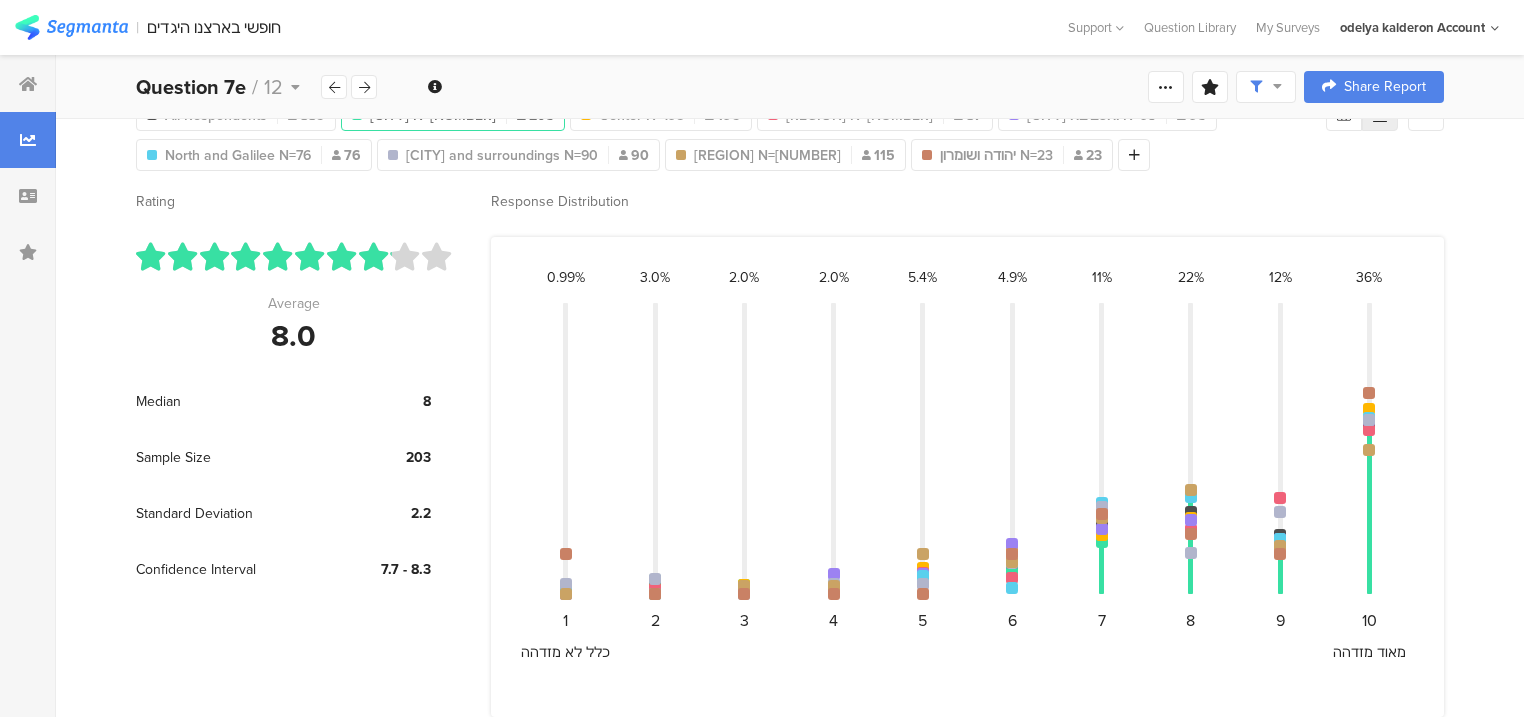 scroll, scrollTop: 192, scrollLeft: 0, axis: vertical 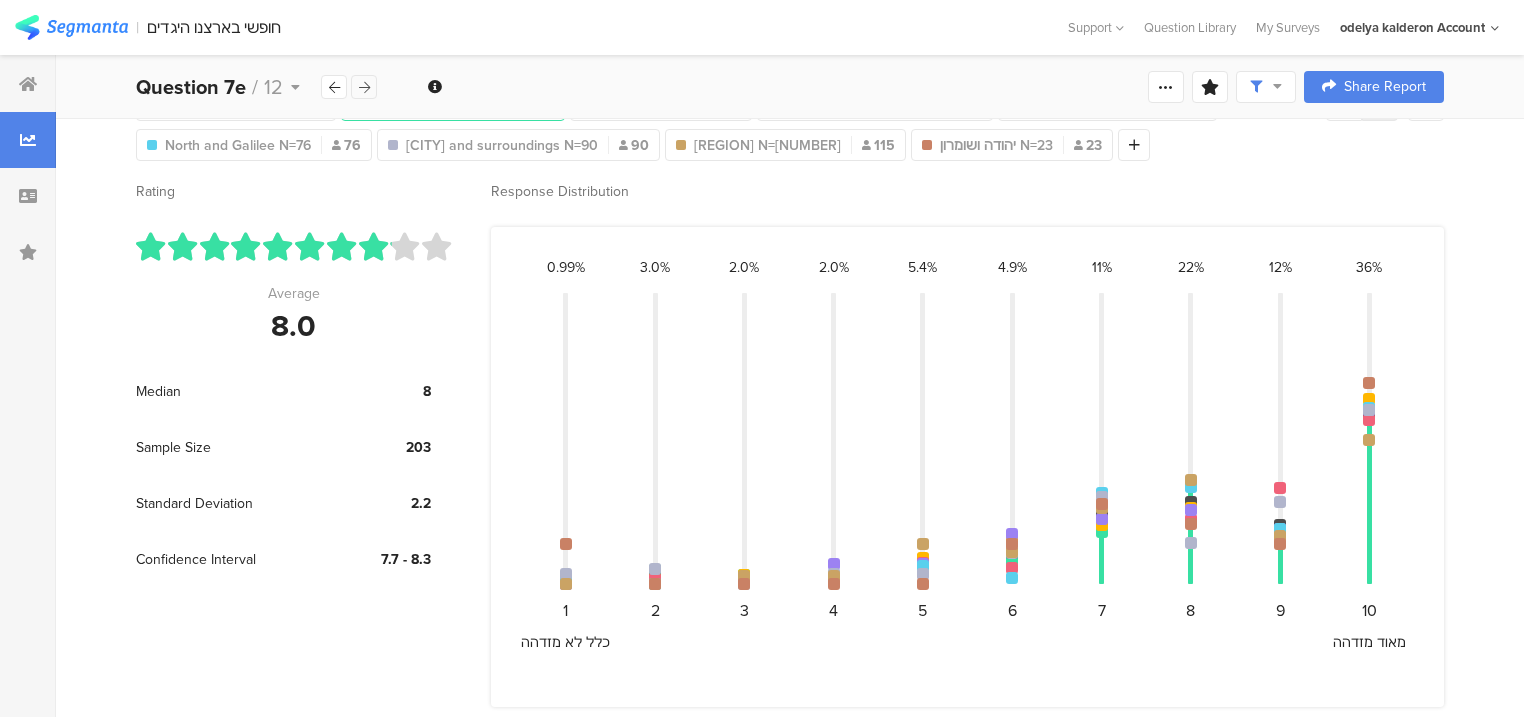 click at bounding box center [364, 87] 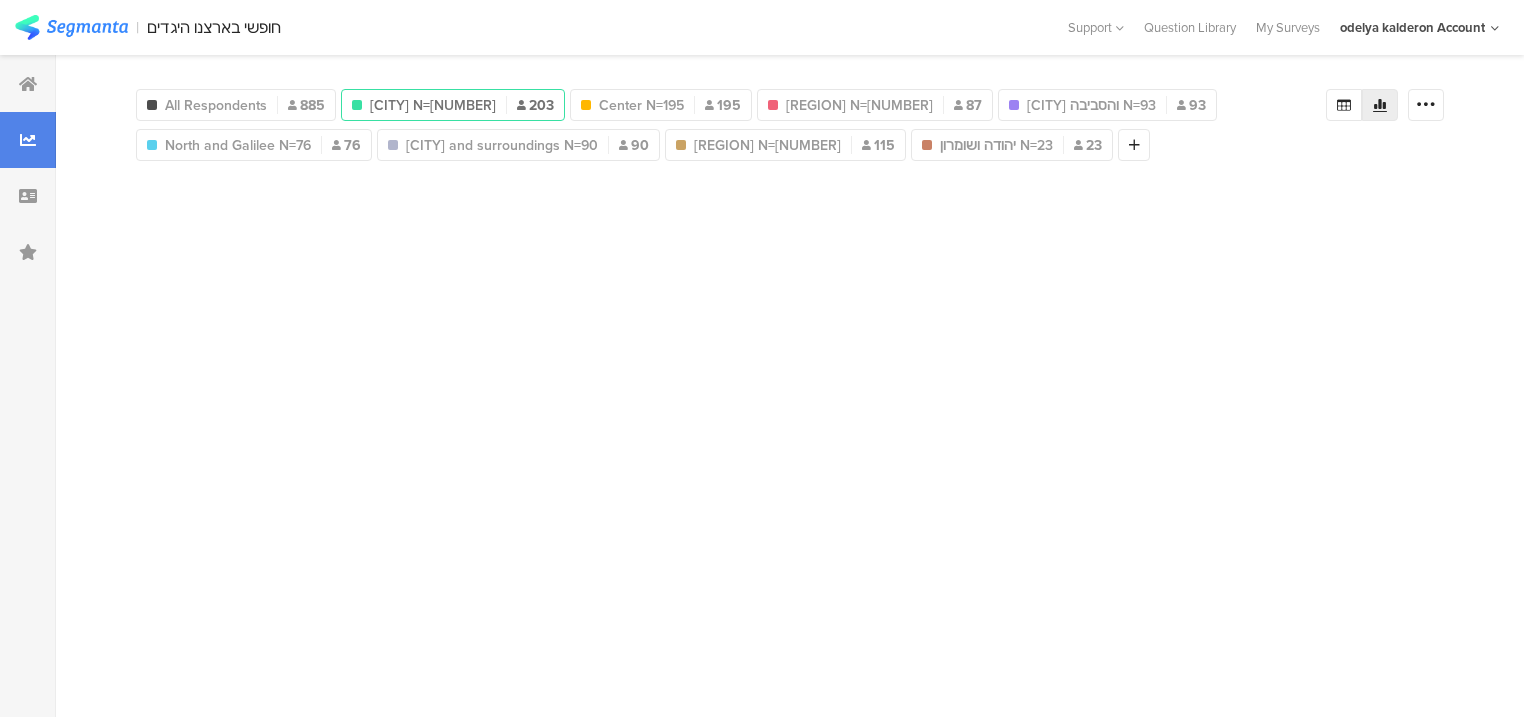 scroll, scrollTop: 0, scrollLeft: 0, axis: both 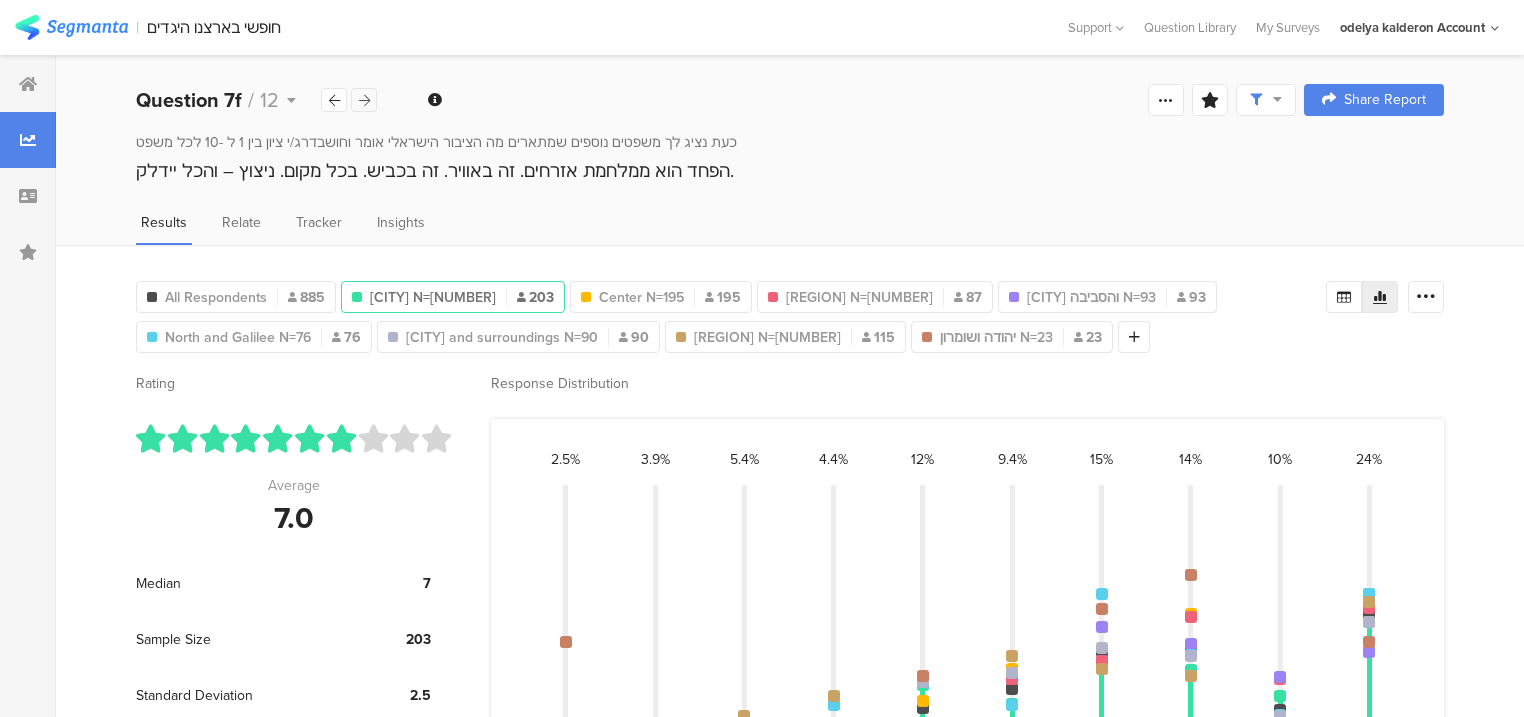 click on "Welcome page 1   נתחיל עם כמה שאלות על עצמך: 1a   האם את/ה? 1b   מה גילך? 1c   איפה את/ה גר/ה? (הכוונה למקום המגורים הקבוע שלך לפני שהחלה המלחמה) 1d   איך את/ה מגדיר/ה את עצמך? 1e   מה רמת ההשכלה שלך? 1f   מה מצבך המשפחתי? 1g   ההכנסה הממוצעת ברוטו (לפני מיסים) למשק בית היא 21,000 ₪ לחודש  האם הכנסתכם ברוטו למשק הבית היא: 1h   האם את/ה 1i   האם יש לך ילדים? ואם כן, כמה ילדים? 2   האם את/ה מגדיר/ה את עצמך יותר ליברל/ית או שמרנ/ית? על המסך מופיע ציר ובו 10 עיגולים, כאשר בצד אחד כתוב "ליברל" ובצד השני "שמרני".סמן/י את הכוכב שמייצג בצורה הטובה ביותר את עמדתך בין ליברל/ית לשמרן/ית 3   4   5   6   6a   6b   6c   6d   6e   6f   6g   7   7a   7b" at bounding box center (790, 100) 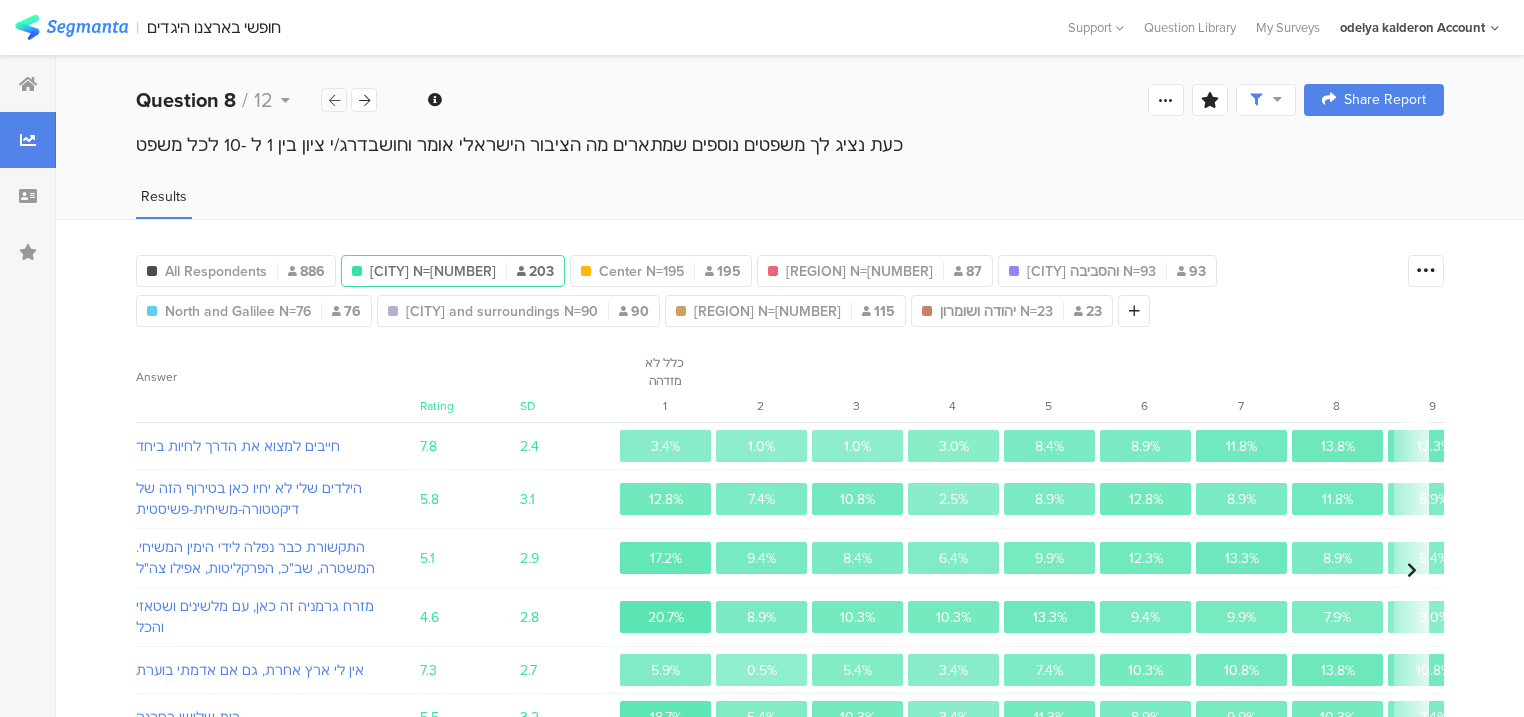 click at bounding box center [334, 100] 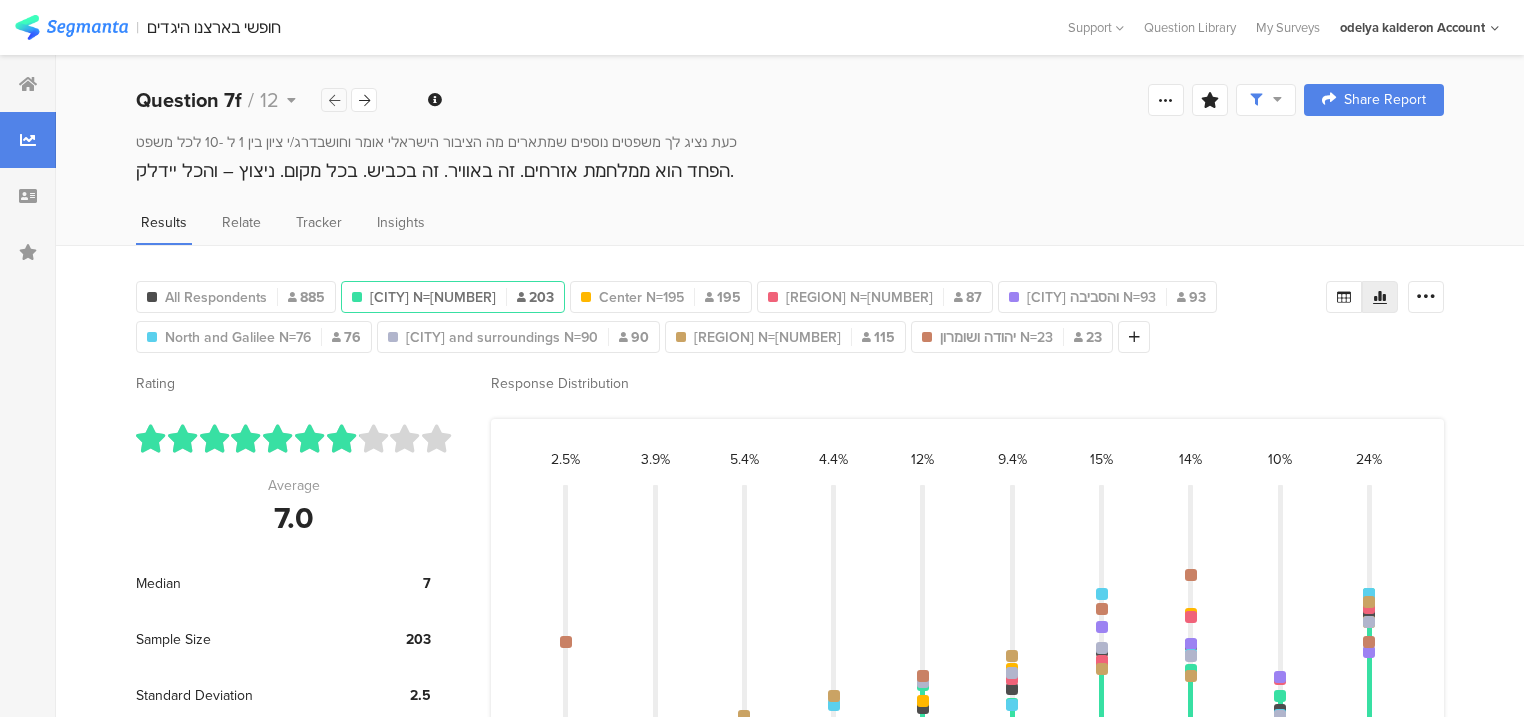 click at bounding box center (334, 100) 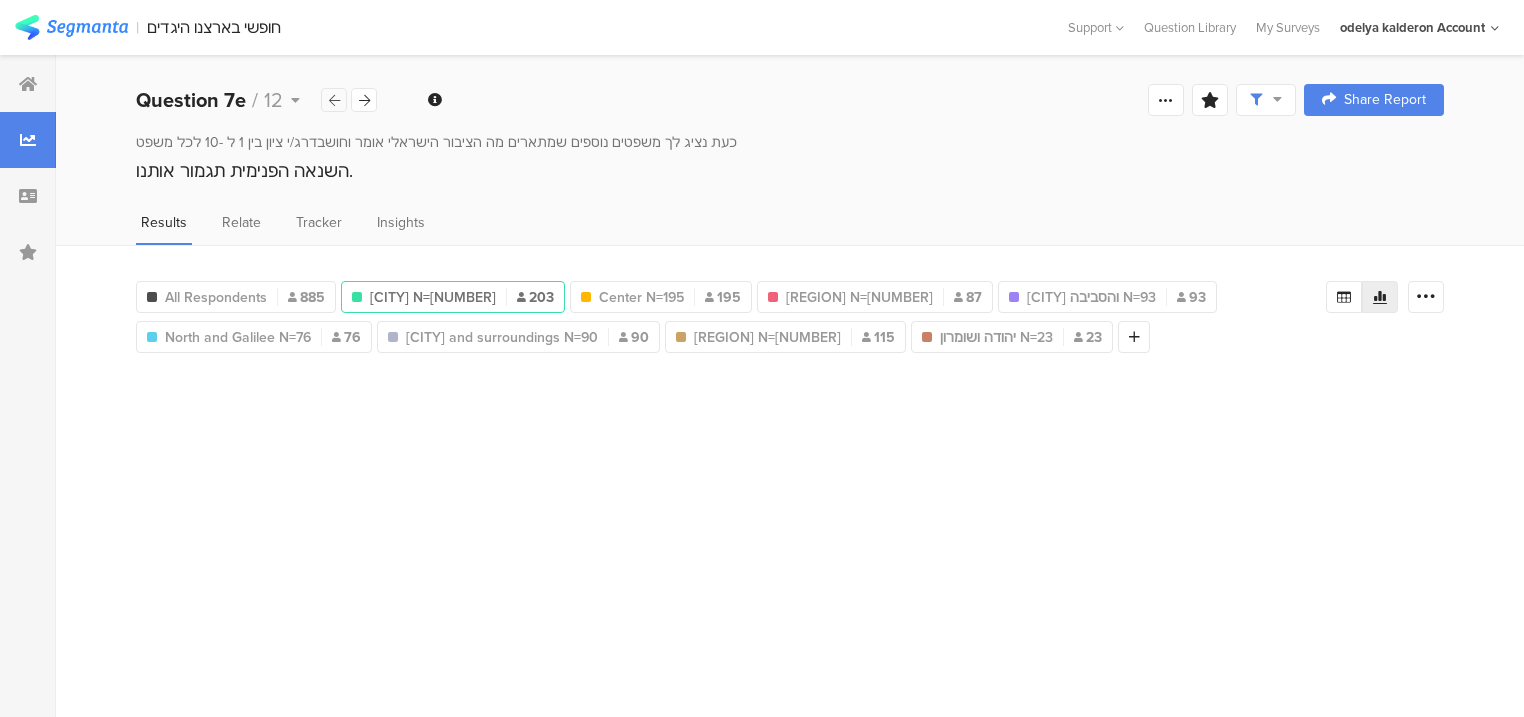 click at bounding box center [334, 100] 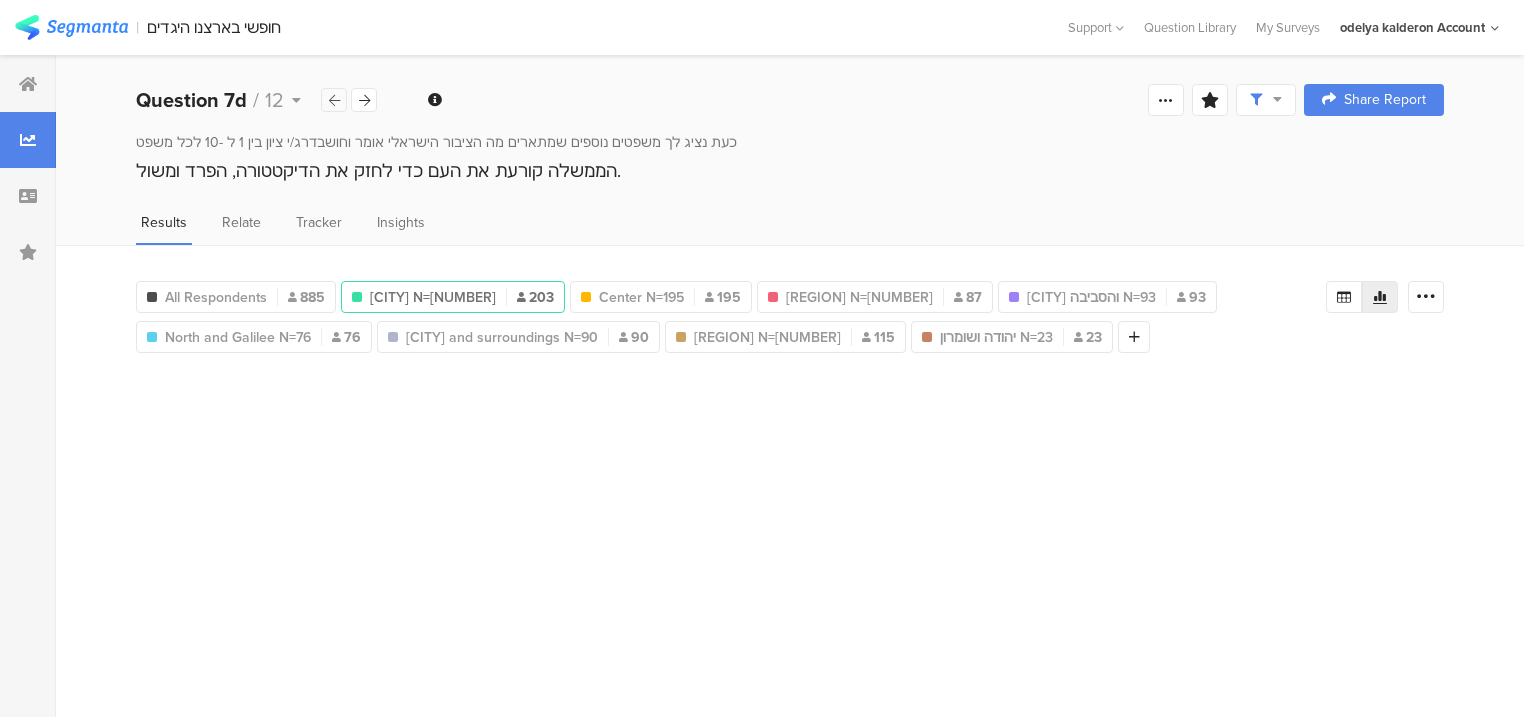 click at bounding box center [334, 100] 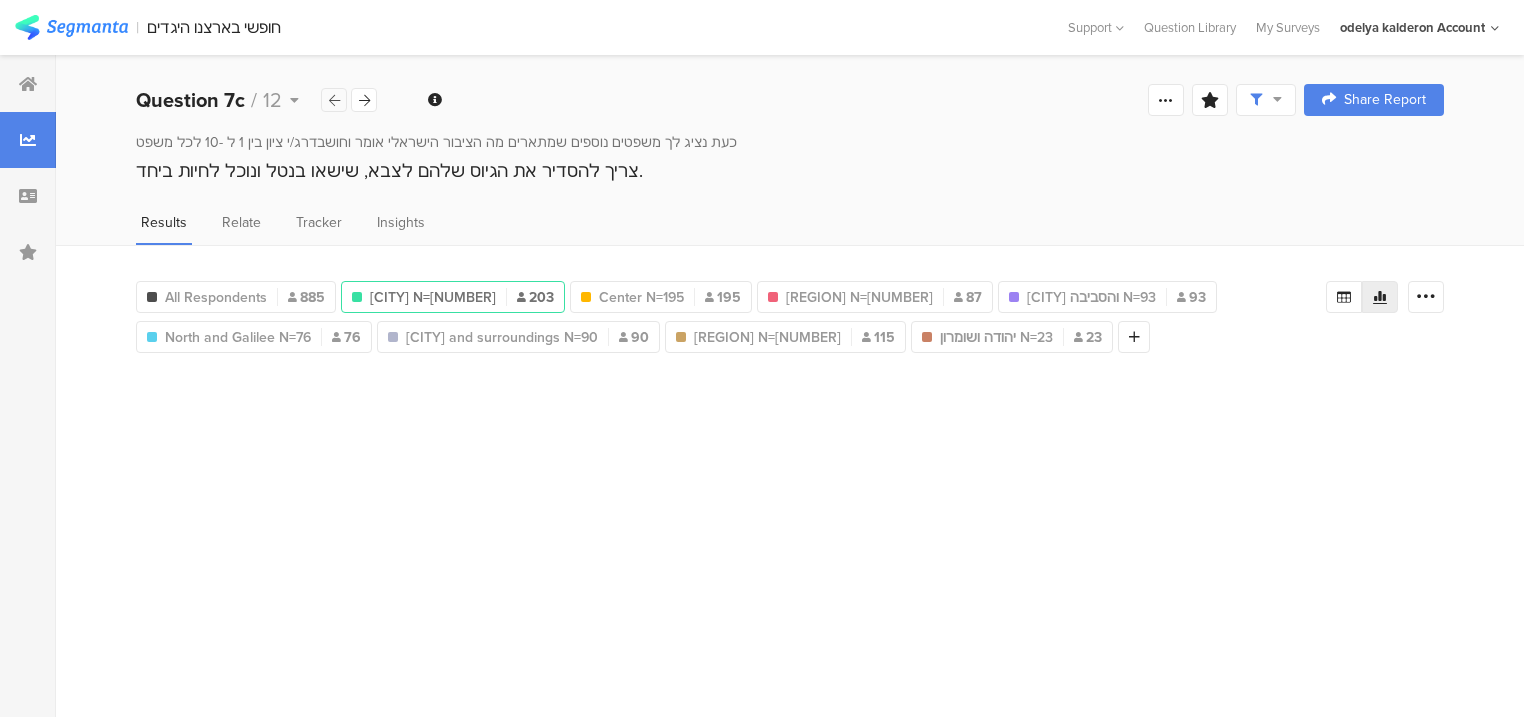 click at bounding box center (334, 100) 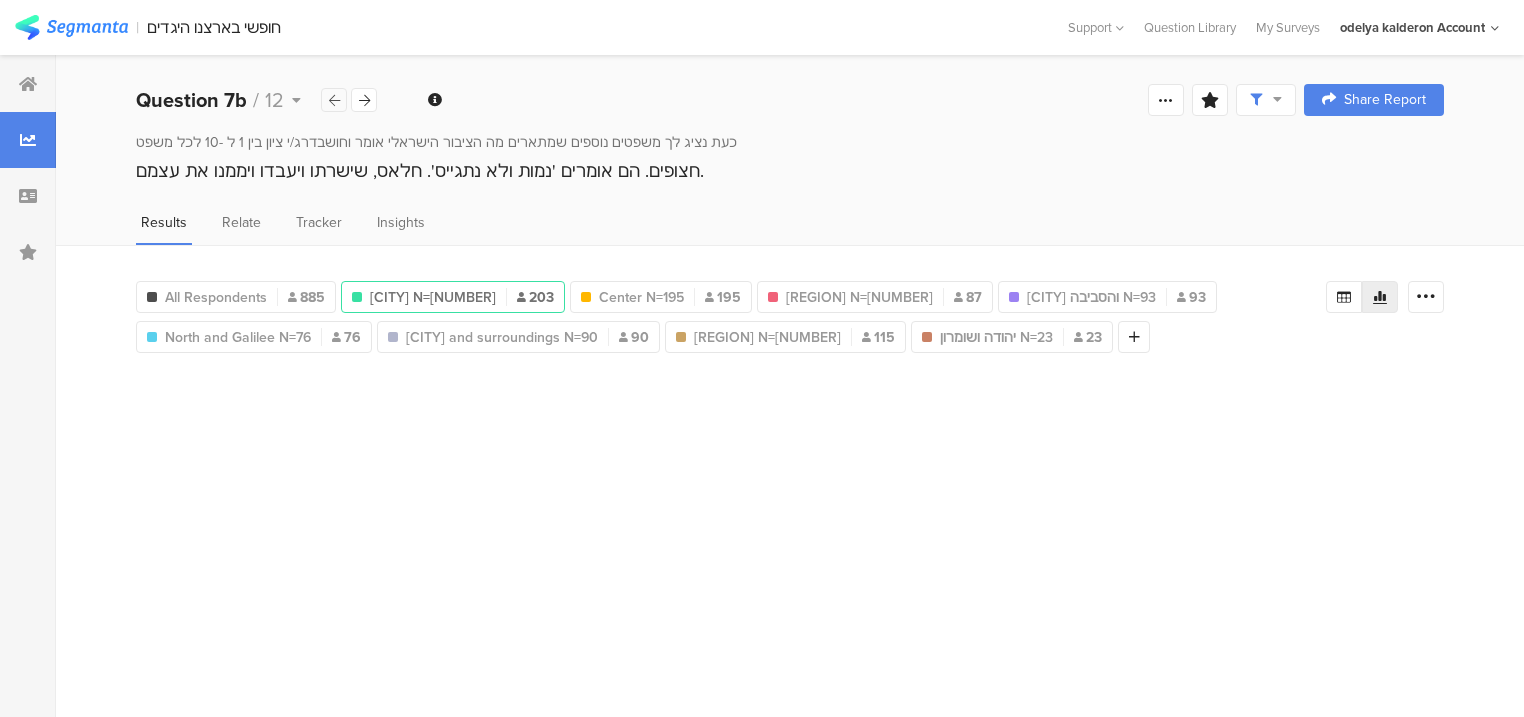 click at bounding box center (334, 100) 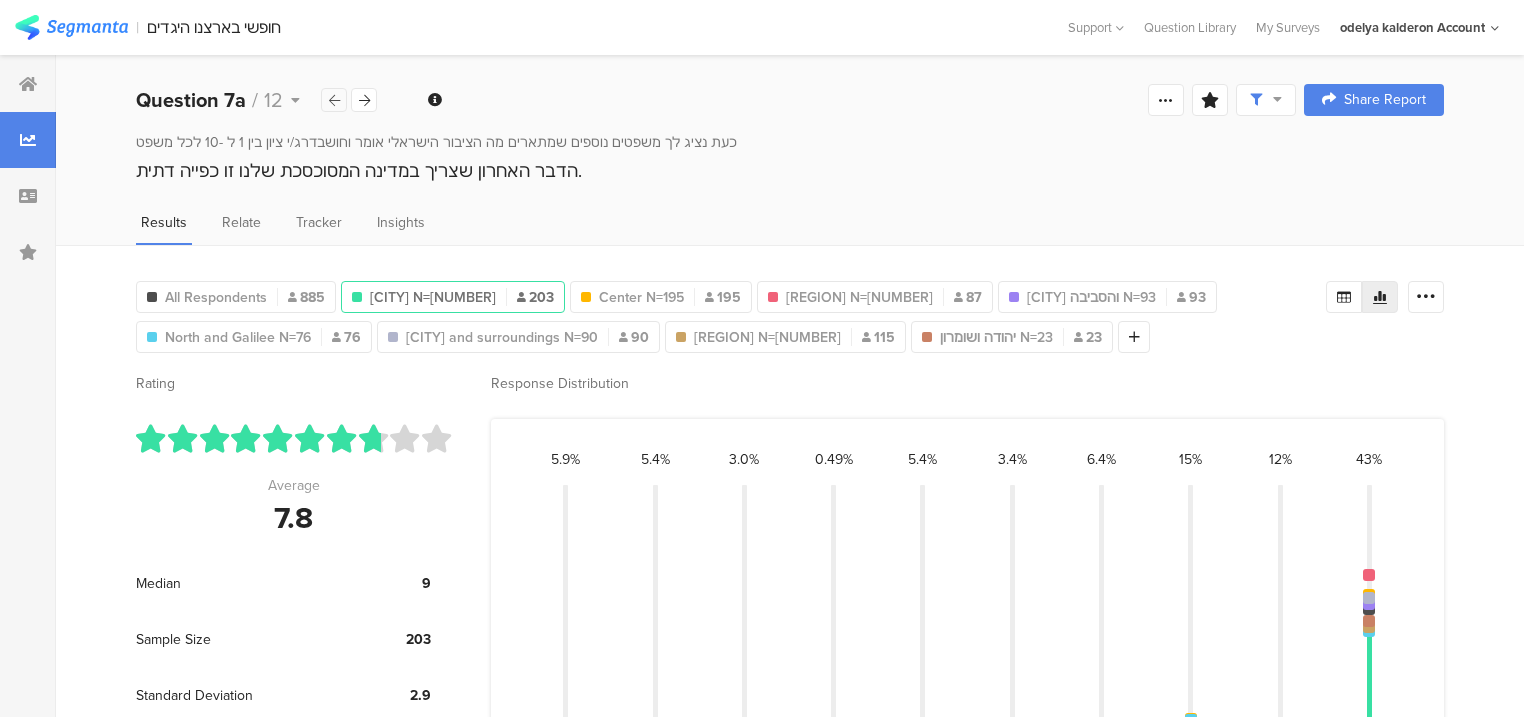 click at bounding box center [334, 100] 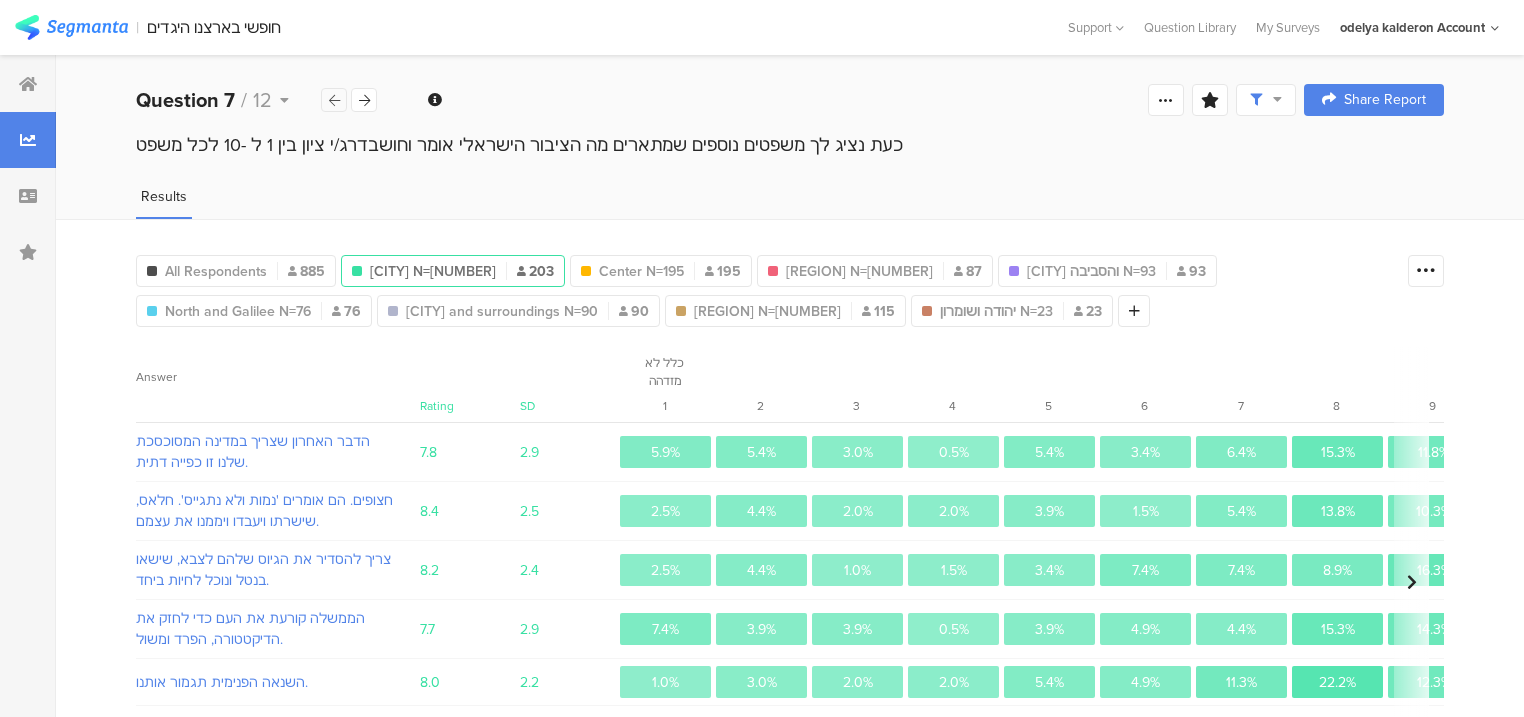 click at bounding box center [334, 100] 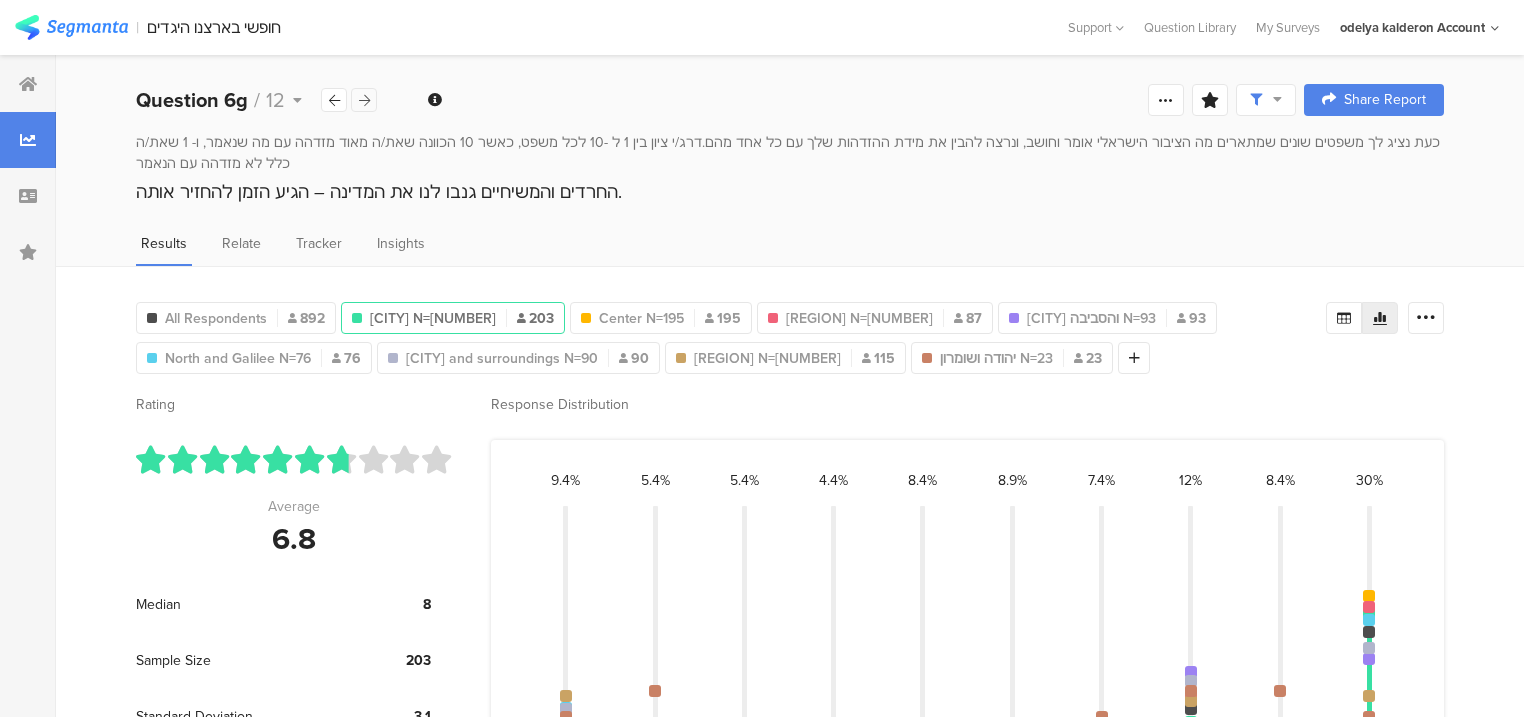 click at bounding box center (364, 100) 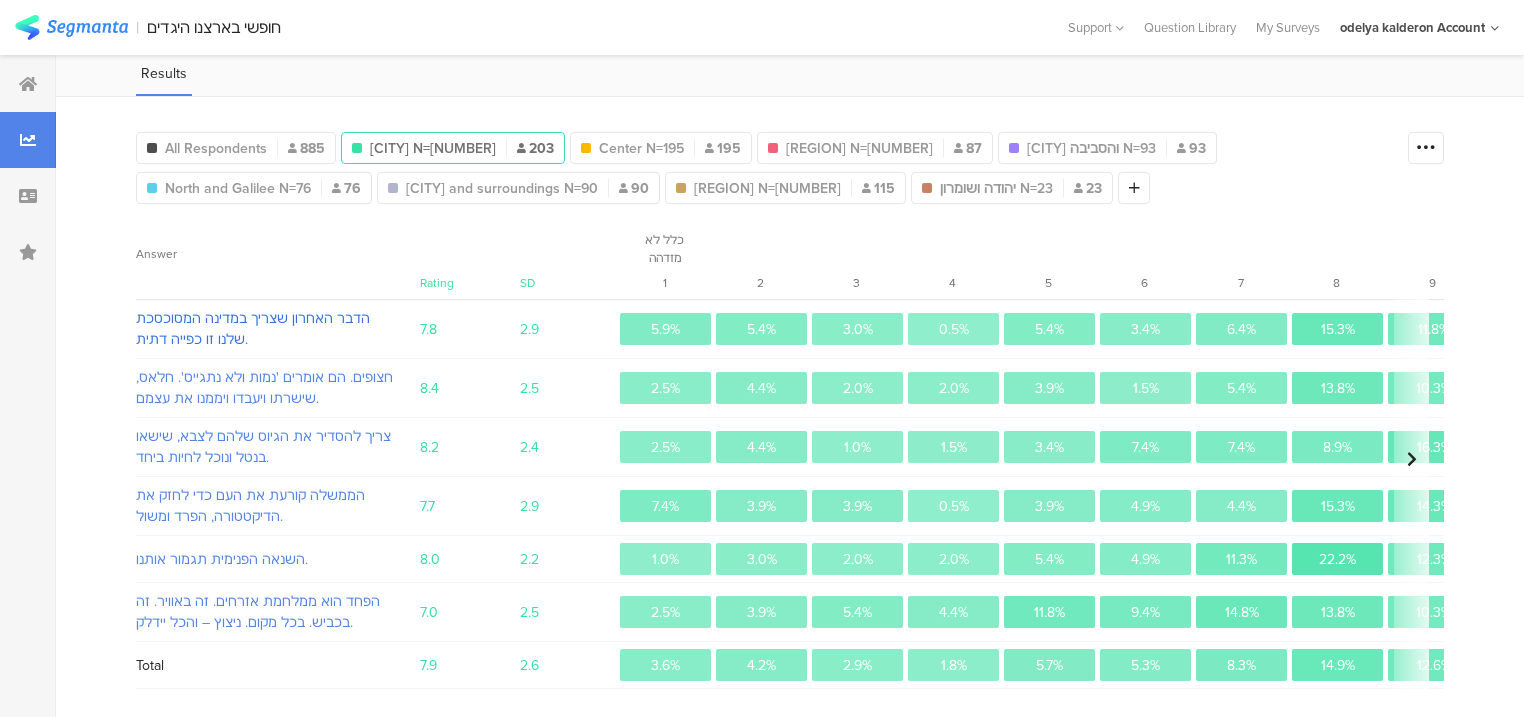 scroll, scrollTop: 124, scrollLeft: 0, axis: vertical 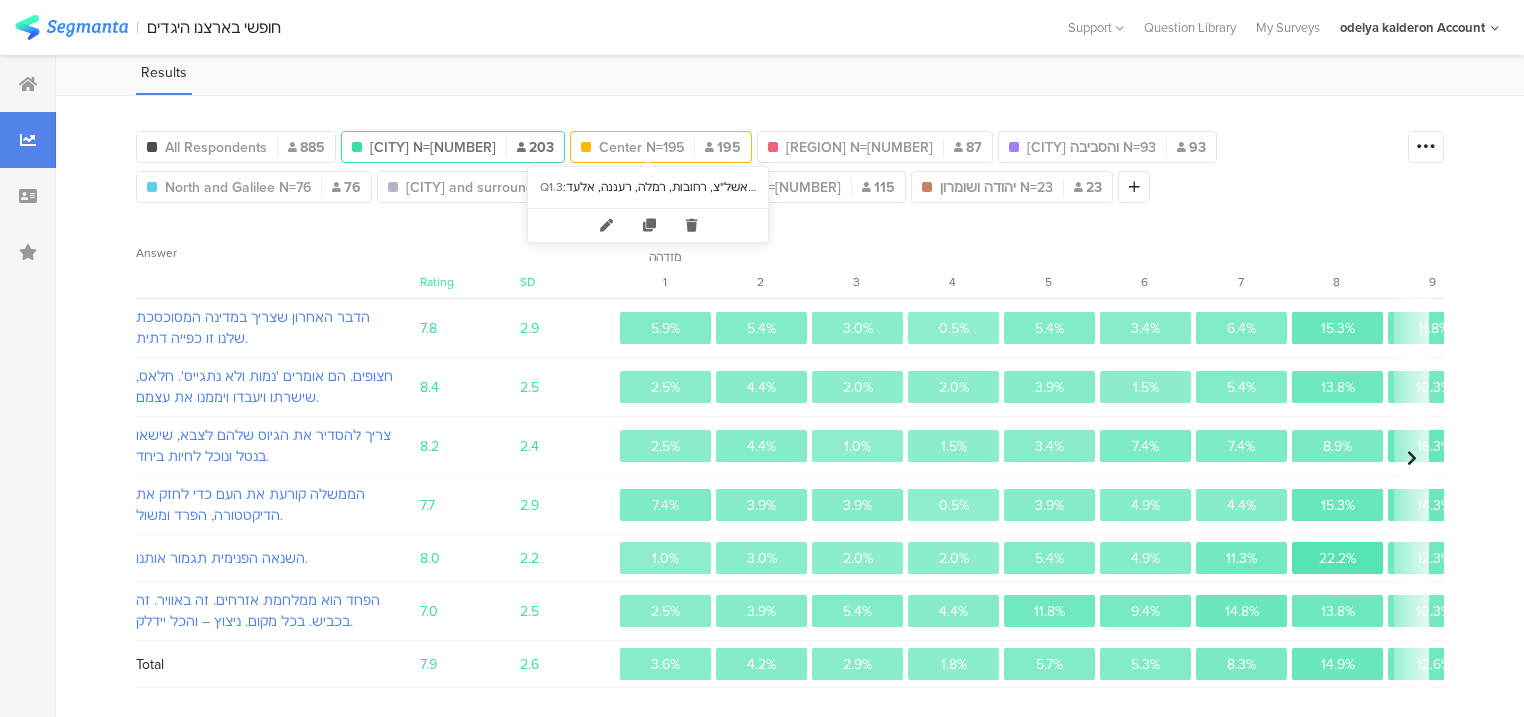 click on "מרכז N=195" at bounding box center (641, 147) 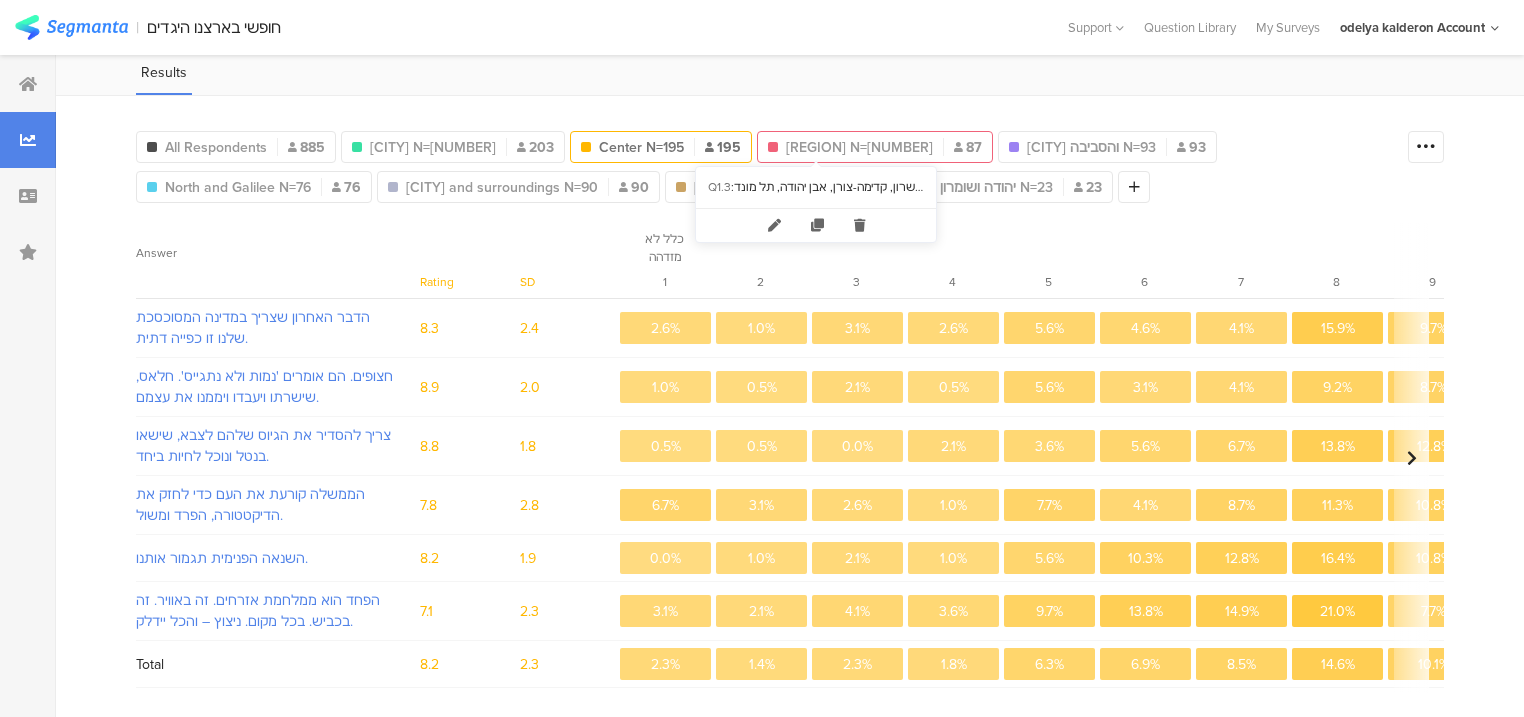 click on "השרון N=87" at bounding box center (859, 147) 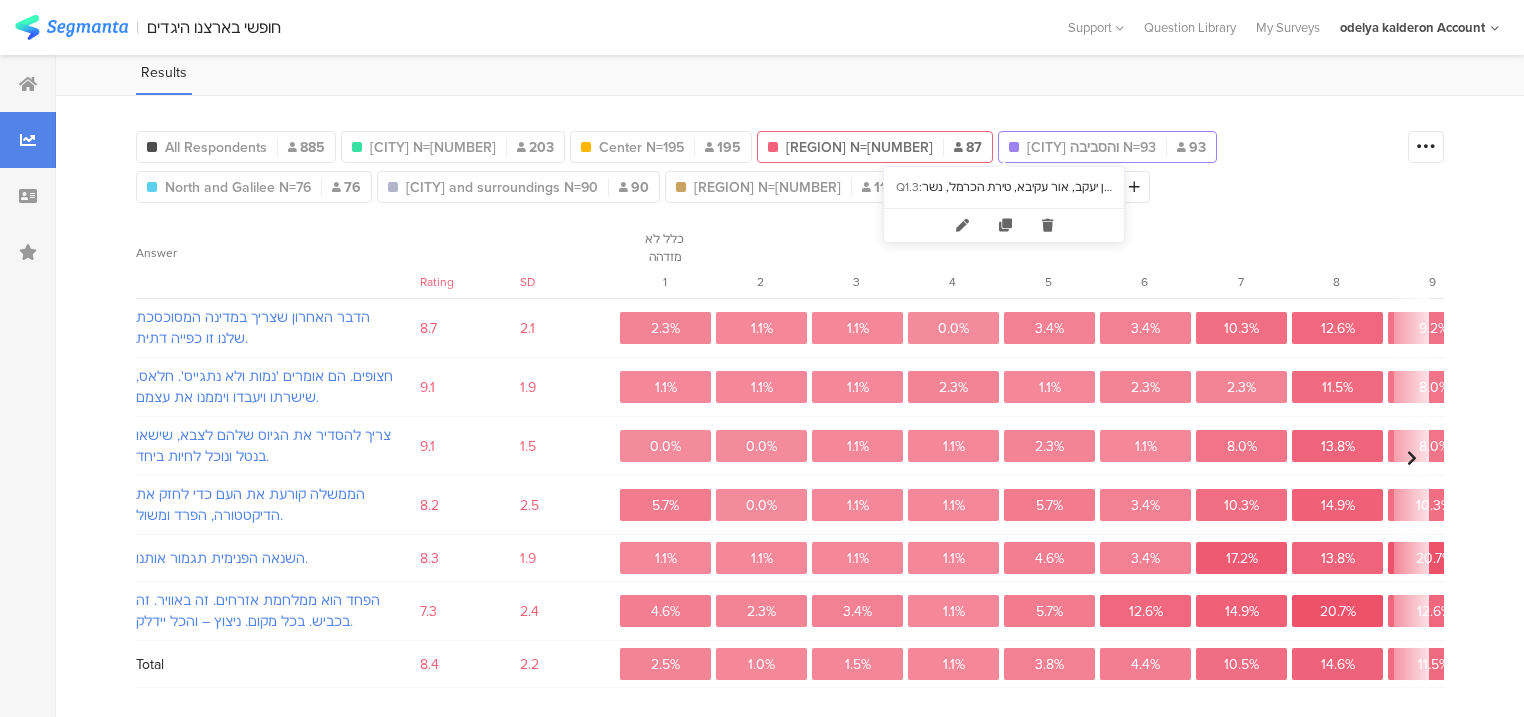 click on "חיפה והסביבה N=93" at bounding box center [1091, 147] 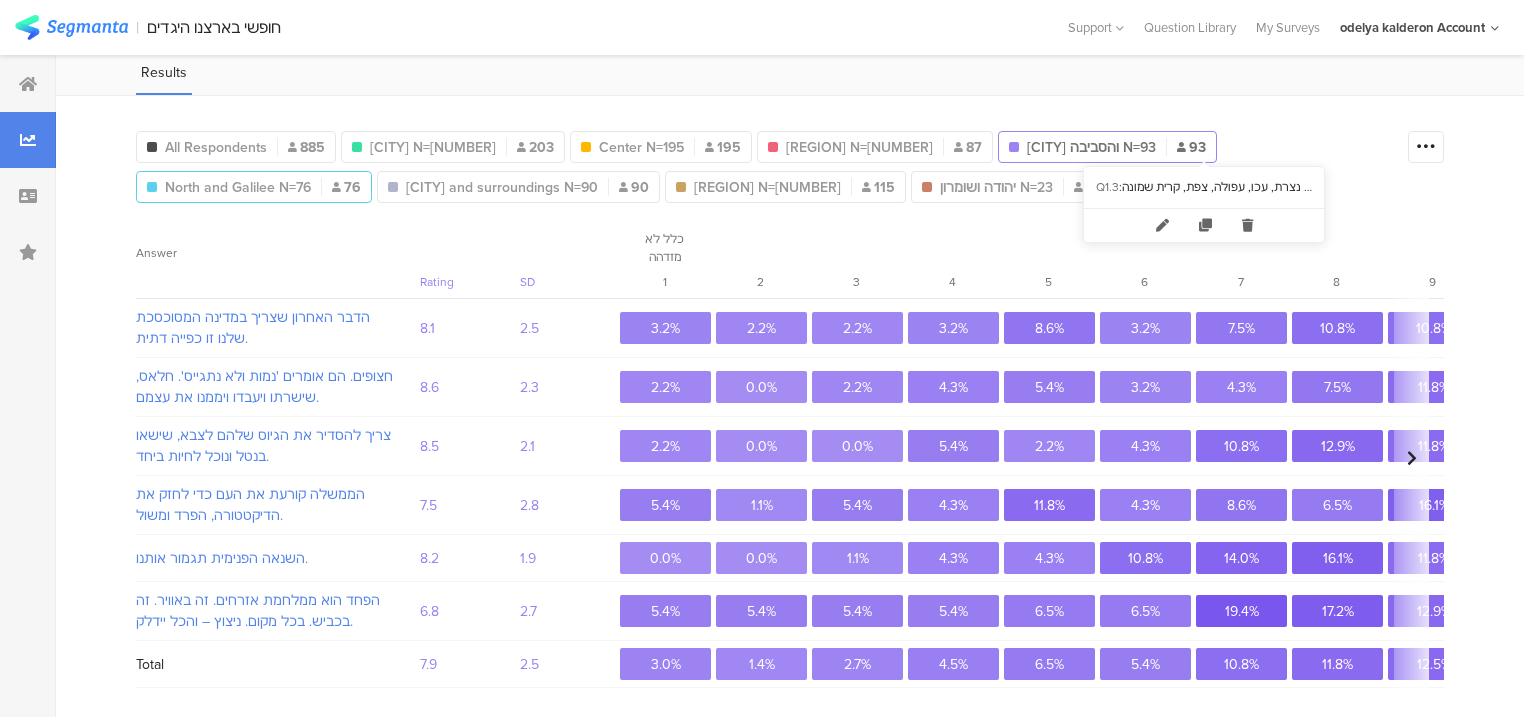 click on "צפון וגליל N=76" at bounding box center [238, 187] 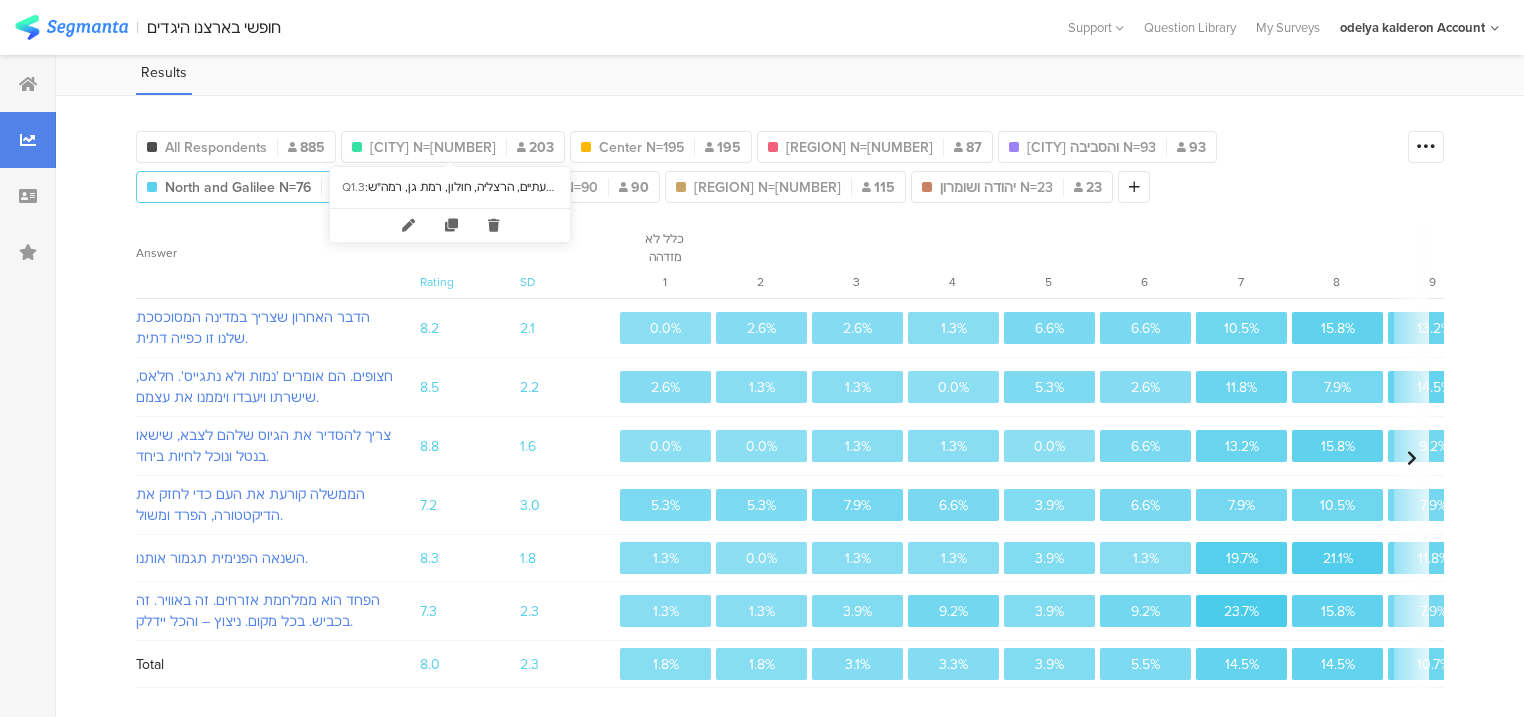 click on "תל אביב, בני ברק, בת ים, גבעתיים, הרצליה, חולון, רמת גן, רמה"ש" at bounding box center (463, 187) 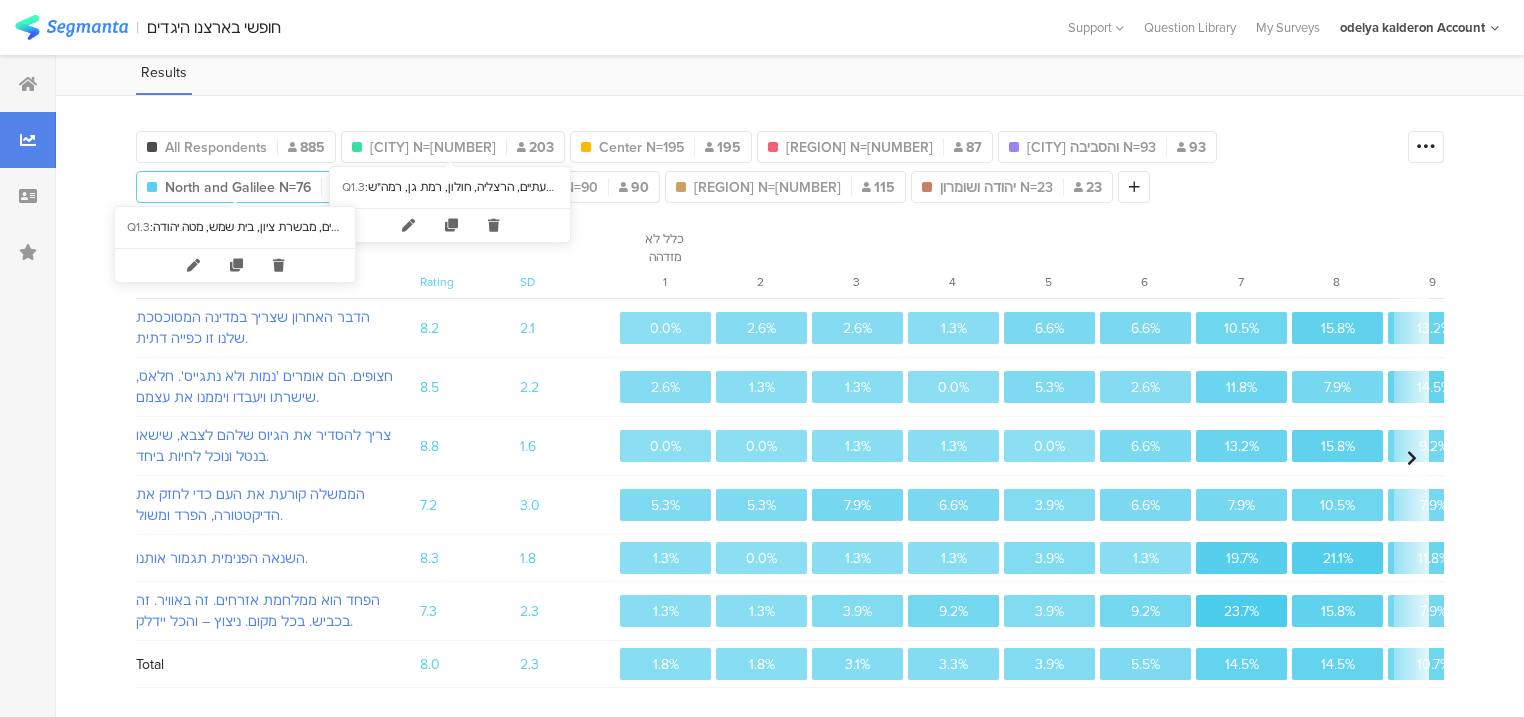 click on "Q1.3
:   ירושלים, מבשרת ציון, בית שמש, מטה יהודה" at bounding box center [235, 227] 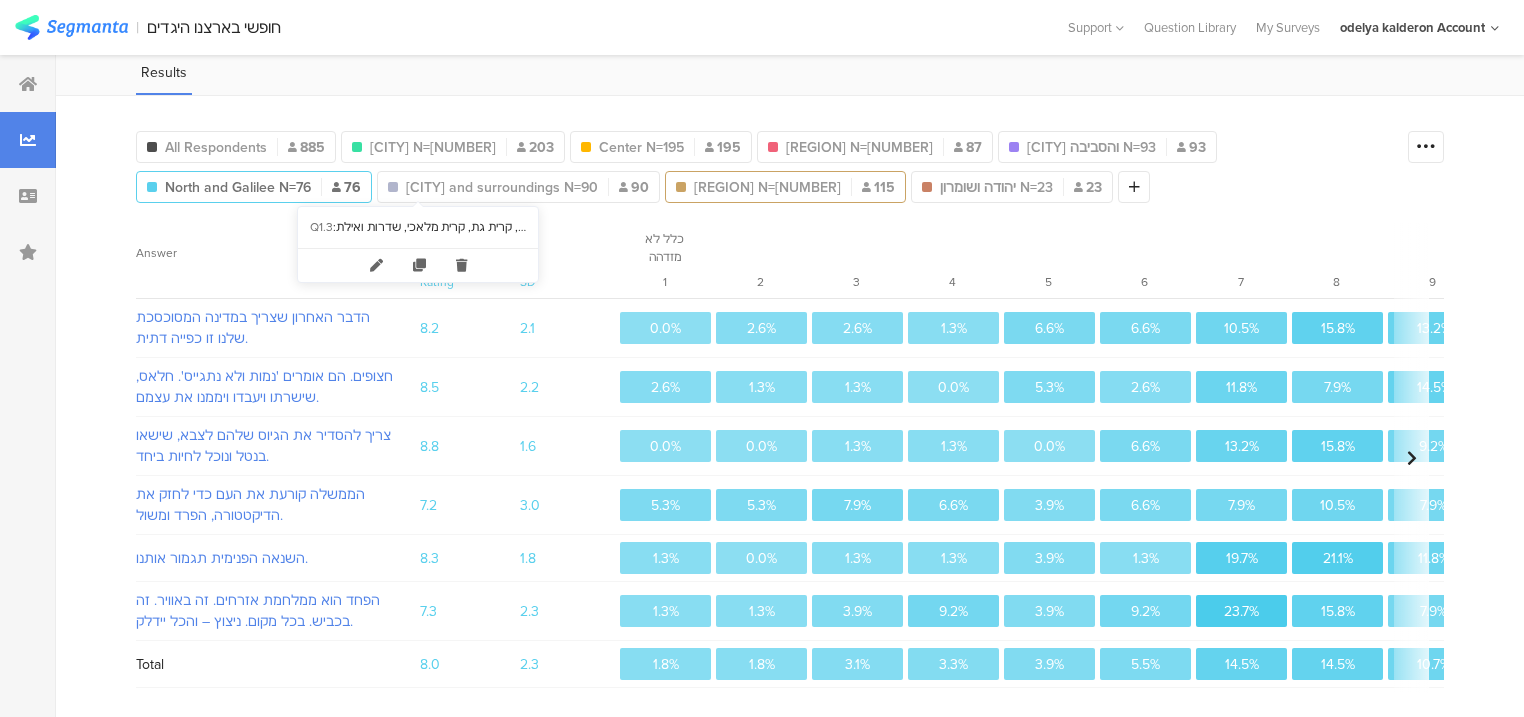 click on "דרום N=115" at bounding box center [767, 187] 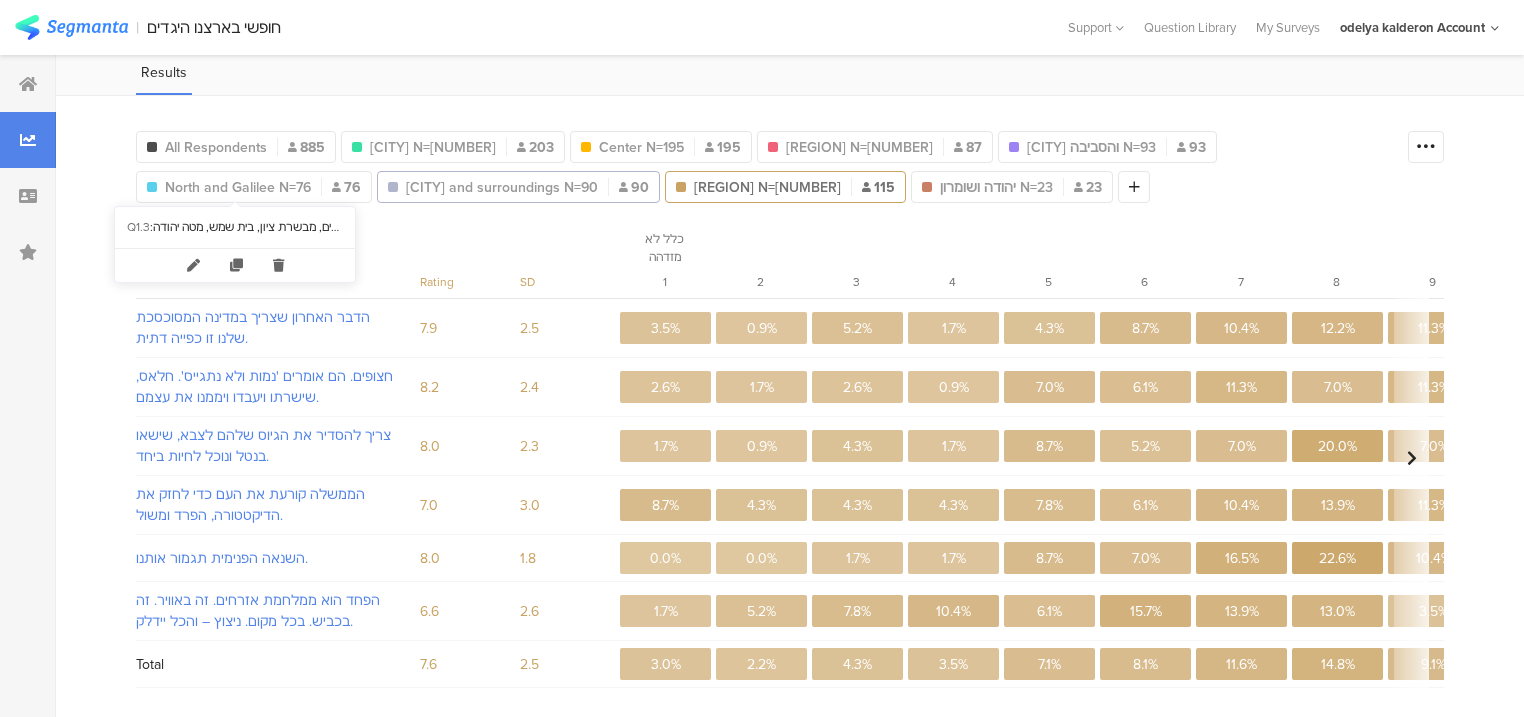click on "י-ם והסביבה N=90" at bounding box center (502, 187) 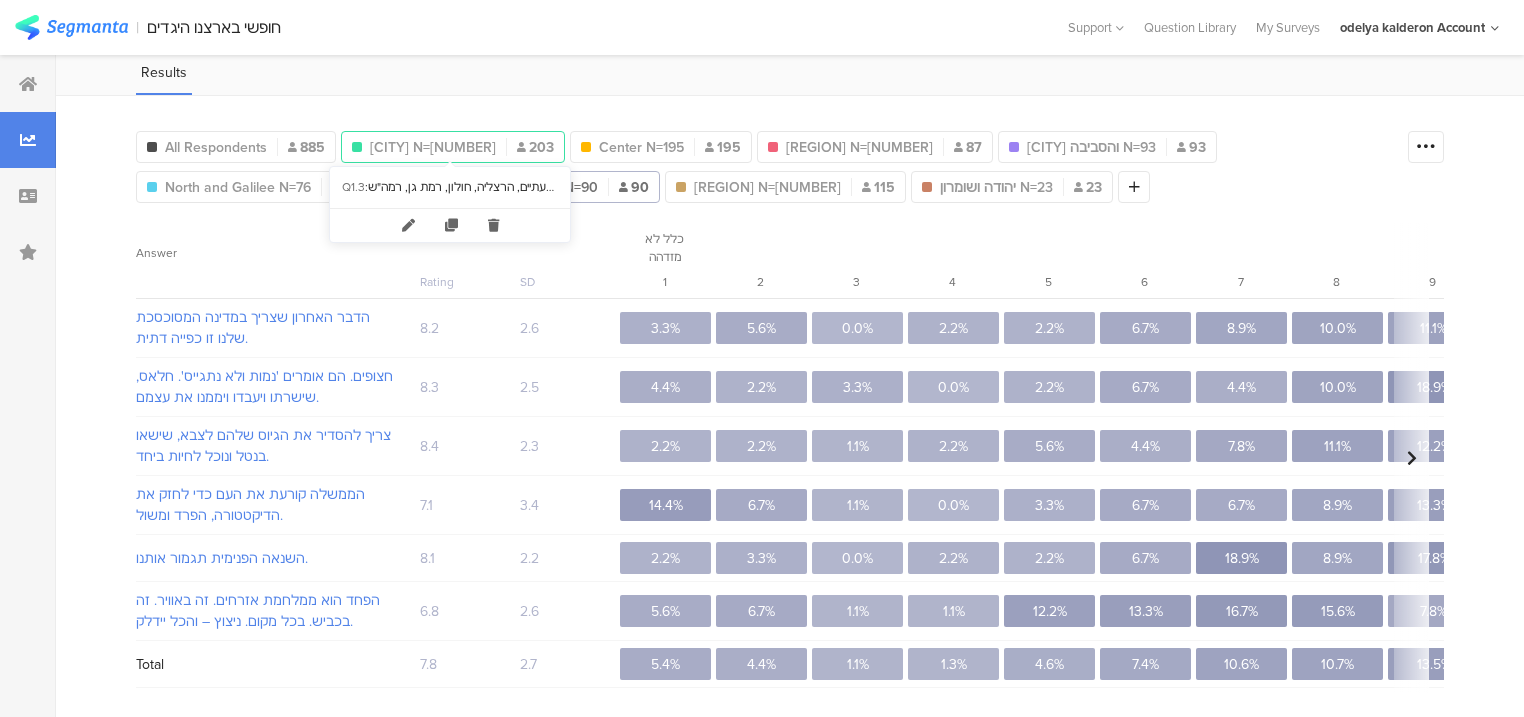 click on "ת"א והסביבה N=203" at bounding box center (433, 147) 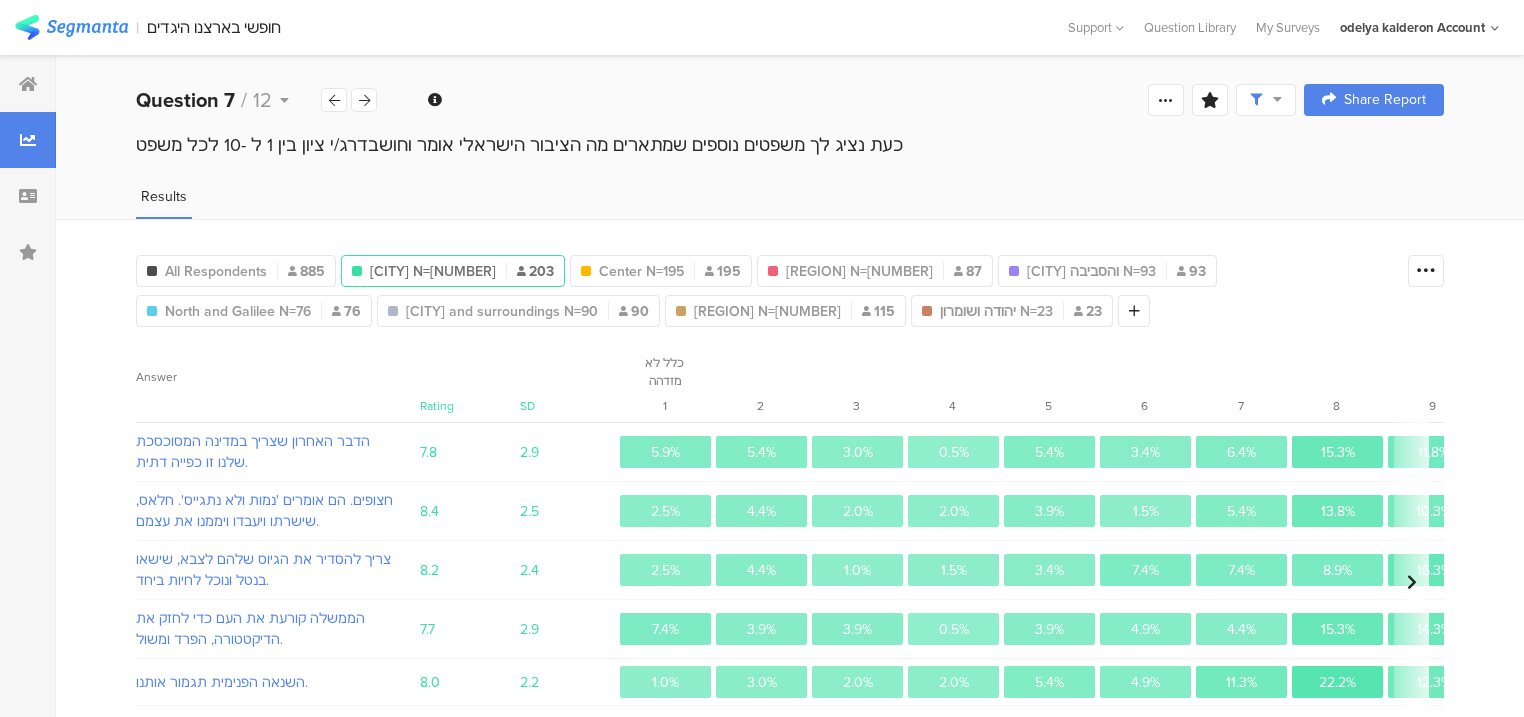 scroll, scrollTop: 0, scrollLeft: 0, axis: both 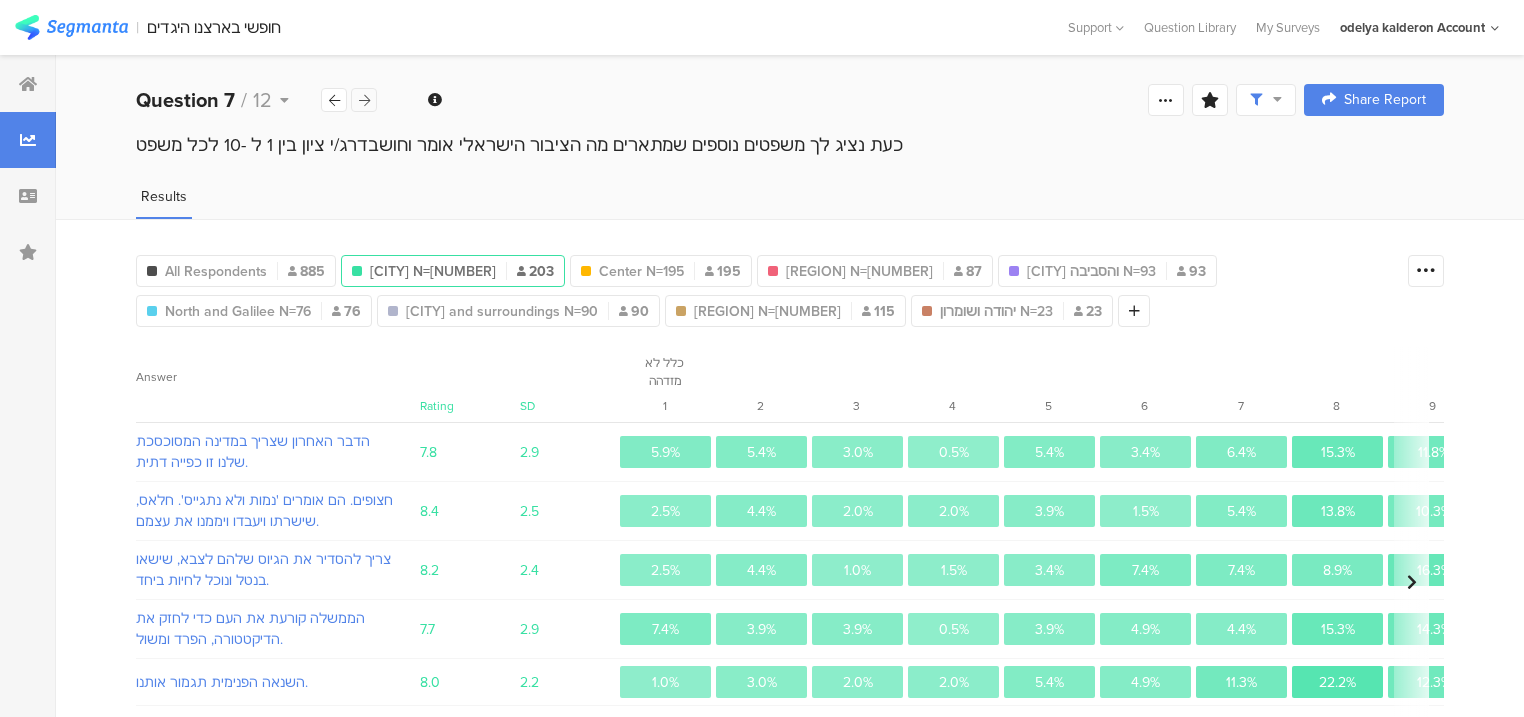 click at bounding box center (364, 100) 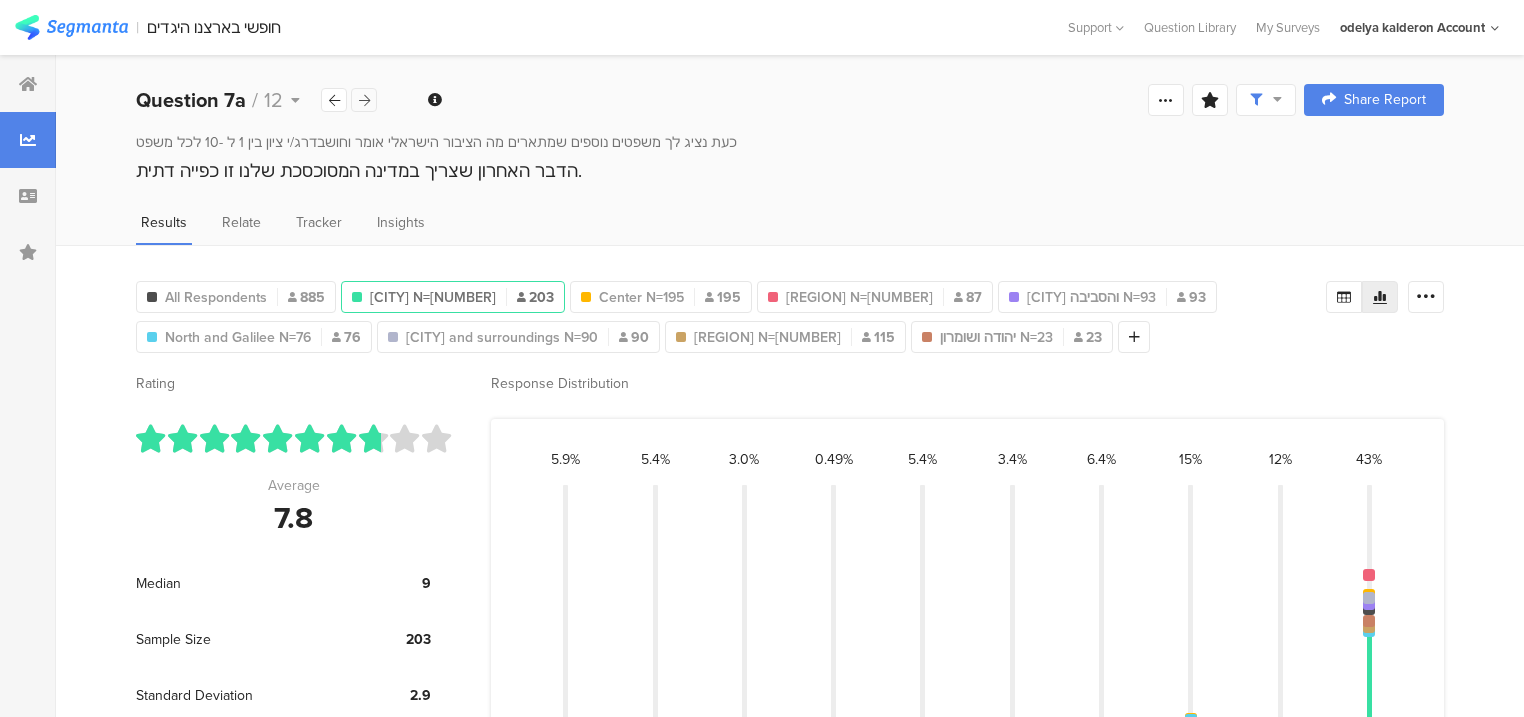 click at bounding box center [364, 100] 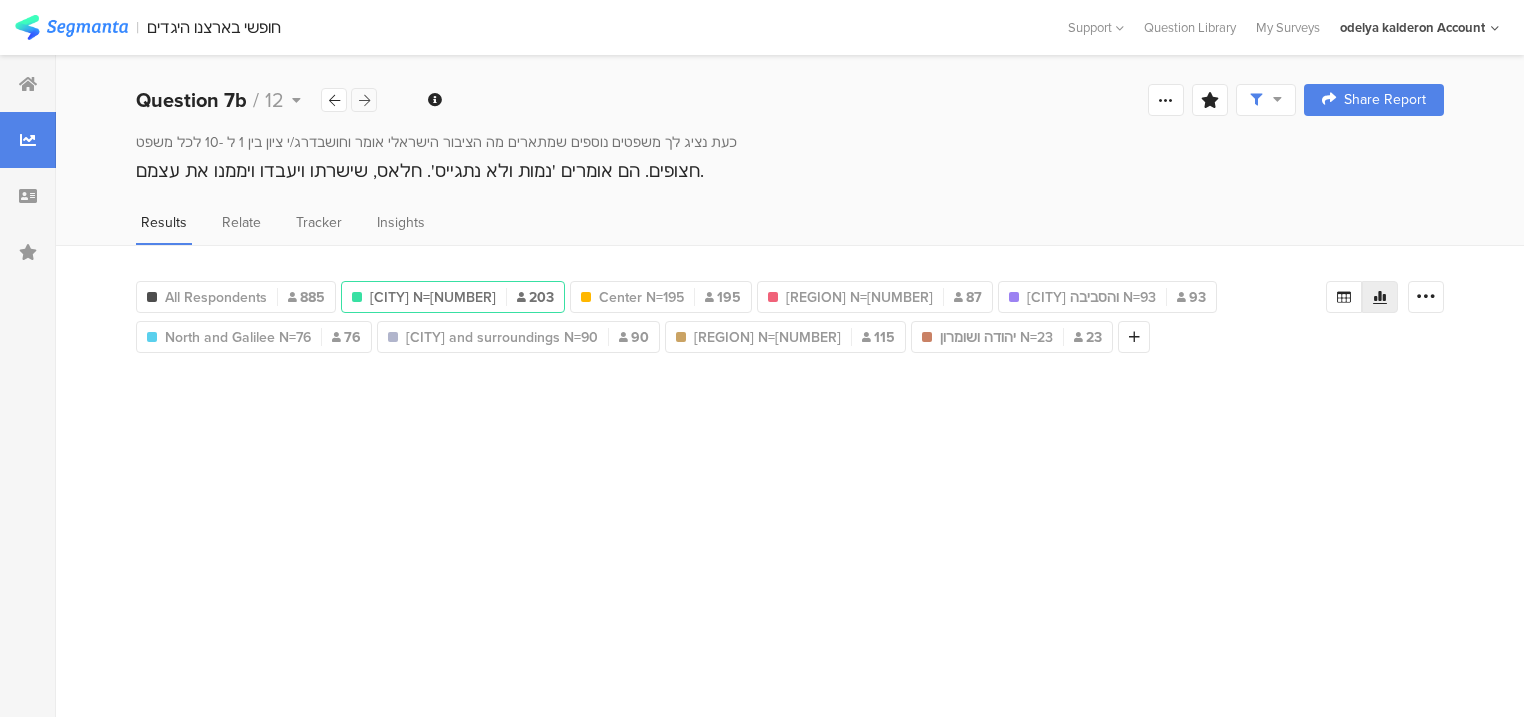 click at bounding box center [364, 100] 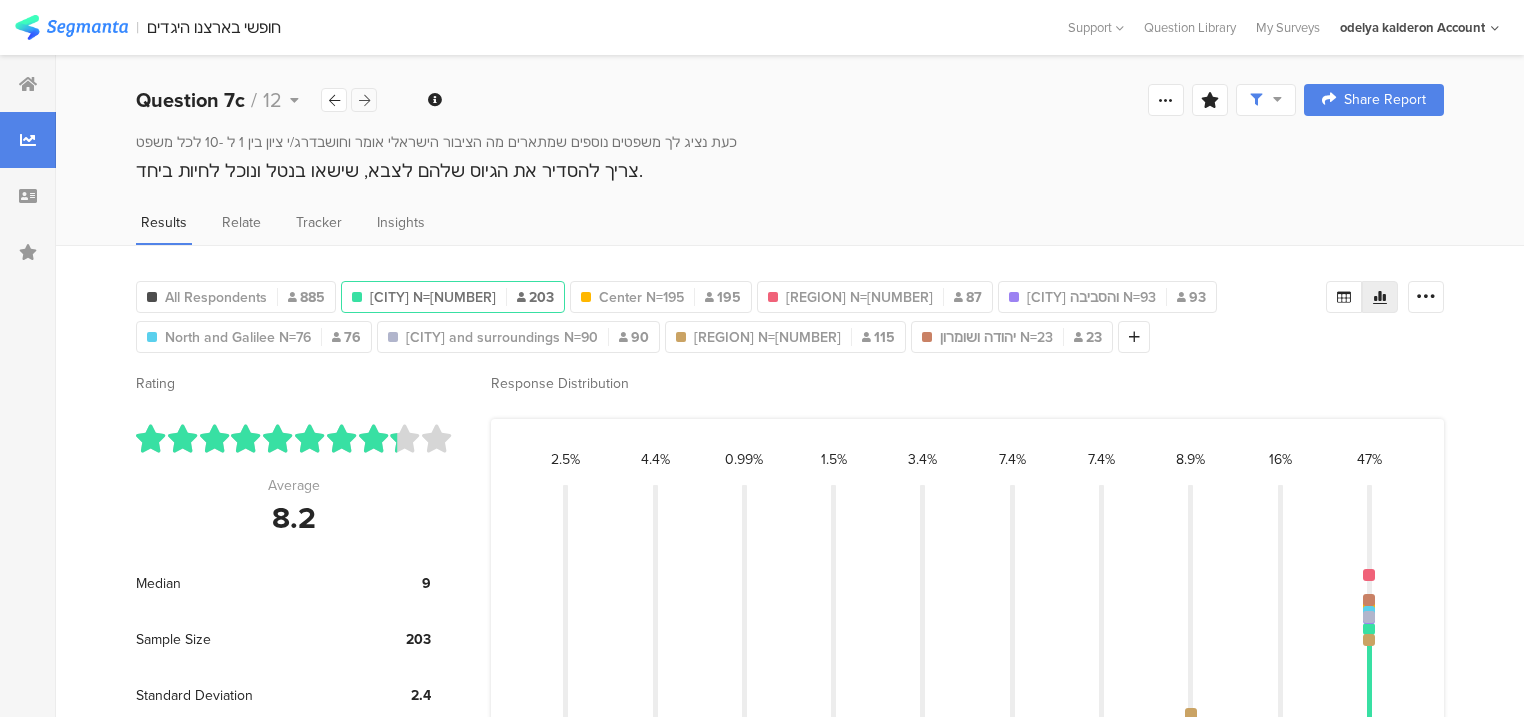 click at bounding box center (364, 100) 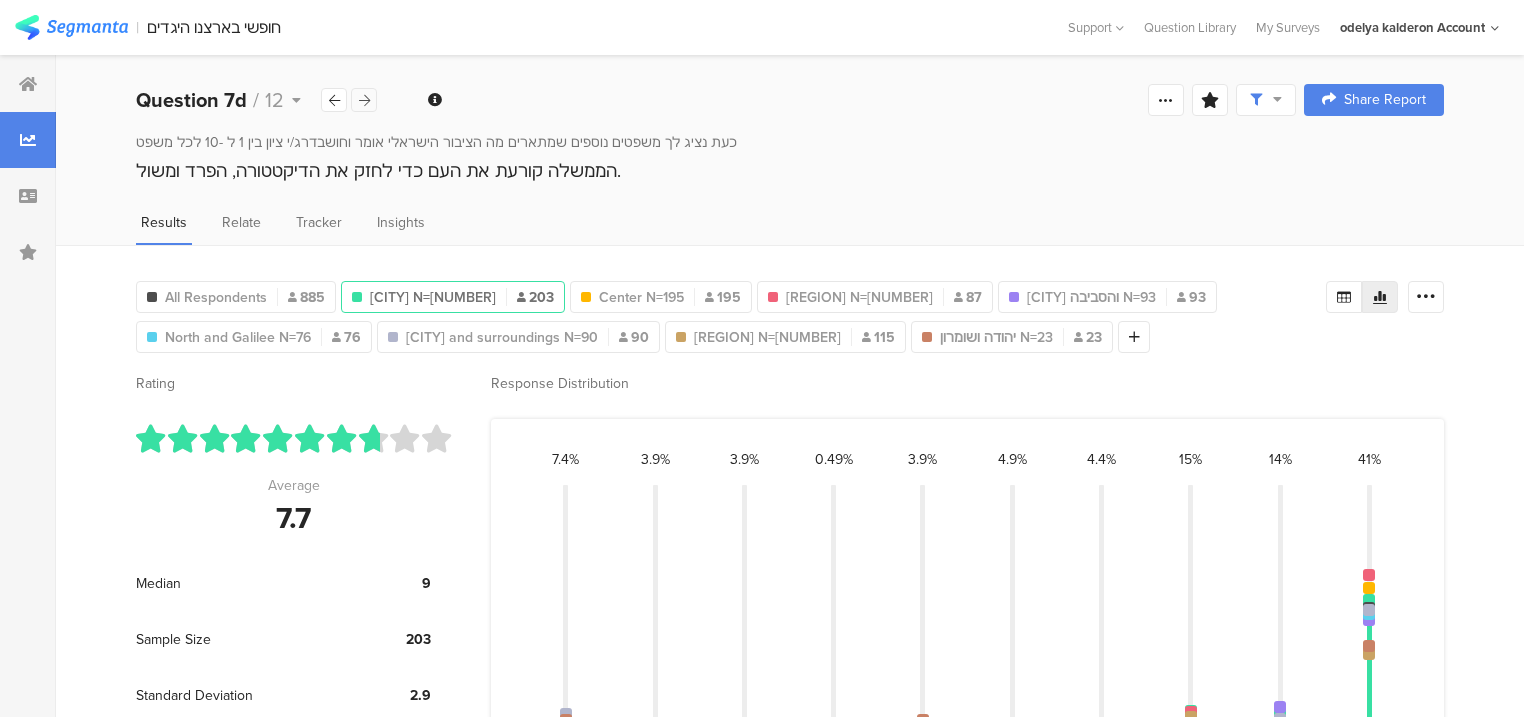 click at bounding box center [364, 100] 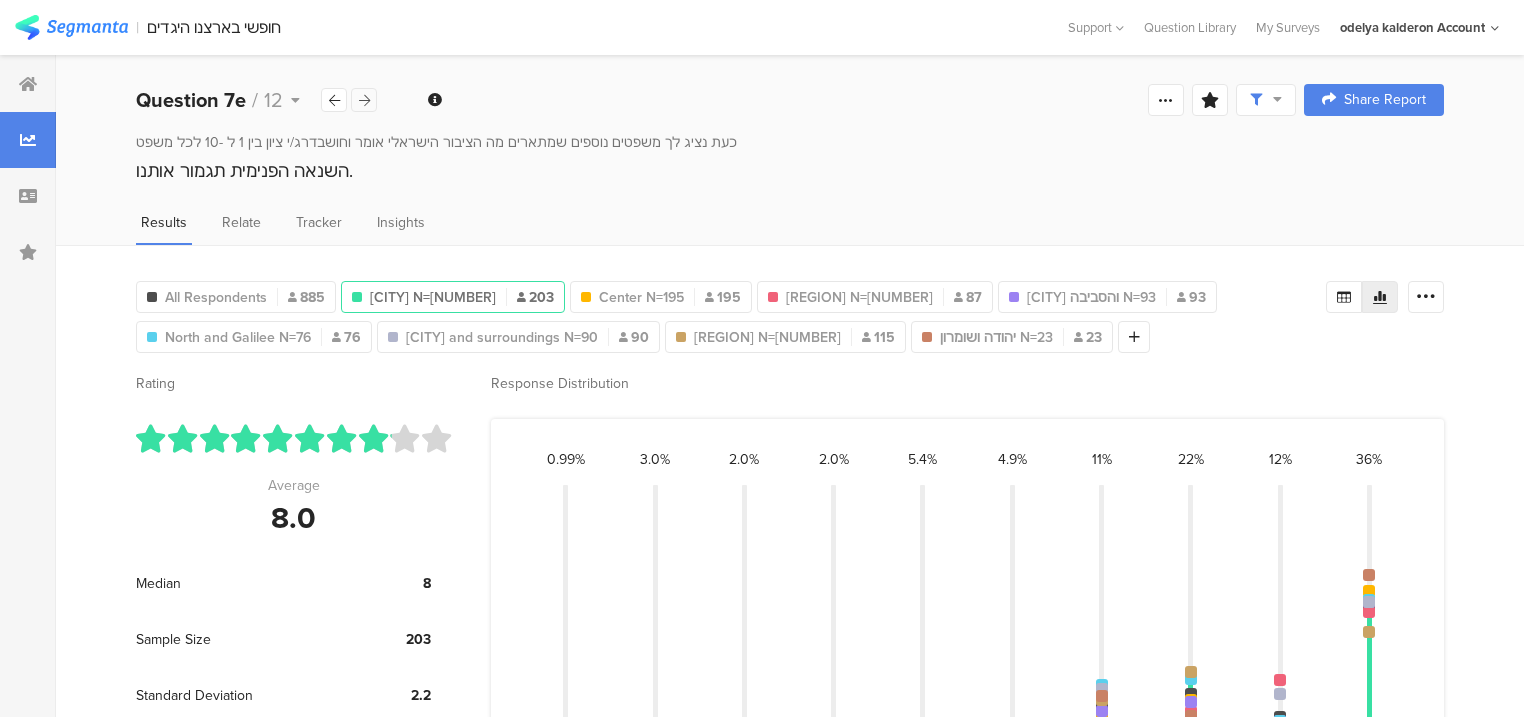 click at bounding box center [364, 100] 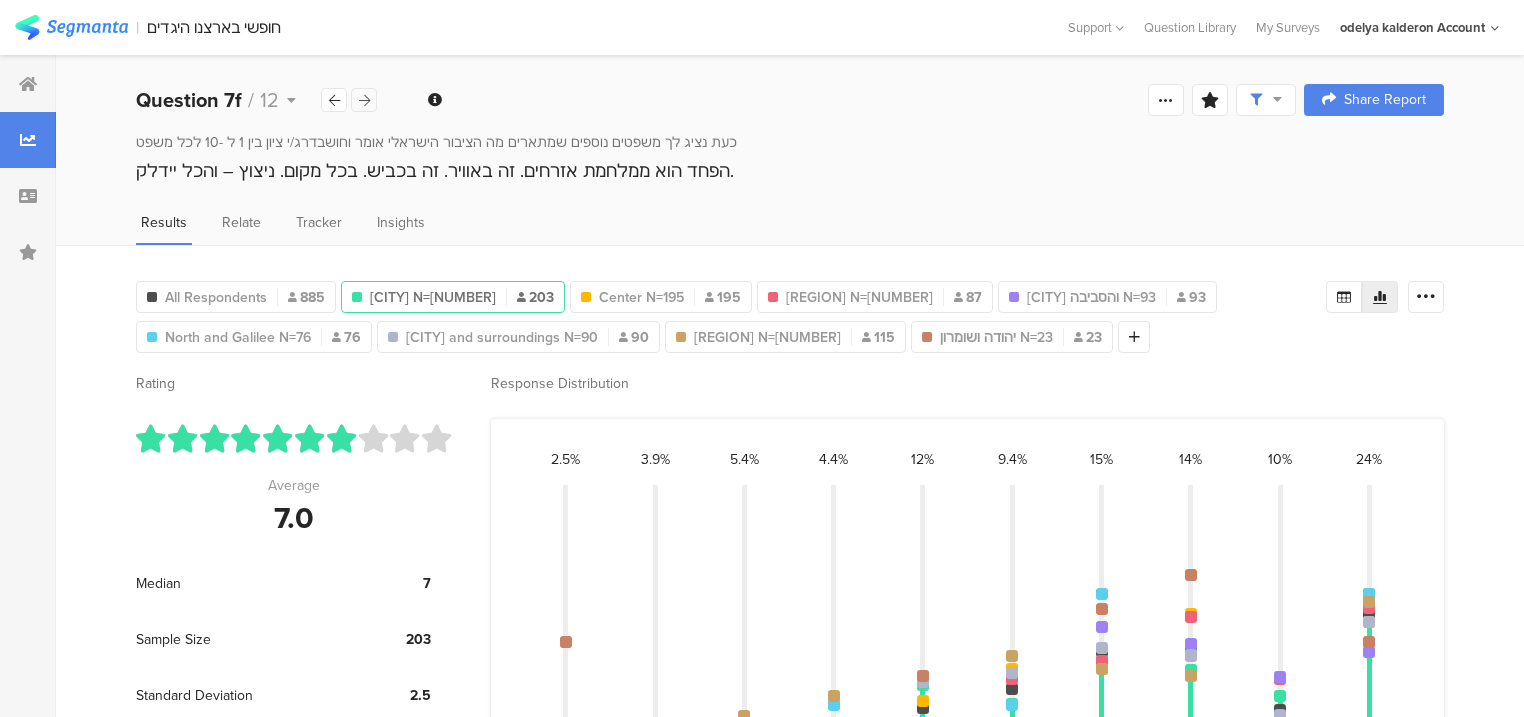 click at bounding box center (364, 100) 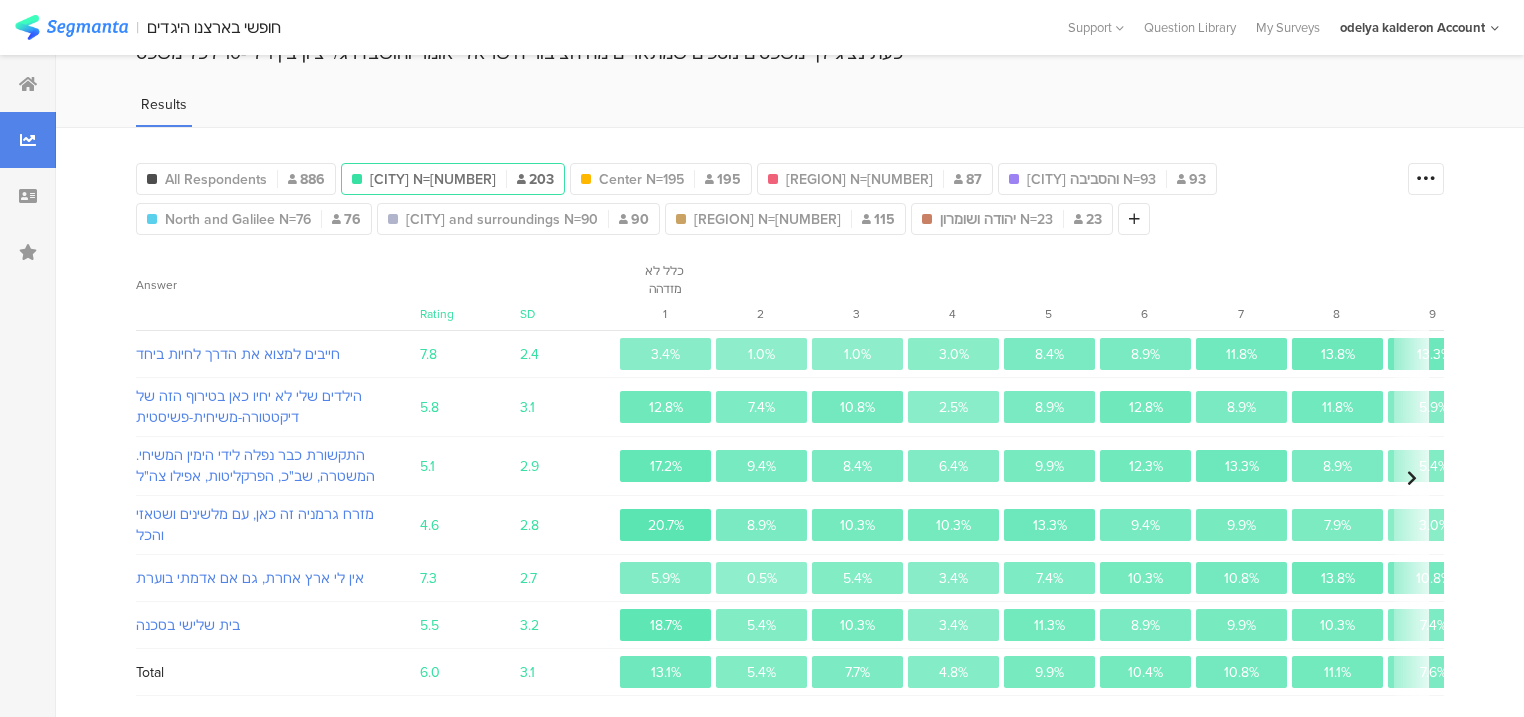 scroll, scrollTop: 94, scrollLeft: 0, axis: vertical 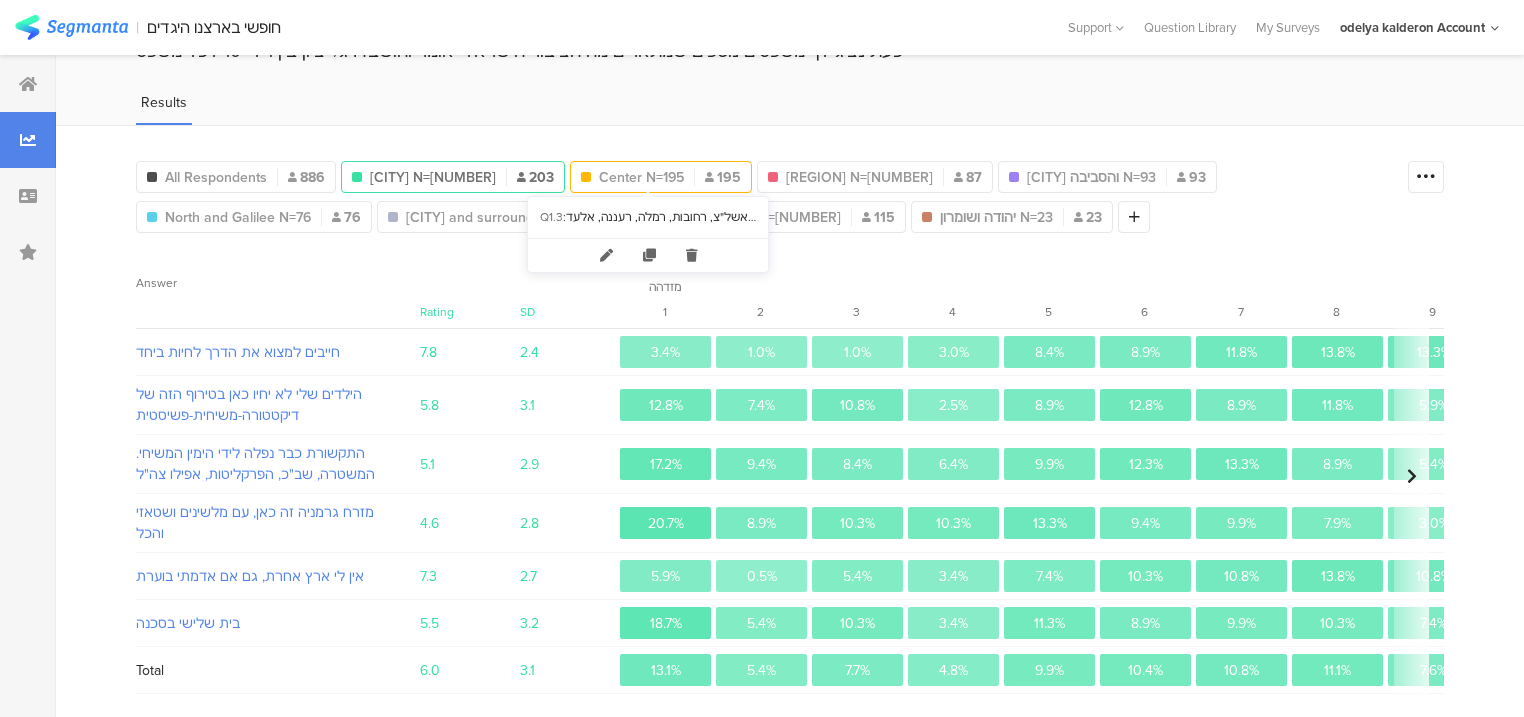 click on "מרכז N=195" at bounding box center [641, 177] 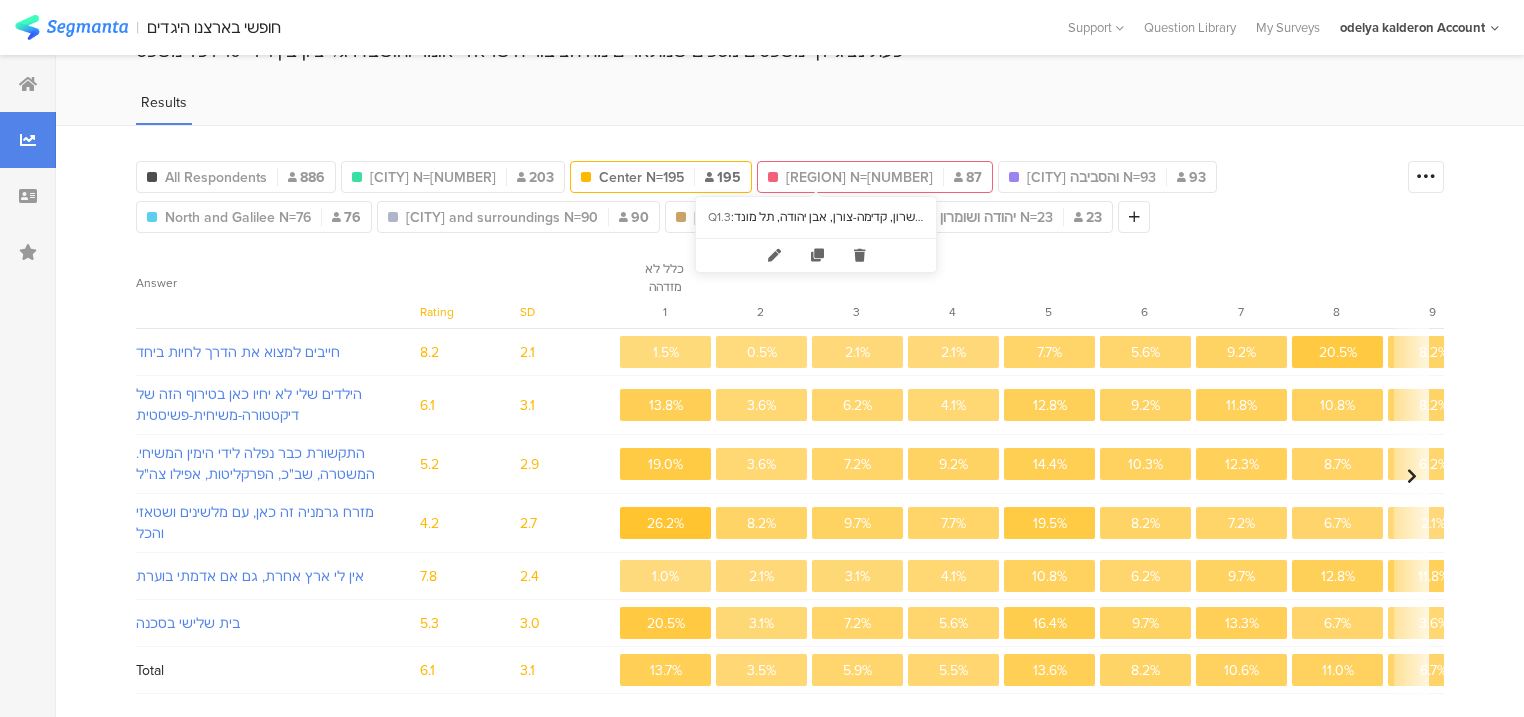 click on "השרון N=87" at bounding box center [859, 177] 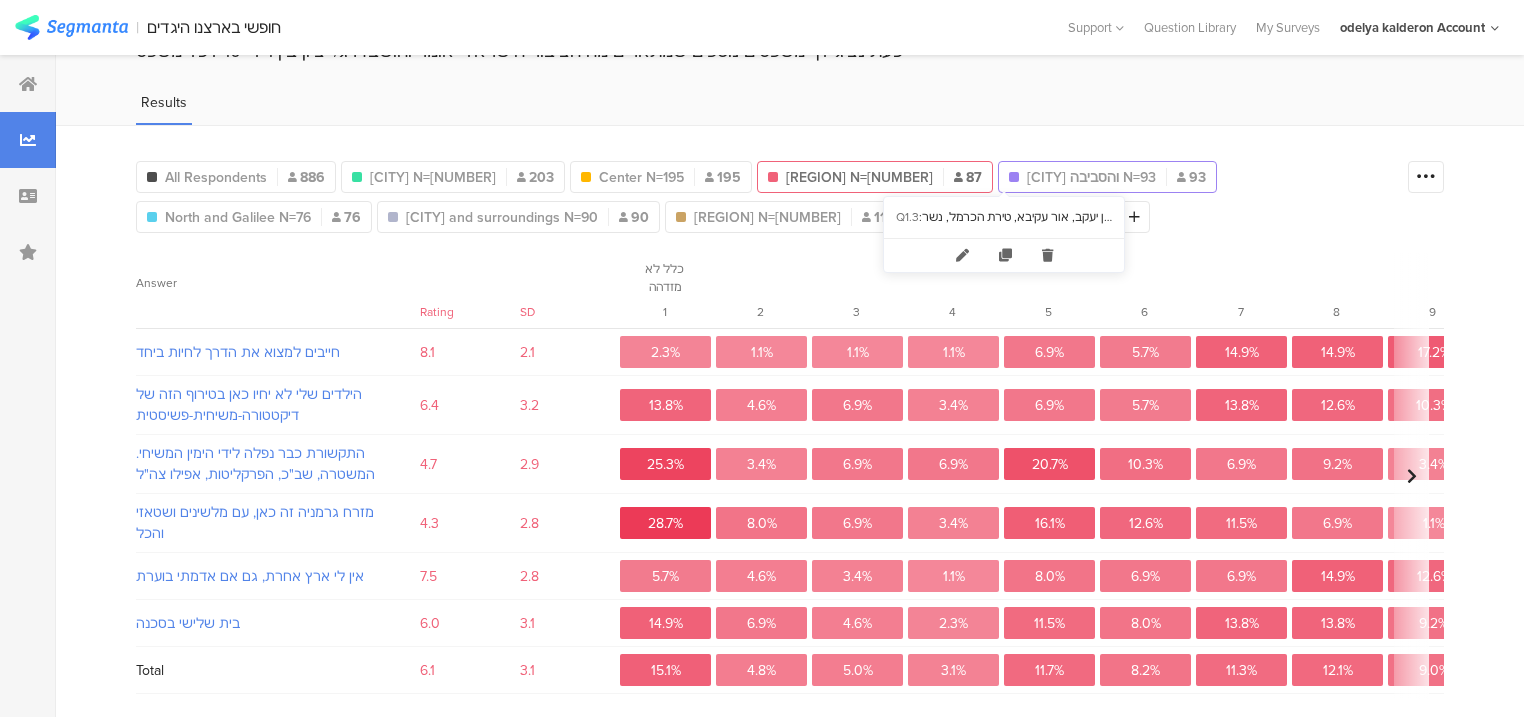 click on "חיפה והסביבה N=93" at bounding box center (1091, 177) 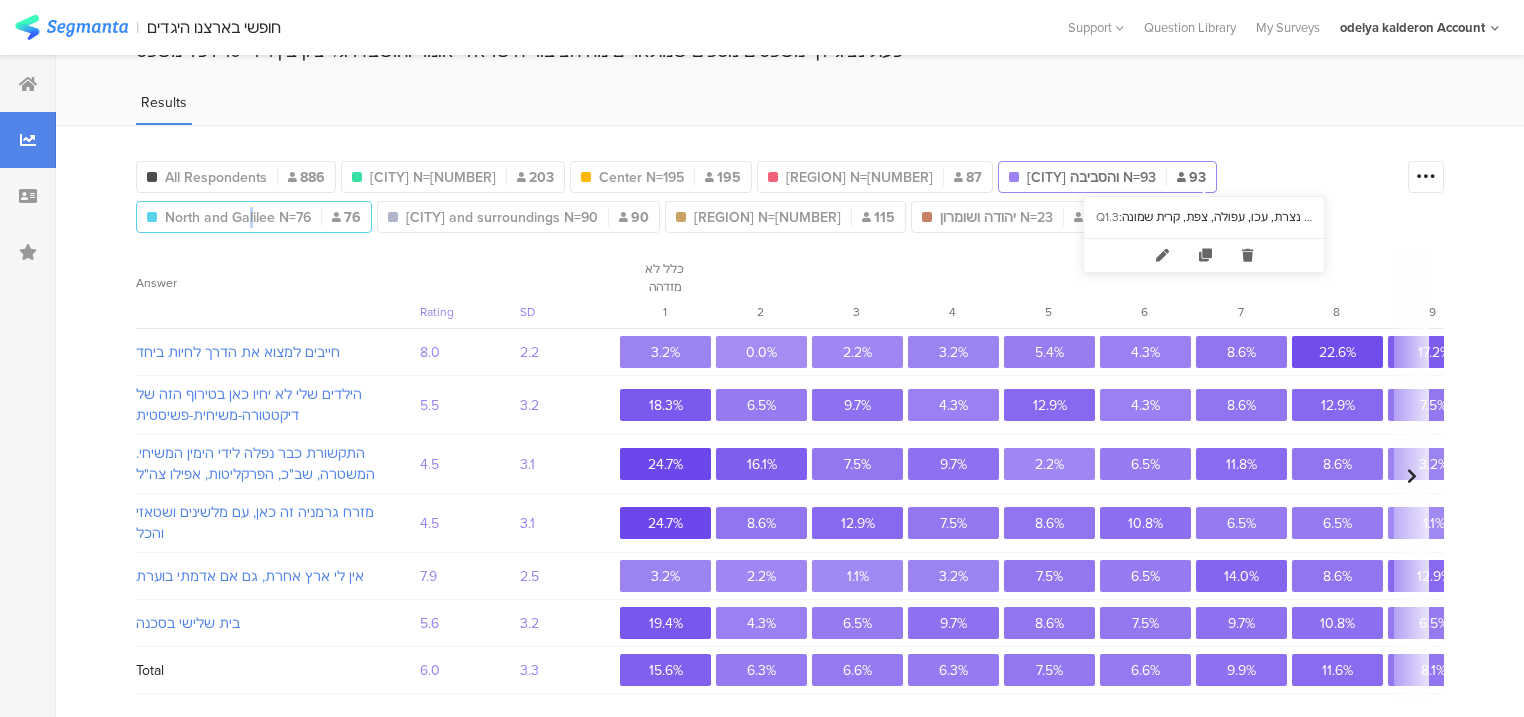 click on "צפון וגליל N=76" at bounding box center (238, 217) 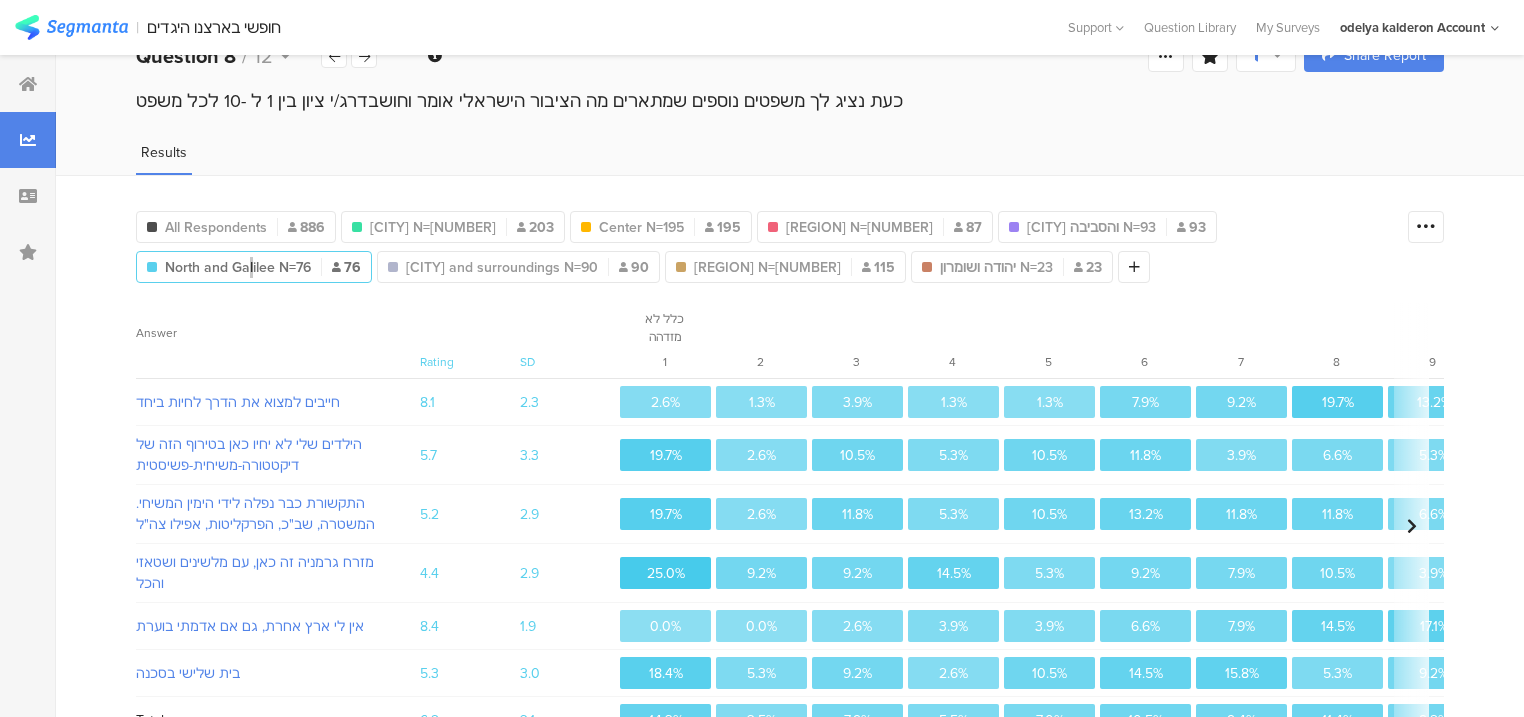 scroll, scrollTop: 0, scrollLeft: 0, axis: both 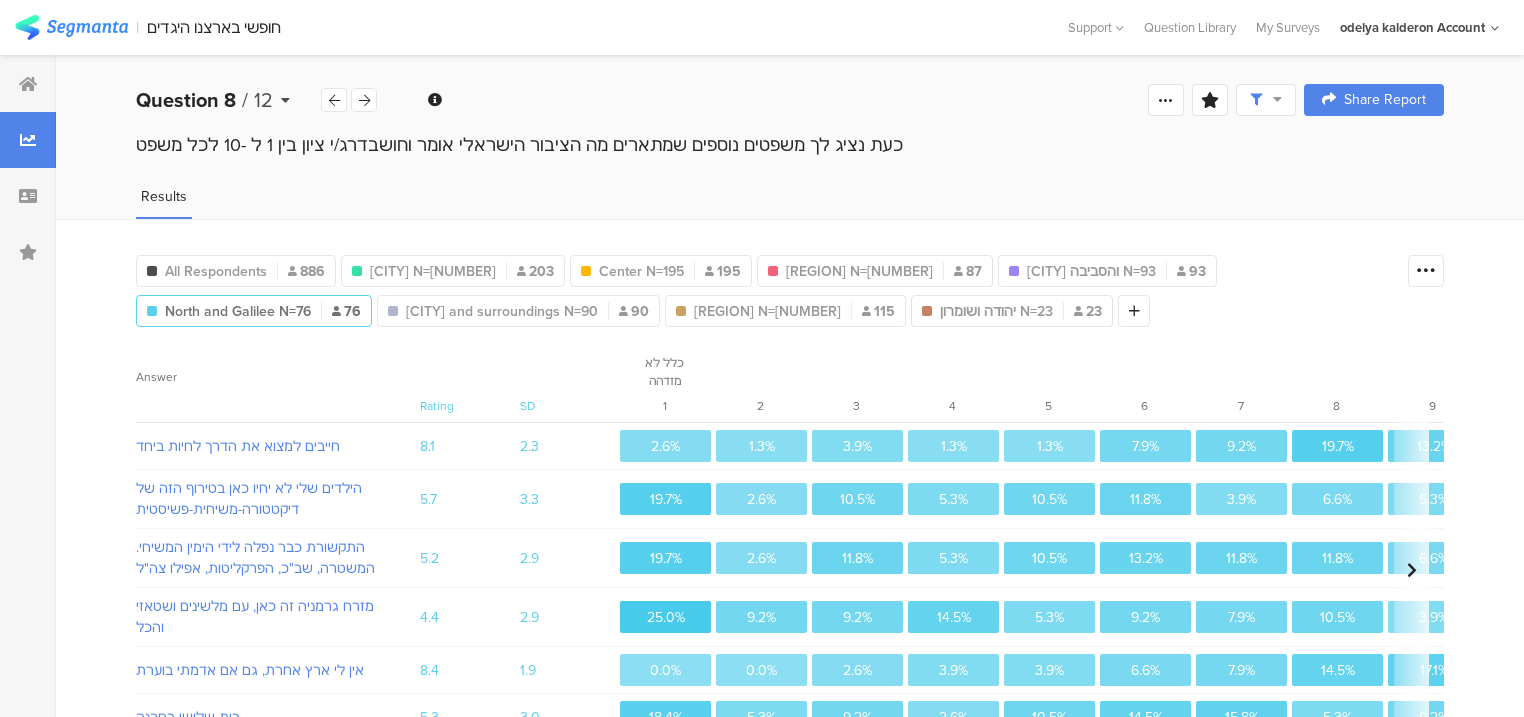 click on "Question 8" at bounding box center [186, 100] 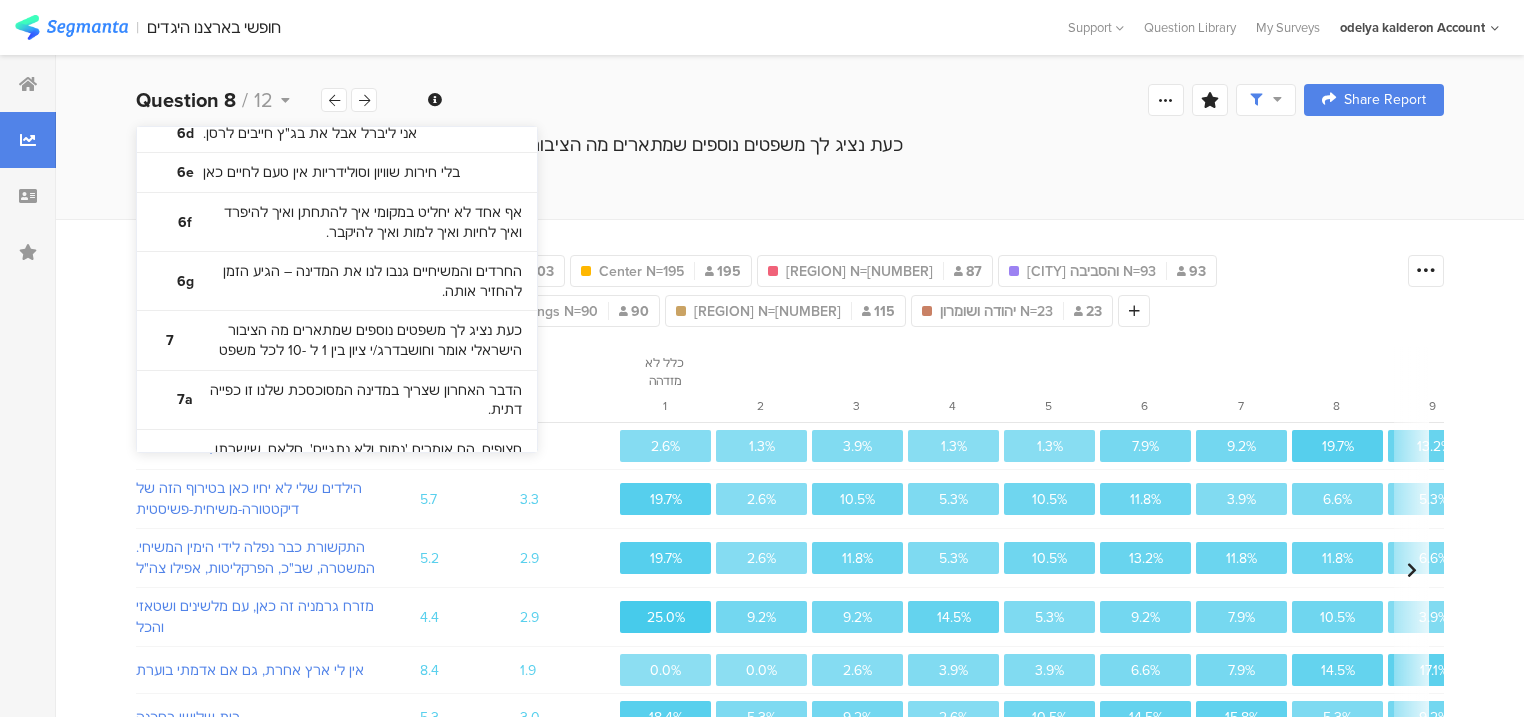scroll, scrollTop: 1200, scrollLeft: 0, axis: vertical 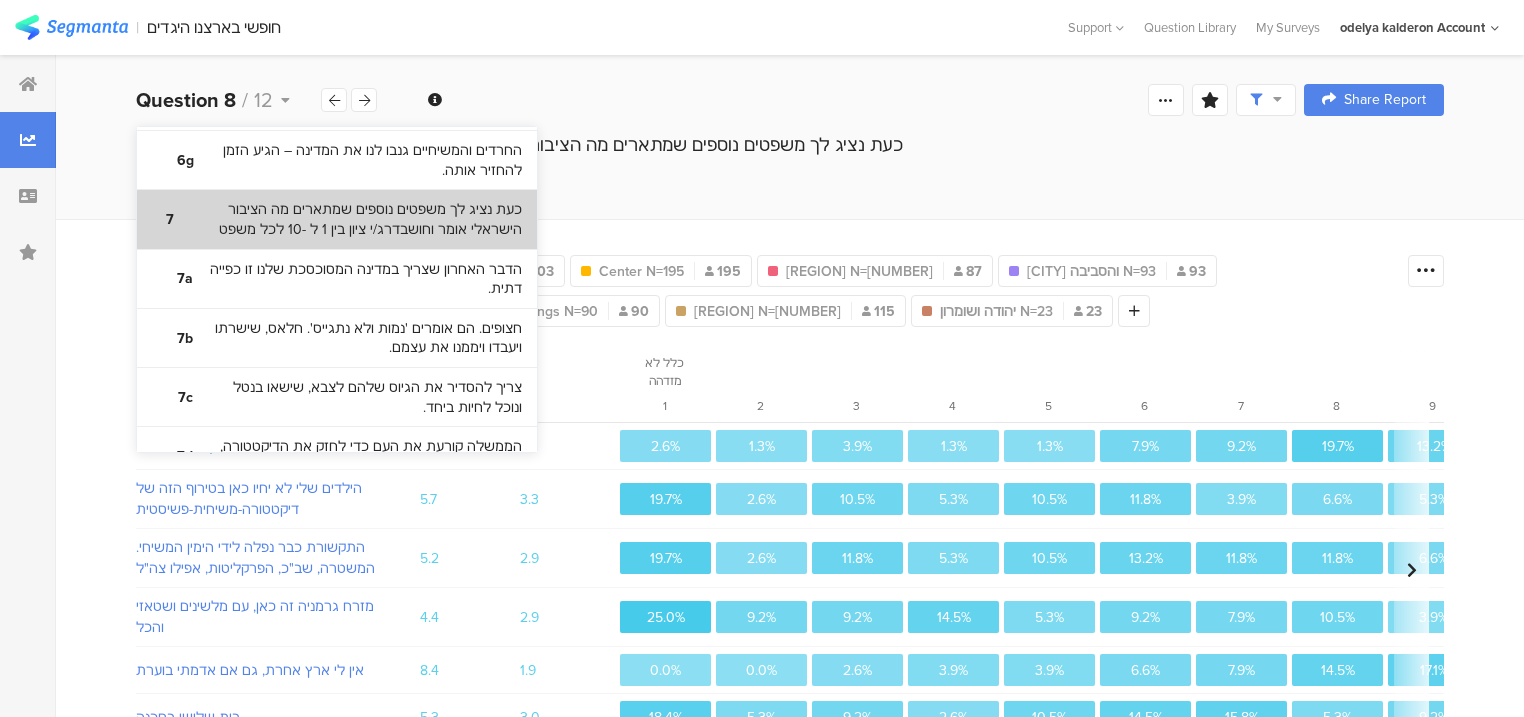 click on "כעת נציג לך משפטים נוספים שמתארים מה הציבור הישראלי אומר וחושבדרג/י ציון בין 1 ל -10 לכל משפט" at bounding box center [355, 219] 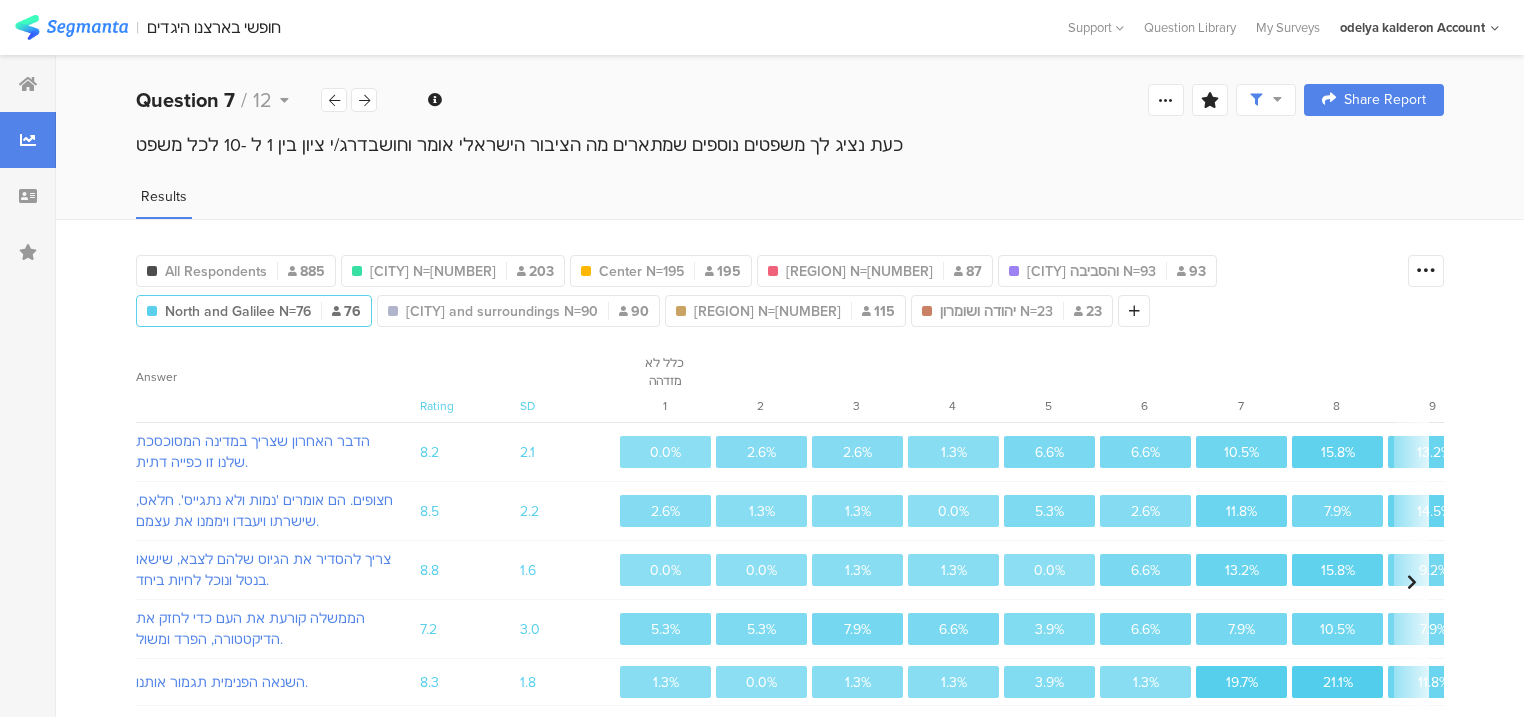 click on "All Respondents       885
ת"א והסביבה N=203       203
מרכז N=195       195
השרון N=87       87
חיפה והסביבה N=93       93
צפון וגליל N=76       76
י-ם והסביבה N=90       90
דרום N=115       115
יהודה ושומרון N=23       23
Add Segment           Confidence interval       Vote count                 Answer     Rating     SD     כלל לא מזדהה   1       2       3       4       5       6       7       8       9     מאוד מזדהה   10           	הדבר האחרון שצריך במדינה המסוכסכת שלנו זו כפייה דתית. 8.2 2.1 0.0% 2.6% 2.6% 1.3% 6.6% 6.6% 10.5% 15.8% 13.2% 40.8%   	חצופים. הם אומרים 'נמות ולא נתגייס'. חלאס, שישרתו ויעבדו ויממנו את עצמם. 8.5 2.2 2.6% 1.3% 1.3% 0.0%" at bounding box center [790, 533] 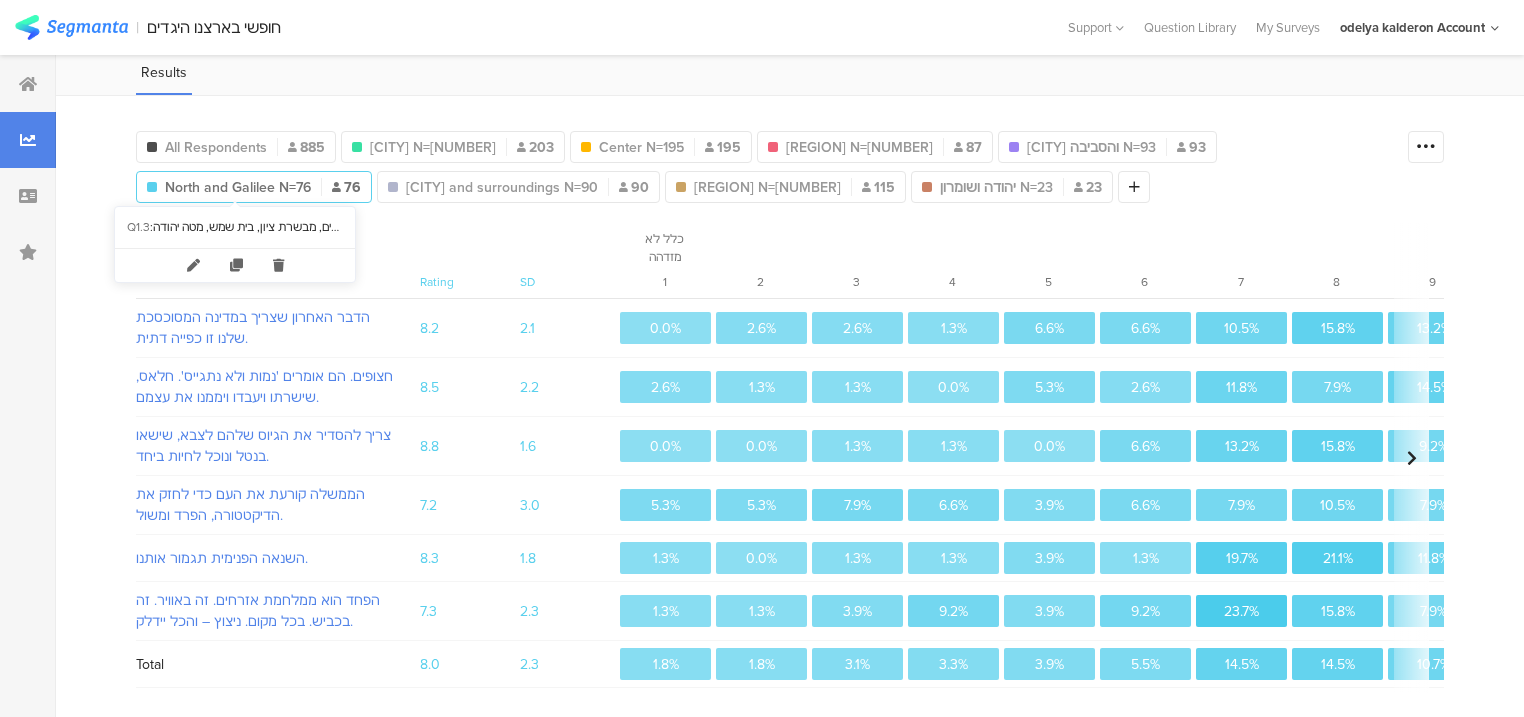 scroll, scrollTop: 0, scrollLeft: 0, axis: both 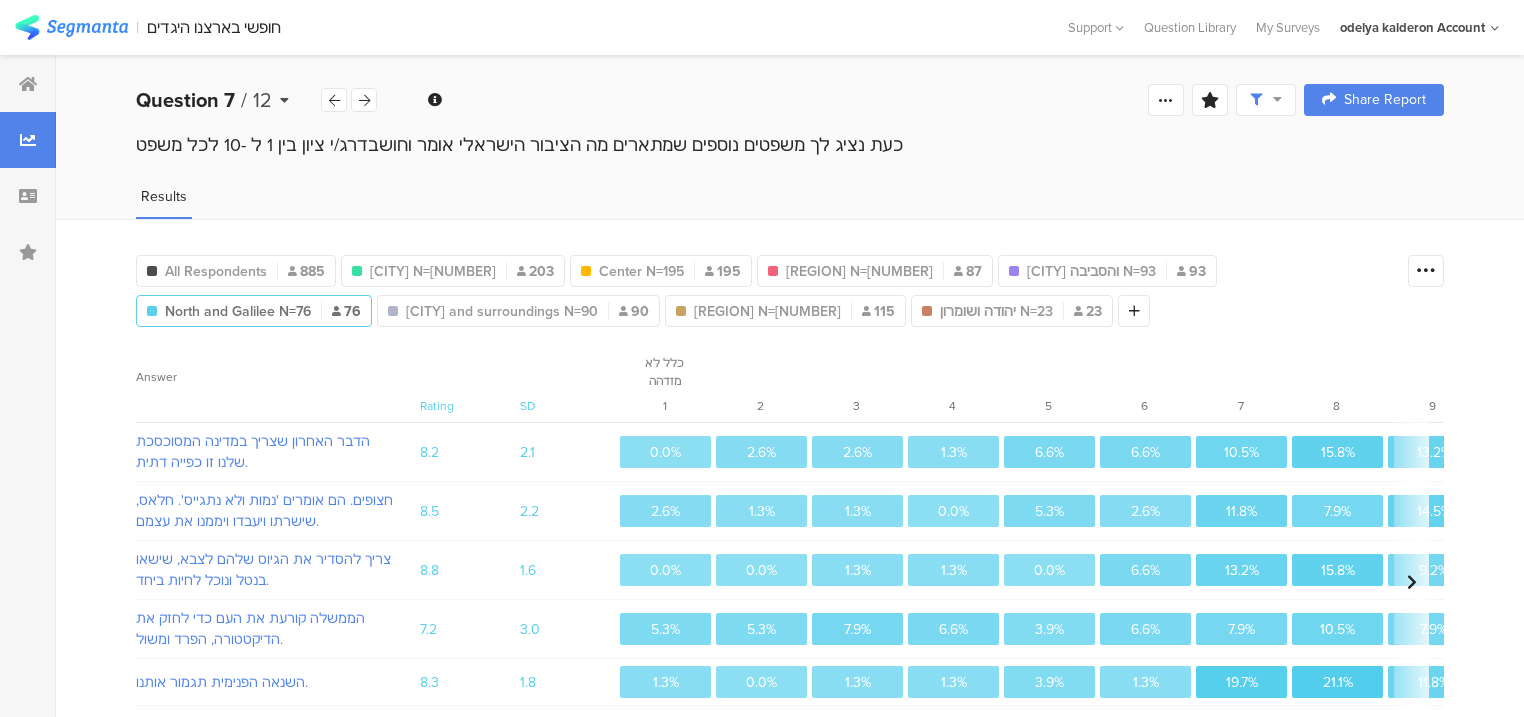 click on "Question 7" at bounding box center [185, 100] 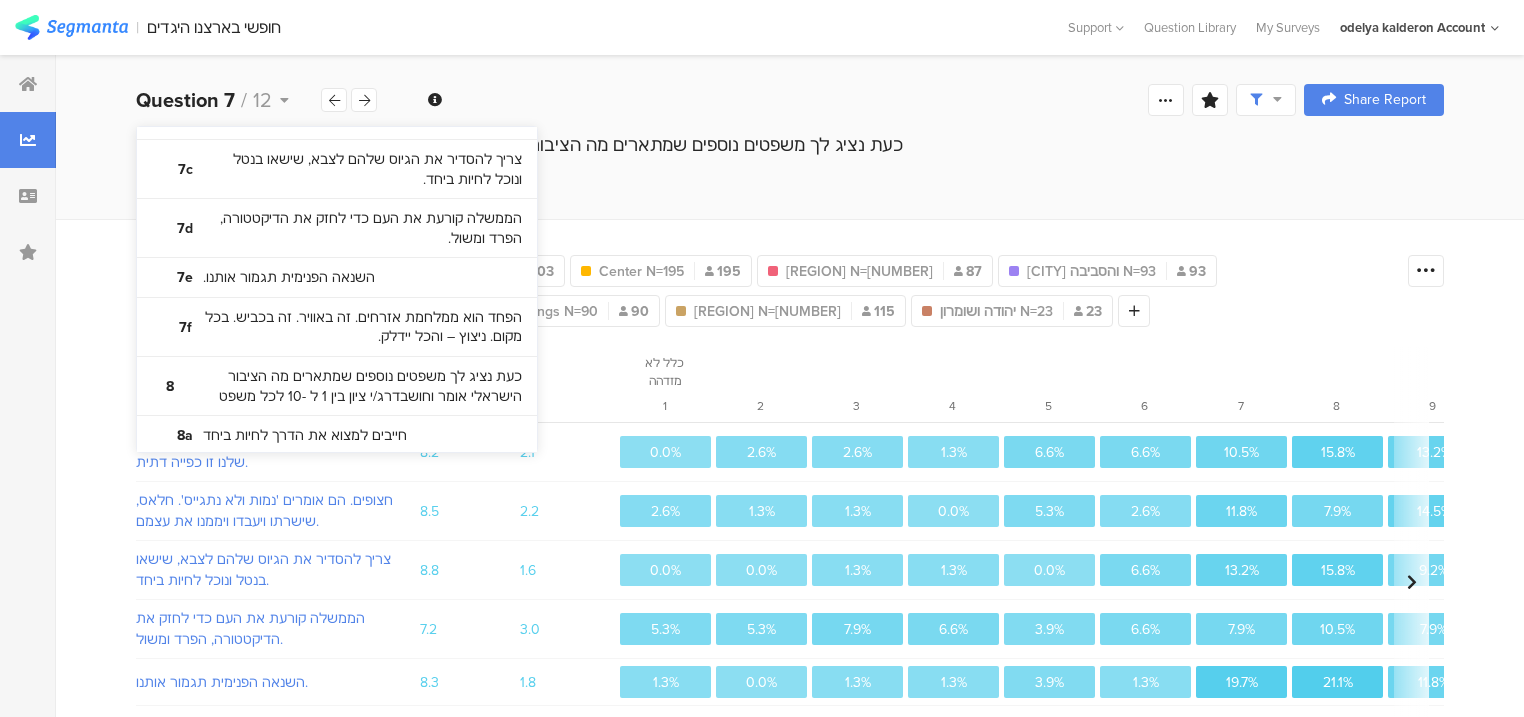 scroll, scrollTop: 1440, scrollLeft: 0, axis: vertical 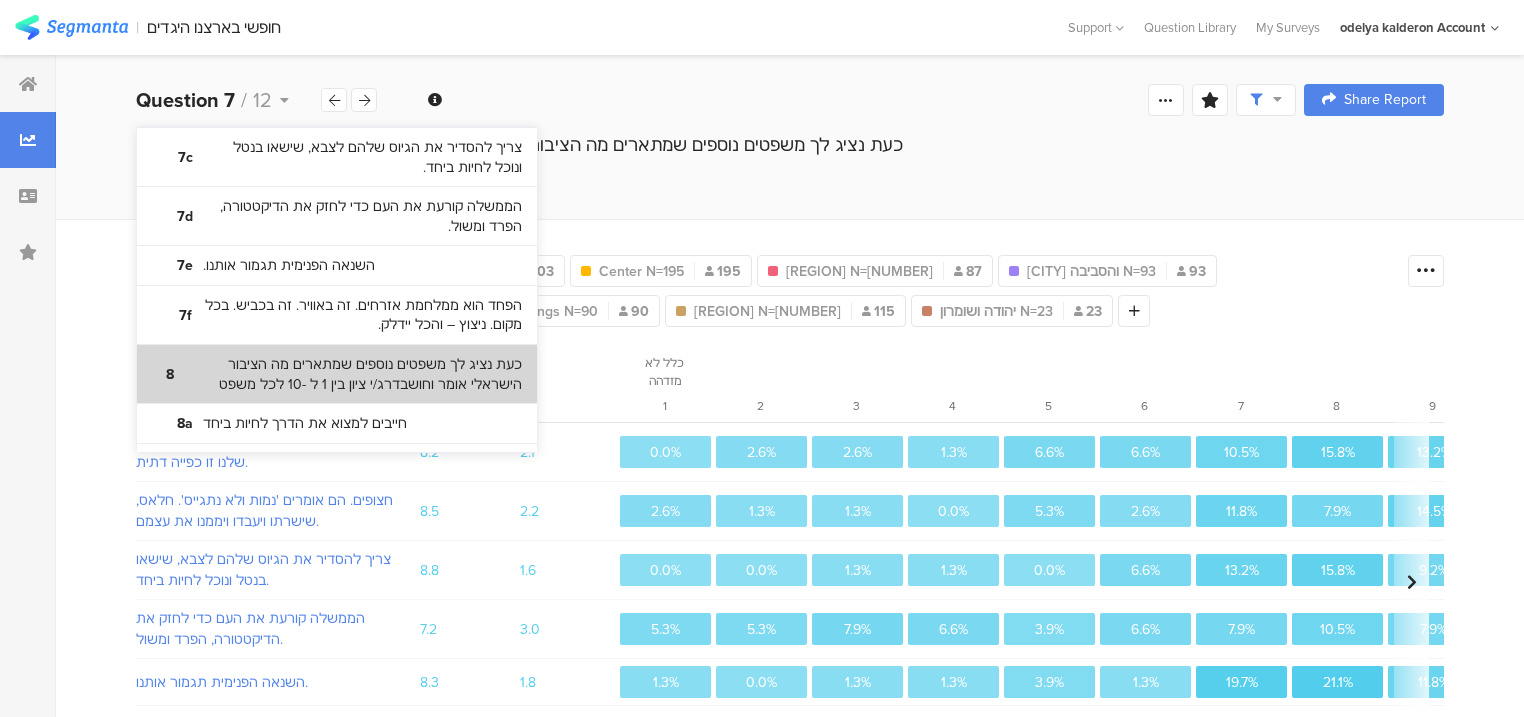 click on "כעת נציג לך משפטים נוספים שמתארים מה הציבור הישראלי אומר וחושבדרג/י ציון בין 1 ל -10 לכל משפט" at bounding box center (355, 374) 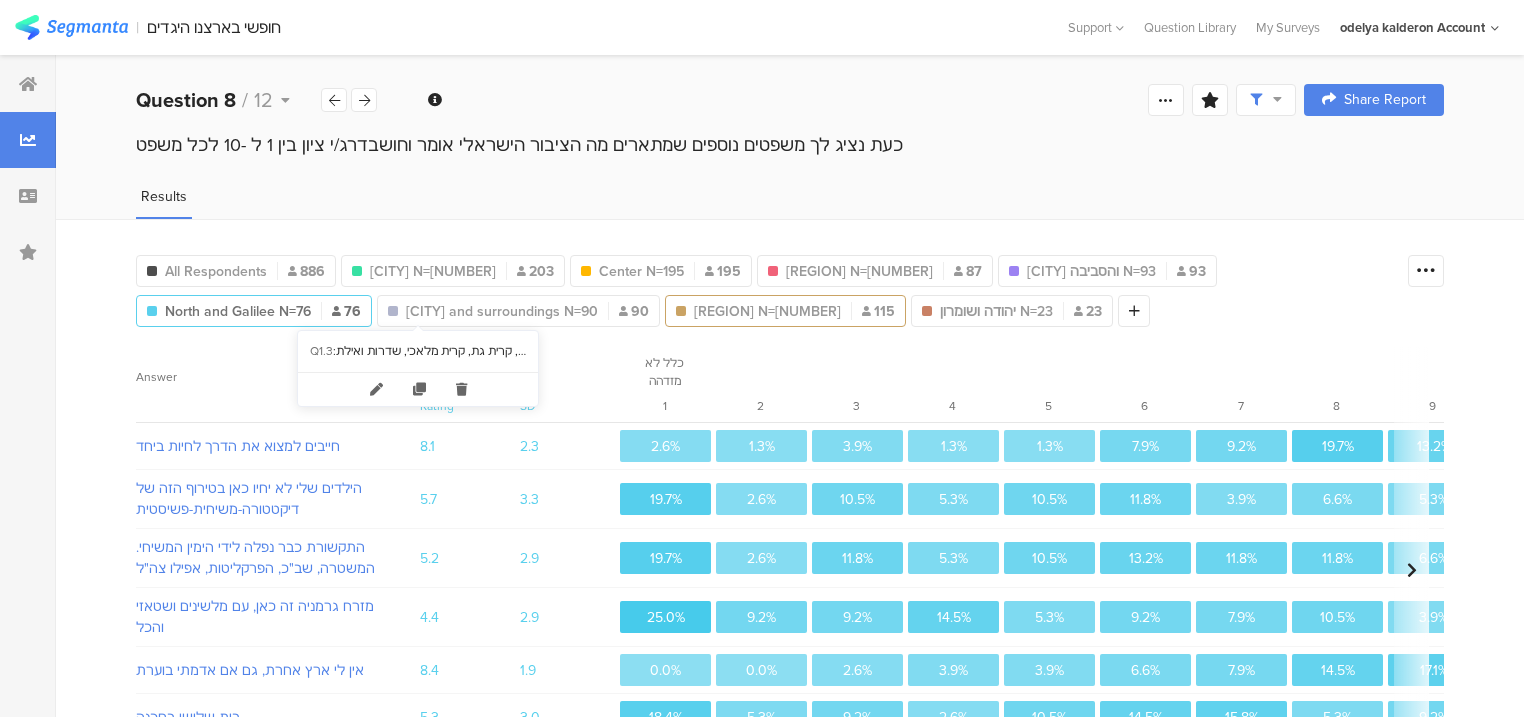 click on "דרום N=115" at bounding box center (767, 311) 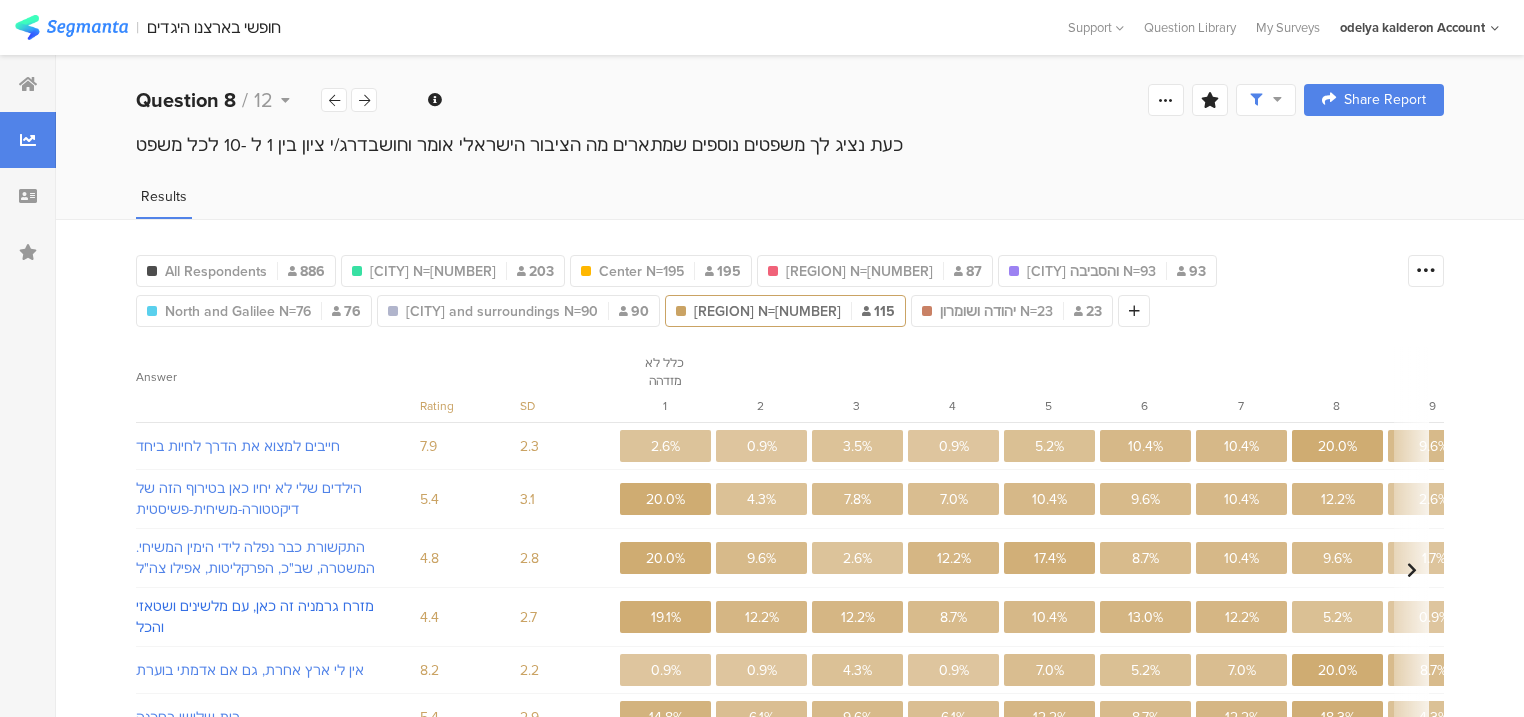 scroll, scrollTop: 94, scrollLeft: 0, axis: vertical 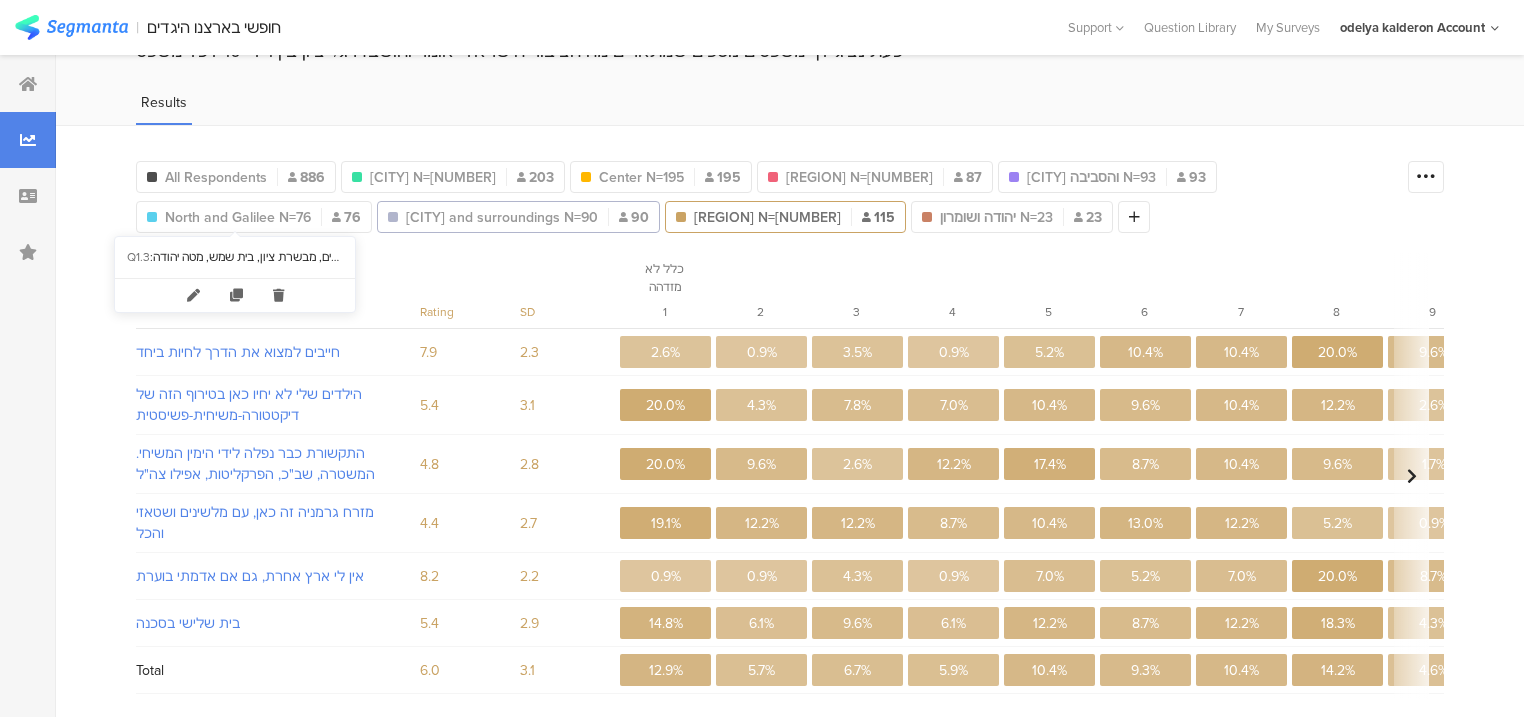 click on "י-ם והסביבה N=90" at bounding box center [502, 217] 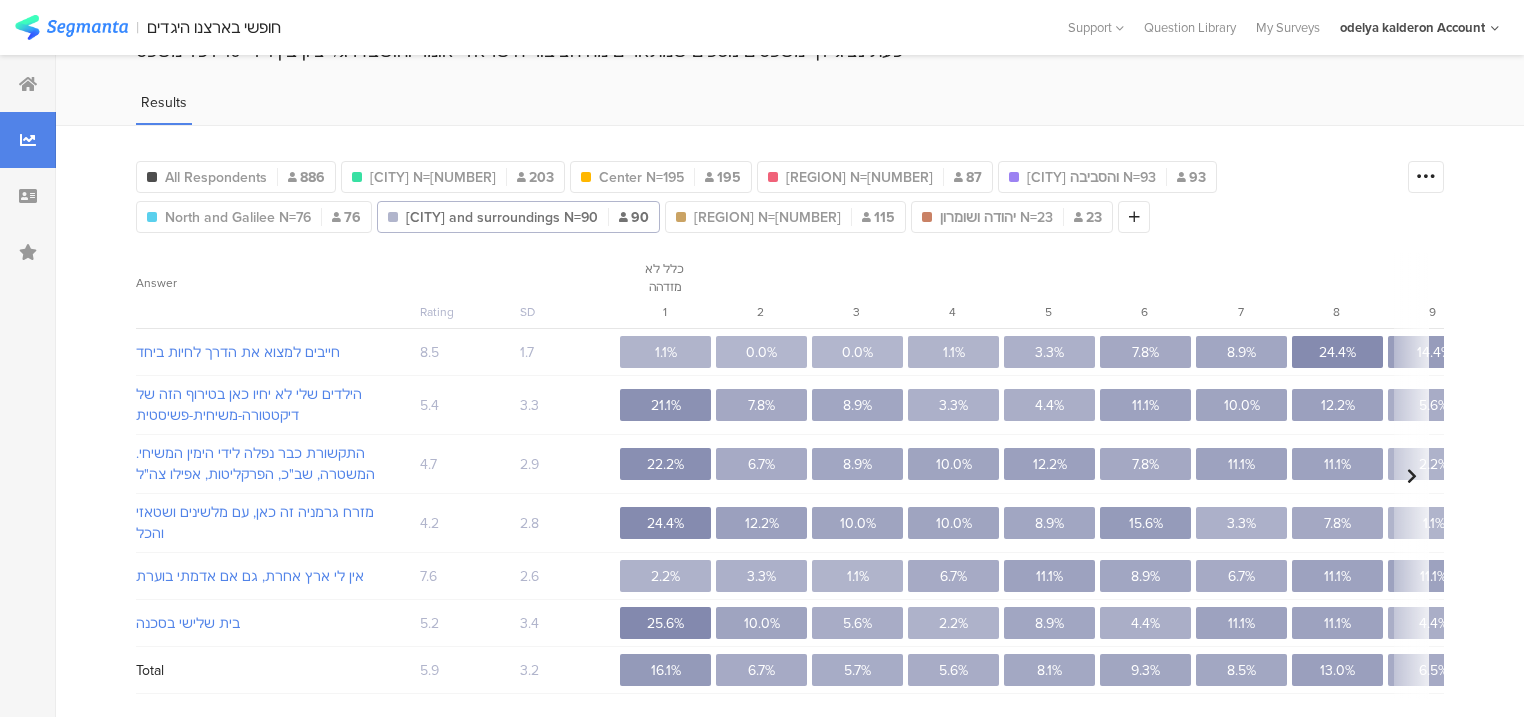 scroll, scrollTop: 0, scrollLeft: 0, axis: both 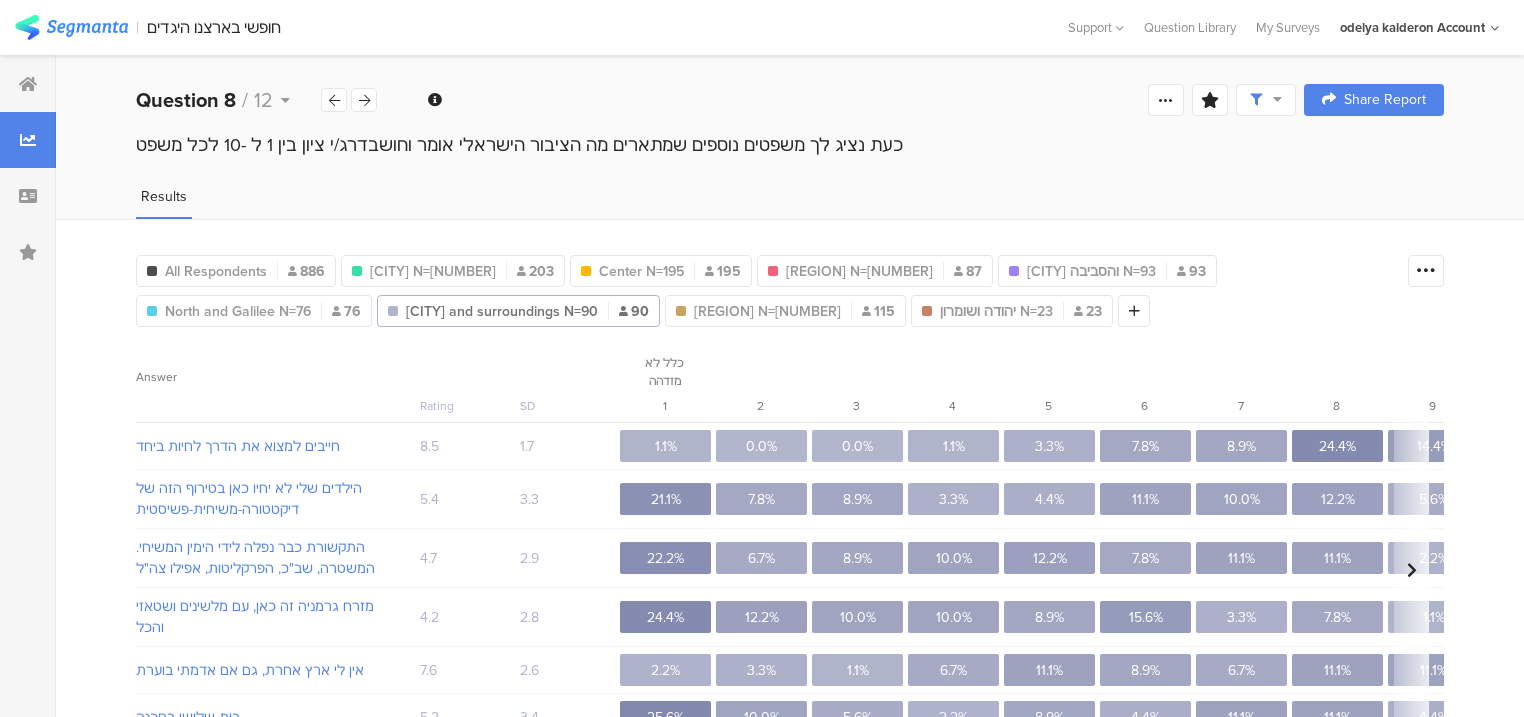 drag, startPoint x: 224, startPoint y: 100, endPoint x: 226, endPoint y: 124, distance: 24.083189 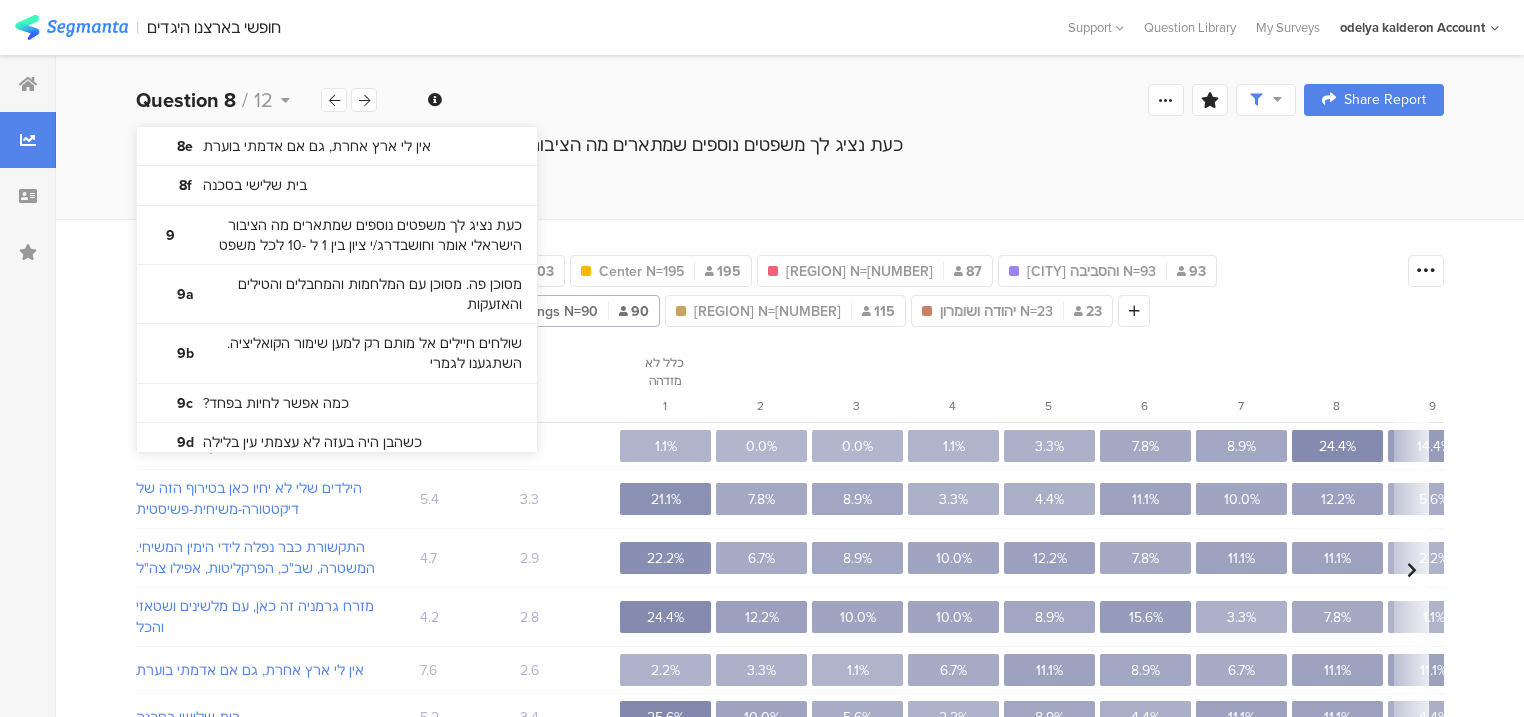 scroll, scrollTop: 1920, scrollLeft: 0, axis: vertical 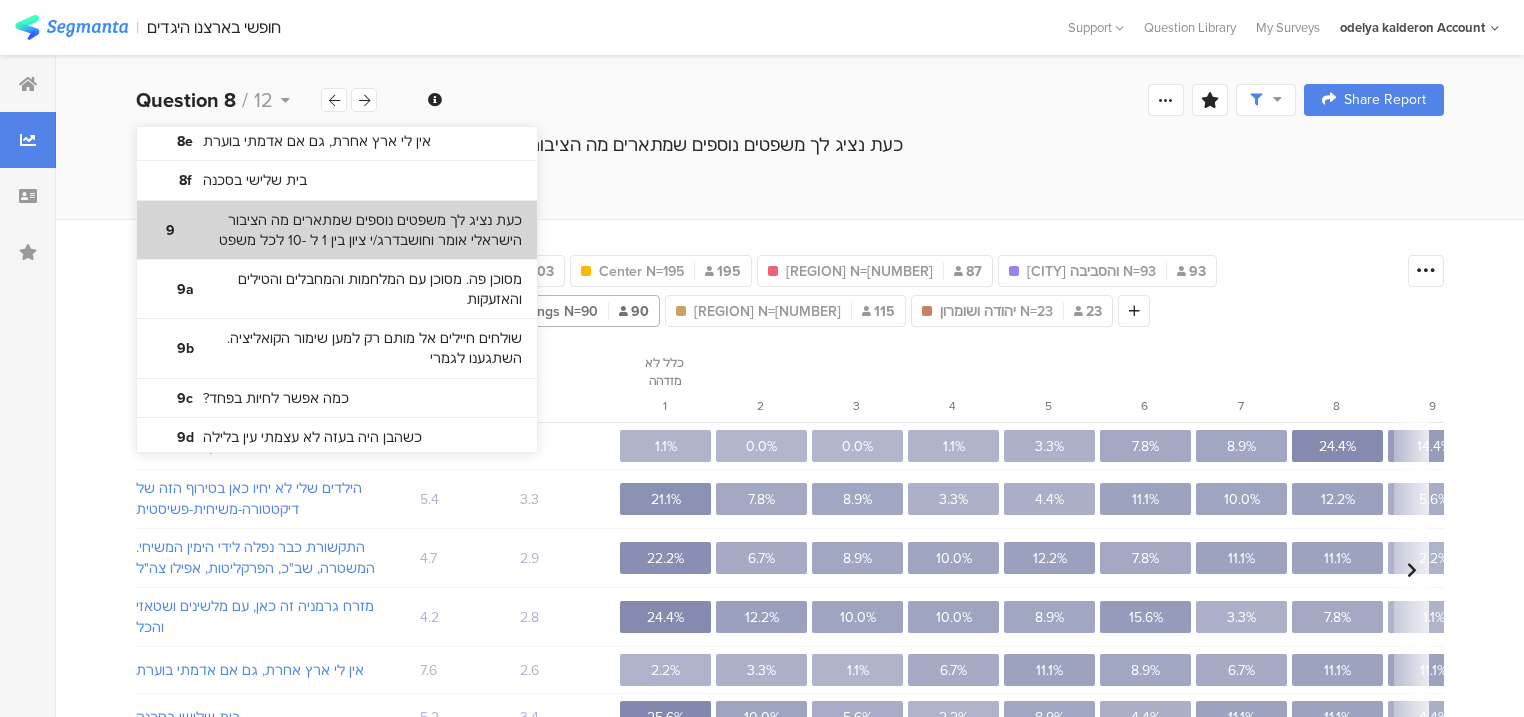 click on "כעת נציג לך משפטים נוספים שמתארים מה הציבור הישראלי אומר וחושבדרג/י ציון בין 1 ל -10 לכל משפט" at bounding box center (355, 230) 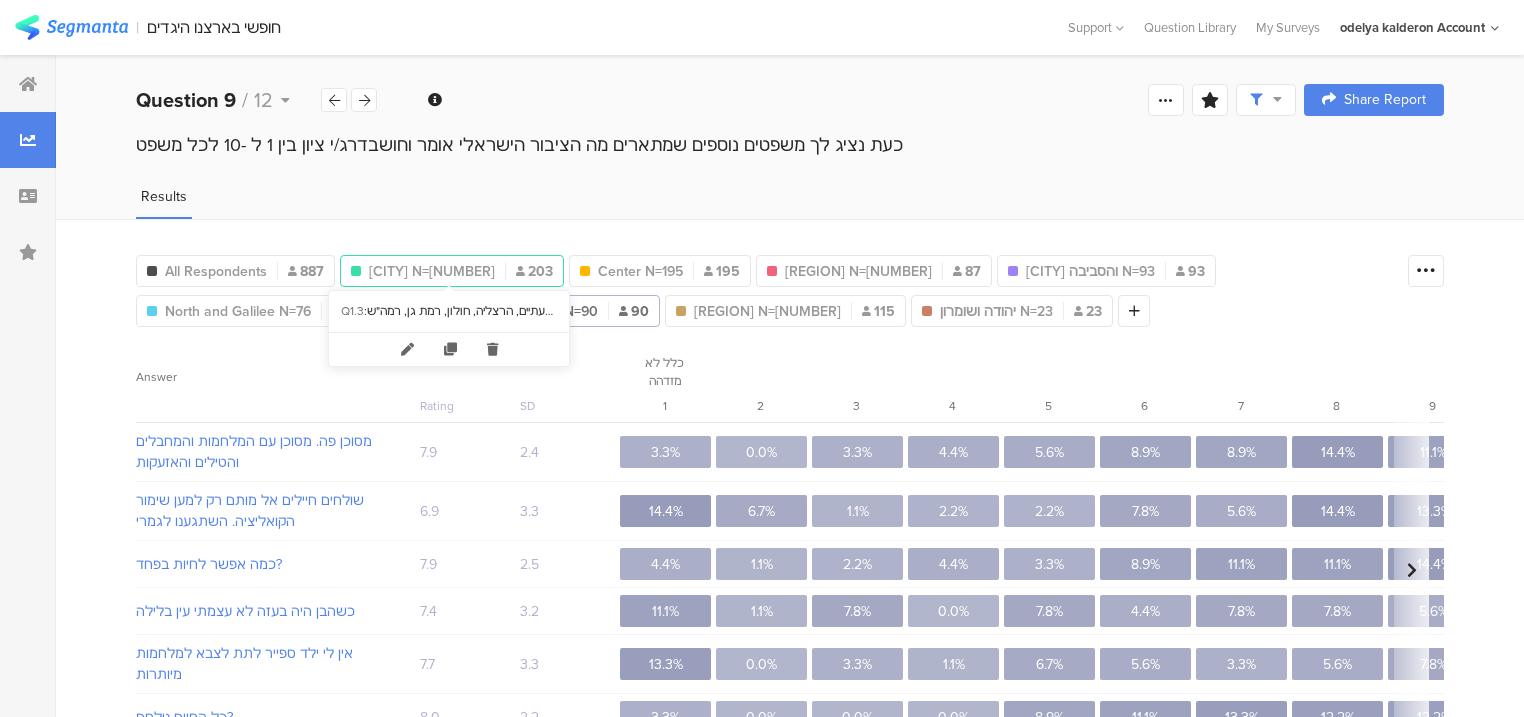 click on "ת"א והסביבה N=203" at bounding box center (432, 271) 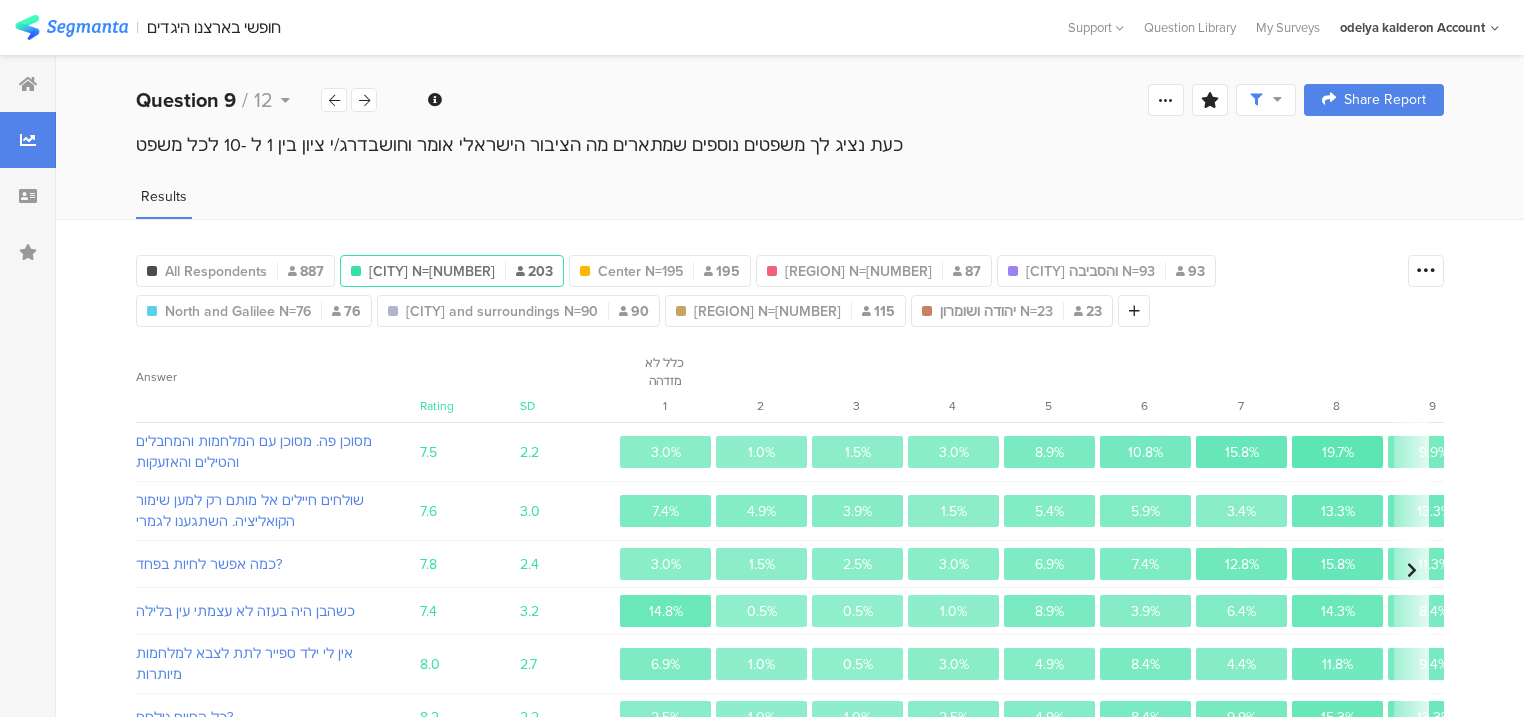 click on "All Respondents       887
ת"א והסביבה N=203       203
מרכז N=195       195
השרון N=87       87
חיפה והסביבה N=93       93
צפון וגליל N=76       76
י-ם והסביבה N=90       90
דרום N=115       115
יהודה ושומרון N=23       23
Add Segment           Confidence interval       Vote count                 Answer     Rating     SD     כלל לא מזדהה   1       2       3       4       5       6       7       8       9     מאוד מזדהה   10           מסוכן פה. מסוכן עם המלחמות והמחבלים והטילים והאזעקות 7.5 2.2 3.0% 1.0% 1.5% 3.0% 8.9% 10.8% 15.8% 19.7% 9.9% 26.6%   שולחים חיילים אל מותם רק למען שימור הקואליציה. השתגענו לגמרי 7.6 3.0 7.4% 4.9% 3.9% 1.5% 5.4% 5.9% 3.4% 13.3%" at bounding box center [790, 521] 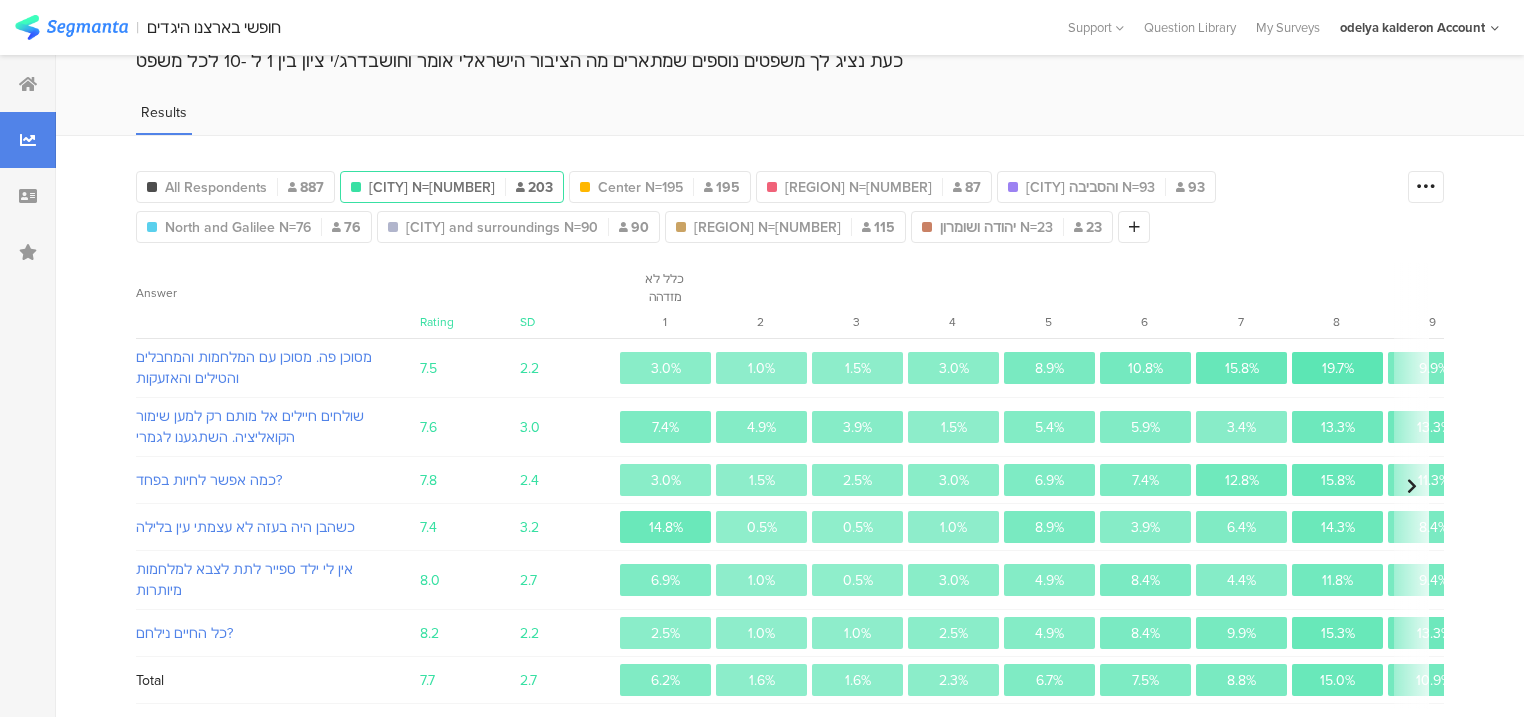 scroll, scrollTop: 94, scrollLeft: 0, axis: vertical 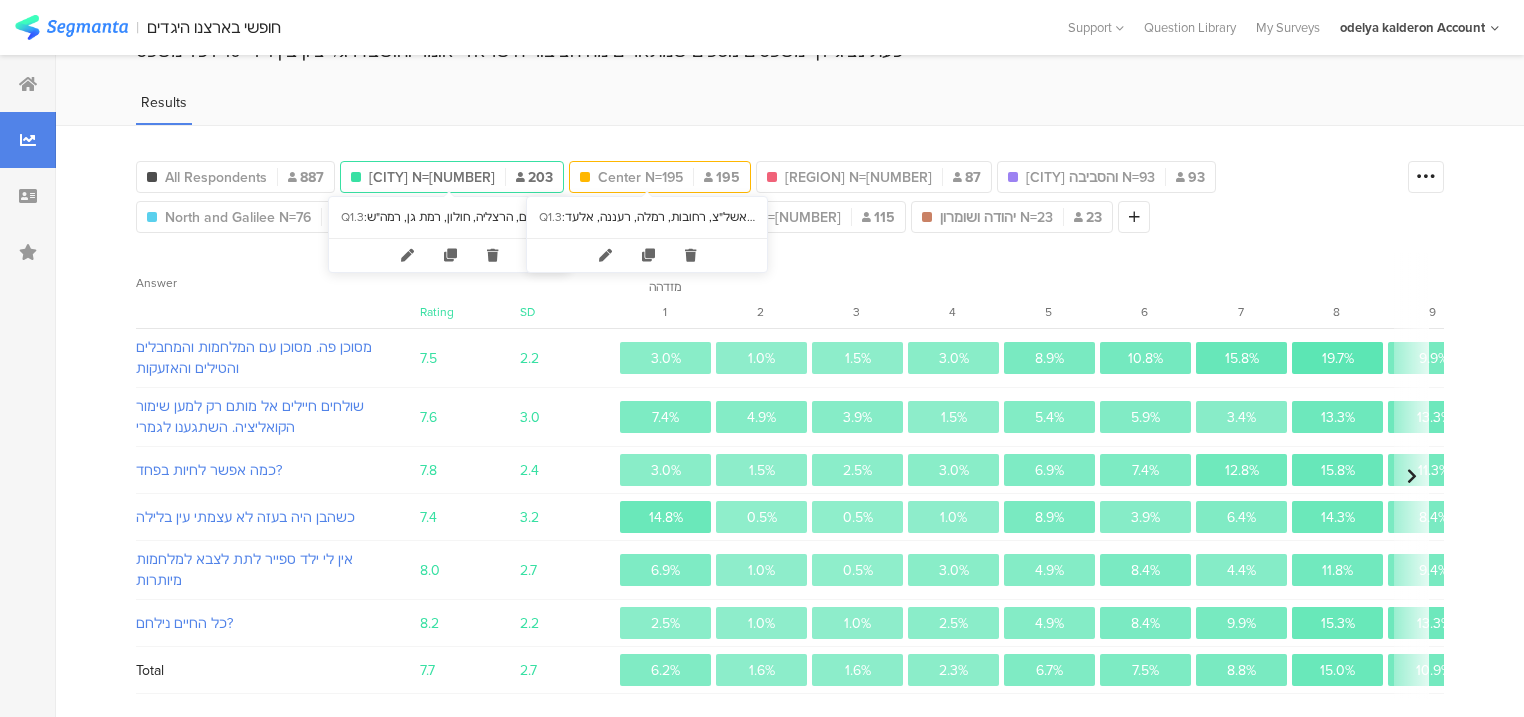 click on "מרכז N=195" at bounding box center (640, 177) 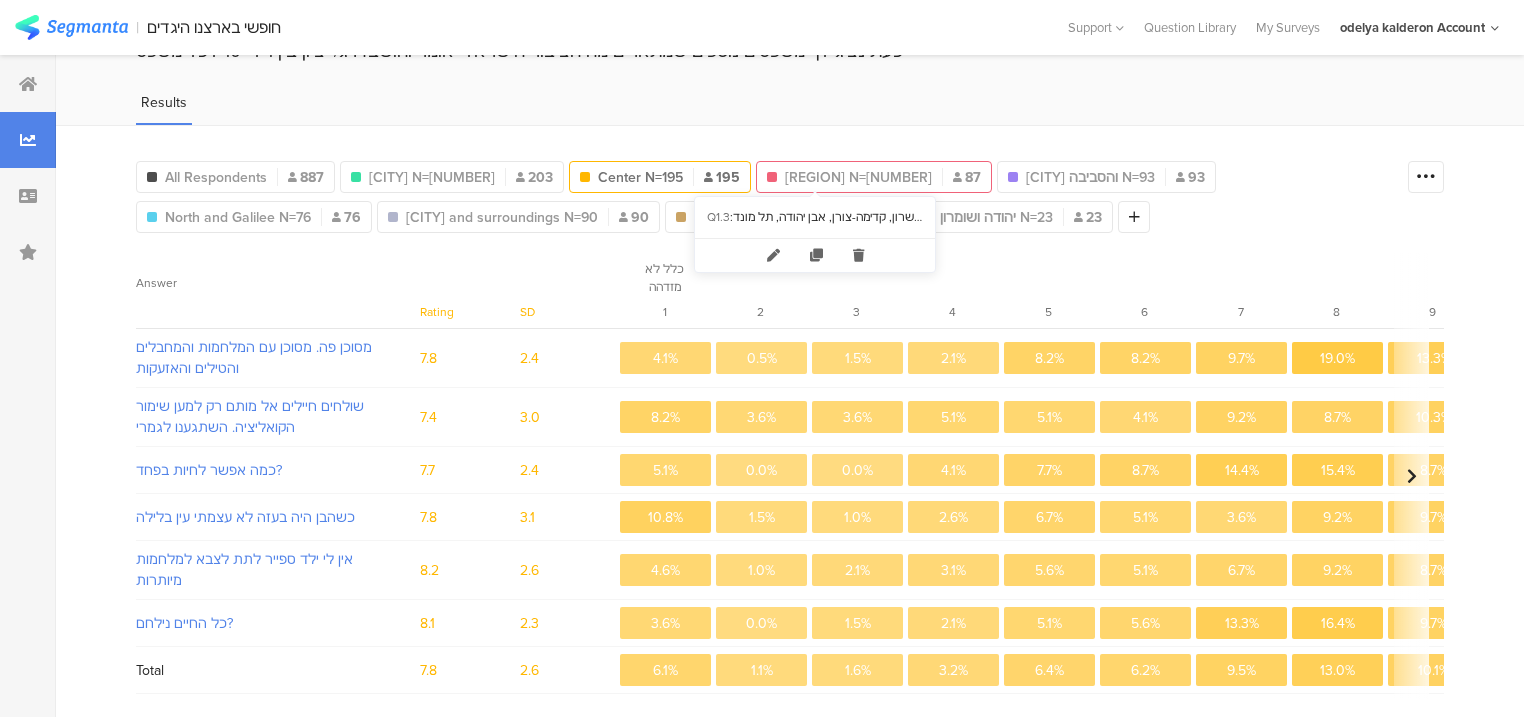 click on "השרון N=87" at bounding box center [858, 177] 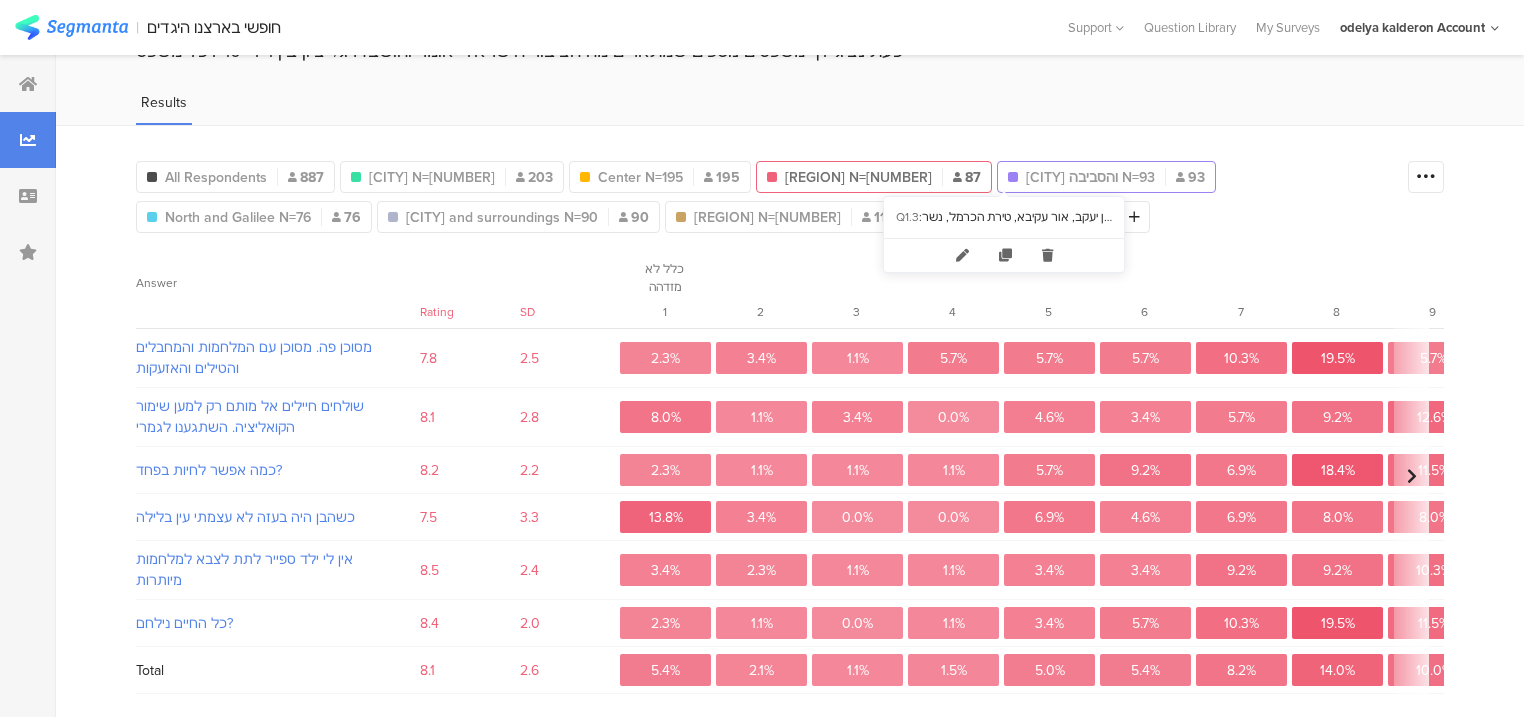 click on "חיפה והסביבה N=93" at bounding box center [1090, 177] 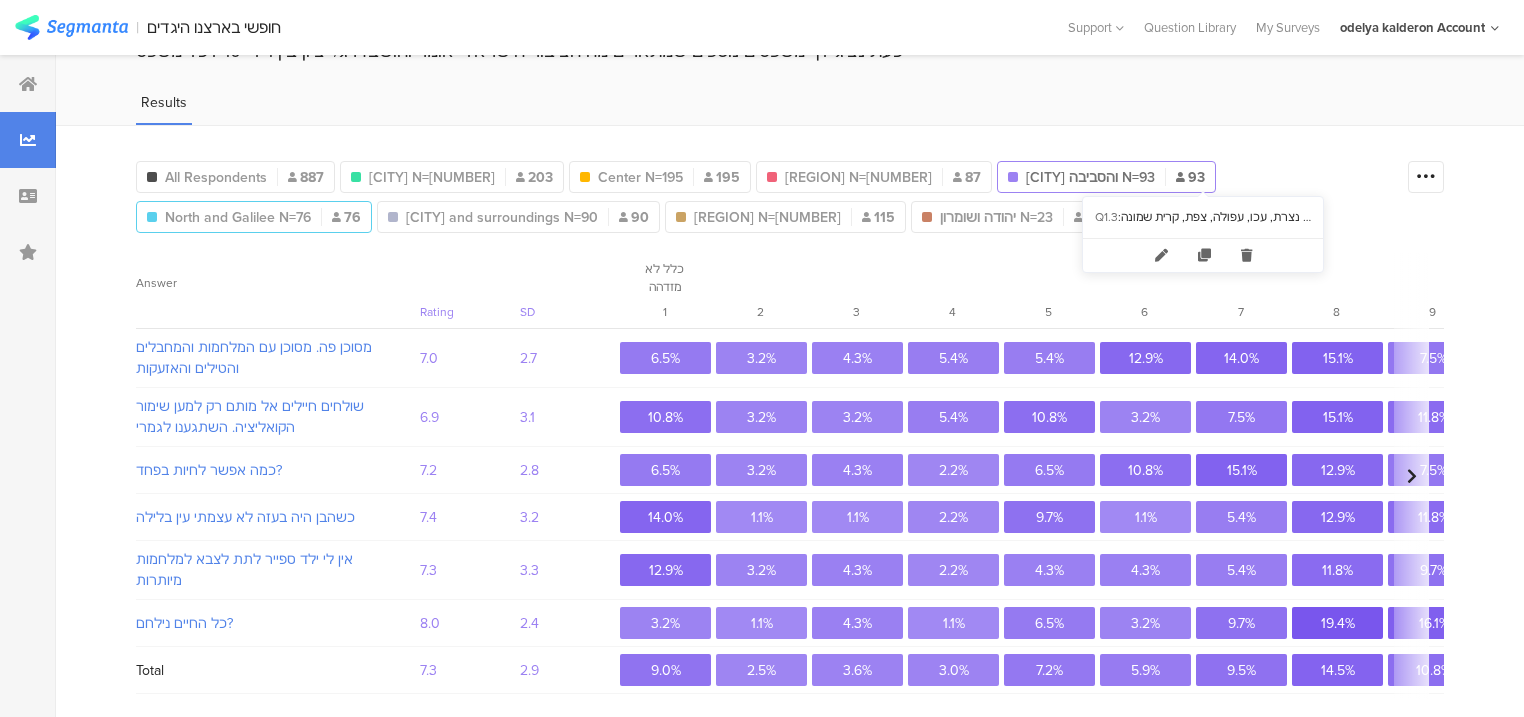 click on "צפון וגליל N=76" at bounding box center [238, 217] 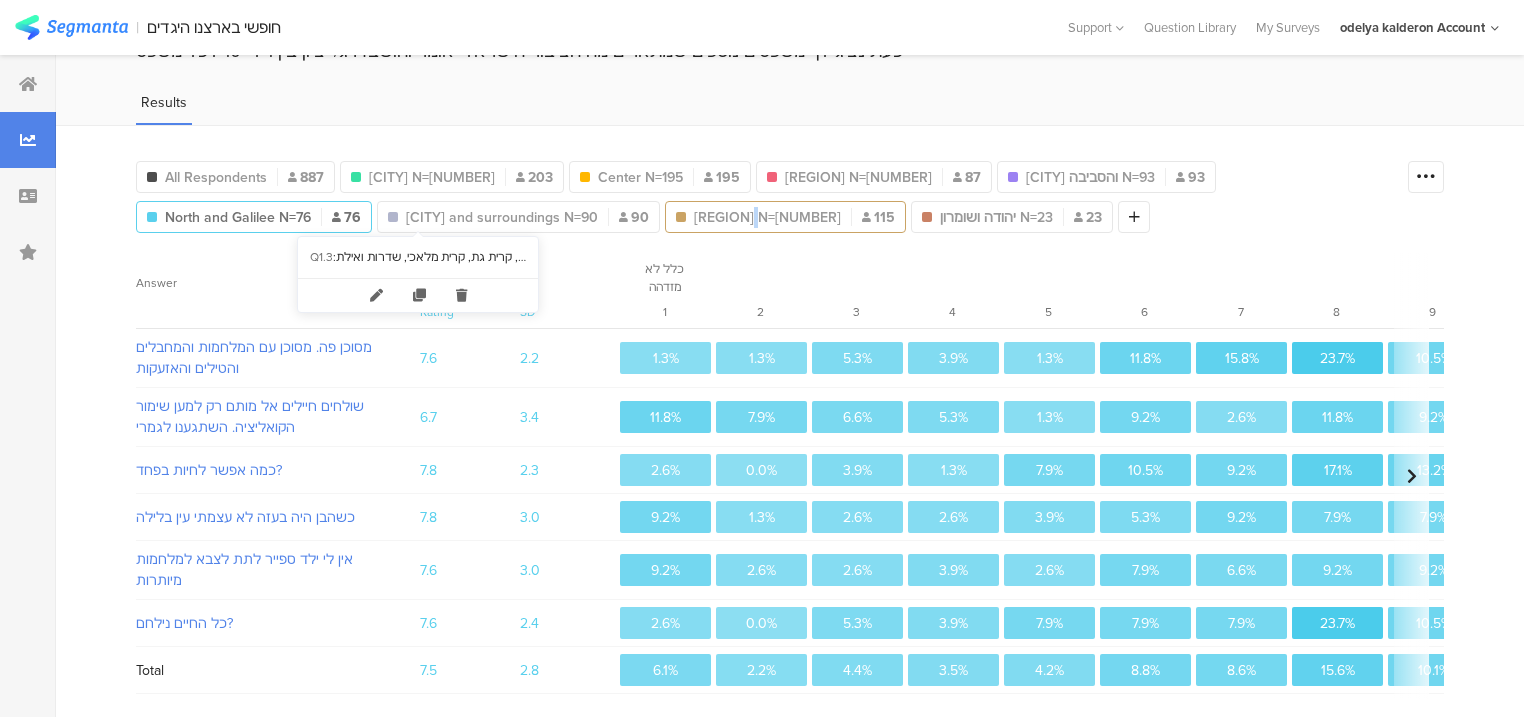 click on "דרום N=115" at bounding box center (767, 217) 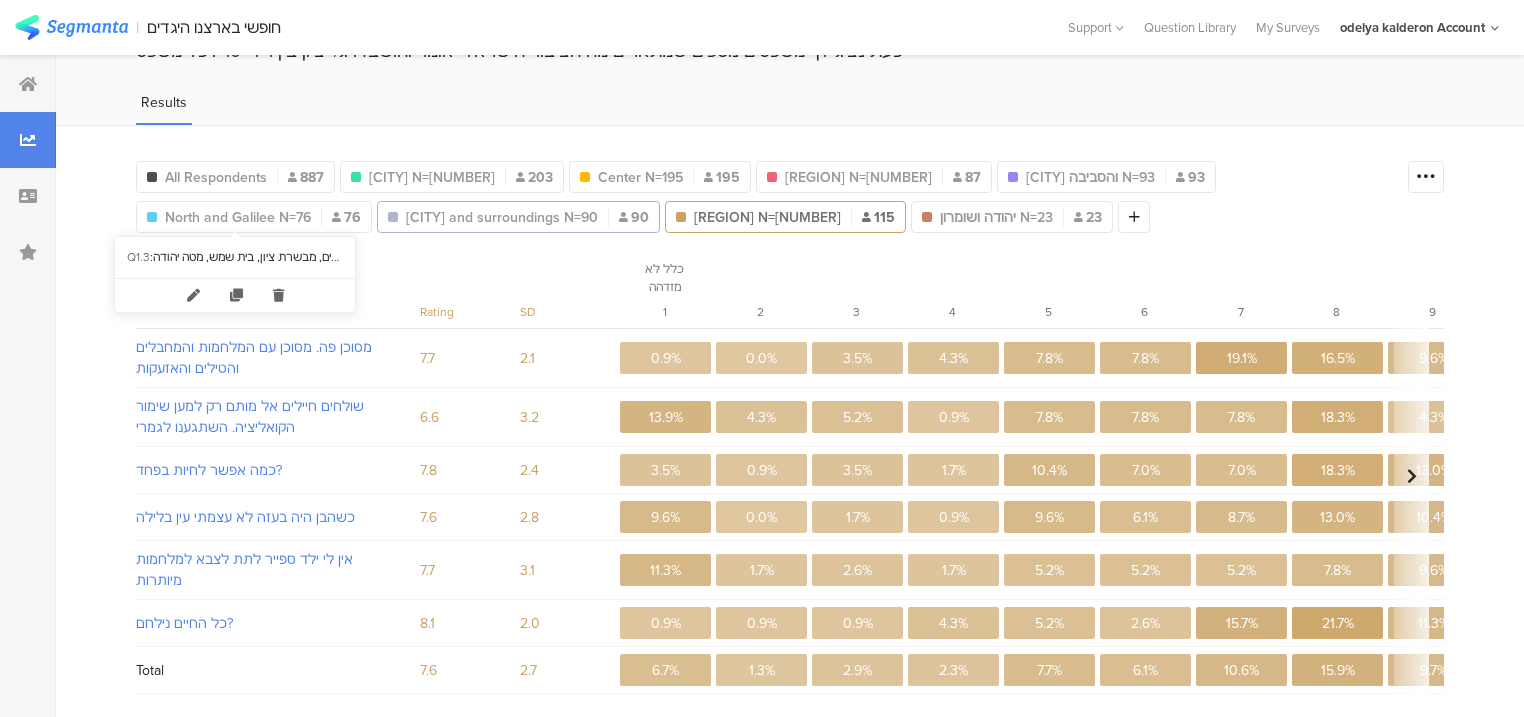 click on "י-ם והסביבה N=90" at bounding box center [502, 217] 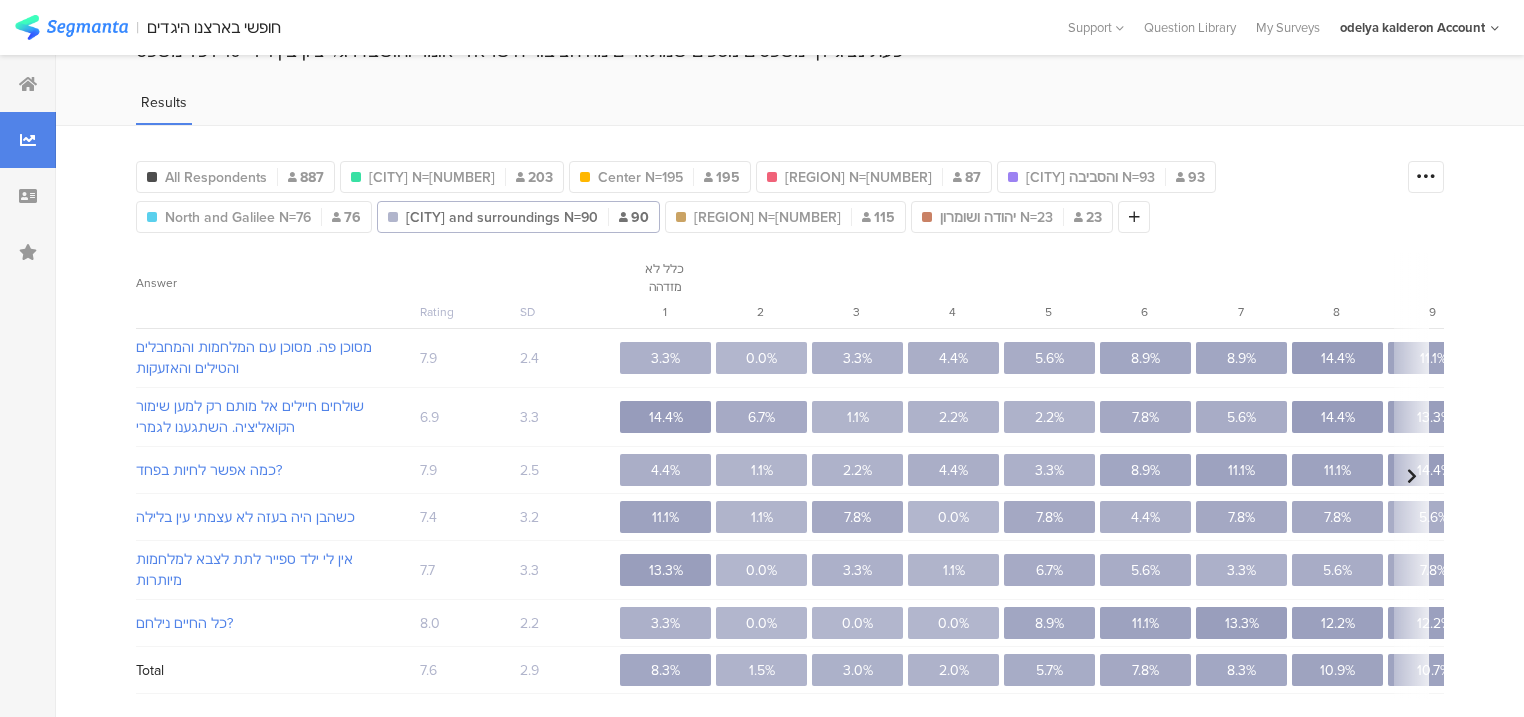 click on "All Respondents       887
ת"א והסביבה N=203       203
מרכז N=195       195
השרון N=87       87
חיפה והסביבה N=93       93
צפון וגליל N=76       76
י-ם והסביבה N=90       90
דרום N=115       115
יהודה ושומרון N=23       23
Add Segment           Confidence interval       Vote count                 Answer     Rating     SD     כלל לא מזדהה   1       2       3       4       5       6       7       8       9     מאוד מזדהה   10           מסוכן פה. מסוכן עם המלחמות והמחבלים והטילים והאזעקות 7.9 2.4 3.3% 0.0% 3.3% 4.4% 5.6% 8.9% 8.9% 14.4% 11.1% 40.0%   שולחים חיילים אל מותם רק למען שימור הקואליציה. השתגענו לגמרי 6.9 3.3 14.4% 6.7% 1.1% 2.2% 2.2% 7.8% 5.6% 14.4%" at bounding box center (790, 427) 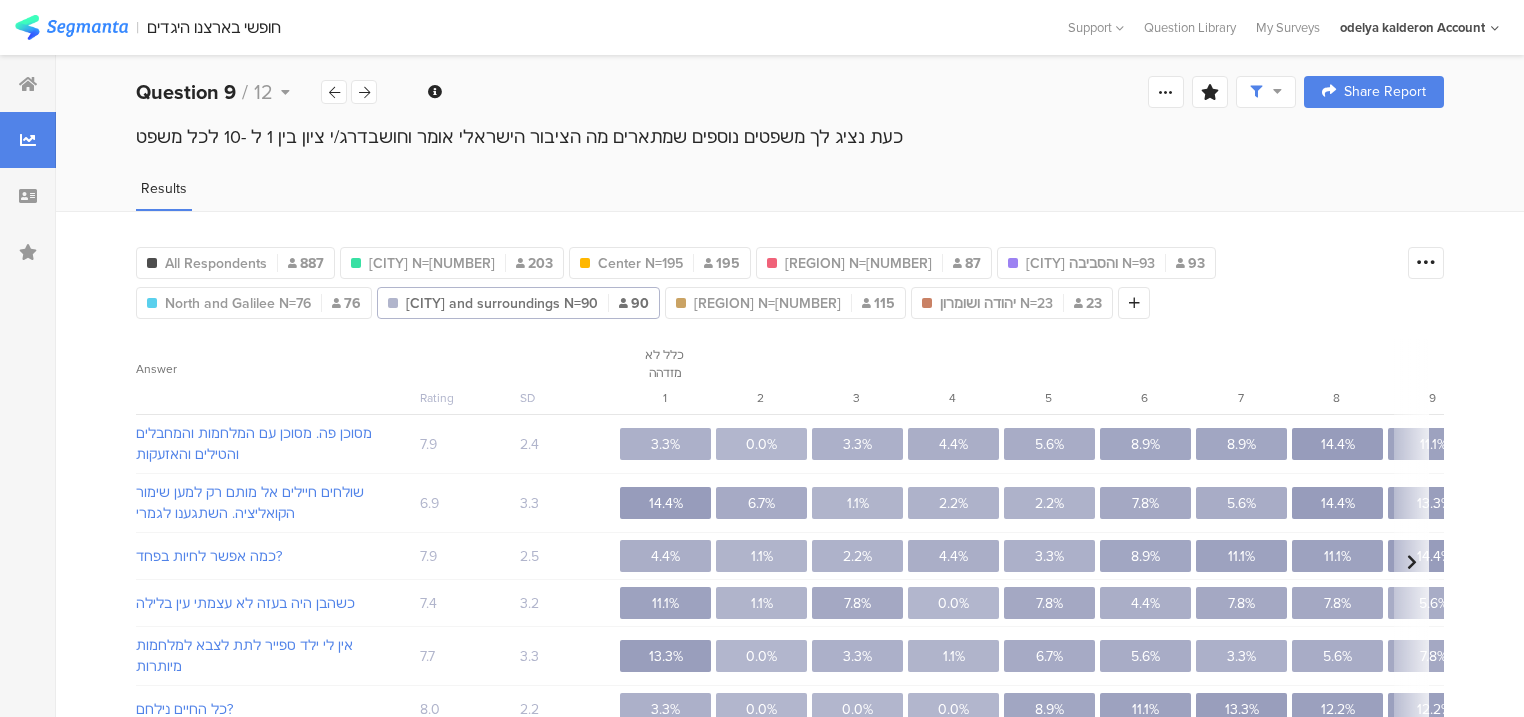 scroll, scrollTop: 0, scrollLeft: 0, axis: both 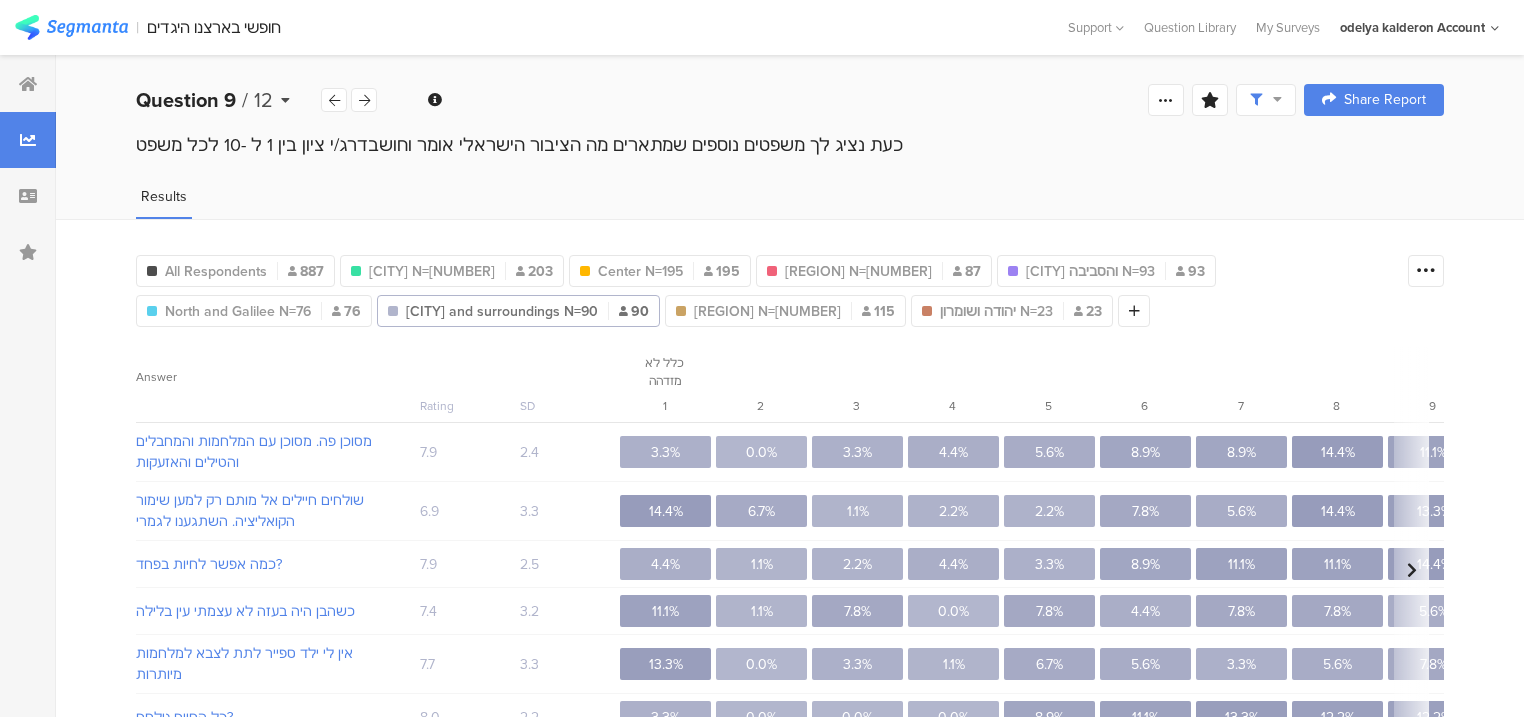 click on "Question 9" at bounding box center (186, 100) 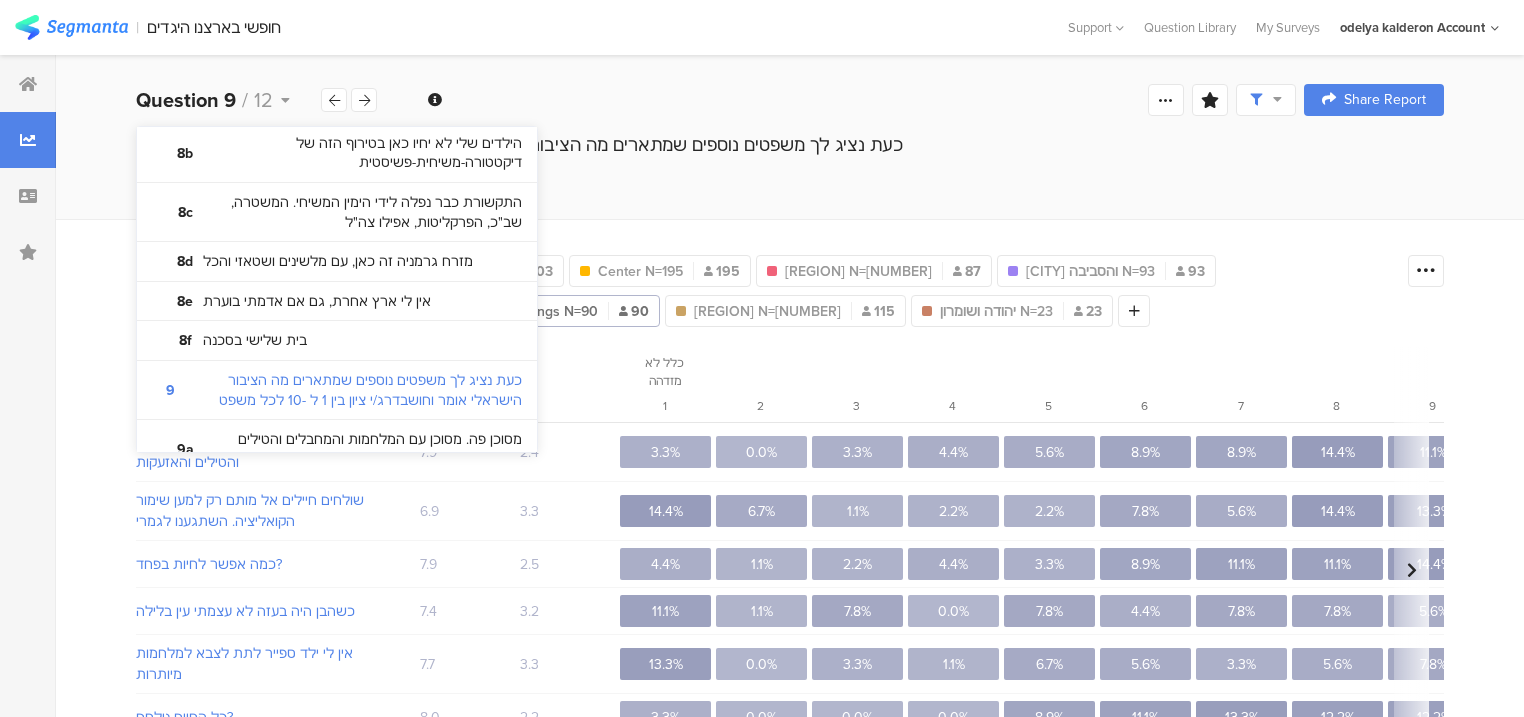 scroll, scrollTop: 2160, scrollLeft: 0, axis: vertical 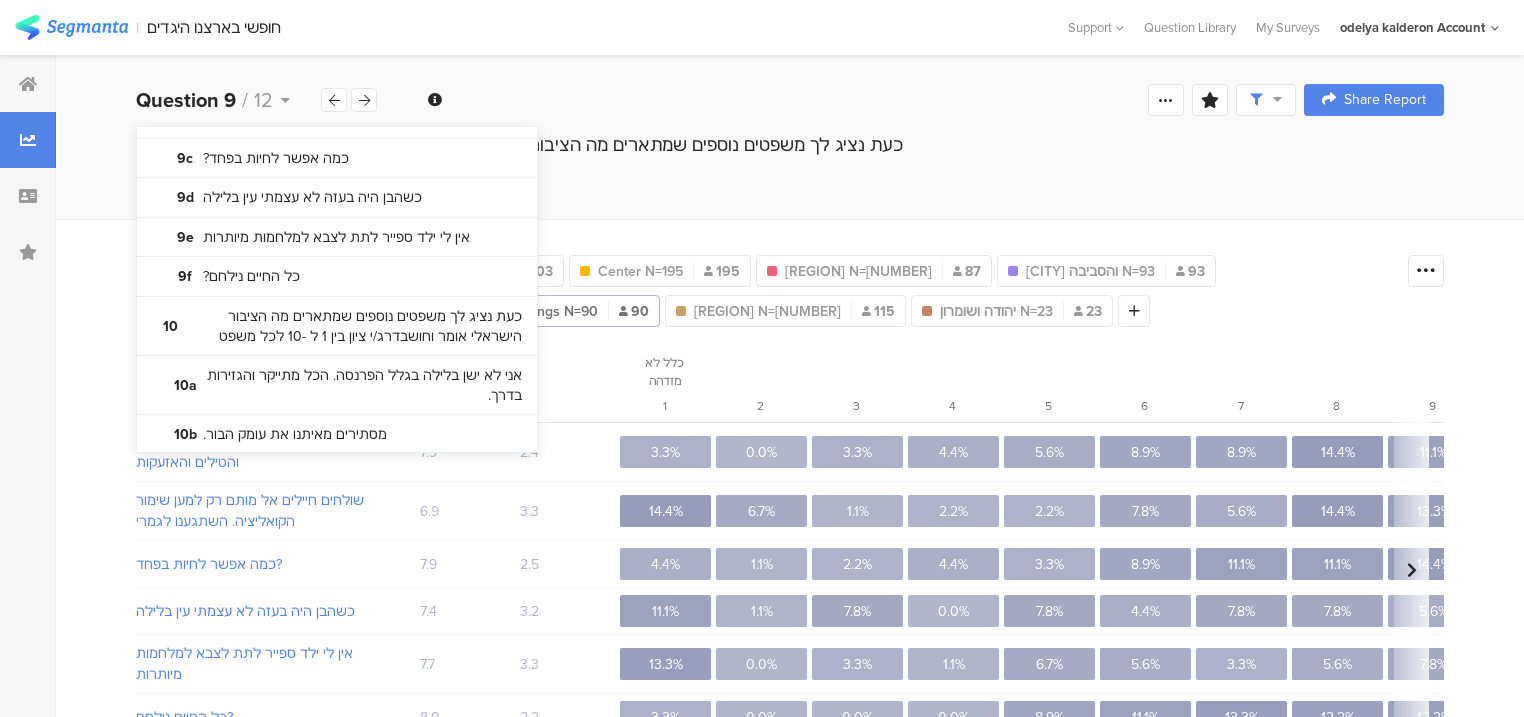 click on "כעת נציג לך משפטים נוספים שמתארים מה הציבור הישראלי אומר וחושבדרג/י ציון בין 1 ל -10 לכל משפט" at bounding box center (355, 326) 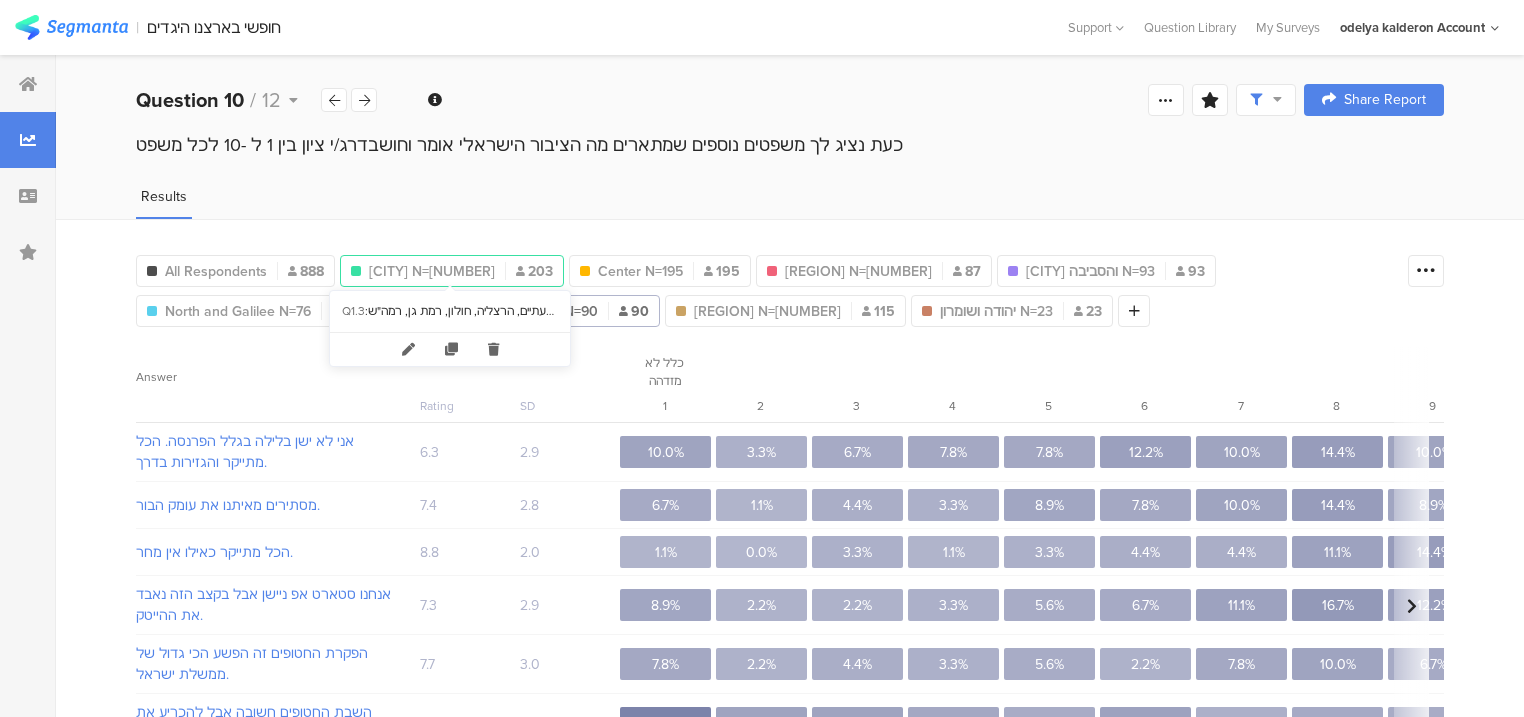 click on "ת"א והסביבה N=203" at bounding box center (432, 271) 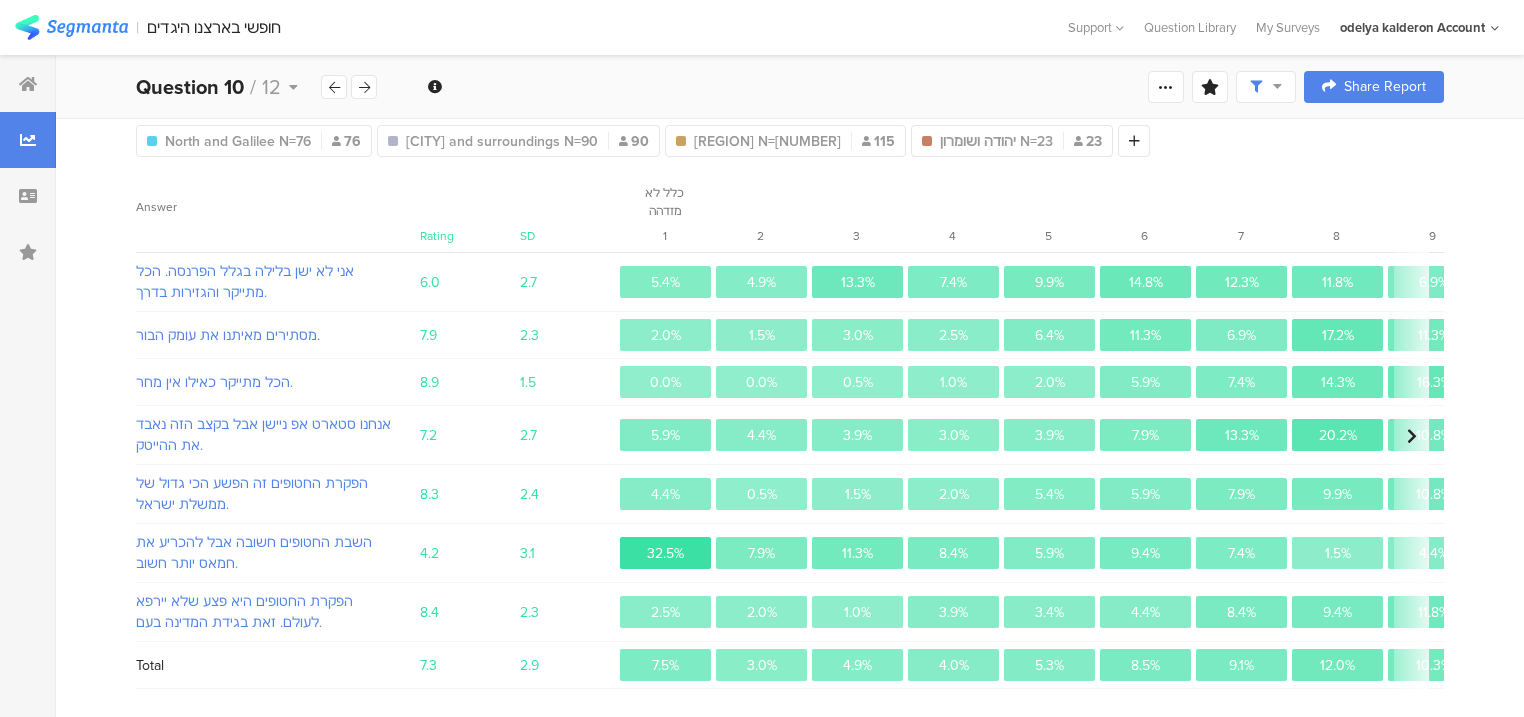 scroll, scrollTop: 171, scrollLeft: 0, axis: vertical 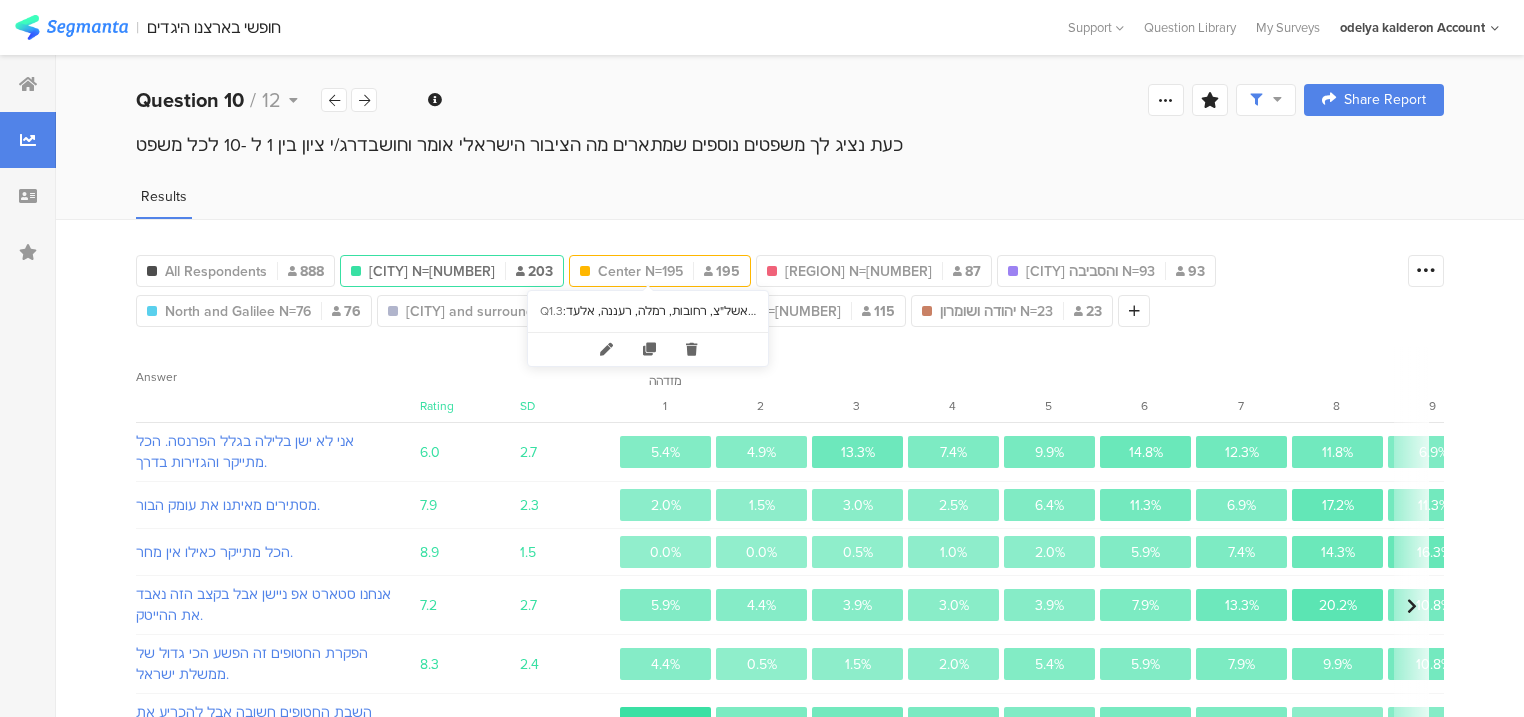 click on "מרכז N=195" at bounding box center [640, 271] 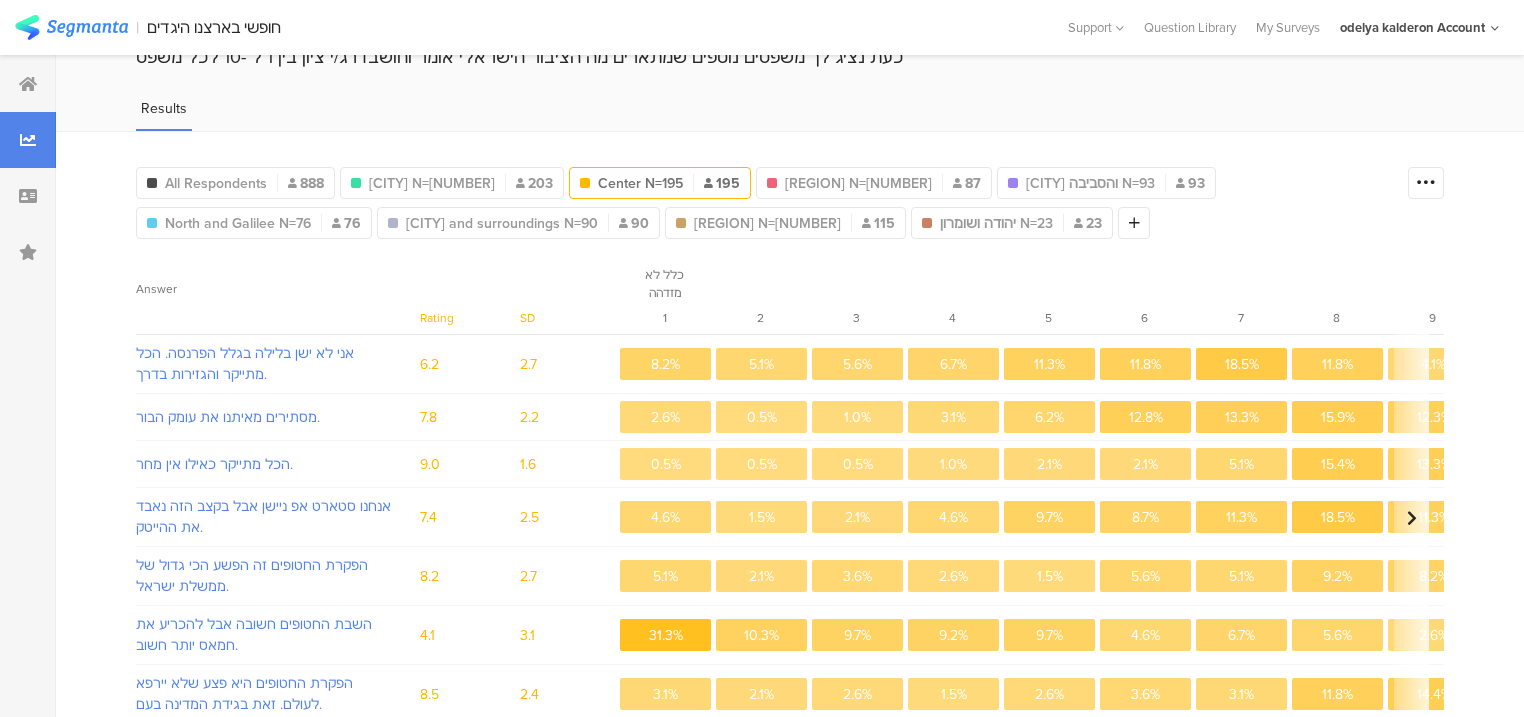 scroll, scrollTop: 0, scrollLeft: 0, axis: both 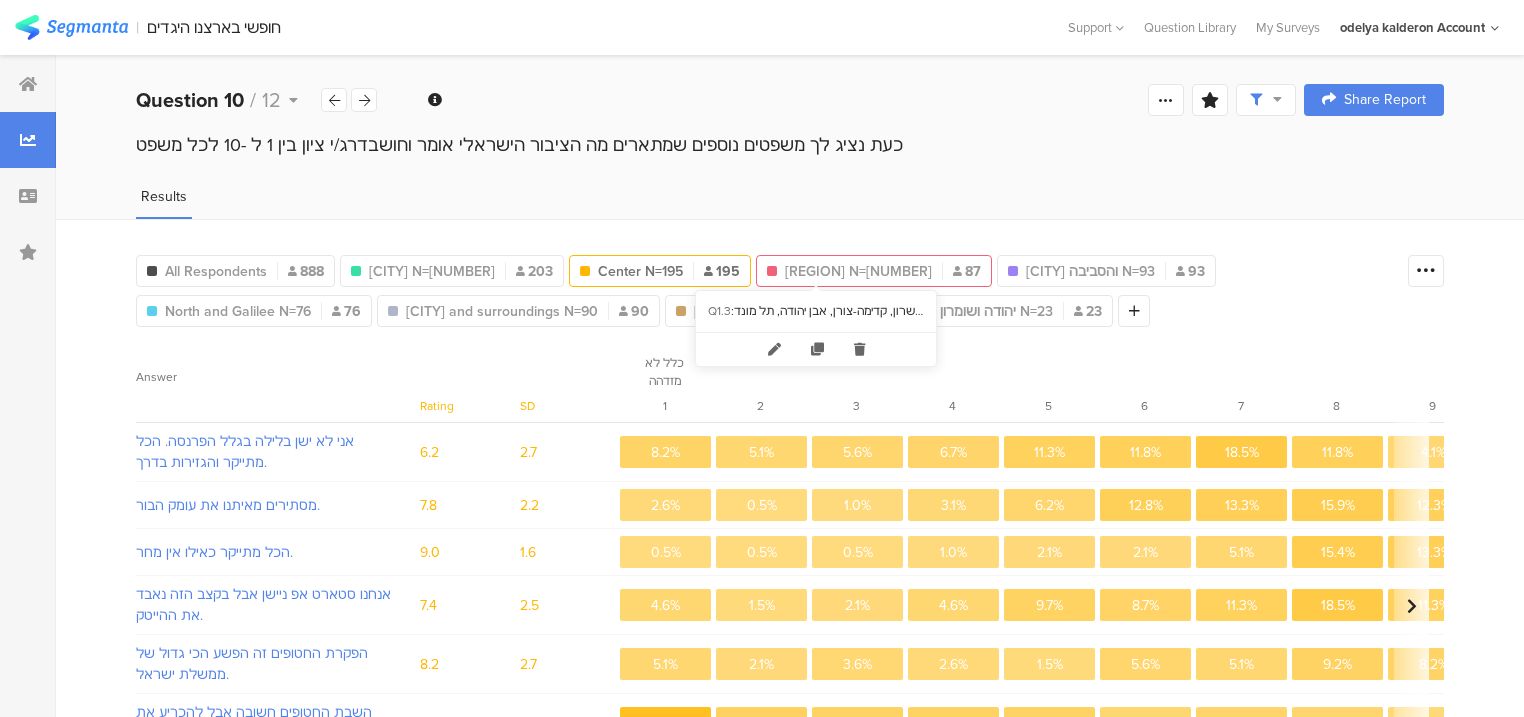 click on "השרון N=87" at bounding box center [858, 271] 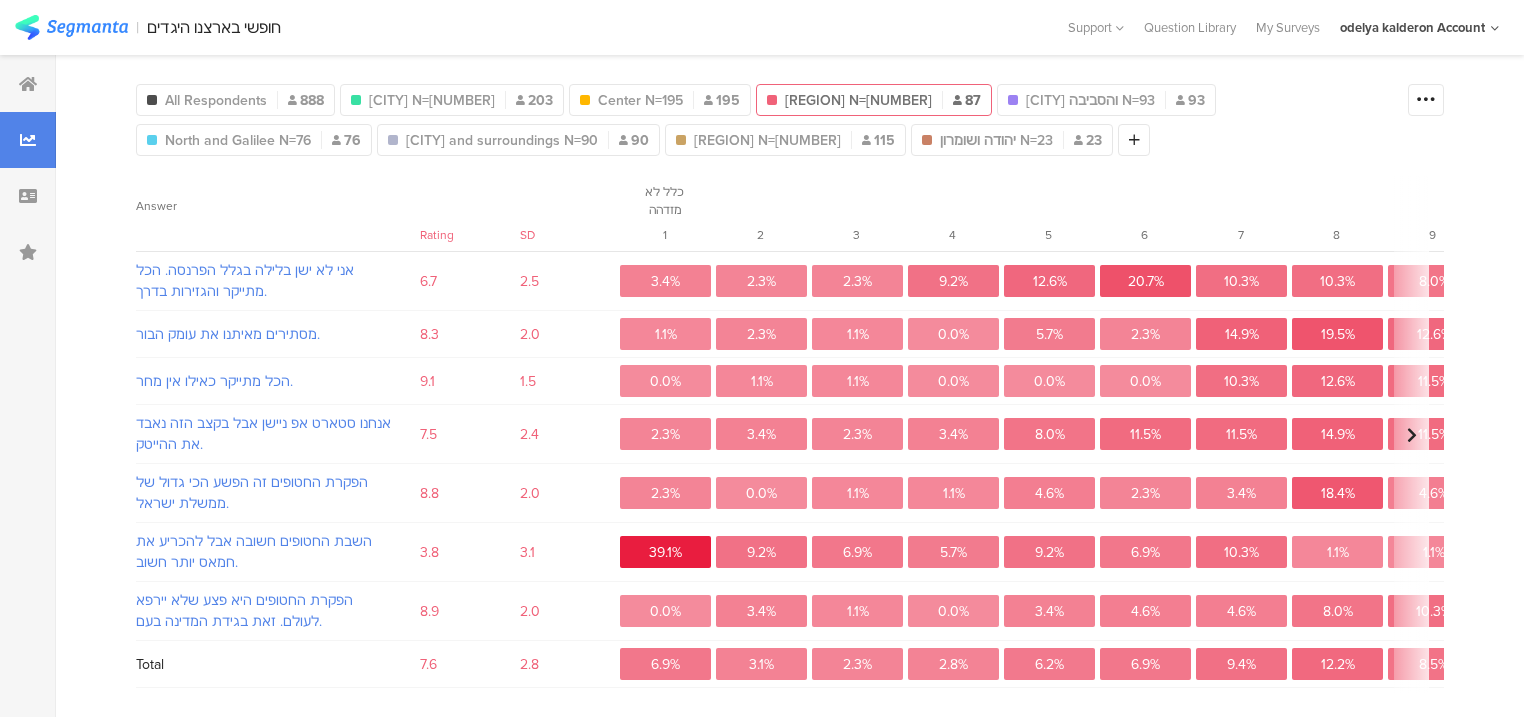 scroll, scrollTop: 0, scrollLeft: 0, axis: both 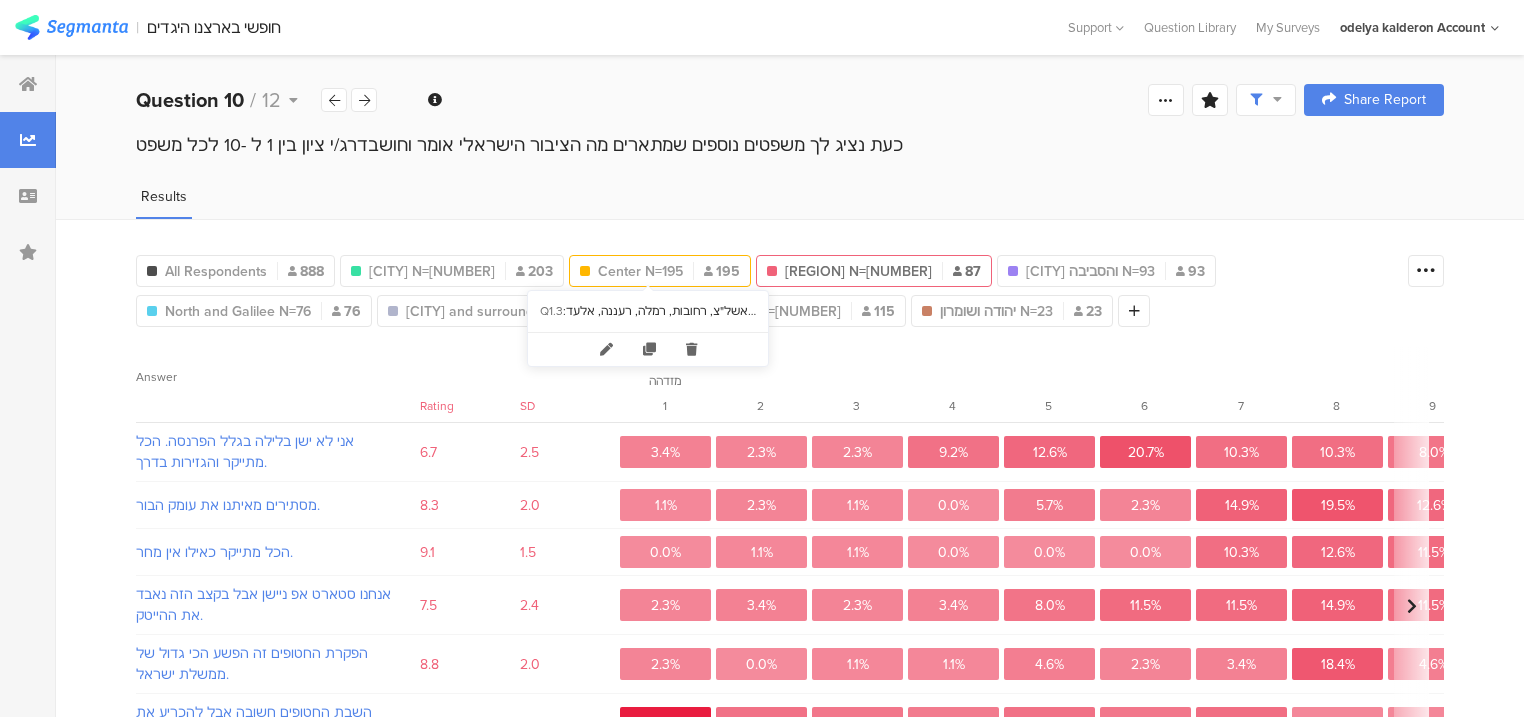 click on "מרכז N=195       195" at bounding box center (660, 271) 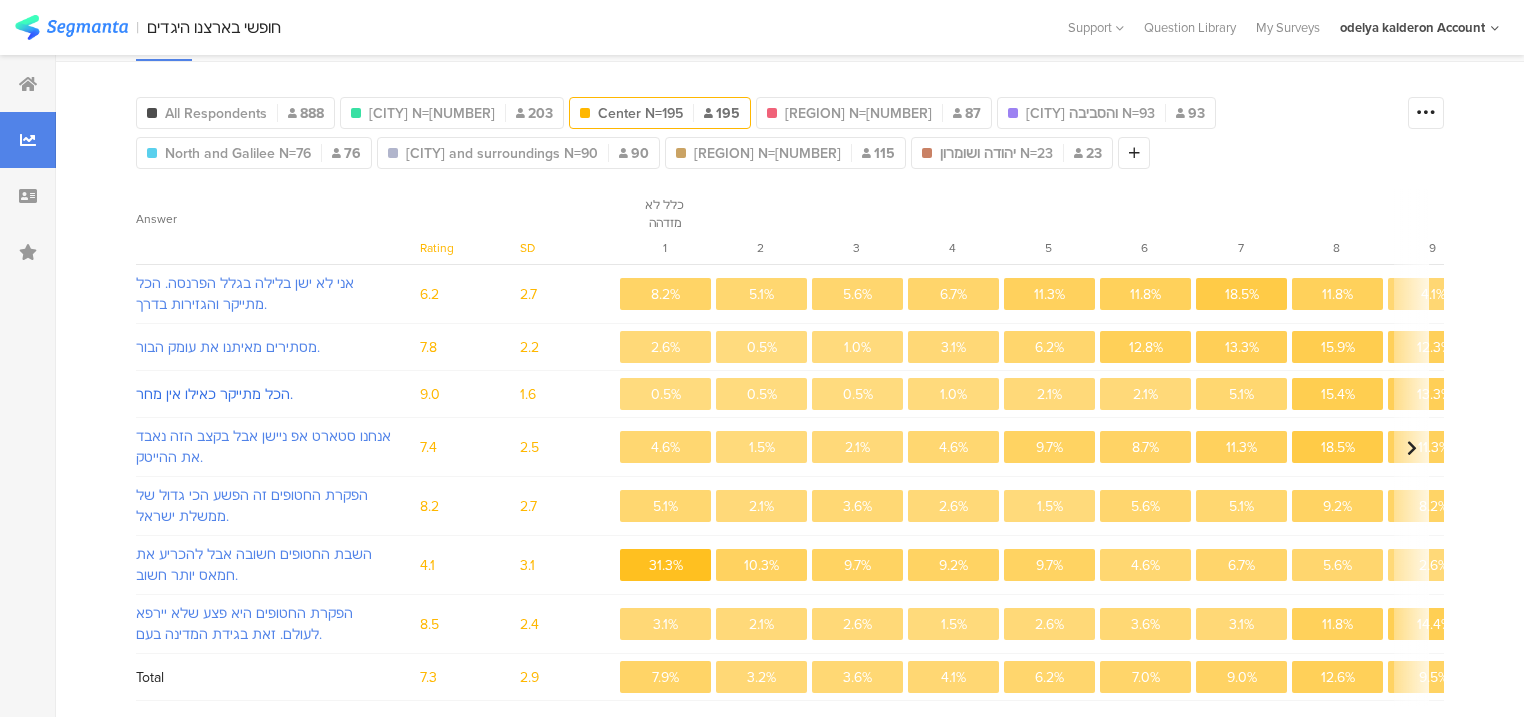 scroll, scrollTop: 160, scrollLeft: 0, axis: vertical 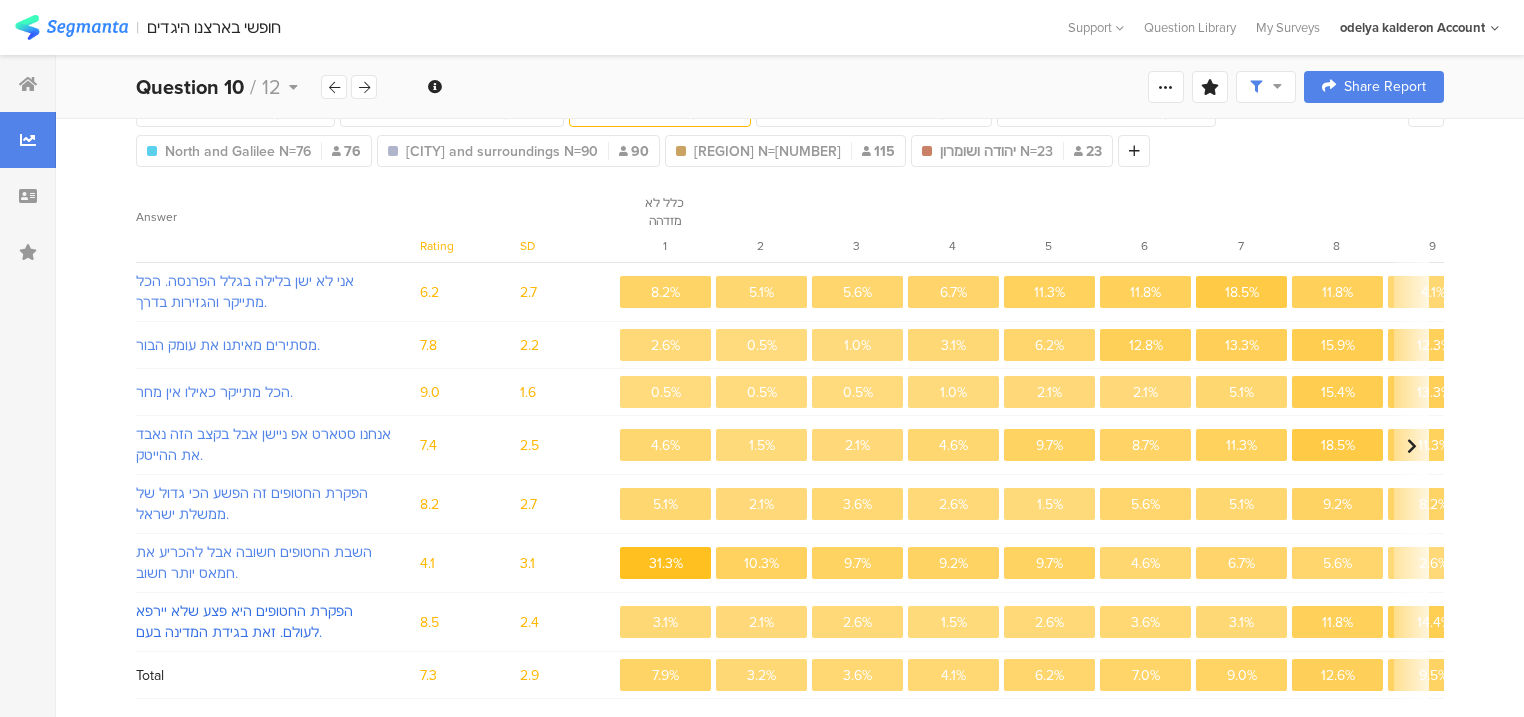 click on "הפקרת החטופים היא פצע שלא יירפא לעולם. זאת בגידת המדינה בעם." at bounding box center (265, 622) 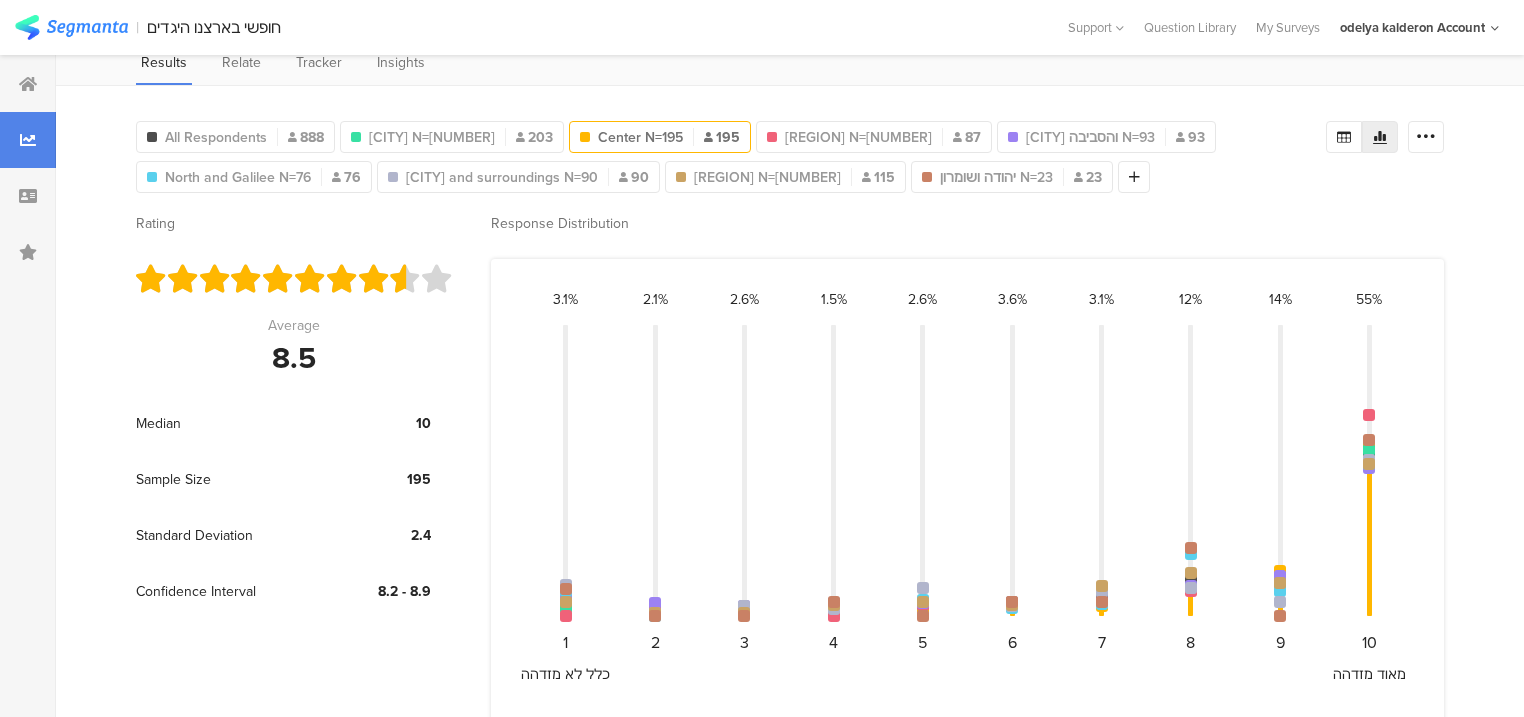 scroll, scrollTop: 0, scrollLeft: 0, axis: both 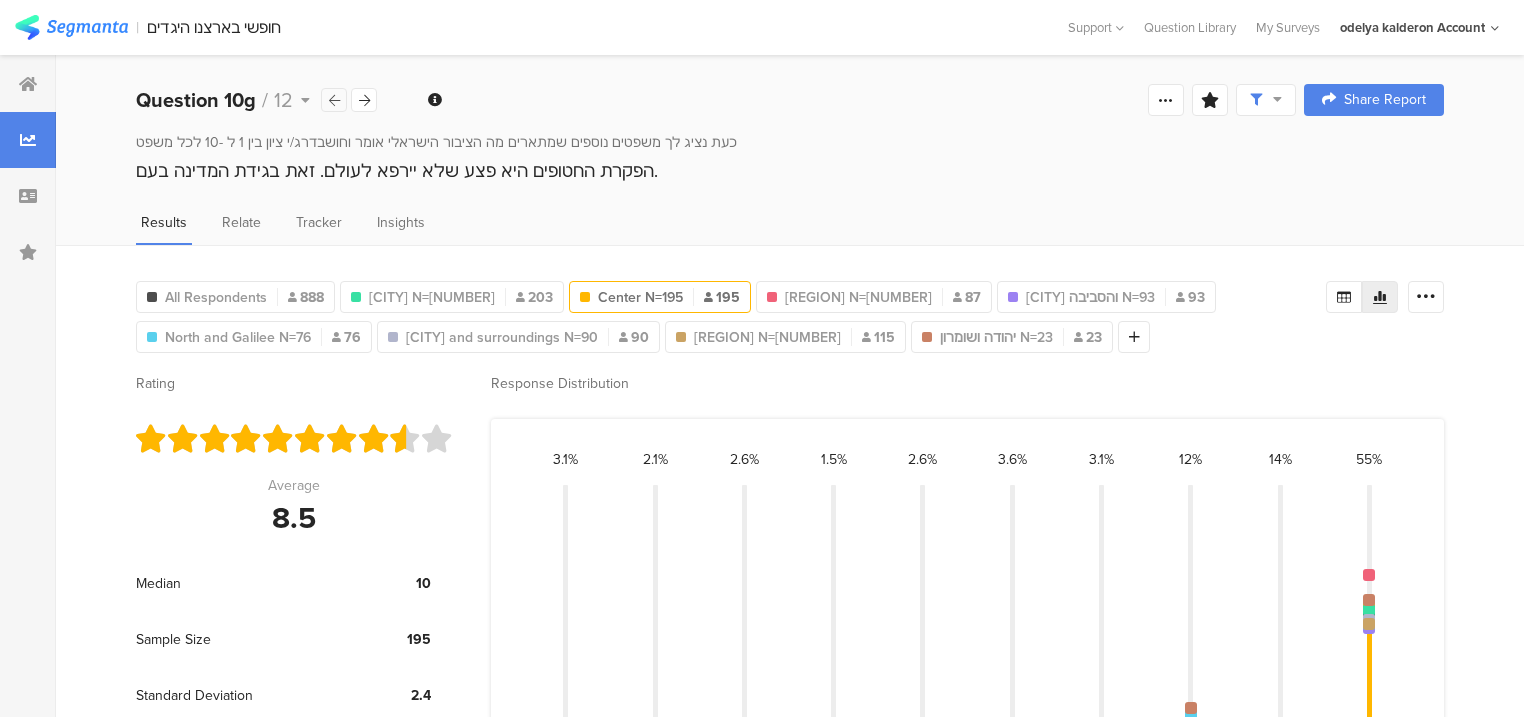 click at bounding box center (334, 100) 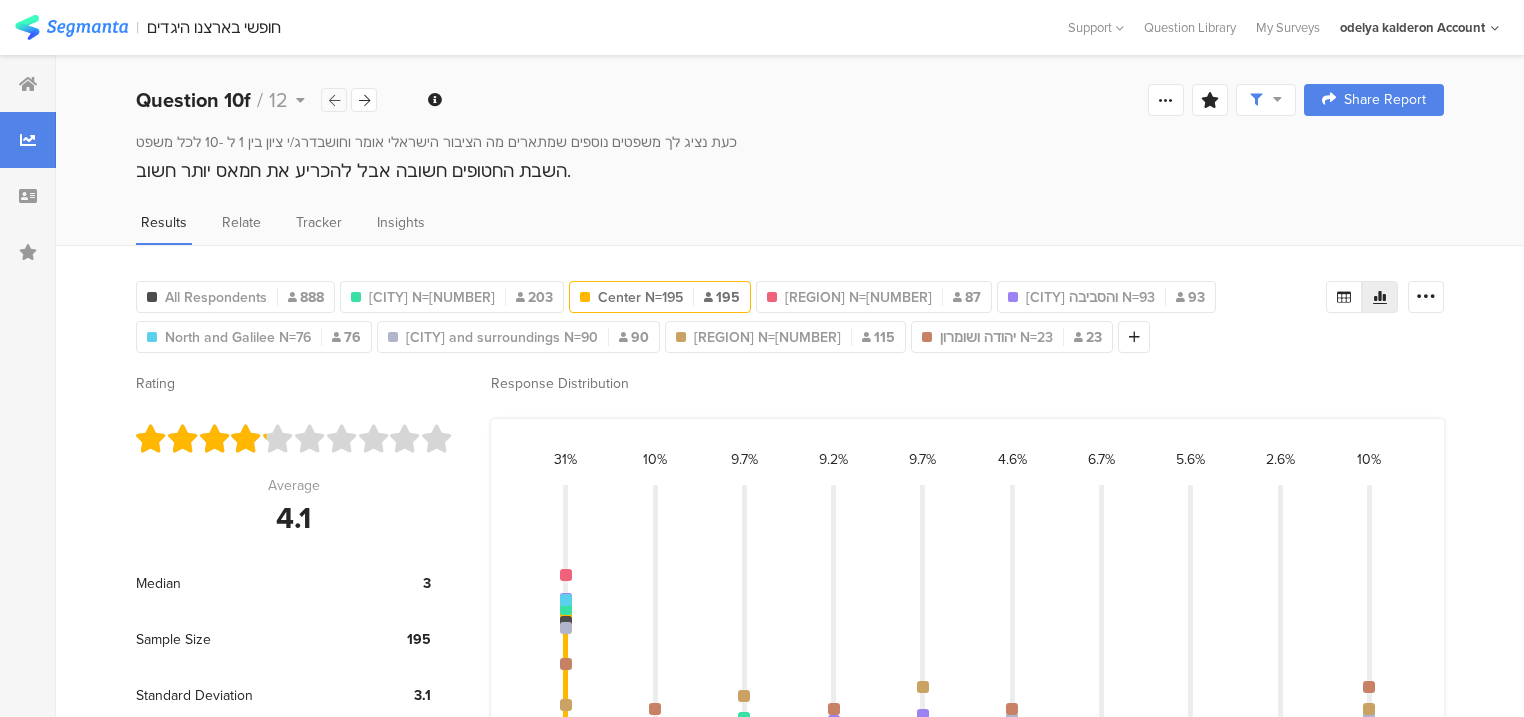 click at bounding box center (334, 100) 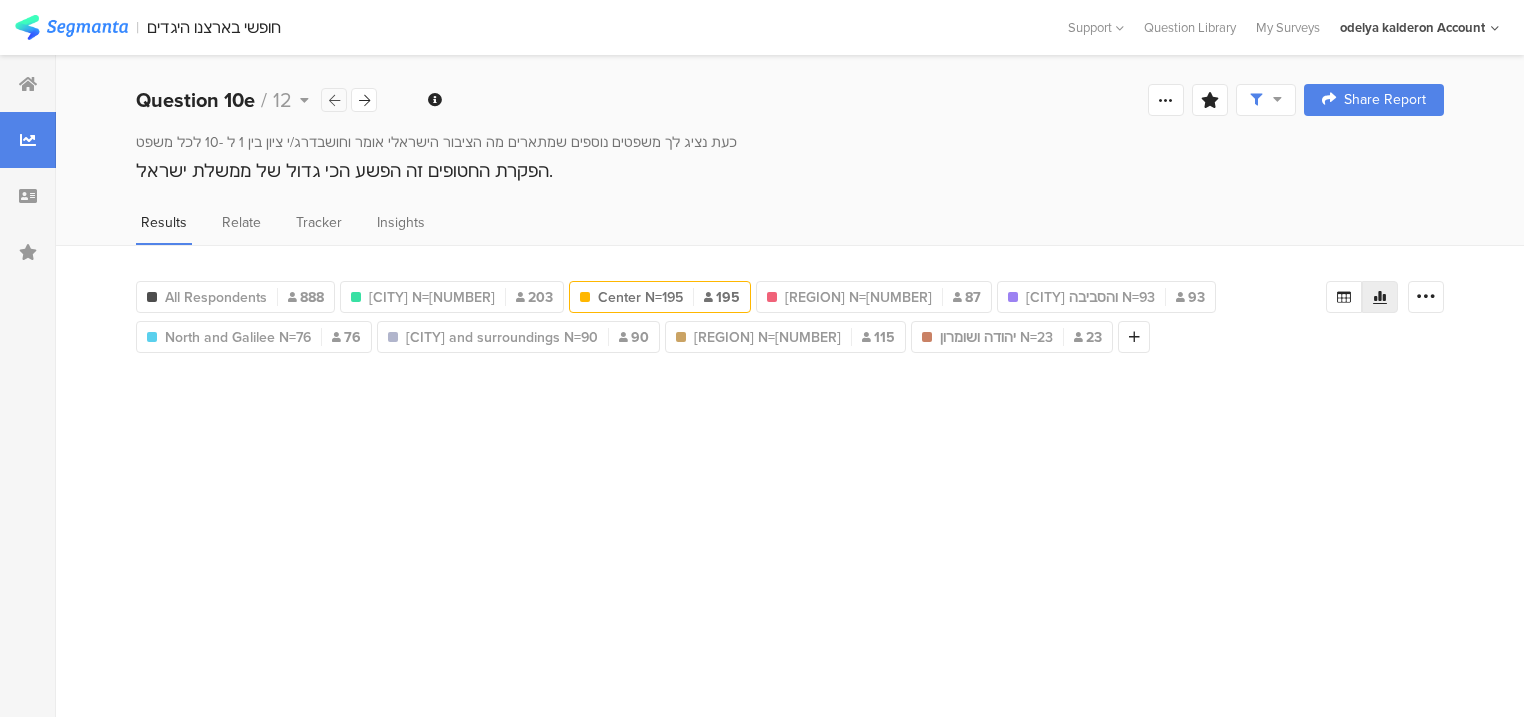 click at bounding box center (334, 100) 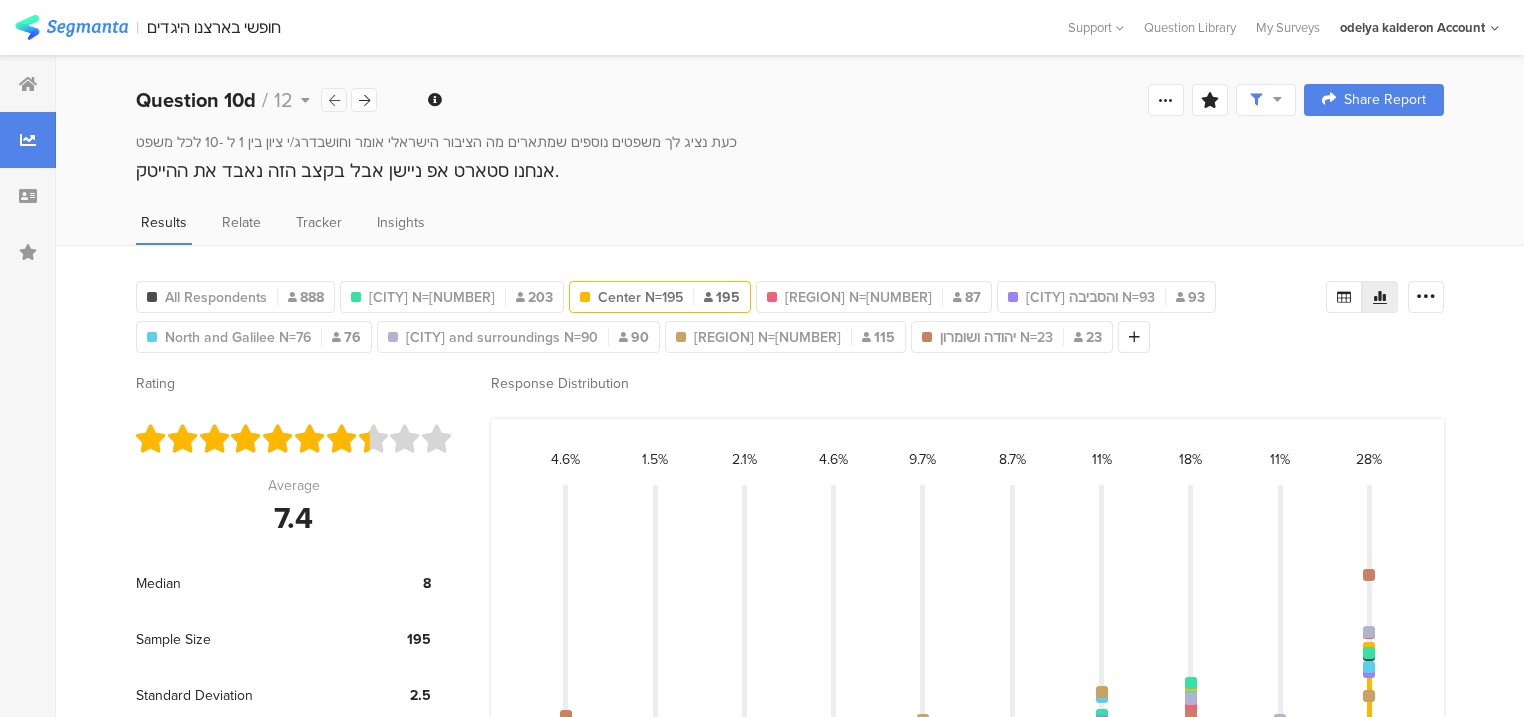 click at bounding box center (334, 100) 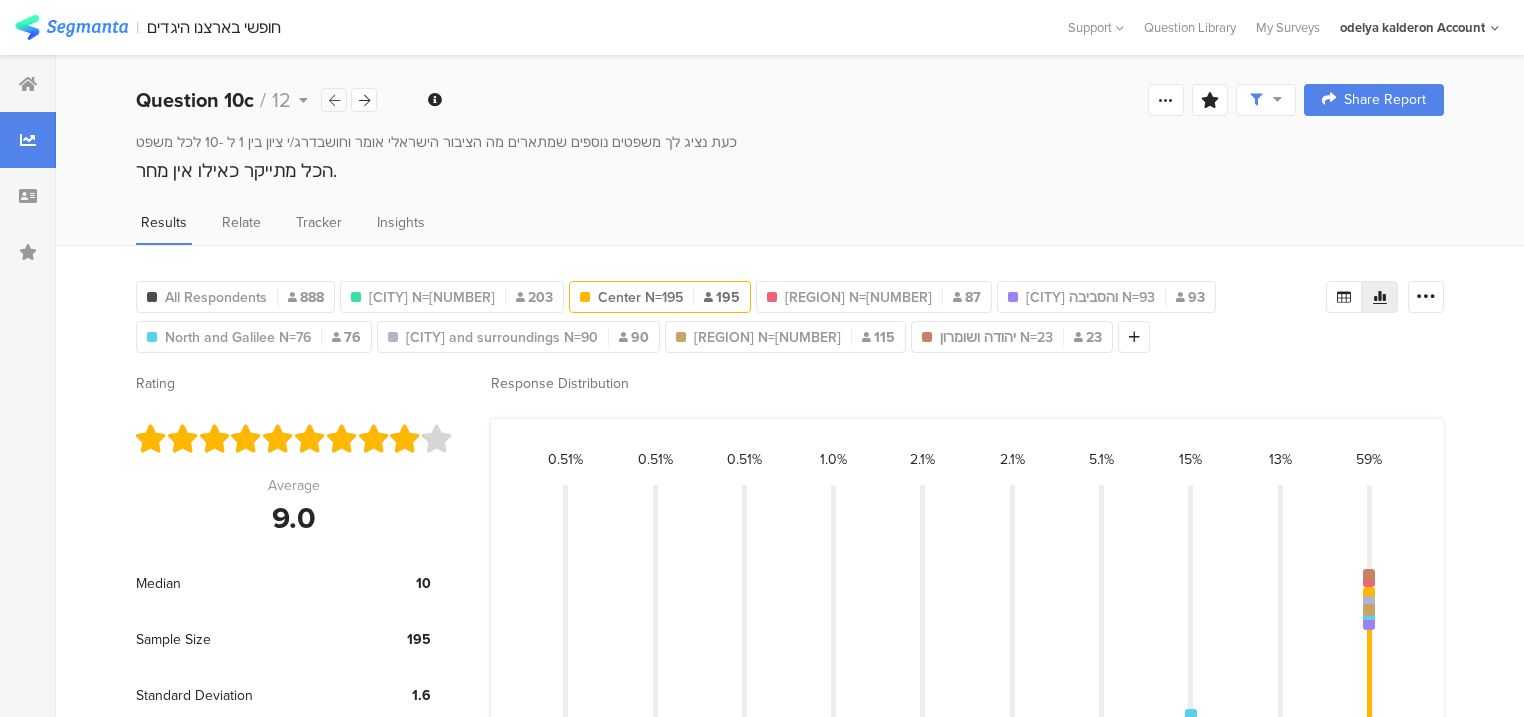 click at bounding box center [334, 100] 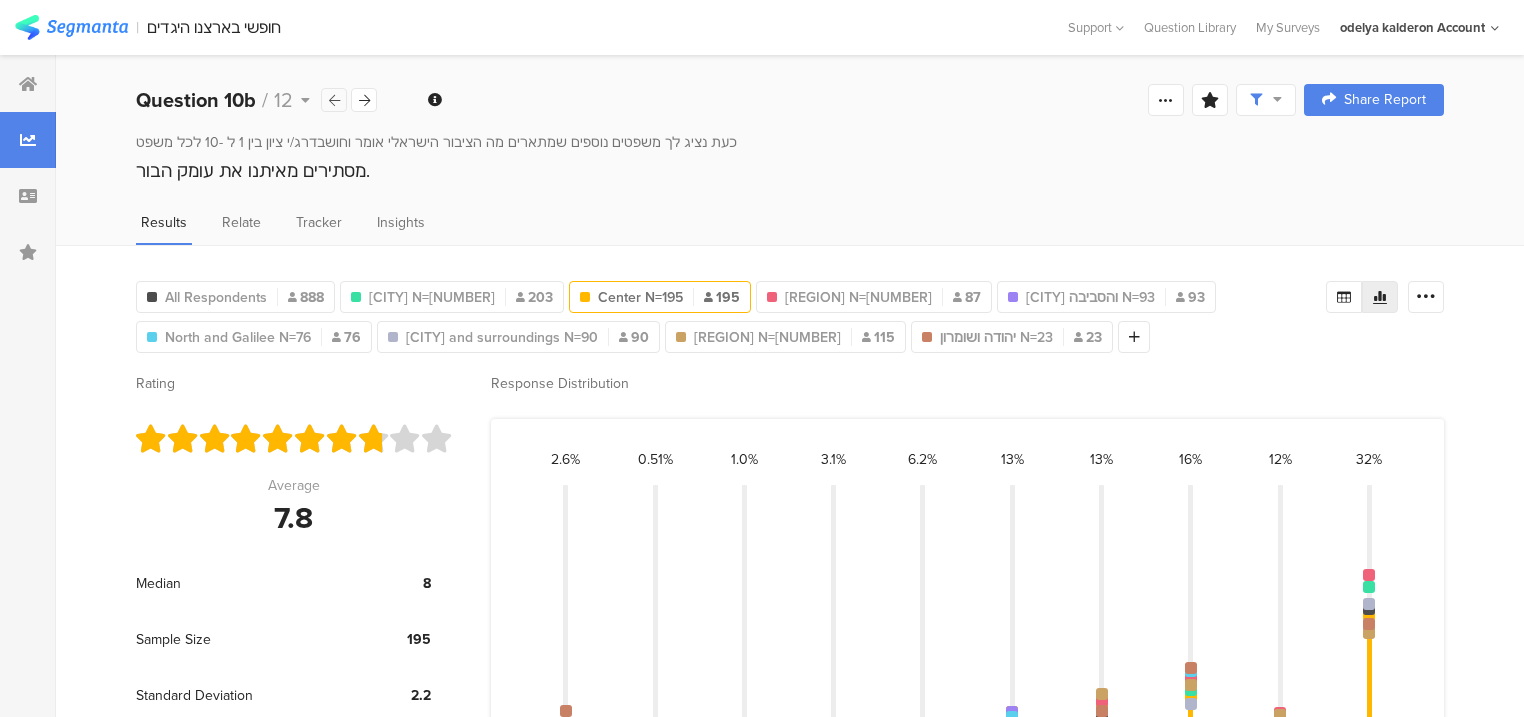 click at bounding box center (334, 100) 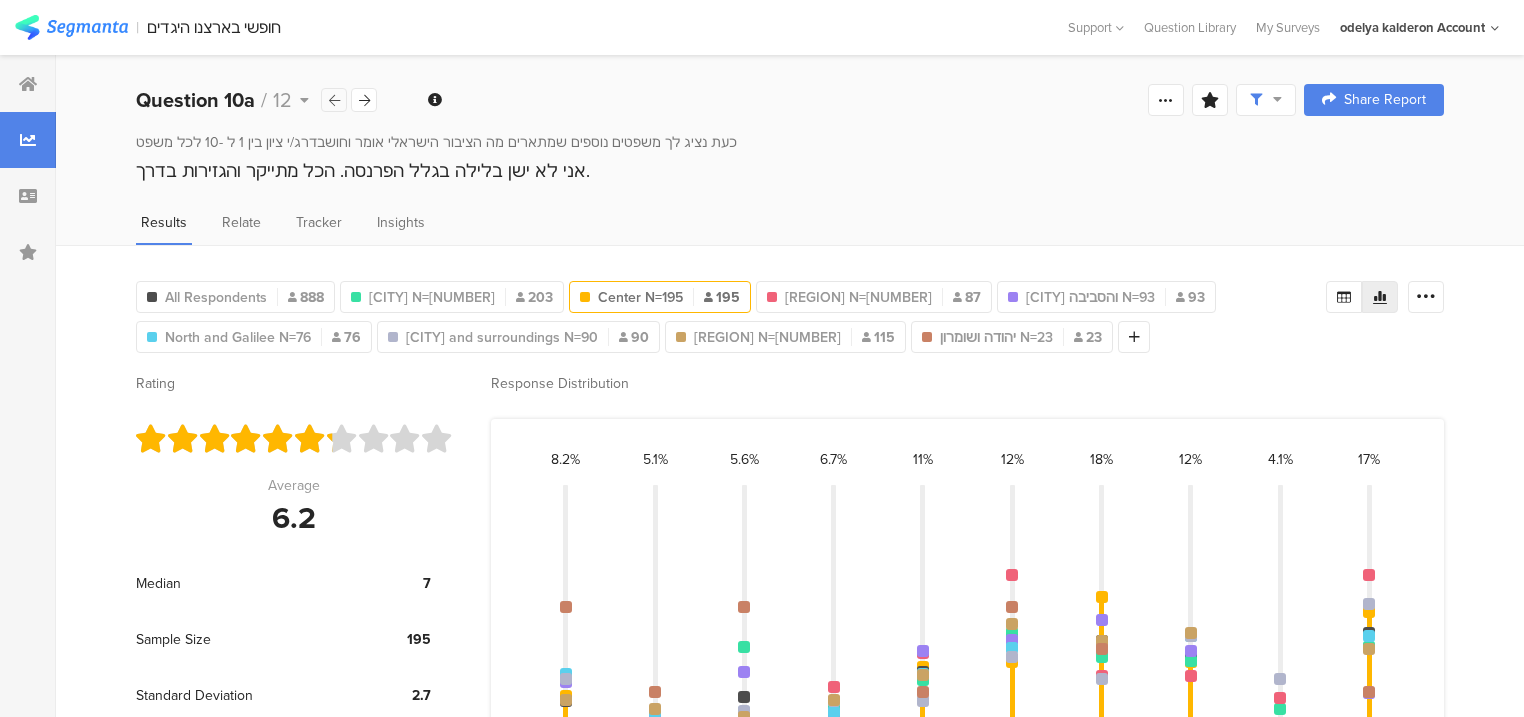 click at bounding box center (334, 100) 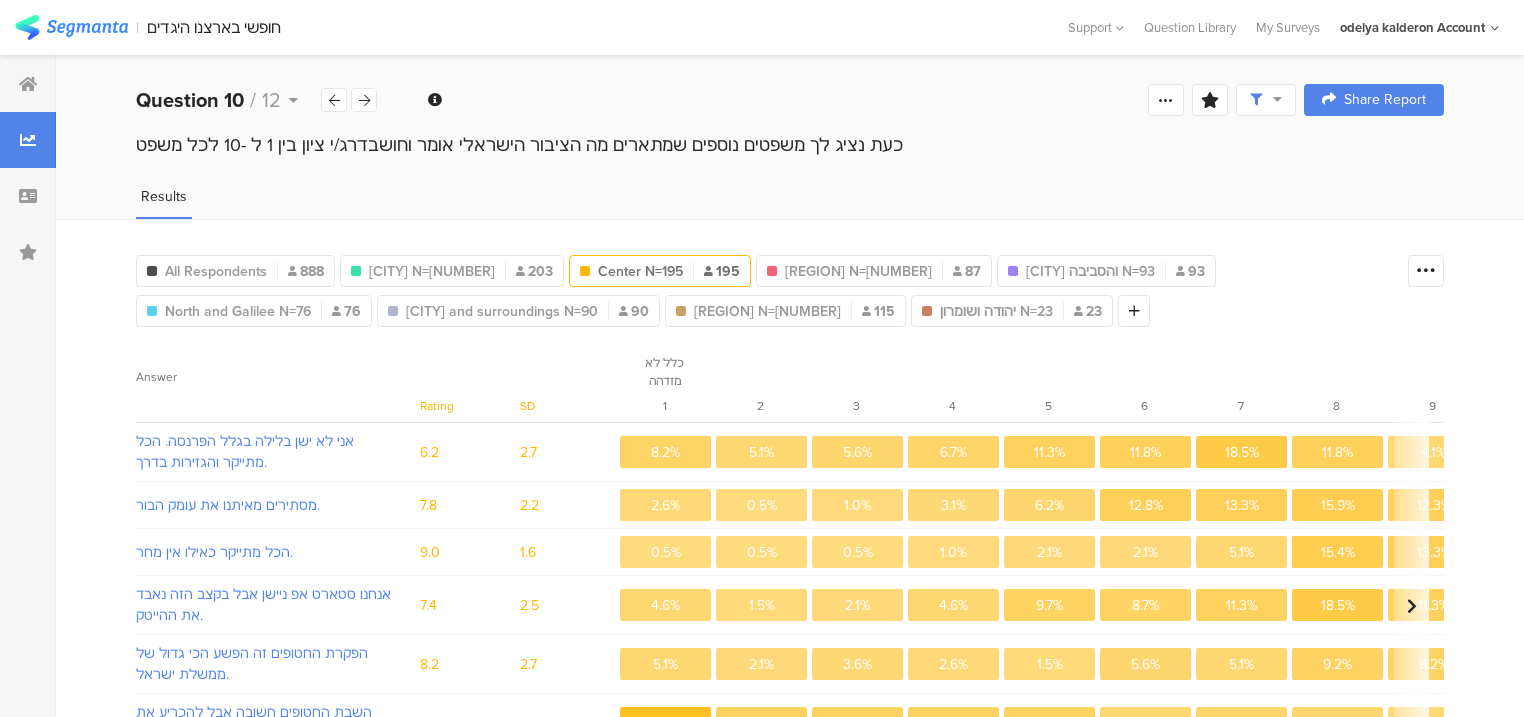 scroll, scrollTop: 0, scrollLeft: 0, axis: both 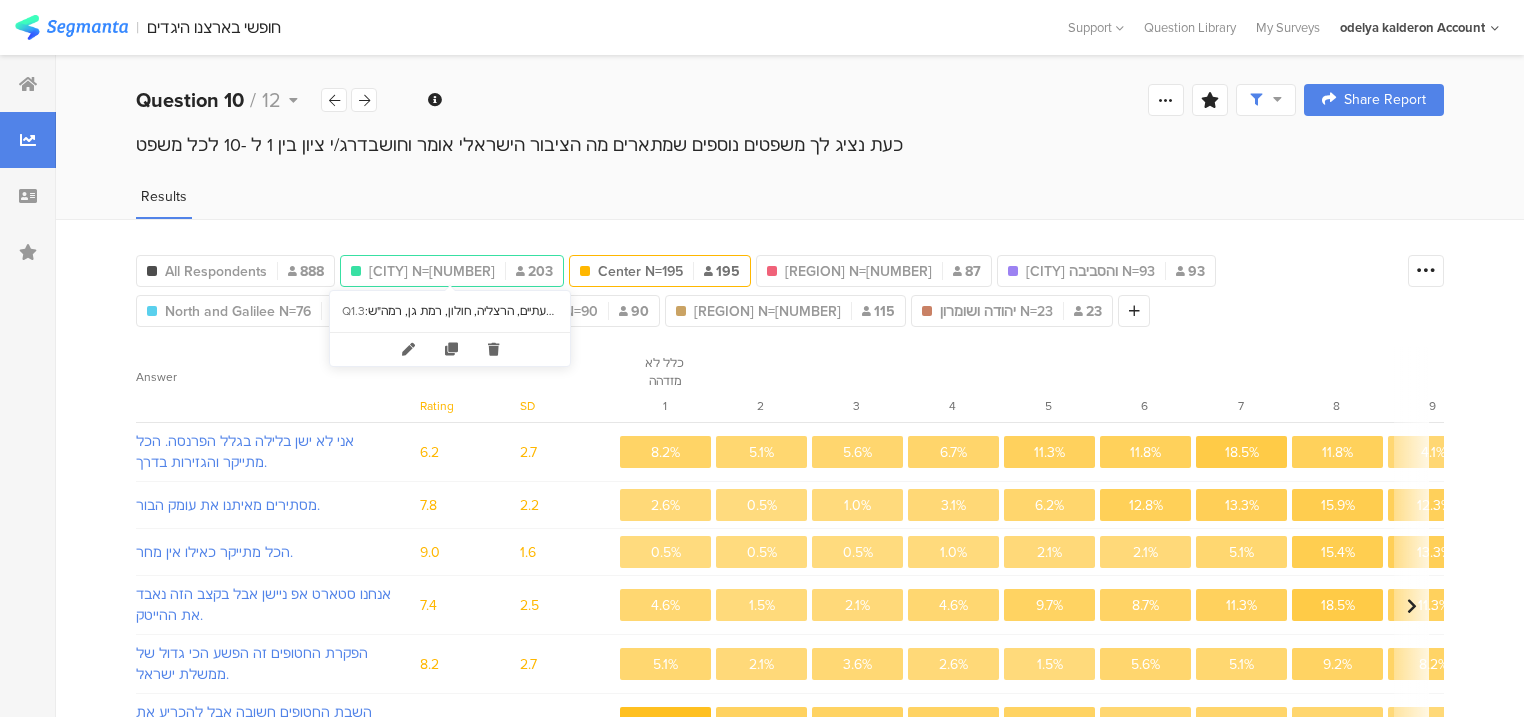 click on "ת"א והסביבה N=203" at bounding box center (432, 271) 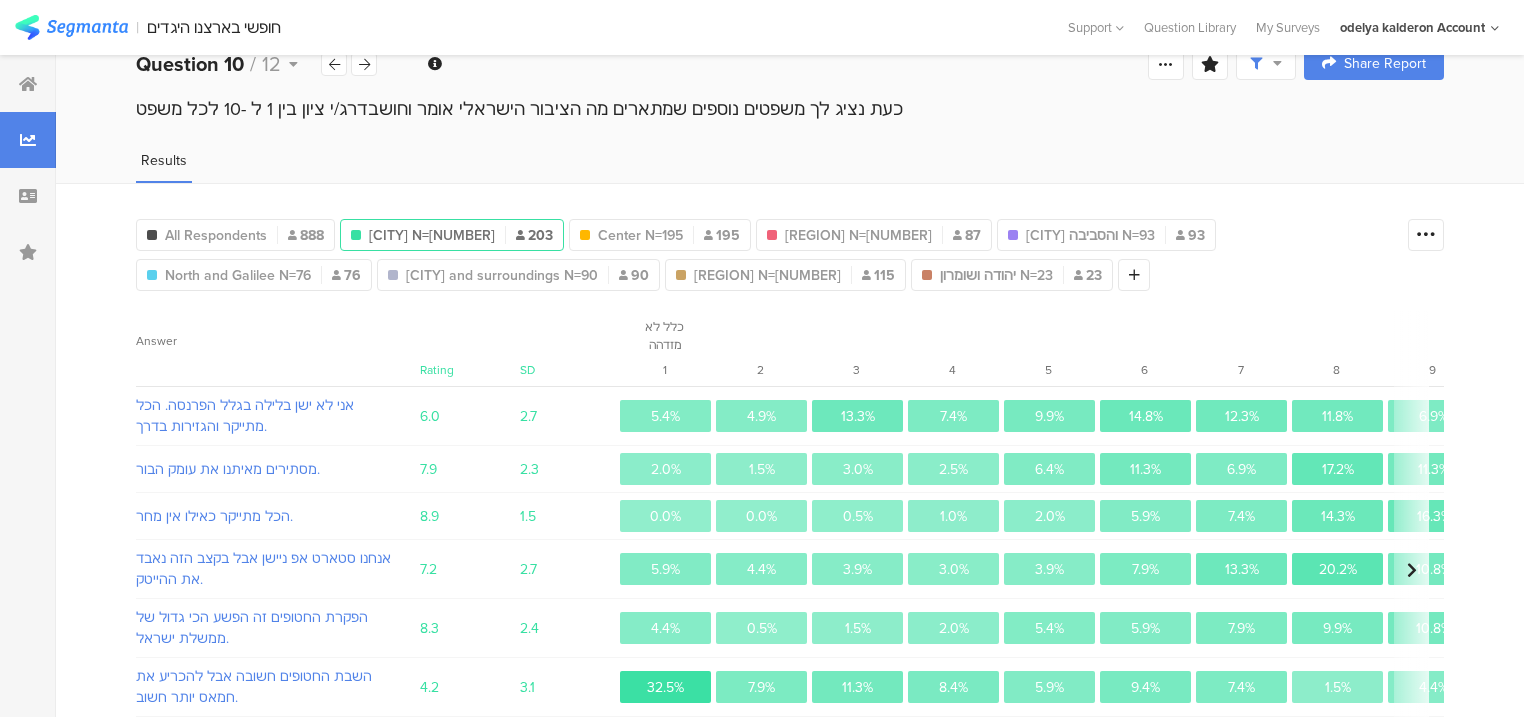 scroll, scrollTop: 0, scrollLeft: 0, axis: both 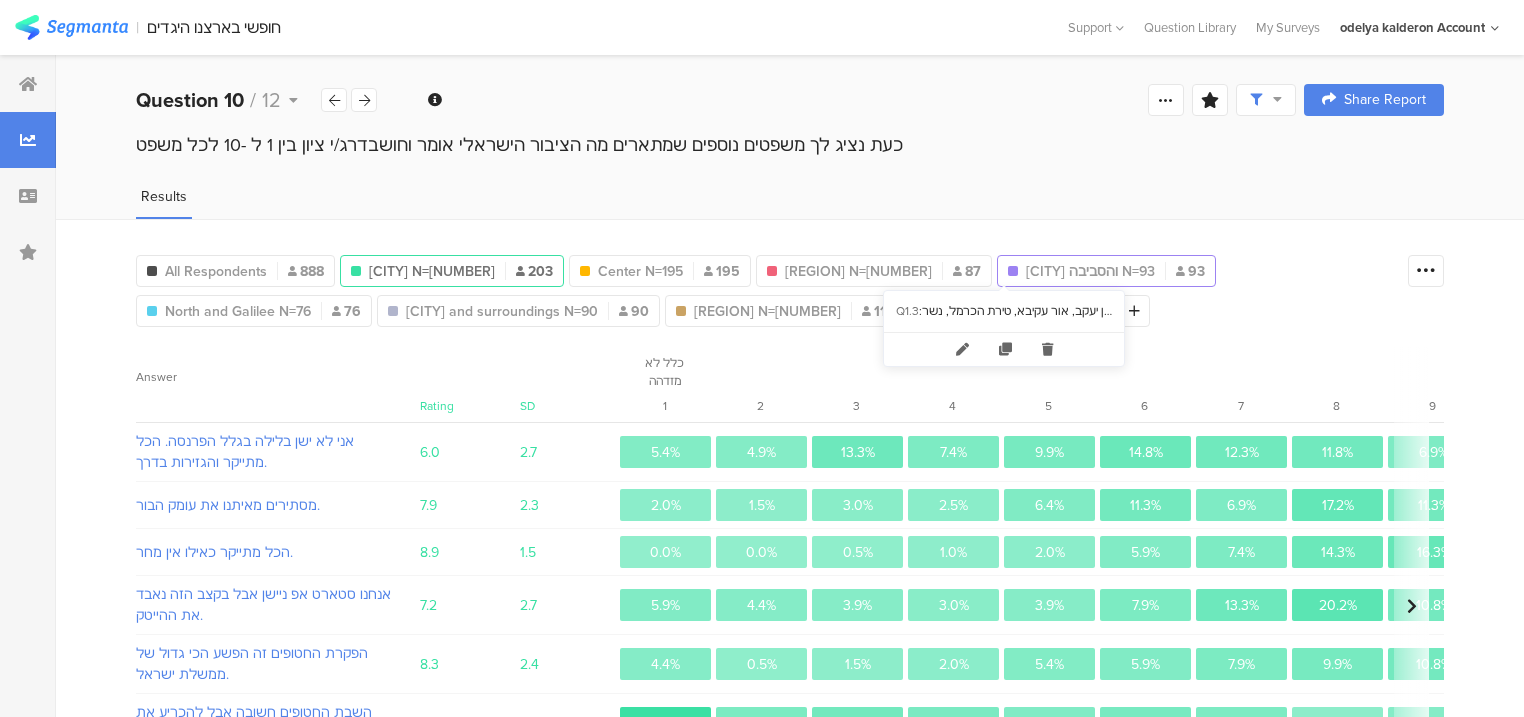 click on "חיפה והסביבה N=93" at bounding box center (1090, 271) 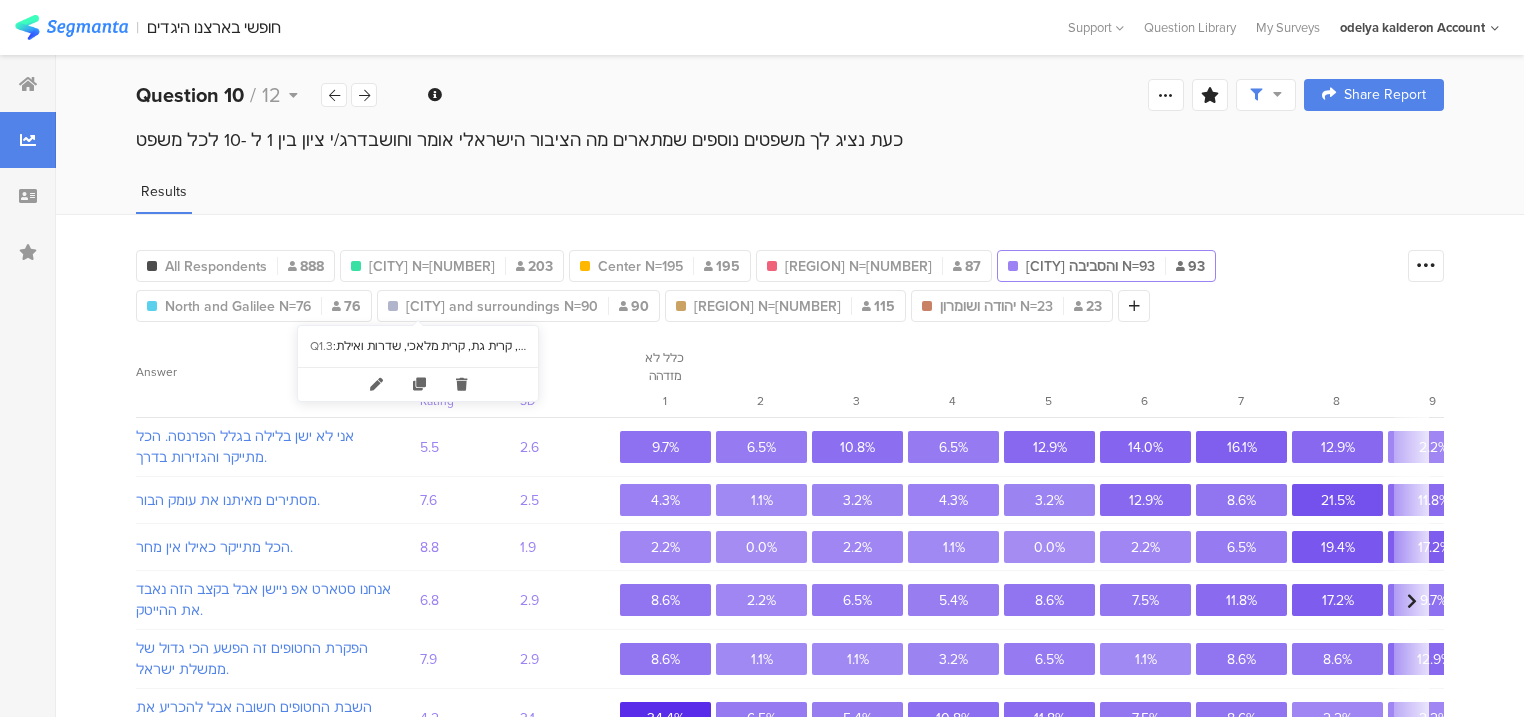 scroll, scrollTop: 0, scrollLeft: 0, axis: both 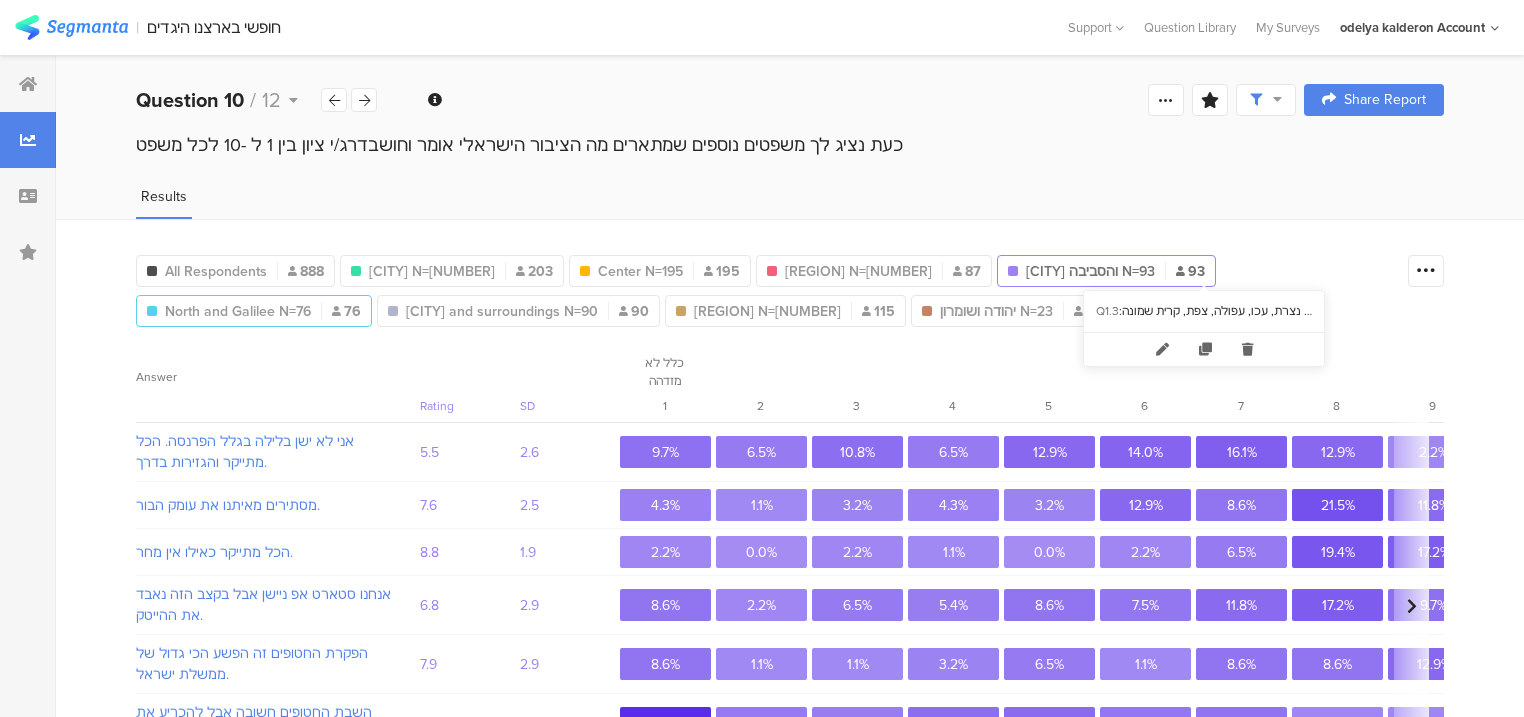 click on "צפון וגליל N=76" at bounding box center [238, 311] 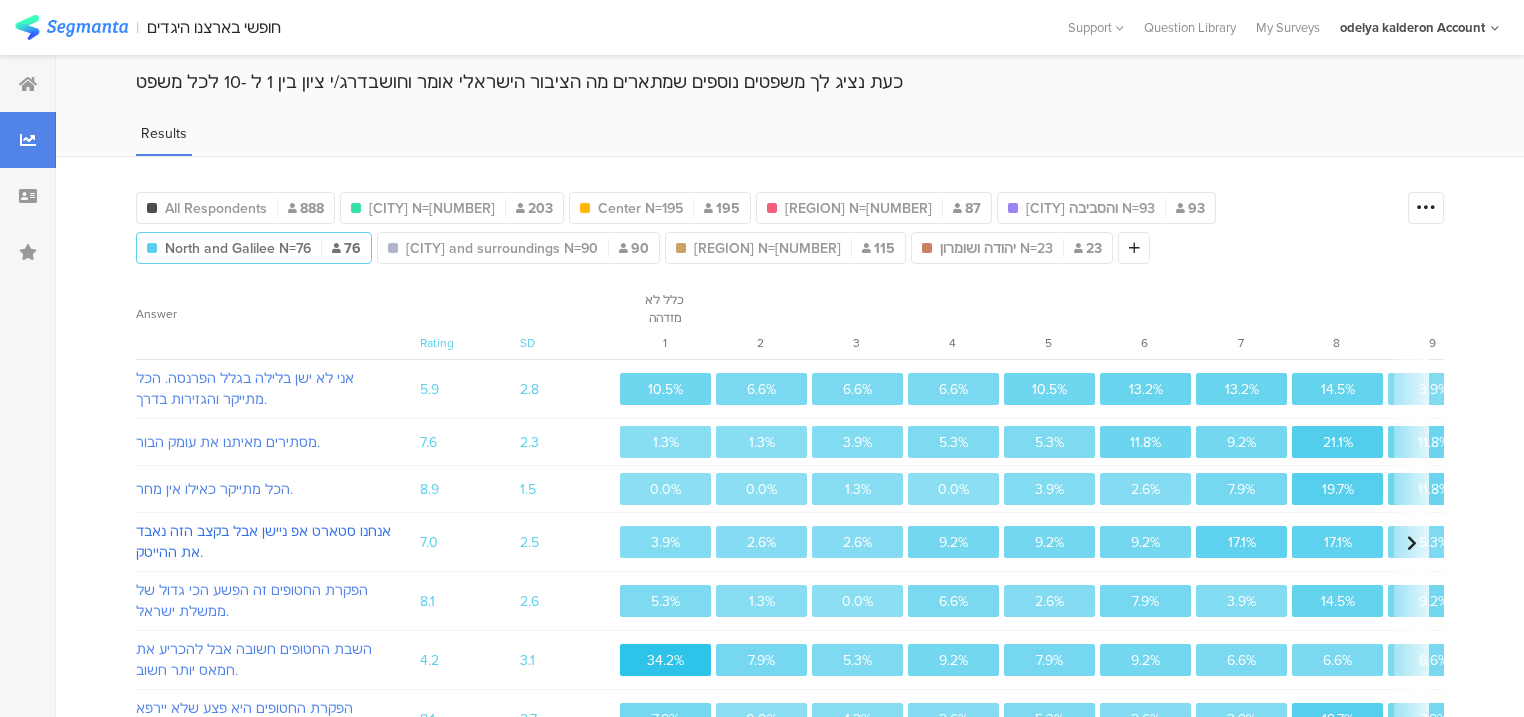 scroll, scrollTop: 160, scrollLeft: 12, axis: both 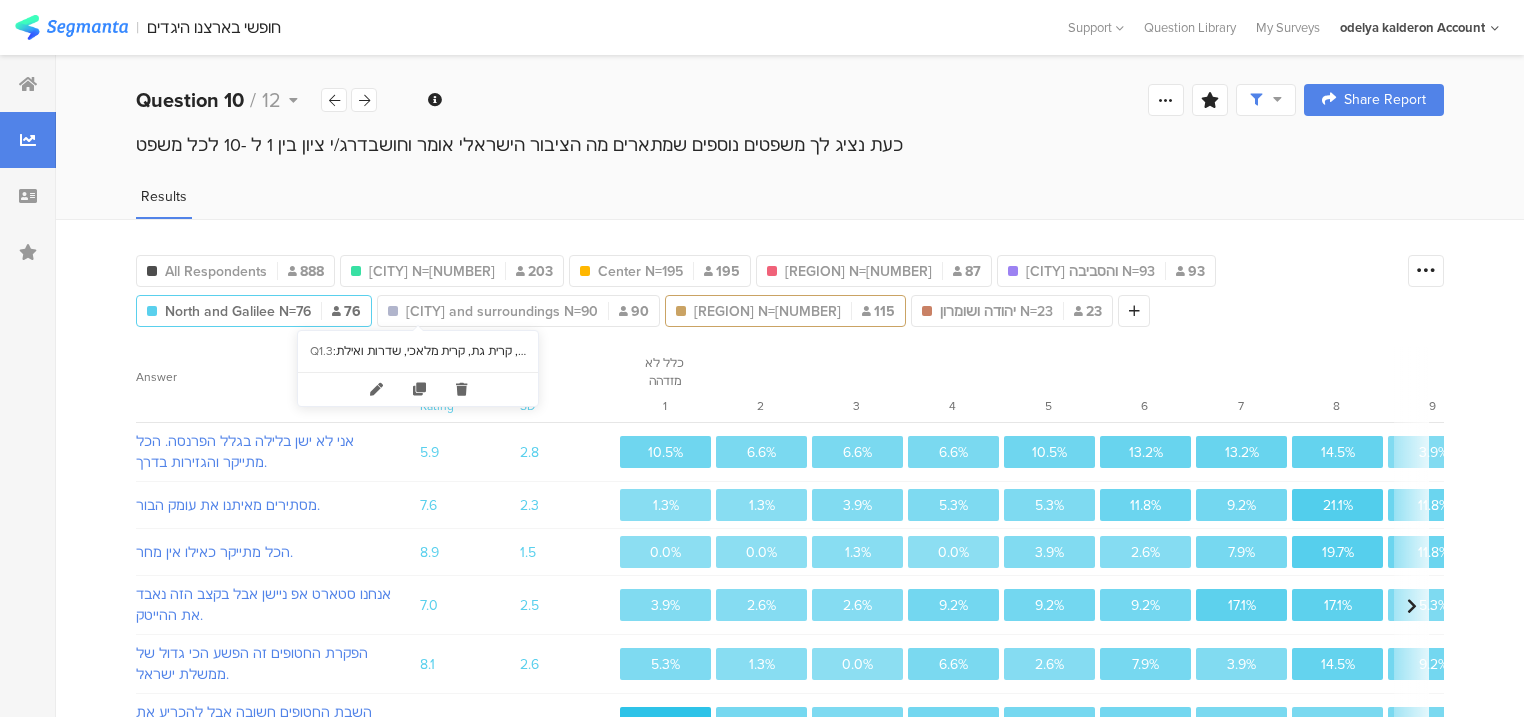 click on "דרום N=115" at bounding box center (767, 311) 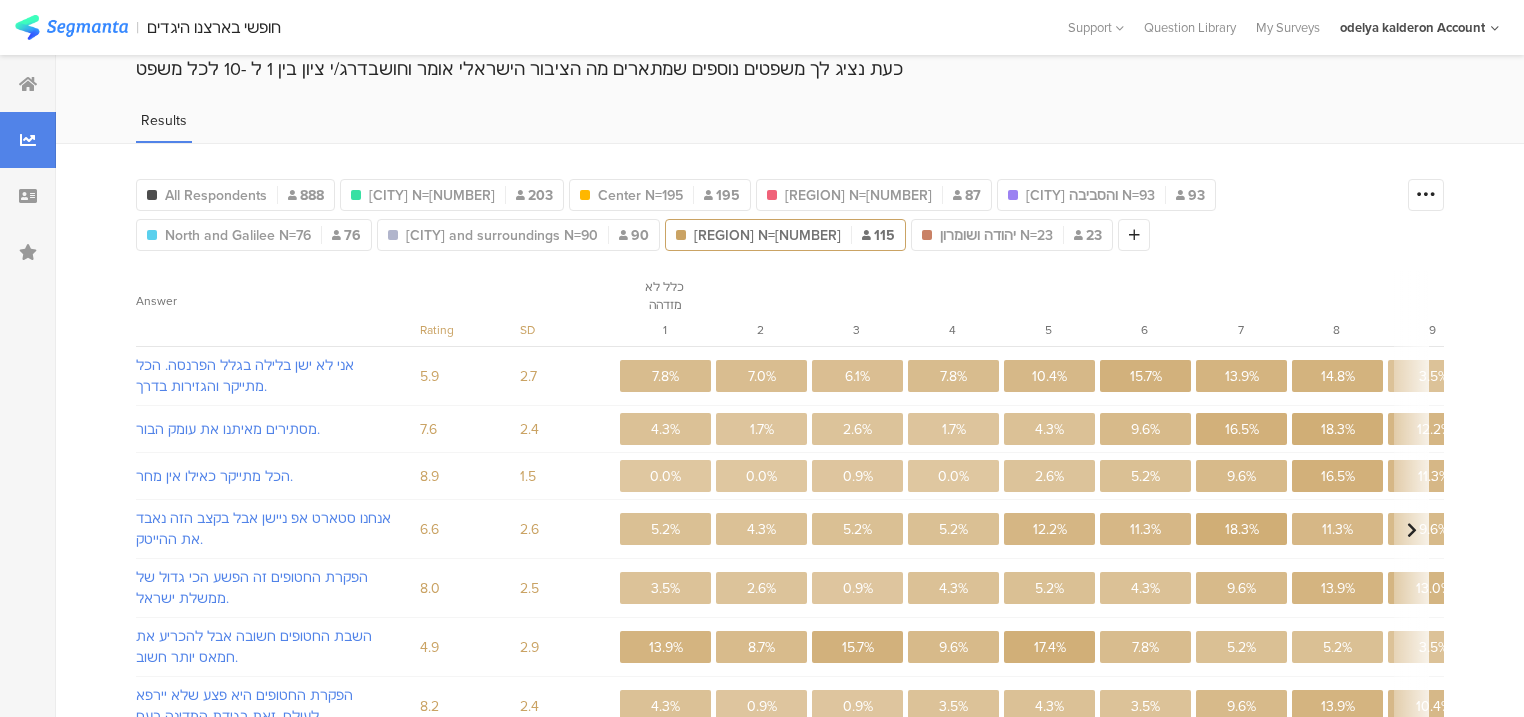 scroll, scrollTop: 0, scrollLeft: 12, axis: horizontal 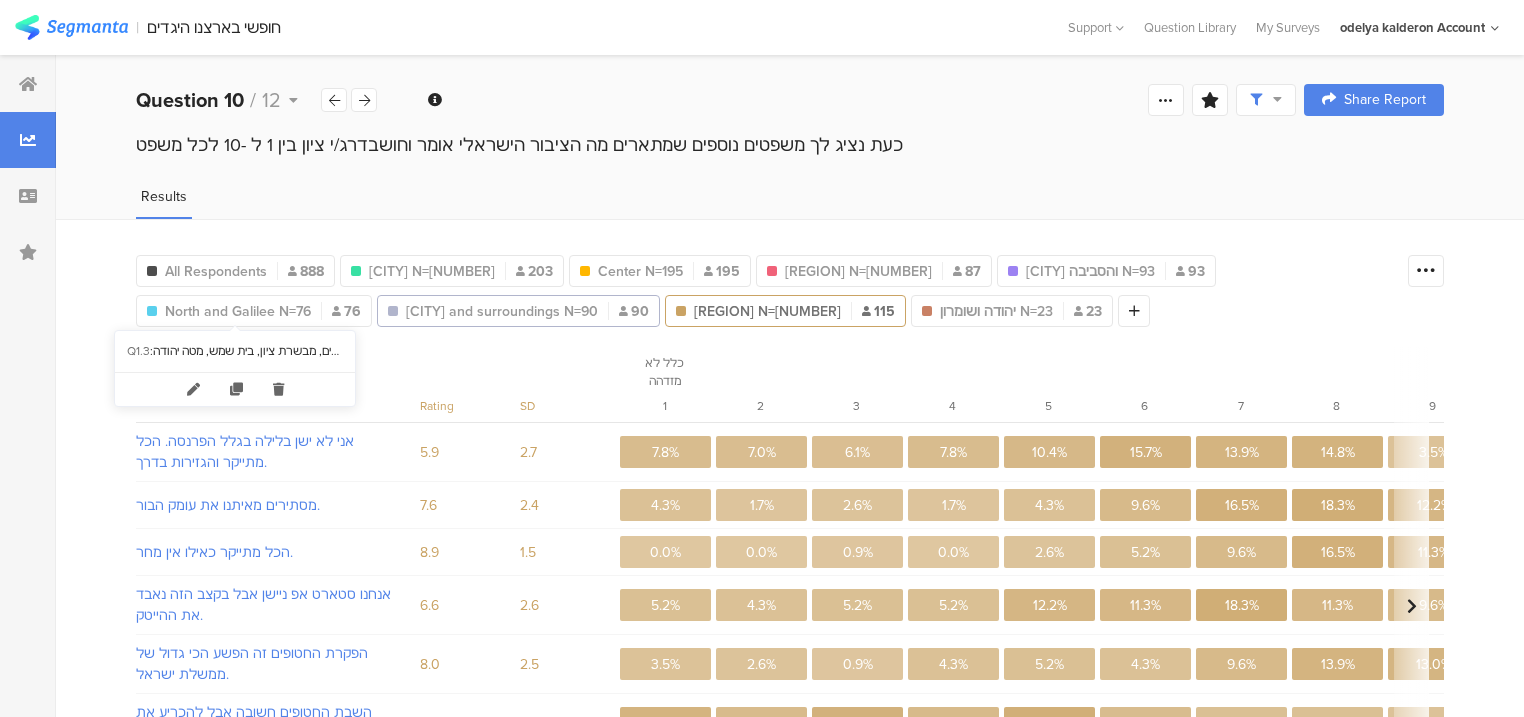 click on "י-ם והסביבה N=90" at bounding box center [502, 311] 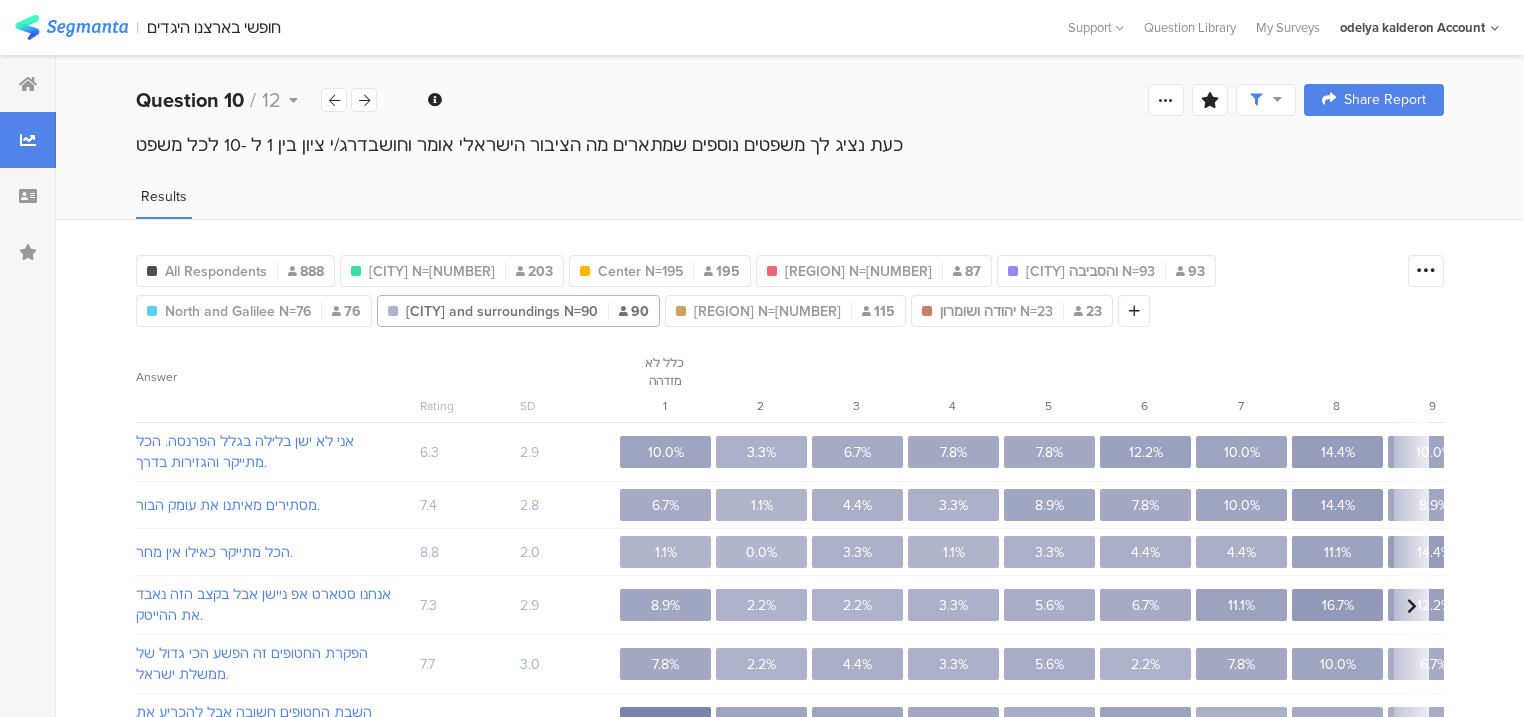 scroll, scrollTop: 160, scrollLeft: 12, axis: both 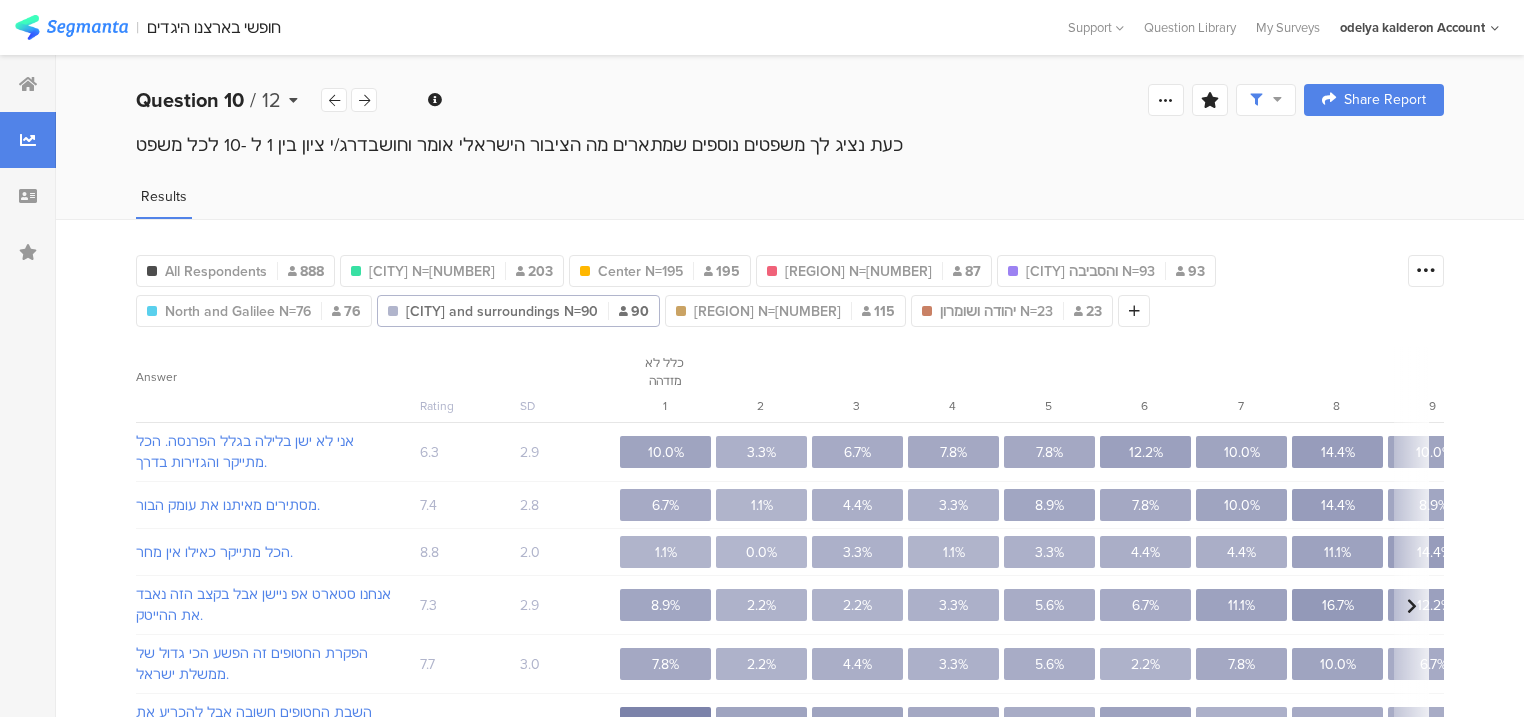 click on "Question 10" at bounding box center [190, 100] 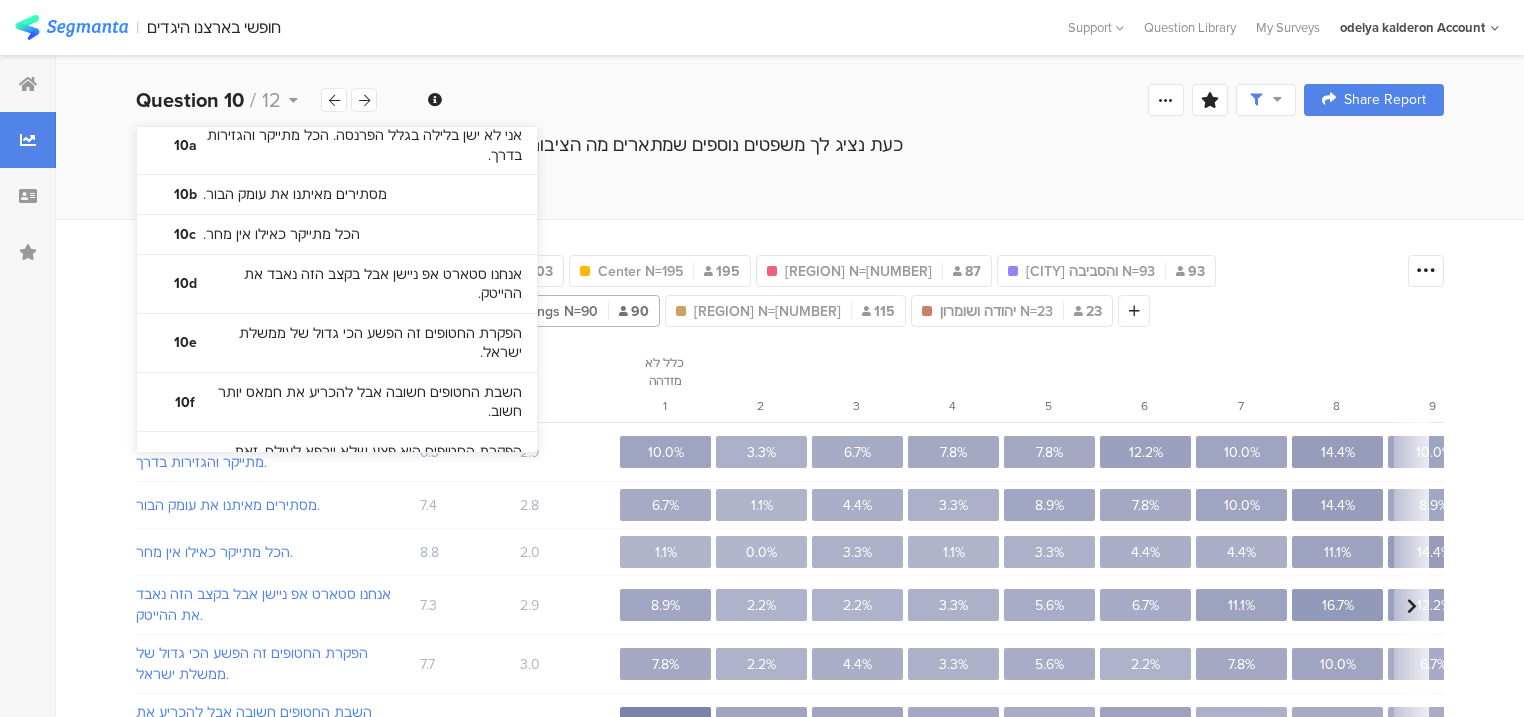 scroll, scrollTop: 2519, scrollLeft: 0, axis: vertical 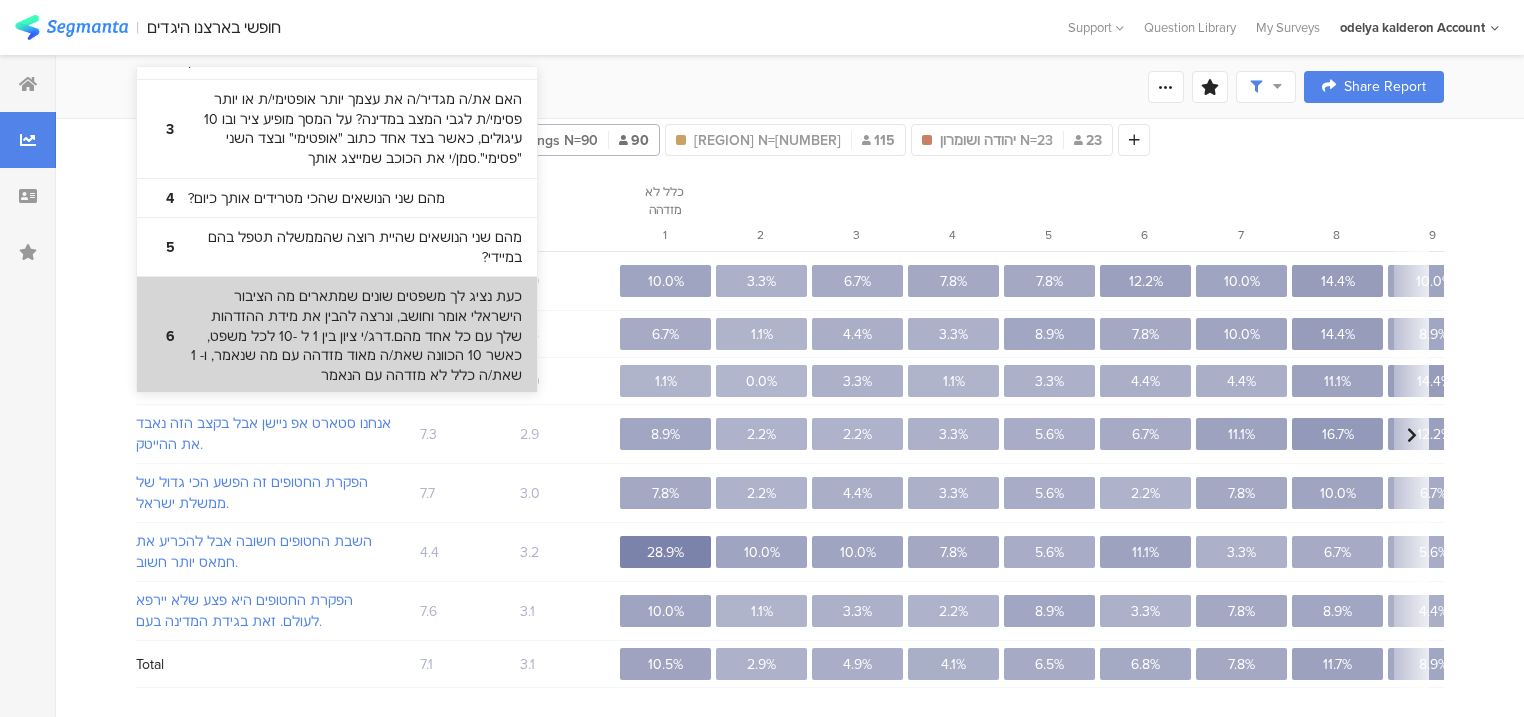 click on "כעת נציג לך משפטים שונים שמתארים מה הציבור הישראלי אומר וחושב, ונרצה להבין את מידת ההזדהות שלך עם כל אחד מהם.דרג/י ציון בין 1 ל -10 לכל משפט, כאשר 10 הכוונה שאת/ה מאוד מזדהה עם מה שנאמר, ו- 1 שאת/ה כלל לא מזדהה עם הנאמר" at bounding box center [355, 336] 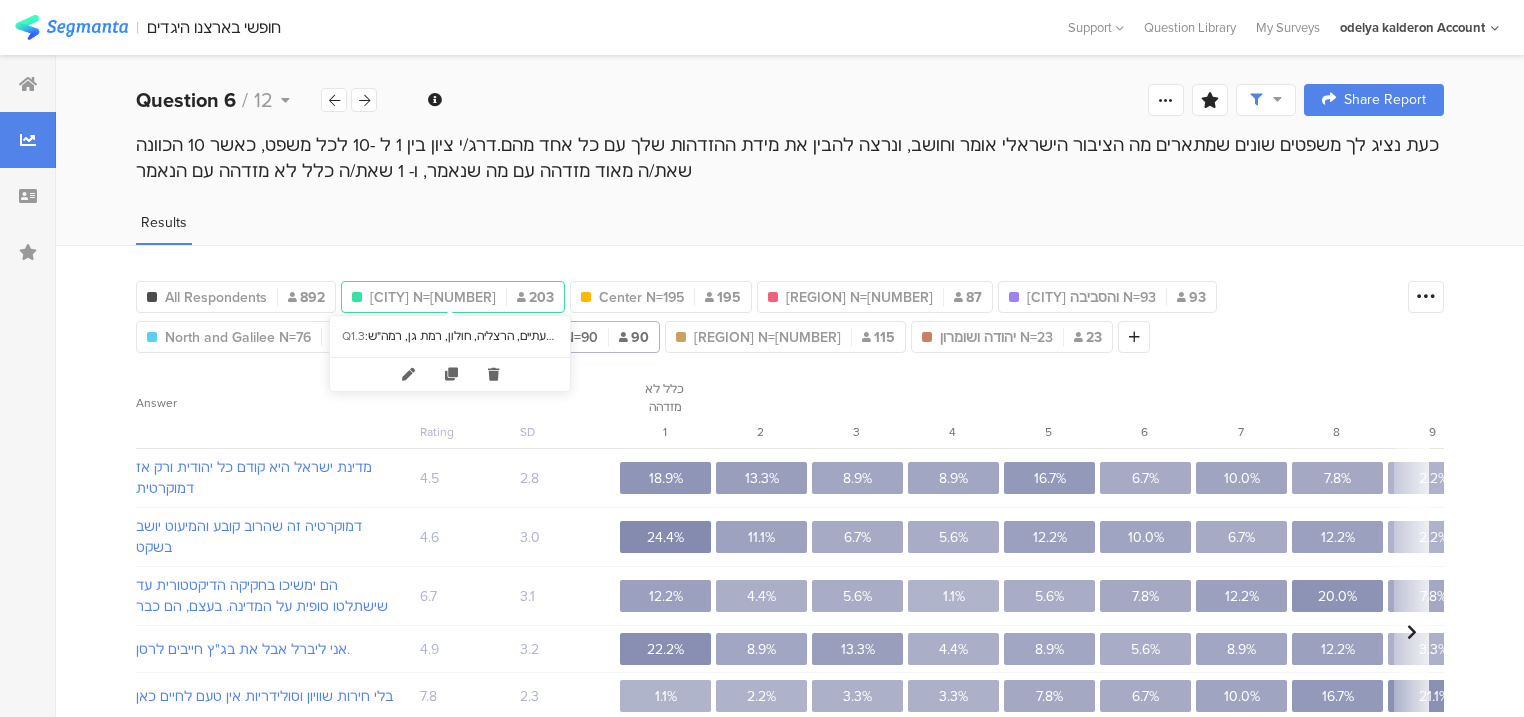 click on "ת"א והסביבה N=203" at bounding box center [433, 297] 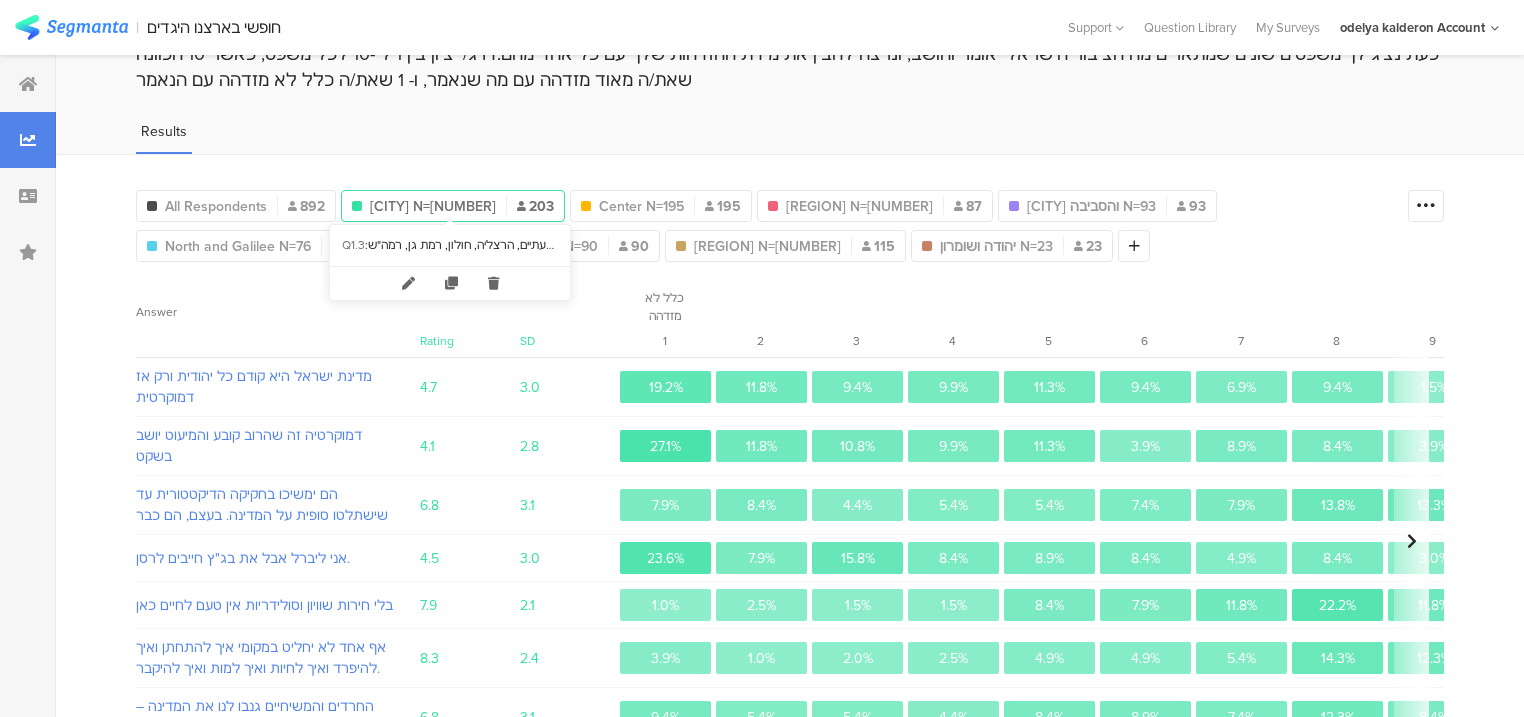 scroll, scrollTop: 0, scrollLeft: 0, axis: both 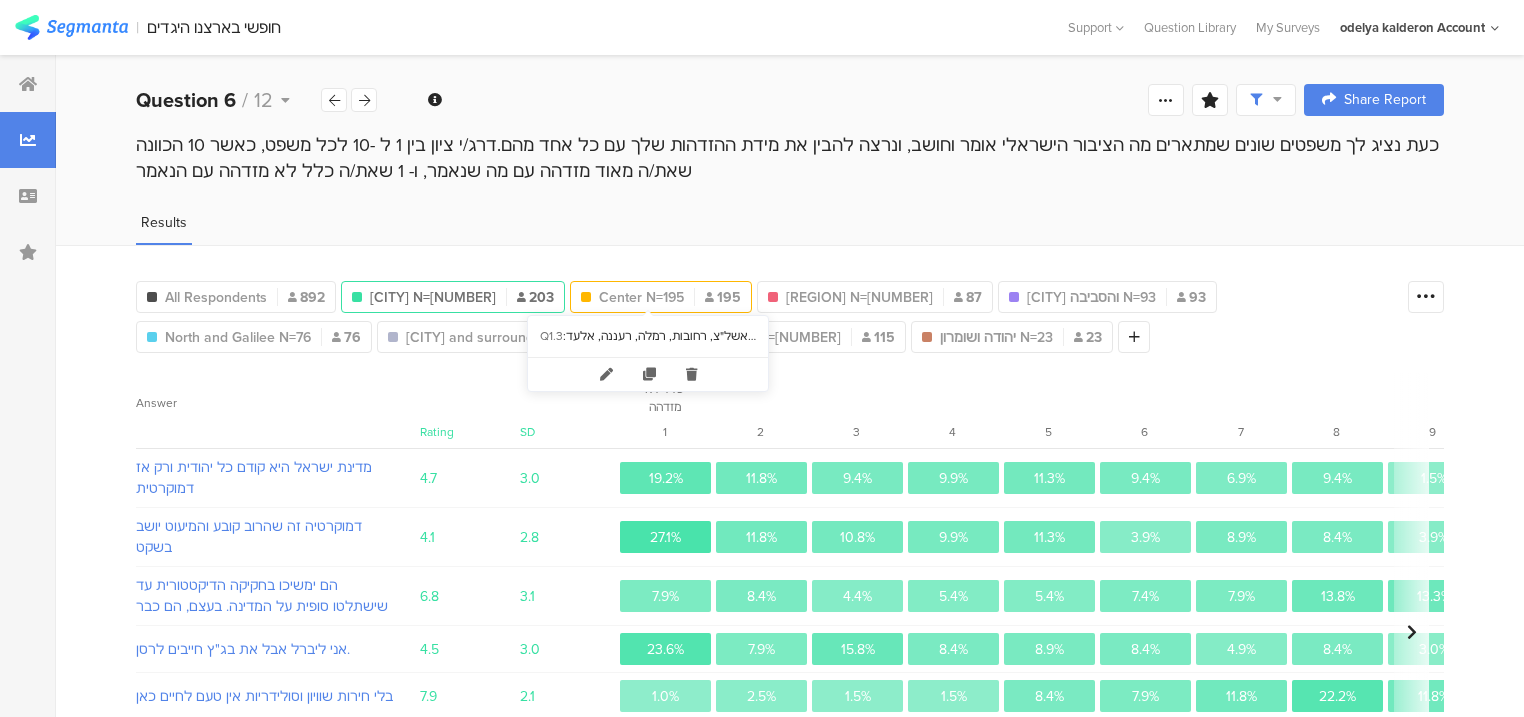 click on "מרכז N=195" at bounding box center [641, 297] 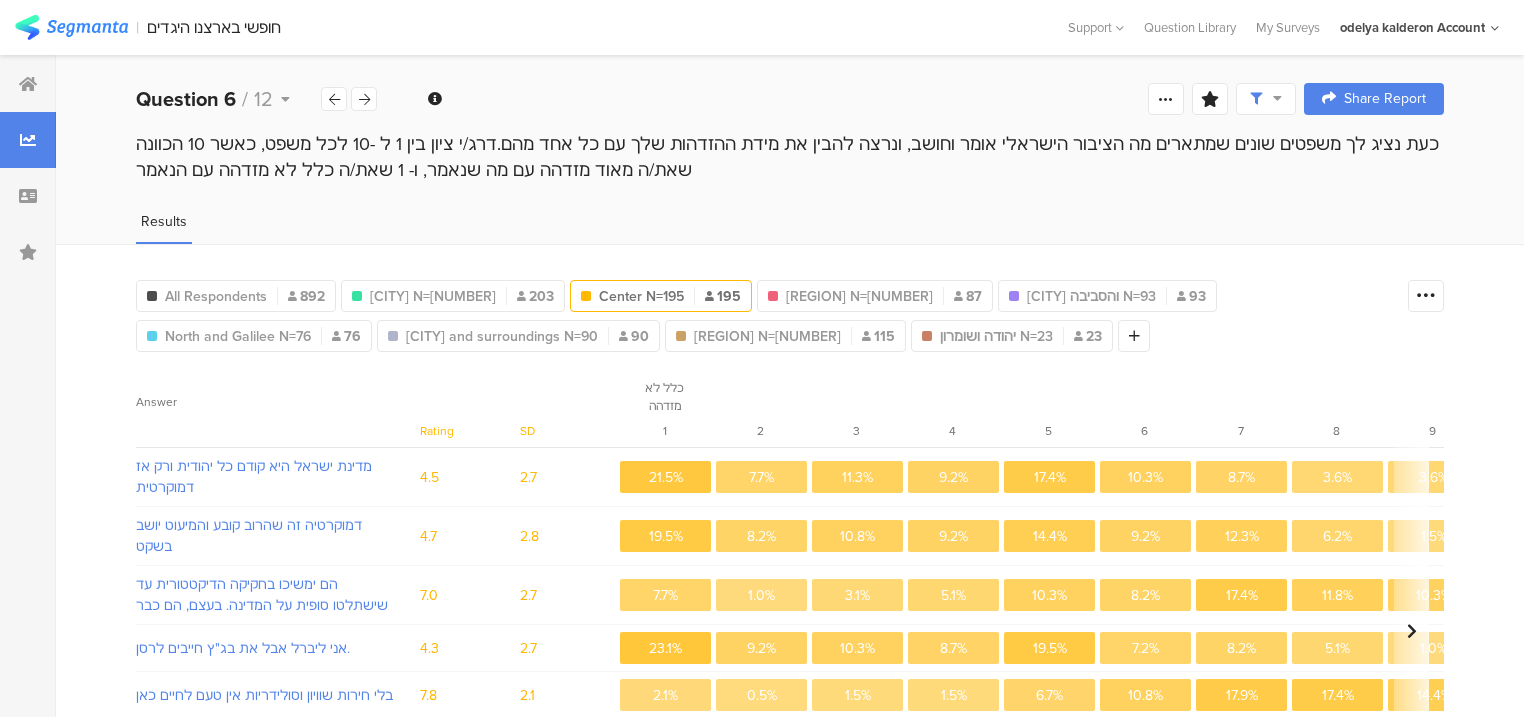 scroll, scrollTop: 0, scrollLeft: 0, axis: both 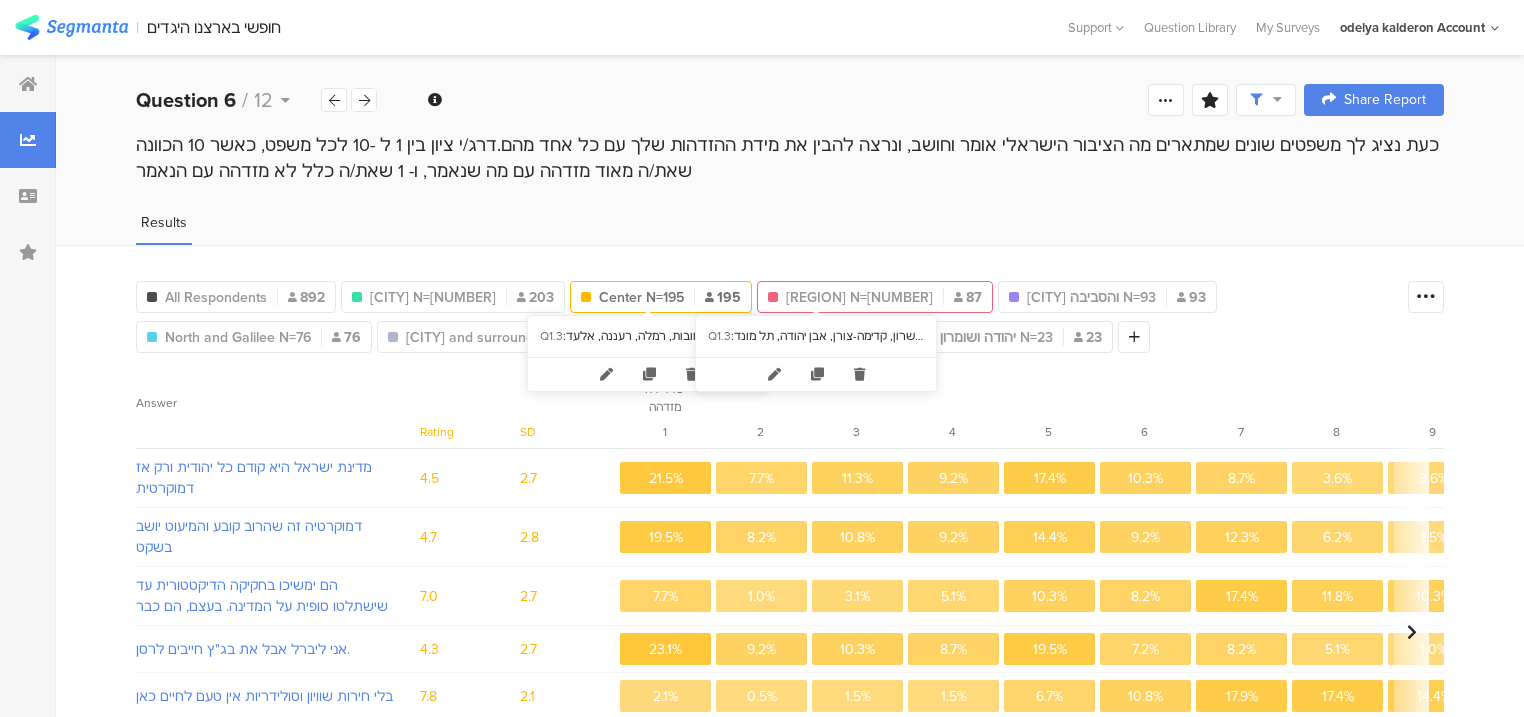 click on "השרון N=87" at bounding box center [859, 297] 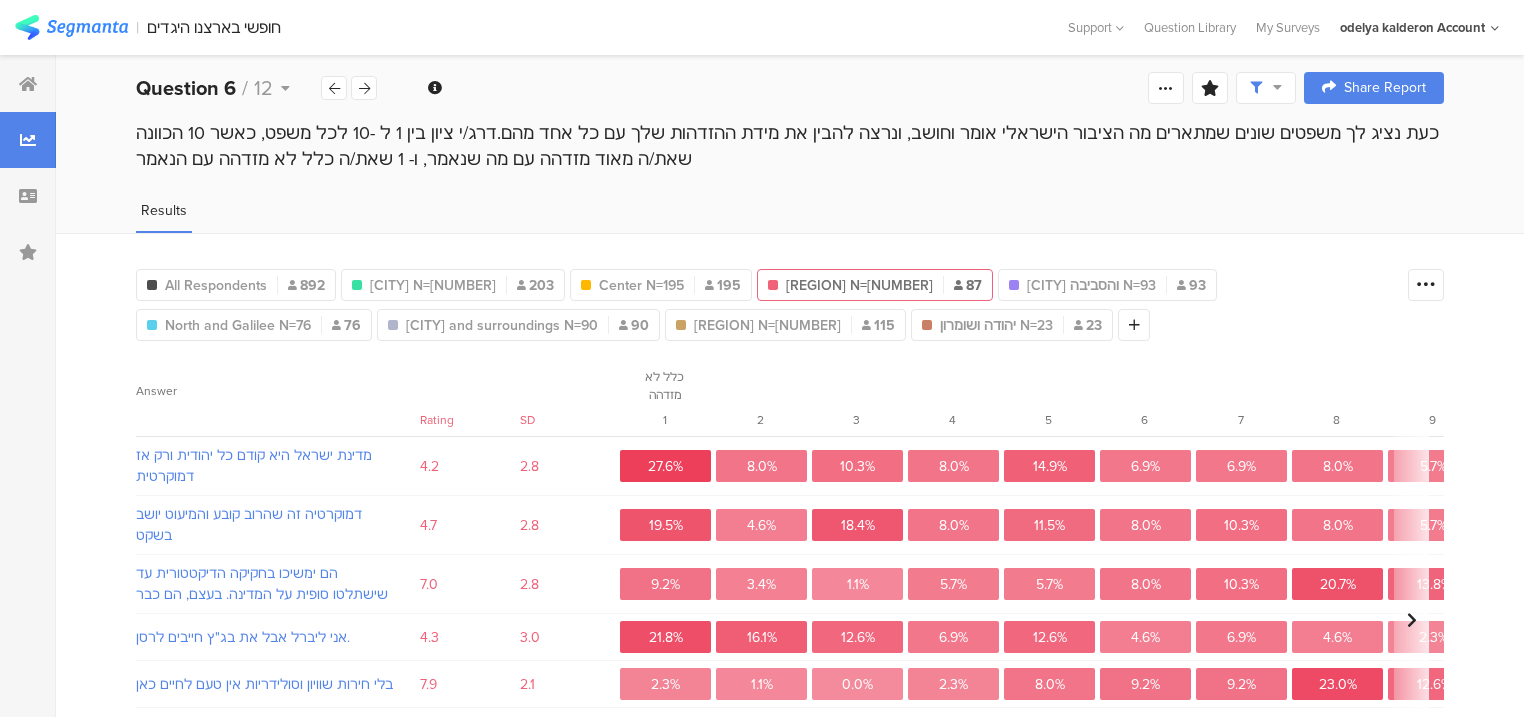 scroll, scrollTop: 0, scrollLeft: 0, axis: both 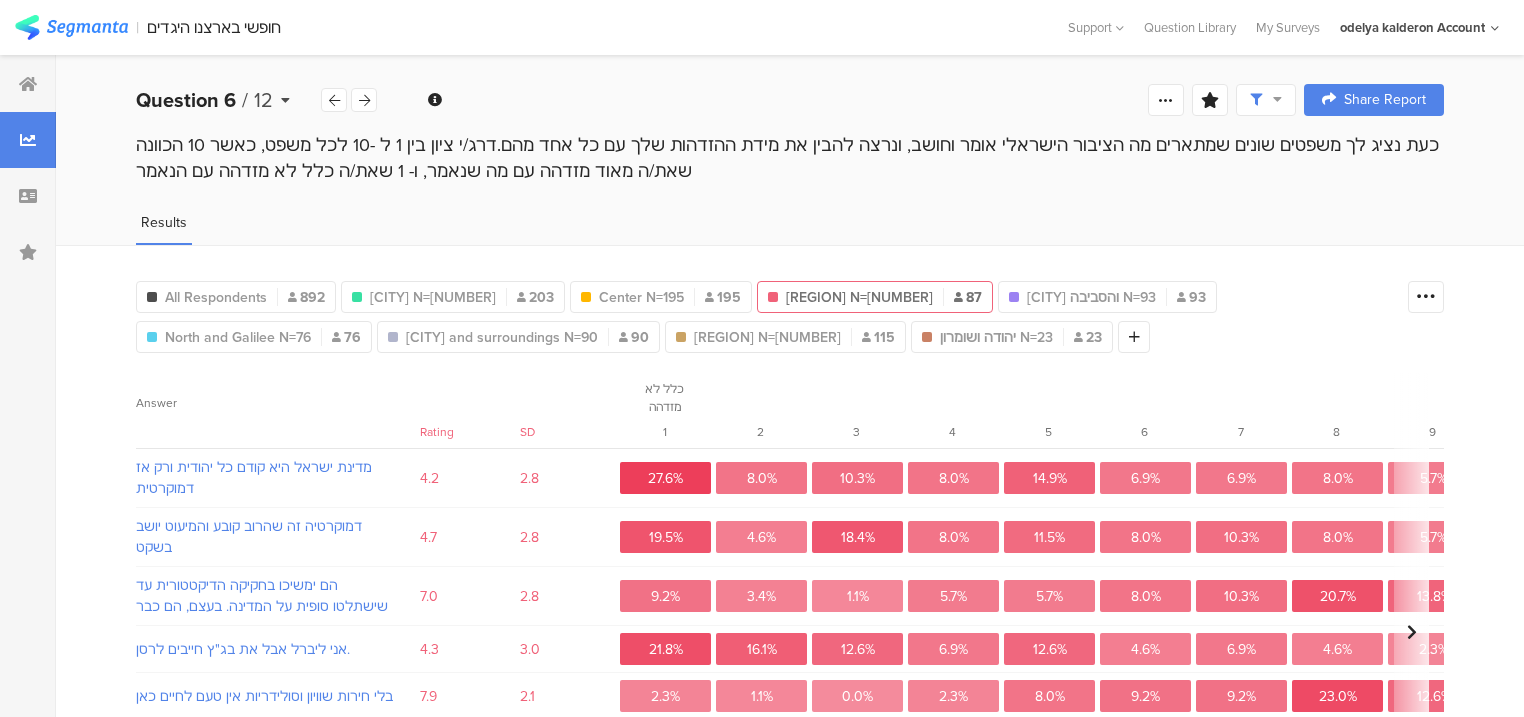 click on "Question 6   /   12" at bounding box center [228, 100] 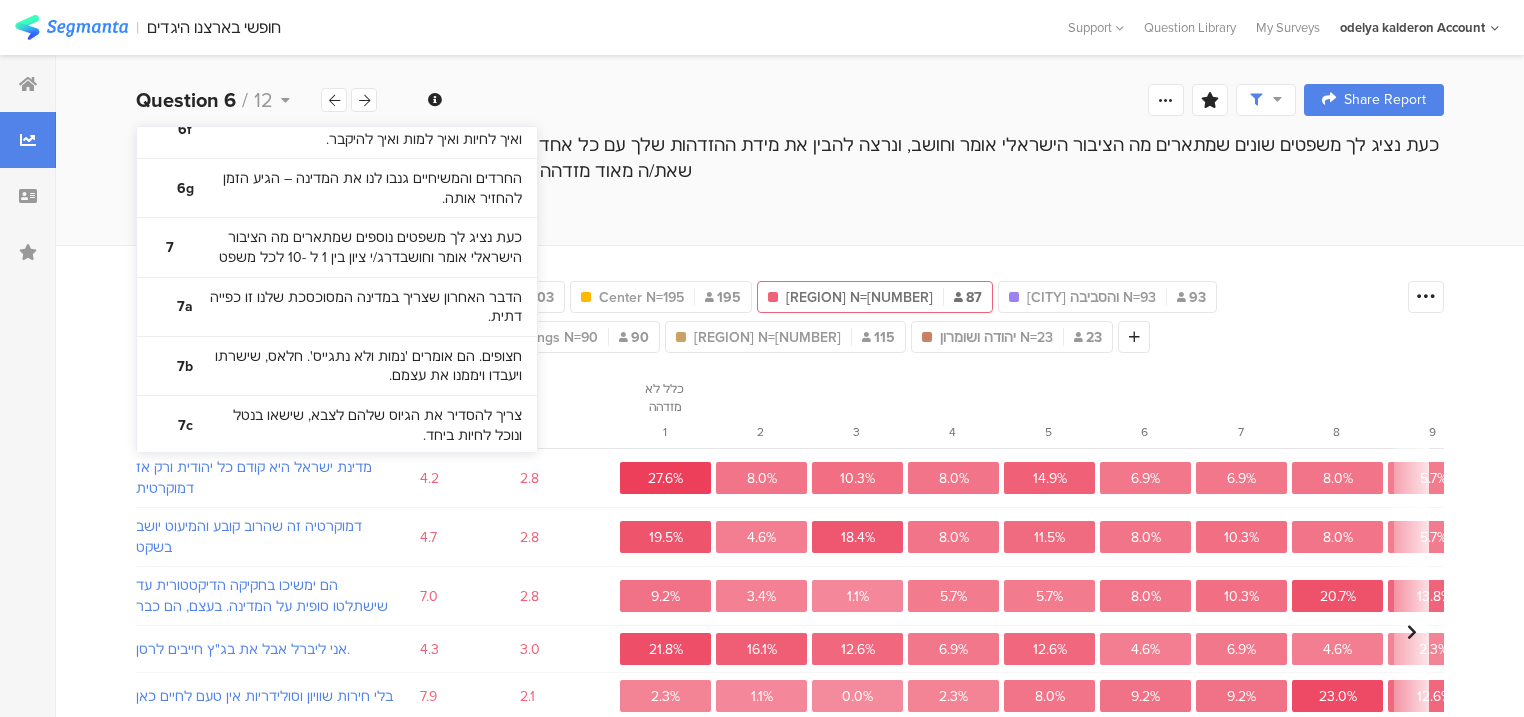 scroll, scrollTop: 1200, scrollLeft: 0, axis: vertical 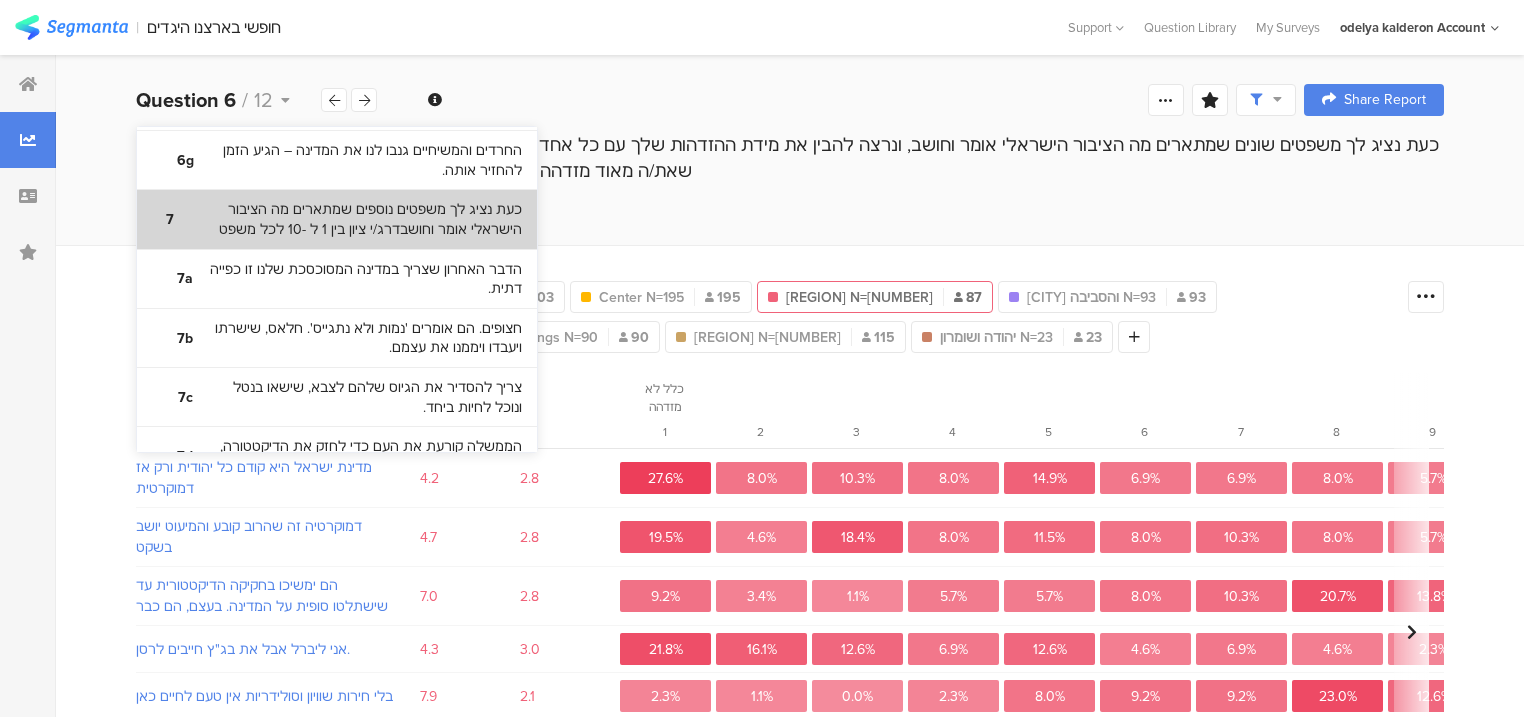 click on "כעת נציג לך משפטים נוספים שמתארים מה הציבור הישראלי אומר וחושבדרג/י ציון בין 1 ל -10 לכל משפט" at bounding box center [355, 219] 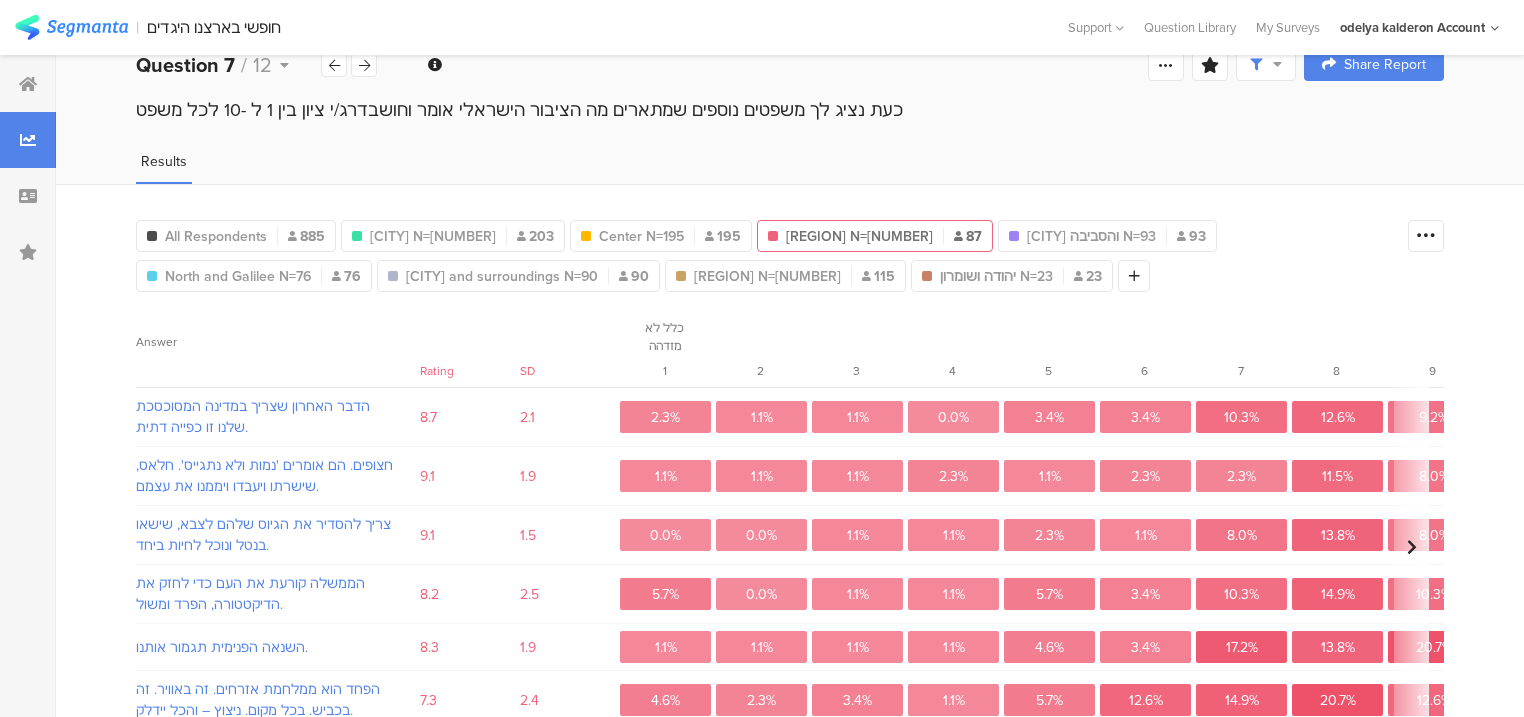 scroll, scrollTop: 0, scrollLeft: 0, axis: both 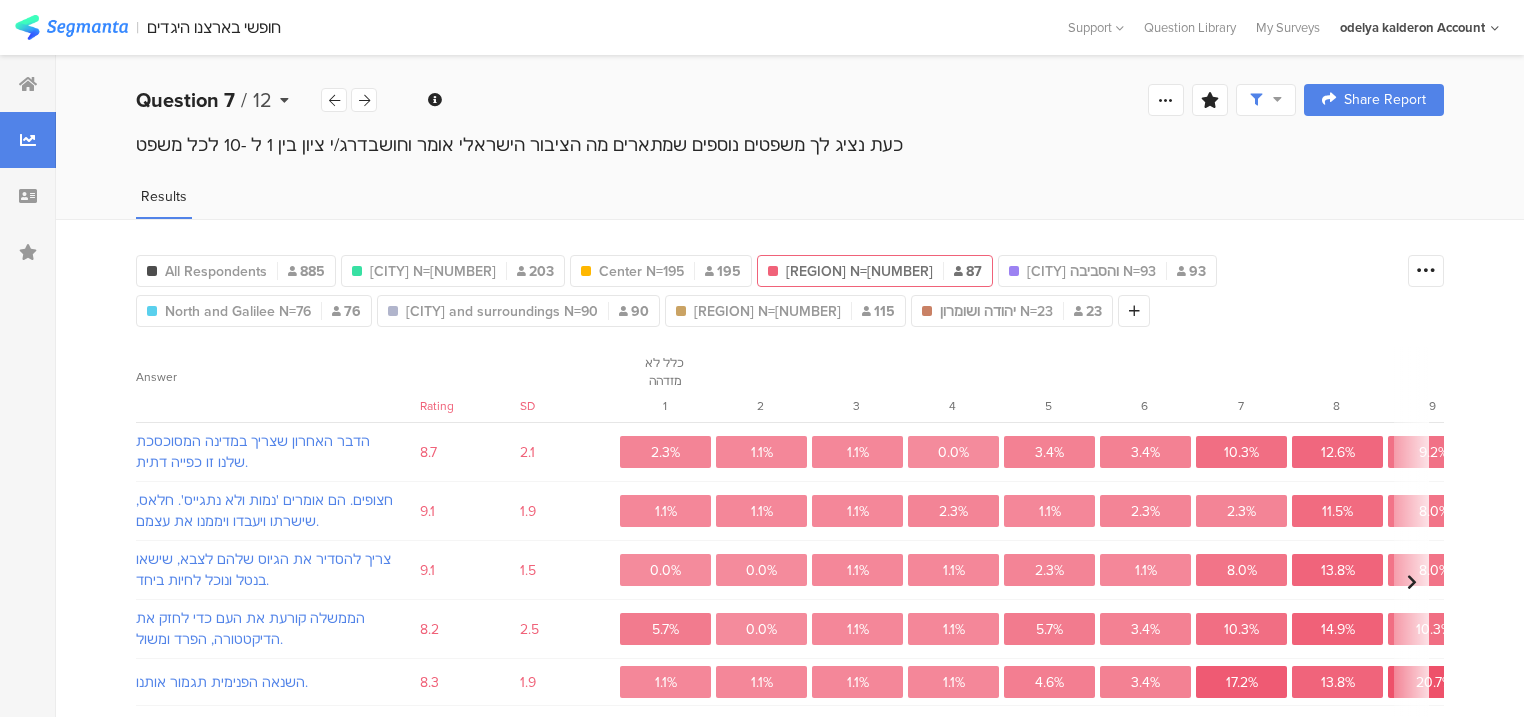 click on "Question 7" at bounding box center (185, 100) 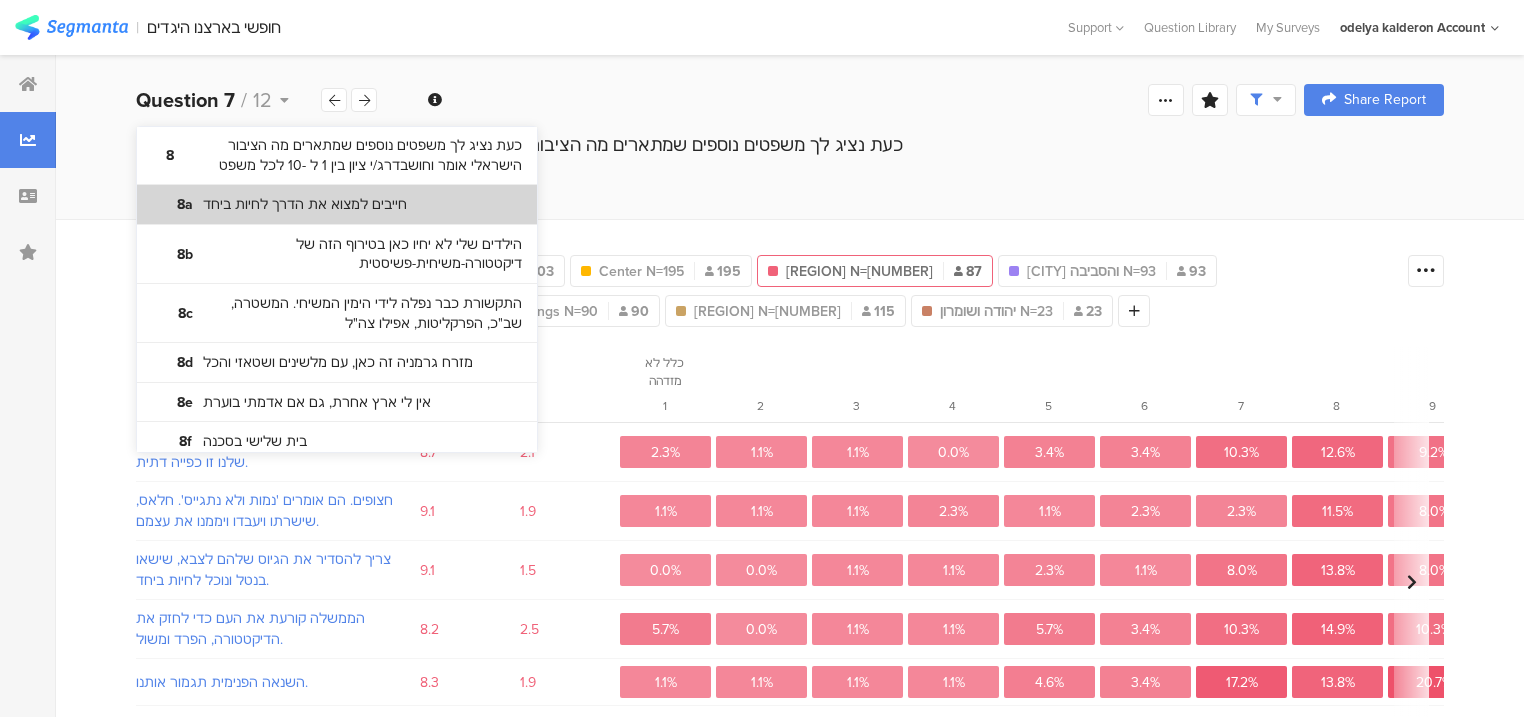 scroll, scrollTop: 1600, scrollLeft: 0, axis: vertical 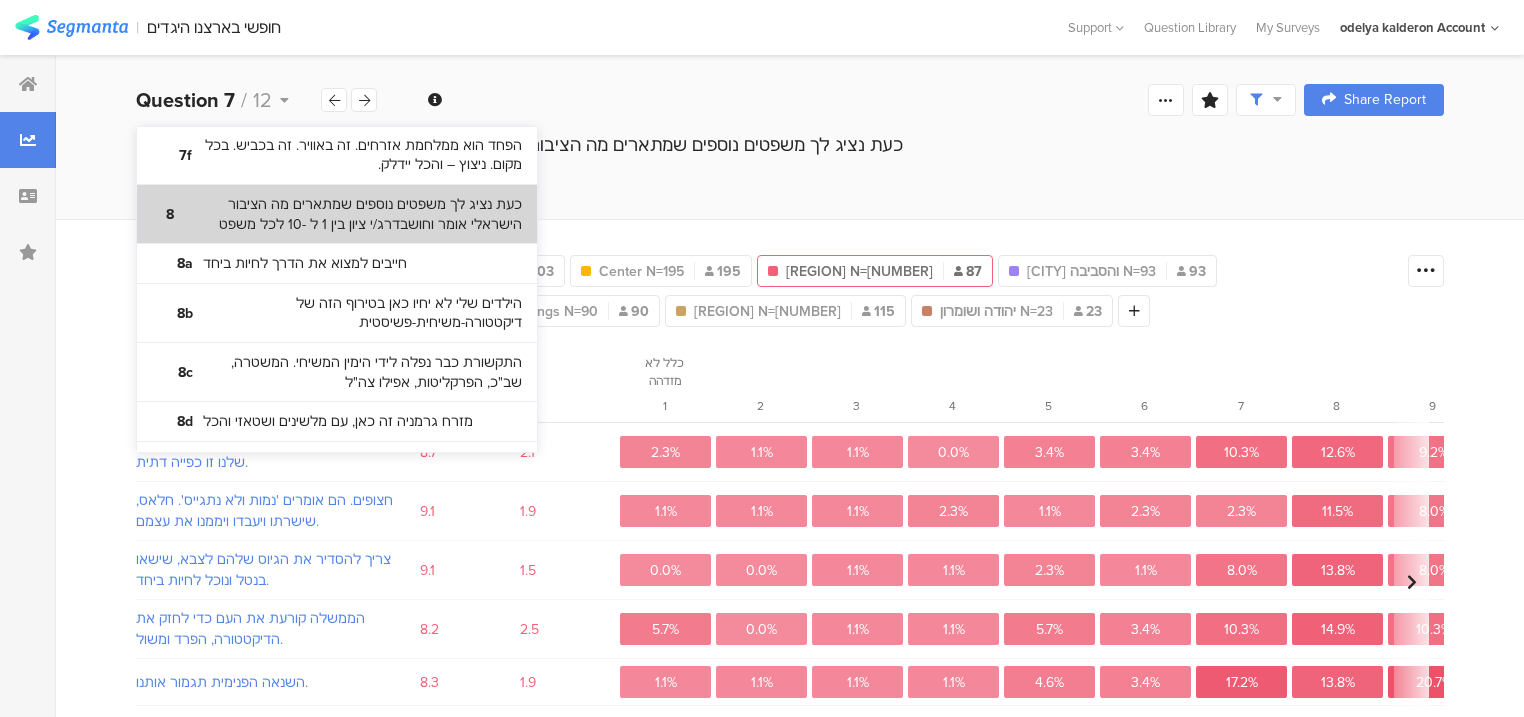 click on "כעת נציג לך משפטים נוספים שמתארים מה הציבור הישראלי אומר וחושבדרג/י ציון בין 1 ל -10 לכל משפט" at bounding box center (355, 214) 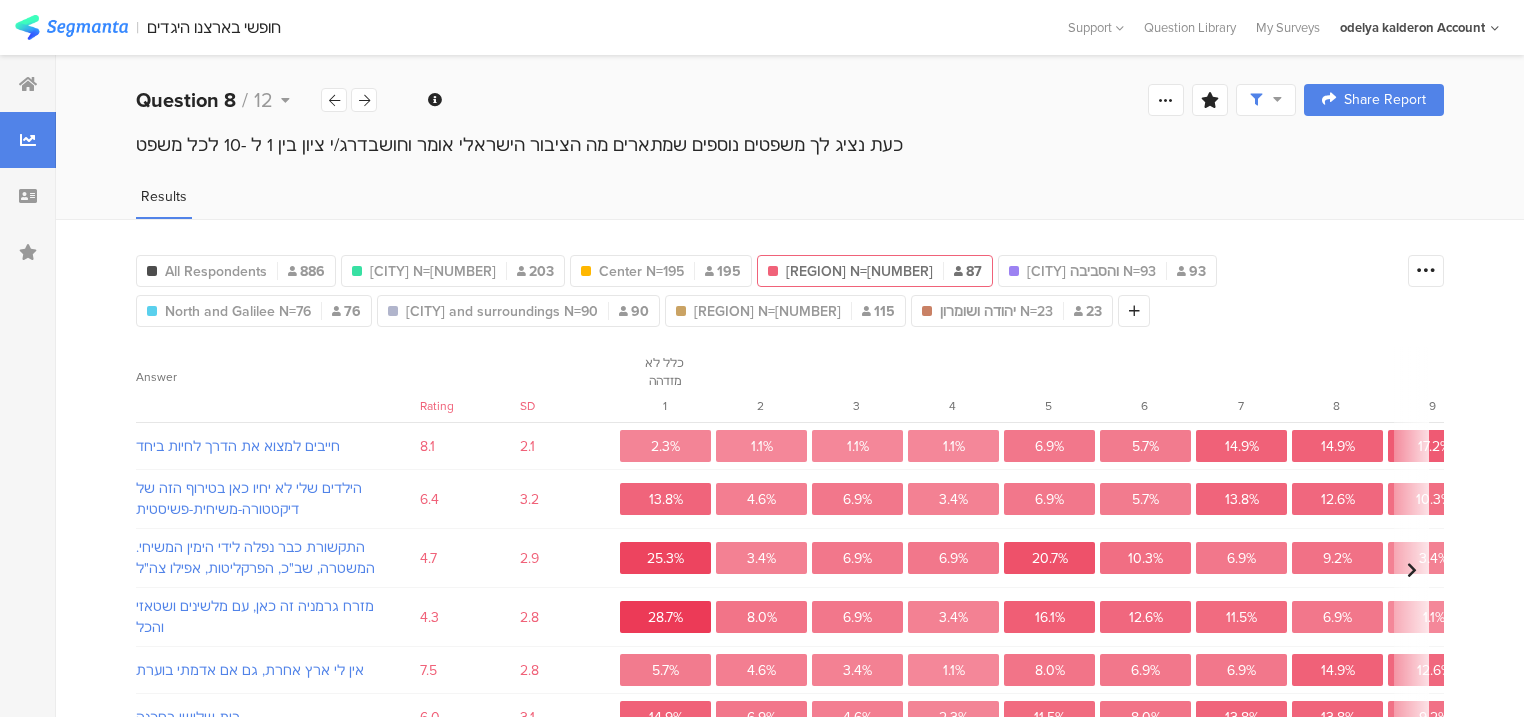 scroll, scrollTop: 0, scrollLeft: 0, axis: both 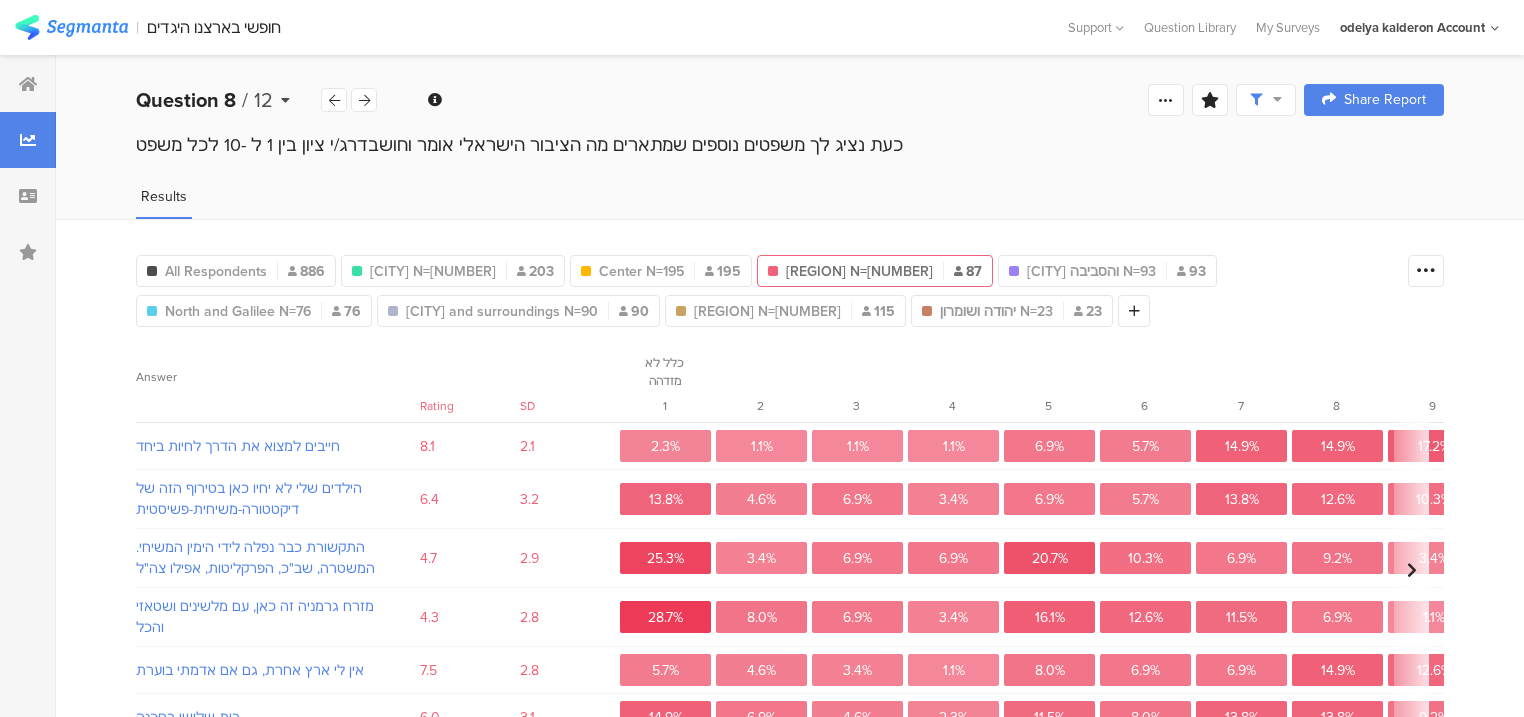 click on "Question 8" at bounding box center (186, 100) 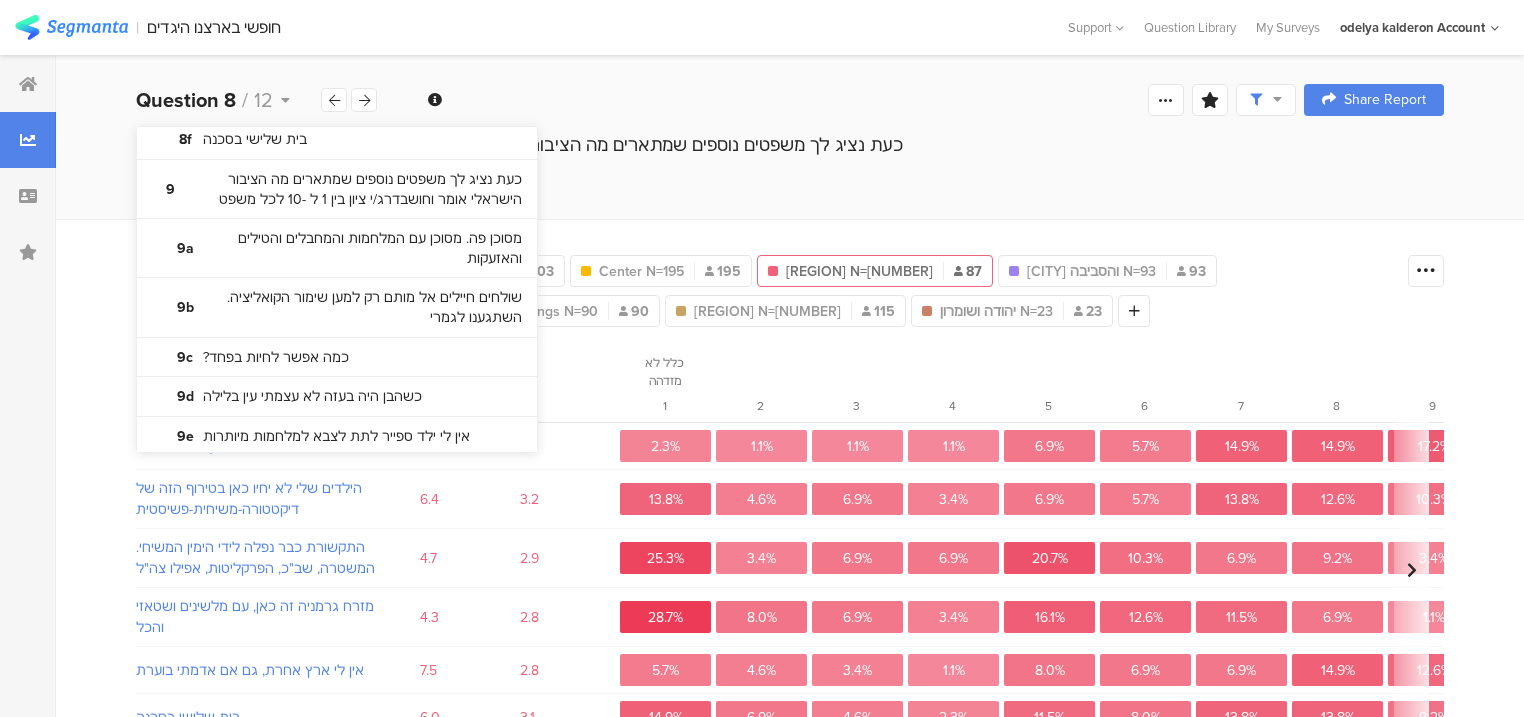 scroll, scrollTop: 1920, scrollLeft: 0, axis: vertical 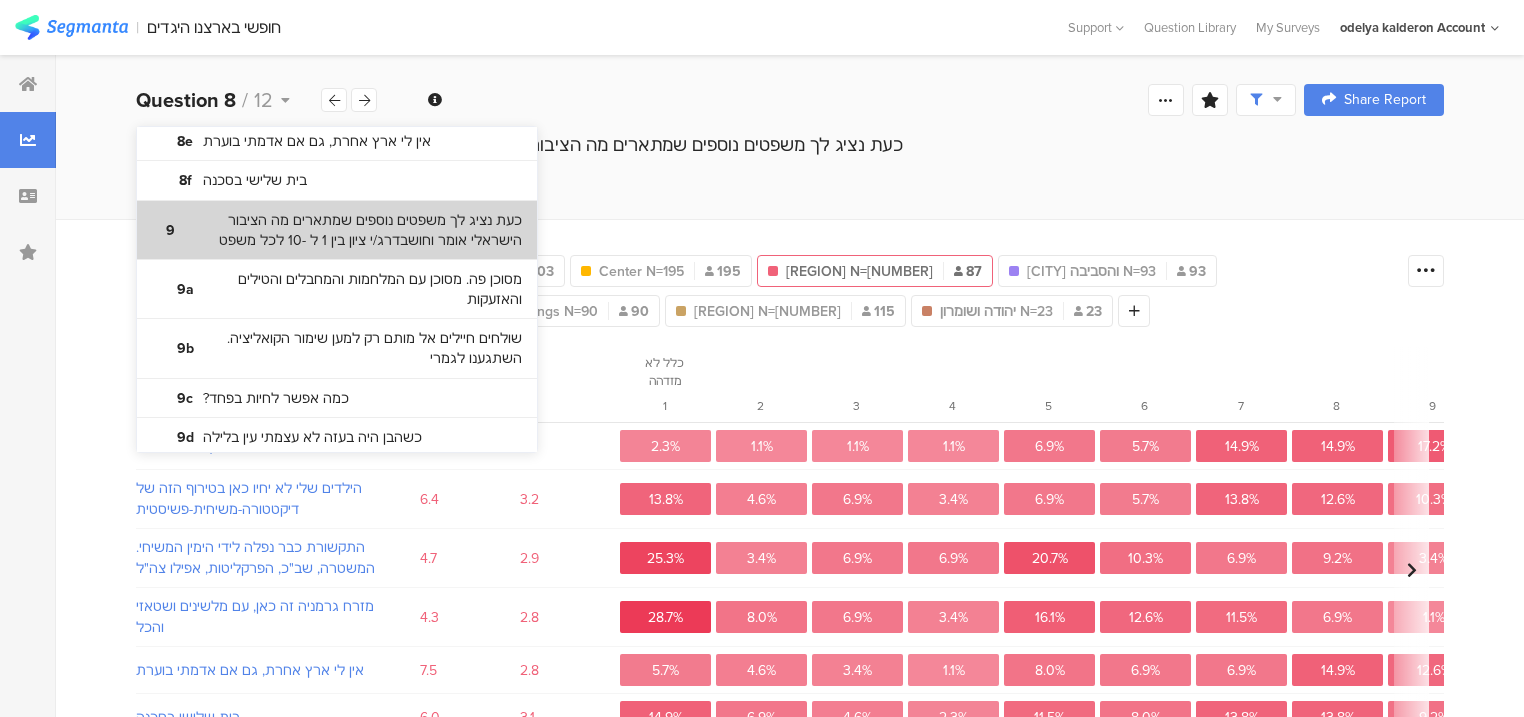 click on "כעת נציג לך משפטים נוספים שמתארים מה הציבור הישראלי אומר וחושבדרג/י ציון בין 1 ל -10 לכל משפט" at bounding box center (355, 230) 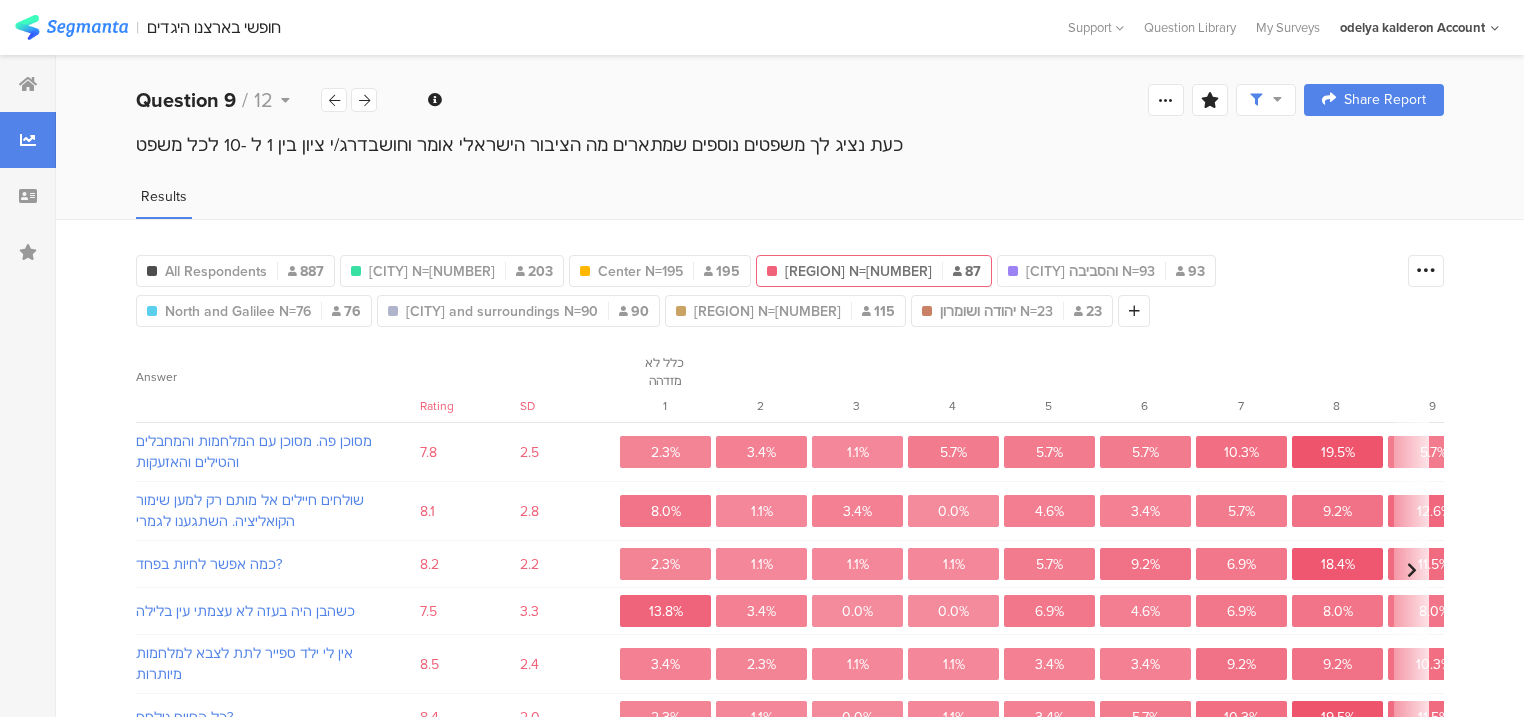 scroll, scrollTop: 0, scrollLeft: 0, axis: both 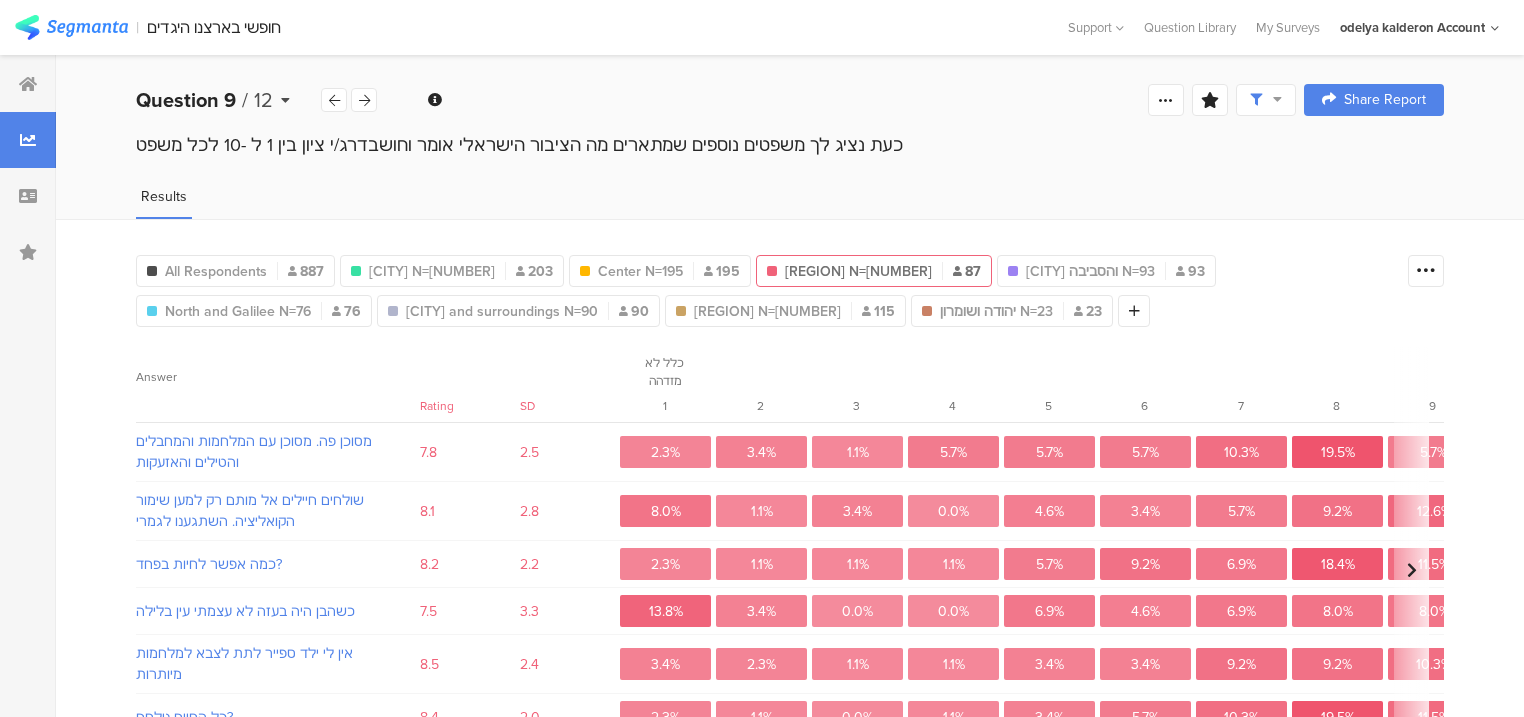 click on "Question 9" at bounding box center (186, 100) 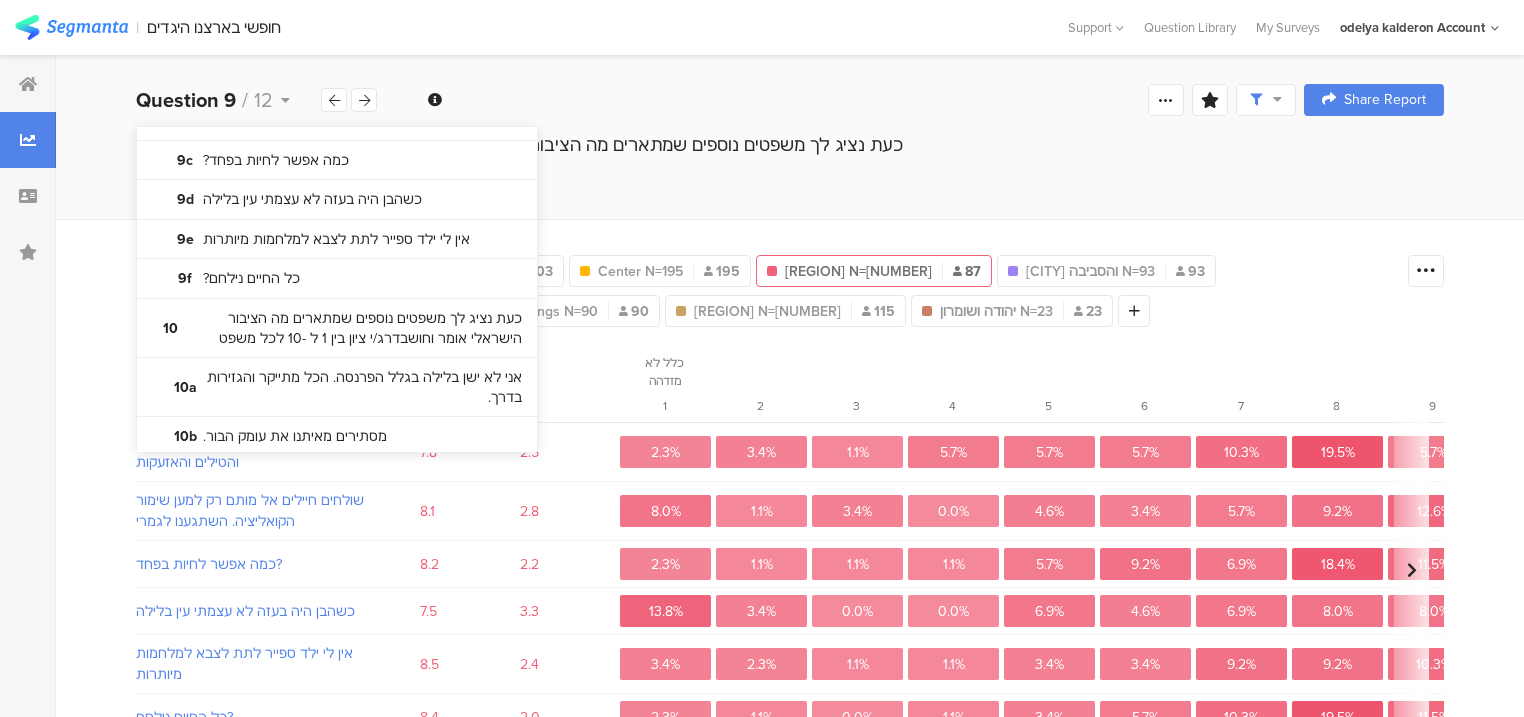 scroll, scrollTop: 2119, scrollLeft: 0, axis: vertical 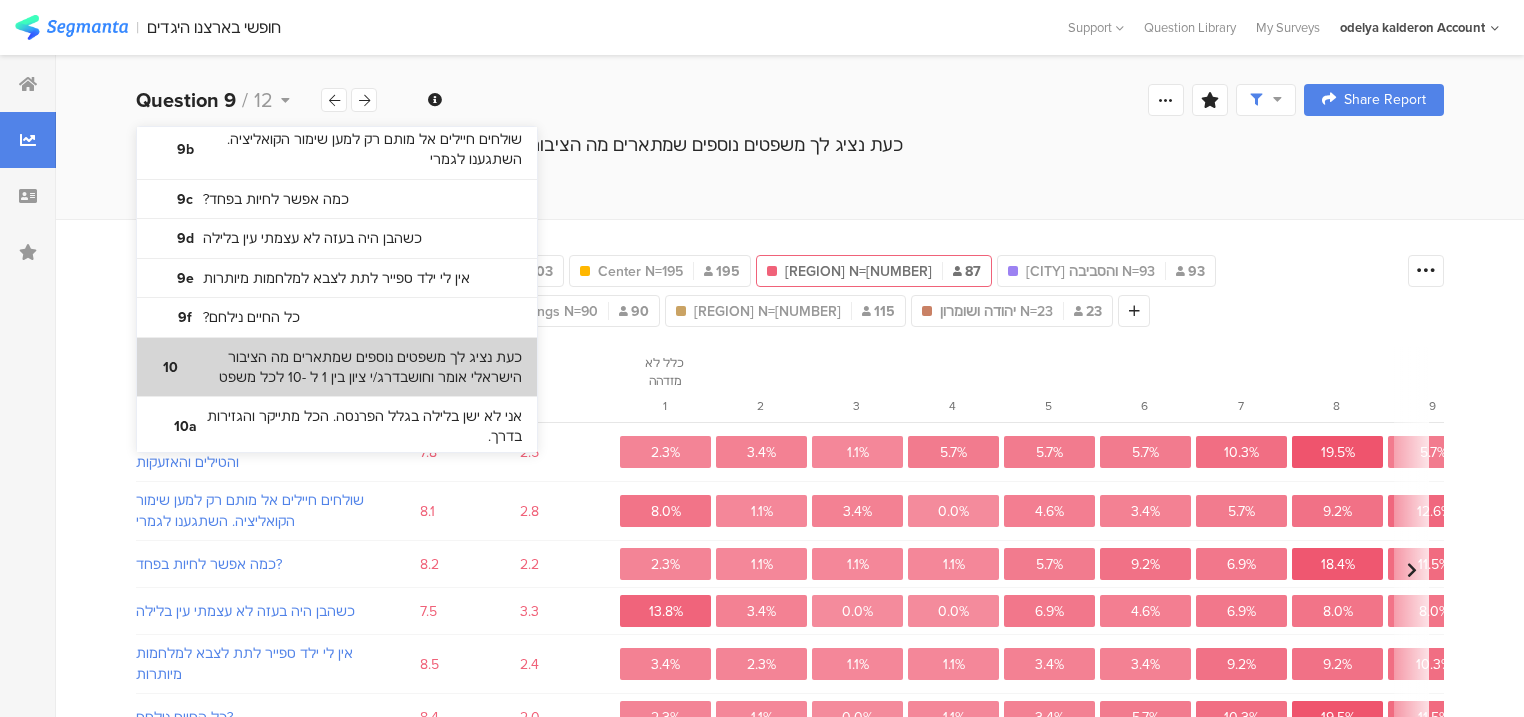 click on "כעת נציג לך משפטים נוספים שמתארים מה הציבור הישראלי אומר וחושבדרג/י ציון בין 1 ל -10 לכל משפט" at bounding box center (355, 367) 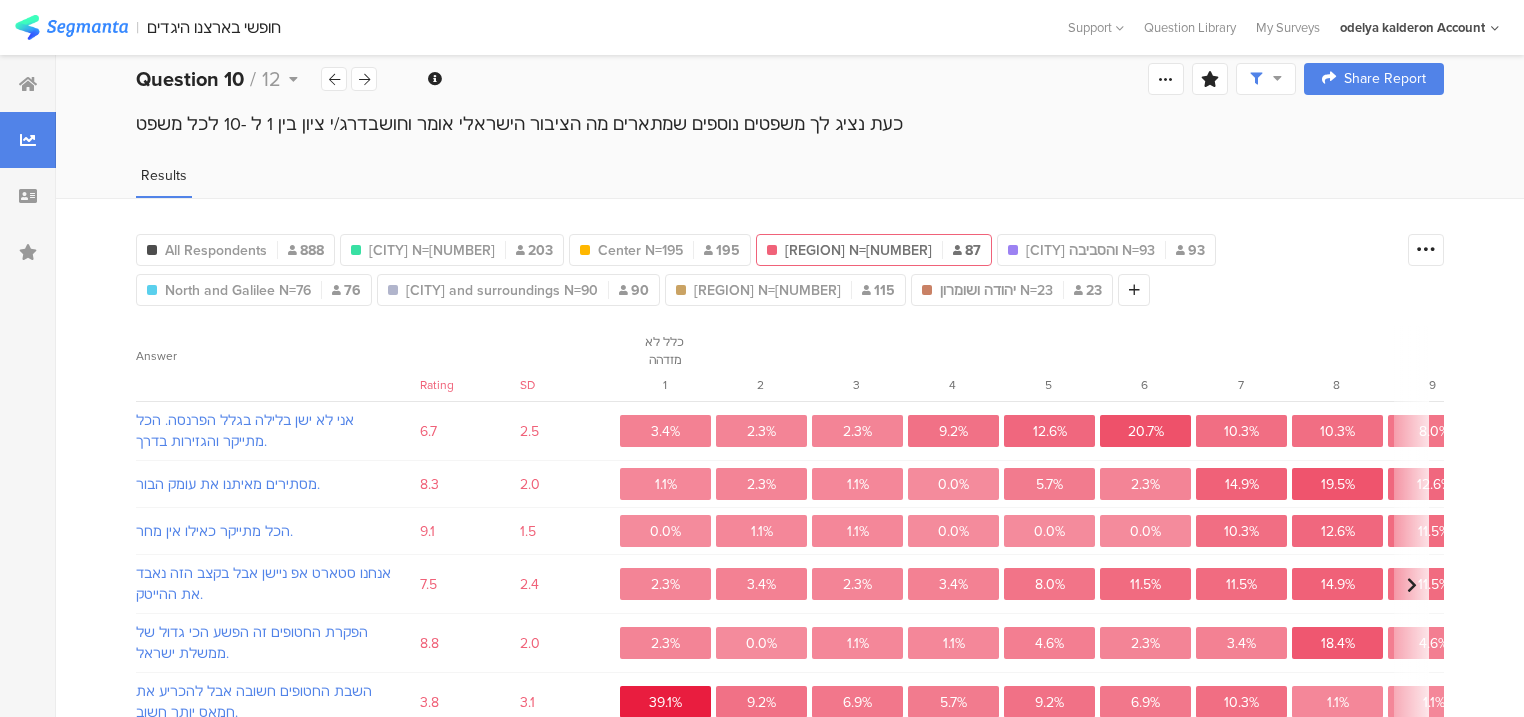 scroll, scrollTop: 0, scrollLeft: 0, axis: both 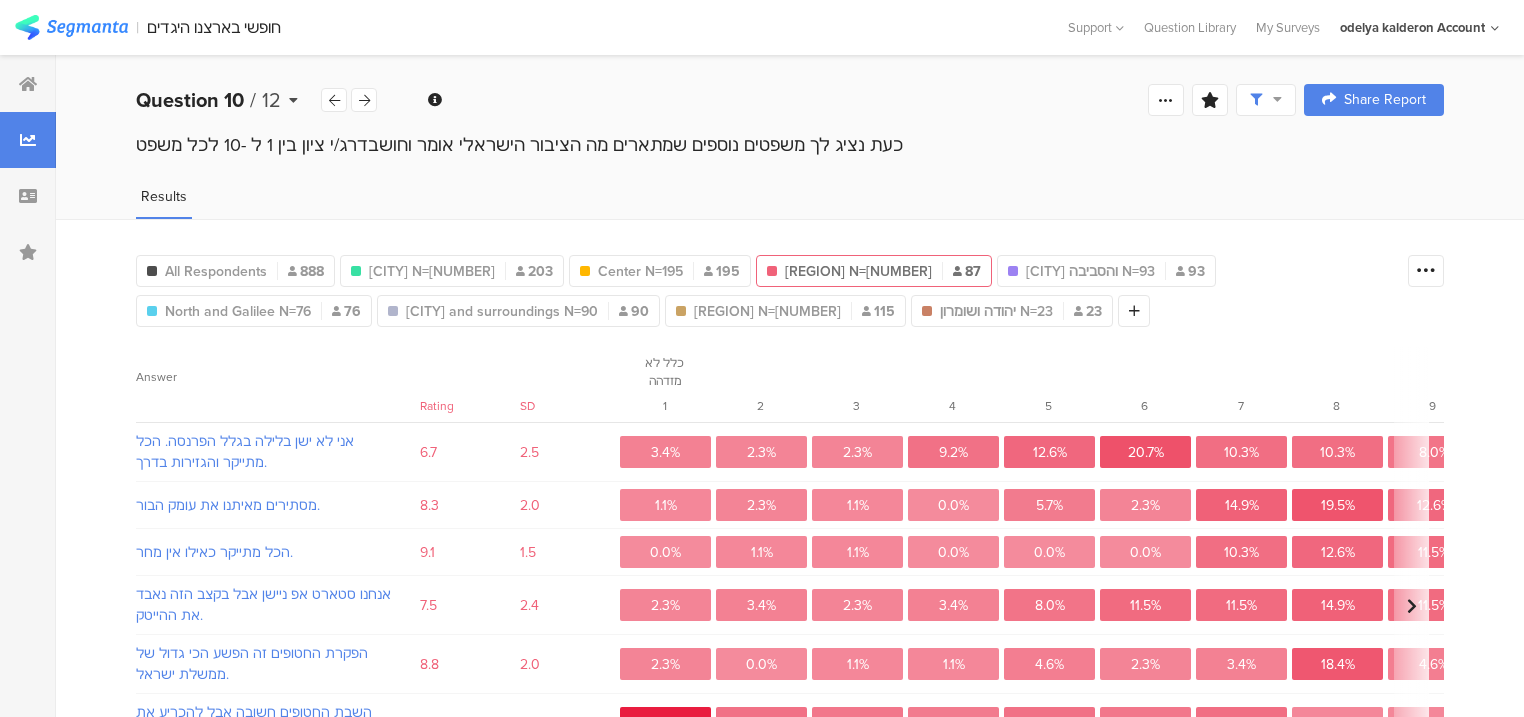 click on "Question 10" at bounding box center (190, 100) 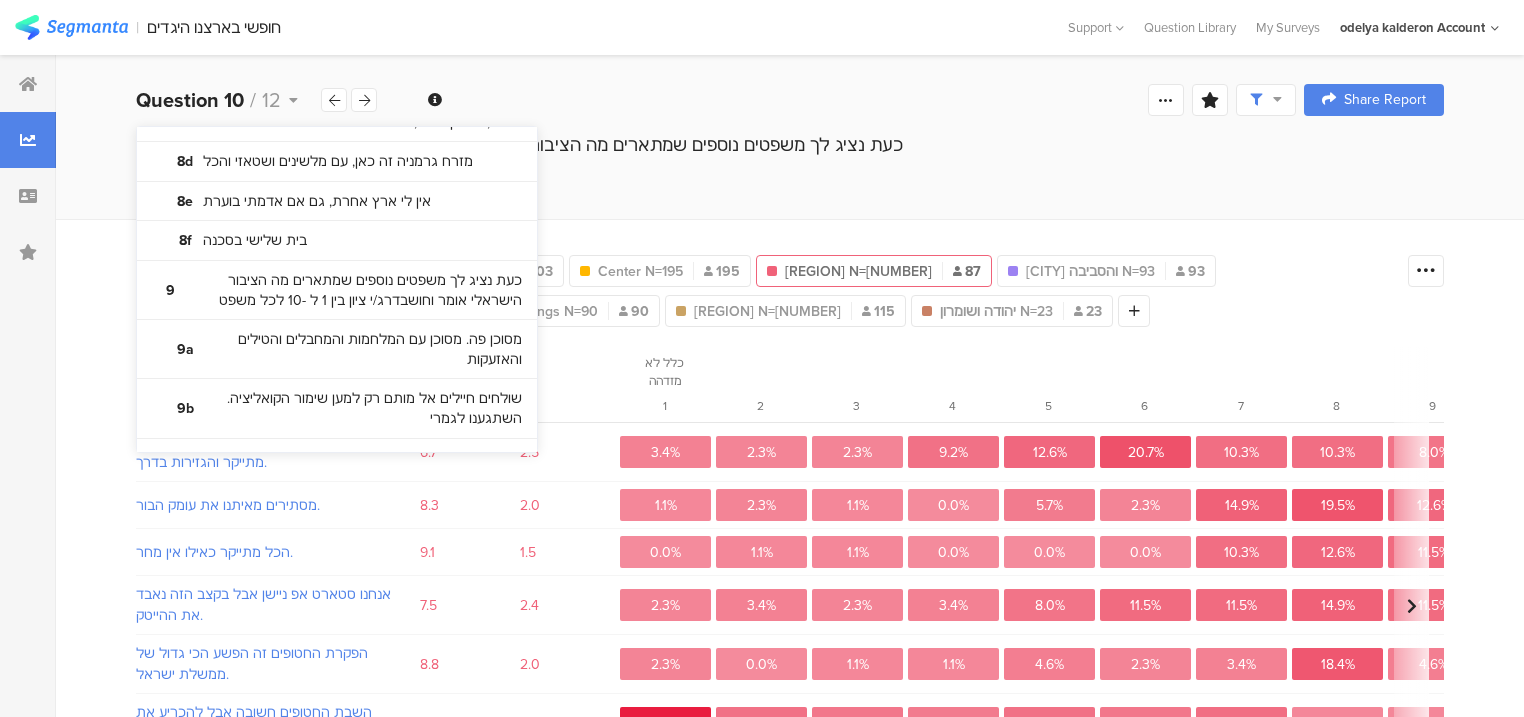 scroll, scrollTop: 1920, scrollLeft: 0, axis: vertical 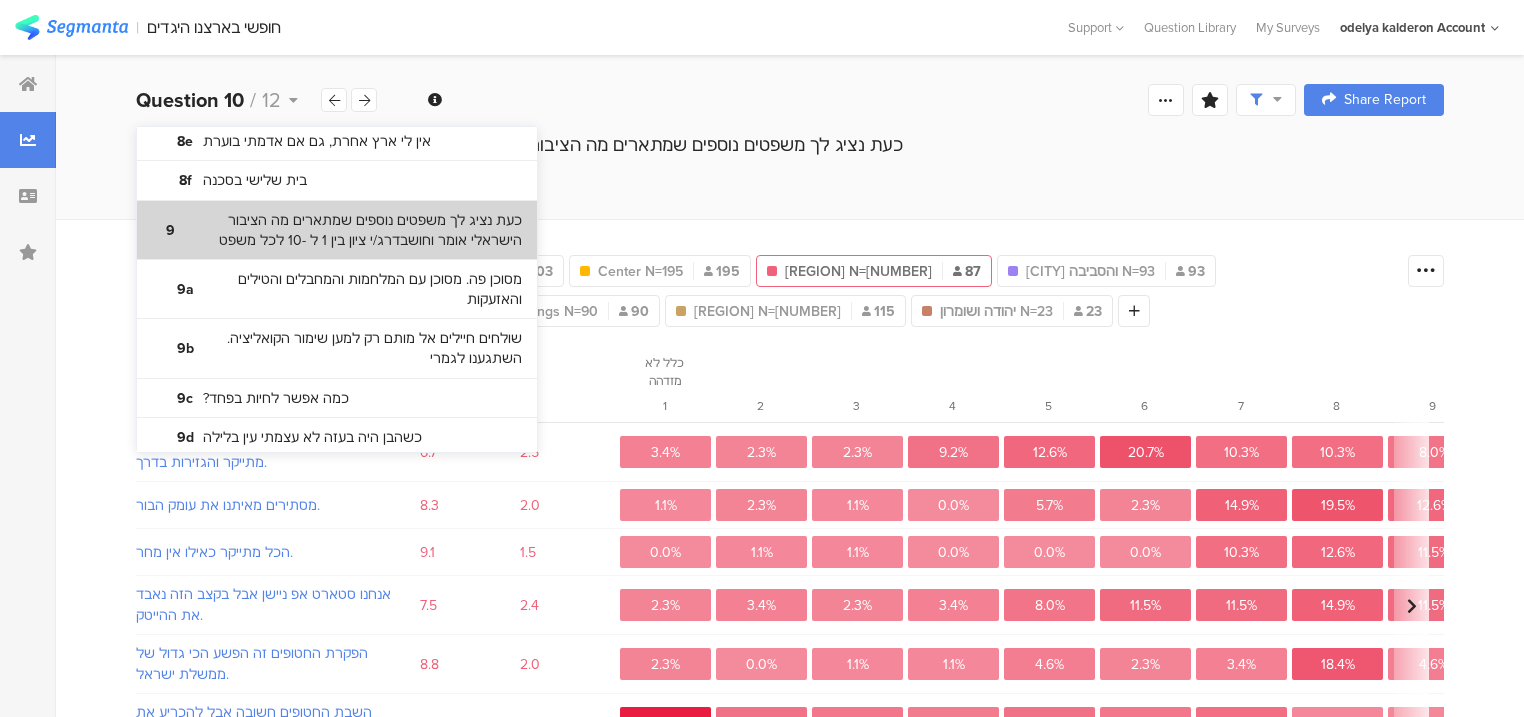 click on "כעת נציג לך משפטים נוספים שמתארים מה הציבור הישראלי אומר וחושבדרג/י ציון בין 1 ל -10 לכל משפט" at bounding box center [355, 230] 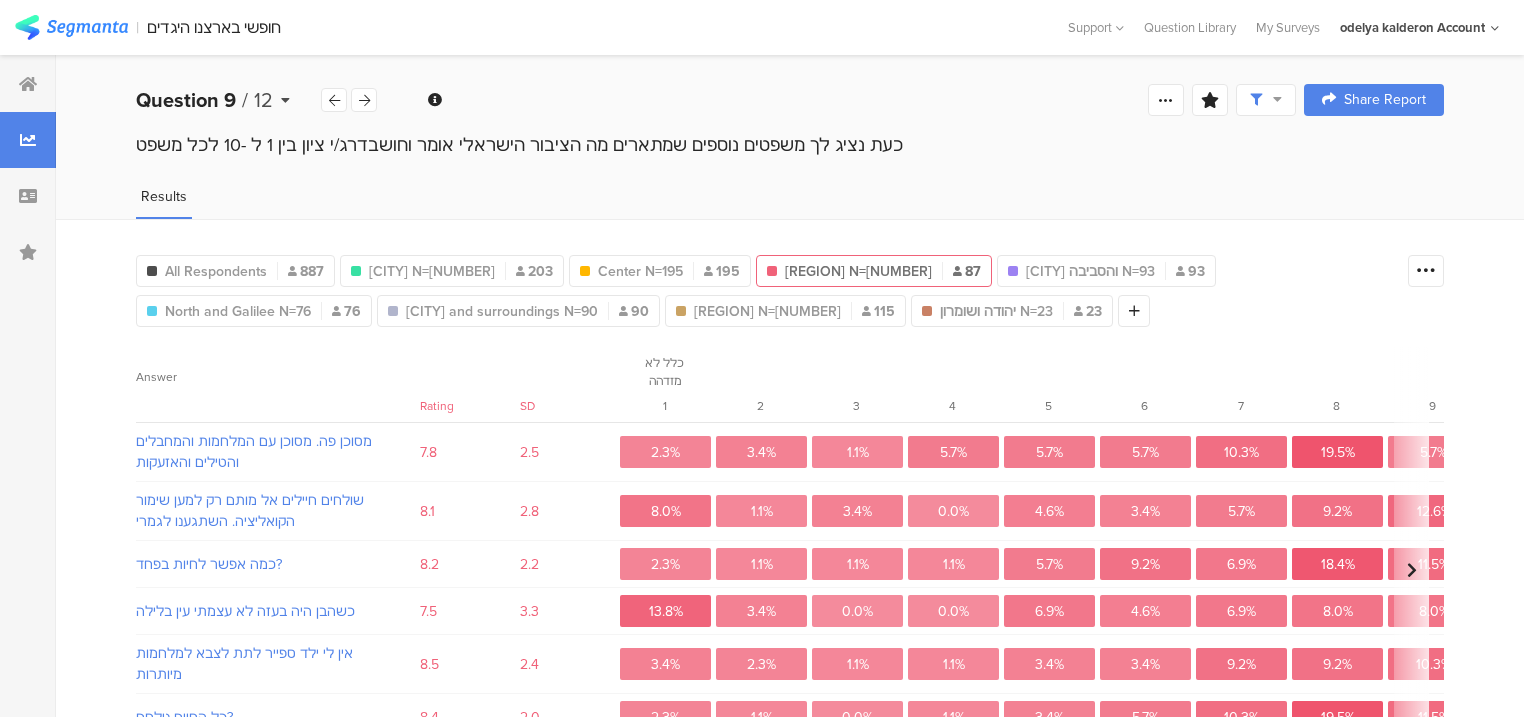 click on "Question 9" at bounding box center [186, 100] 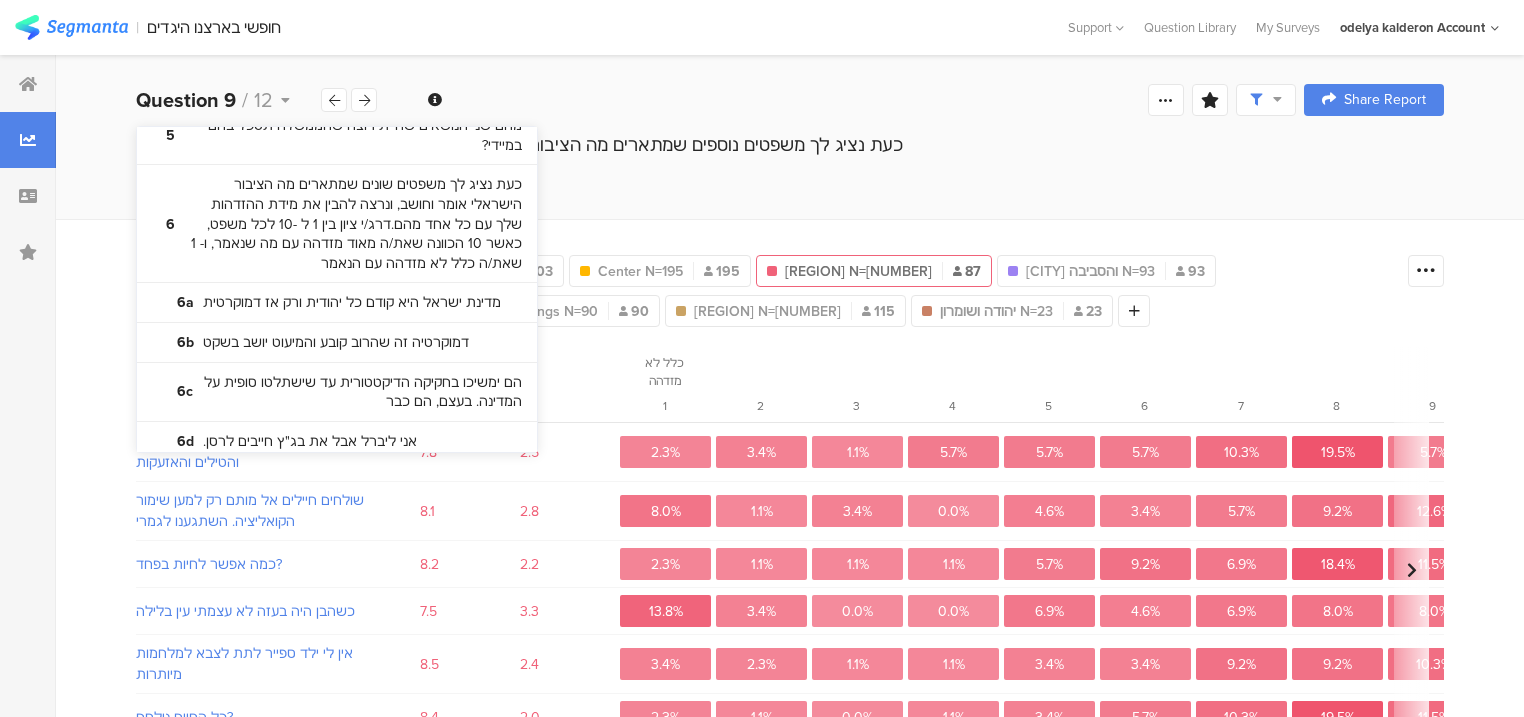 scroll, scrollTop: 800, scrollLeft: 0, axis: vertical 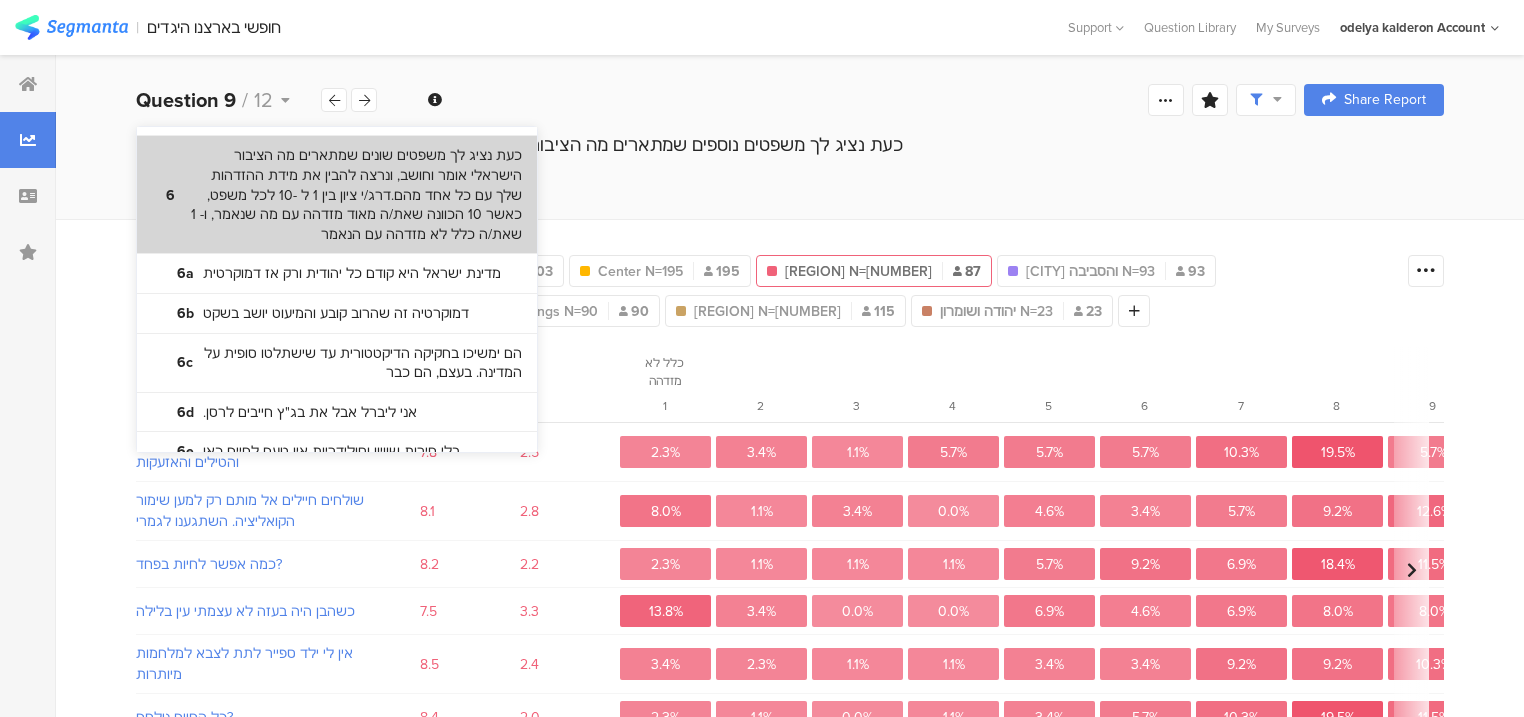 click on "כעת נציג לך משפטים שונים שמתארים מה הציבור הישראלי אומר וחושב, ונרצה להבין את מידת ההזדהות שלך עם כל אחד מהם.דרג/י ציון בין 1 ל -10 לכל משפט, כאשר 10 הכוונה שאת/ה מאוד מזדהה עם מה שנאמר, ו- 1 שאת/ה כלל לא מזדהה עם הנאמר" at bounding box center (355, 195) 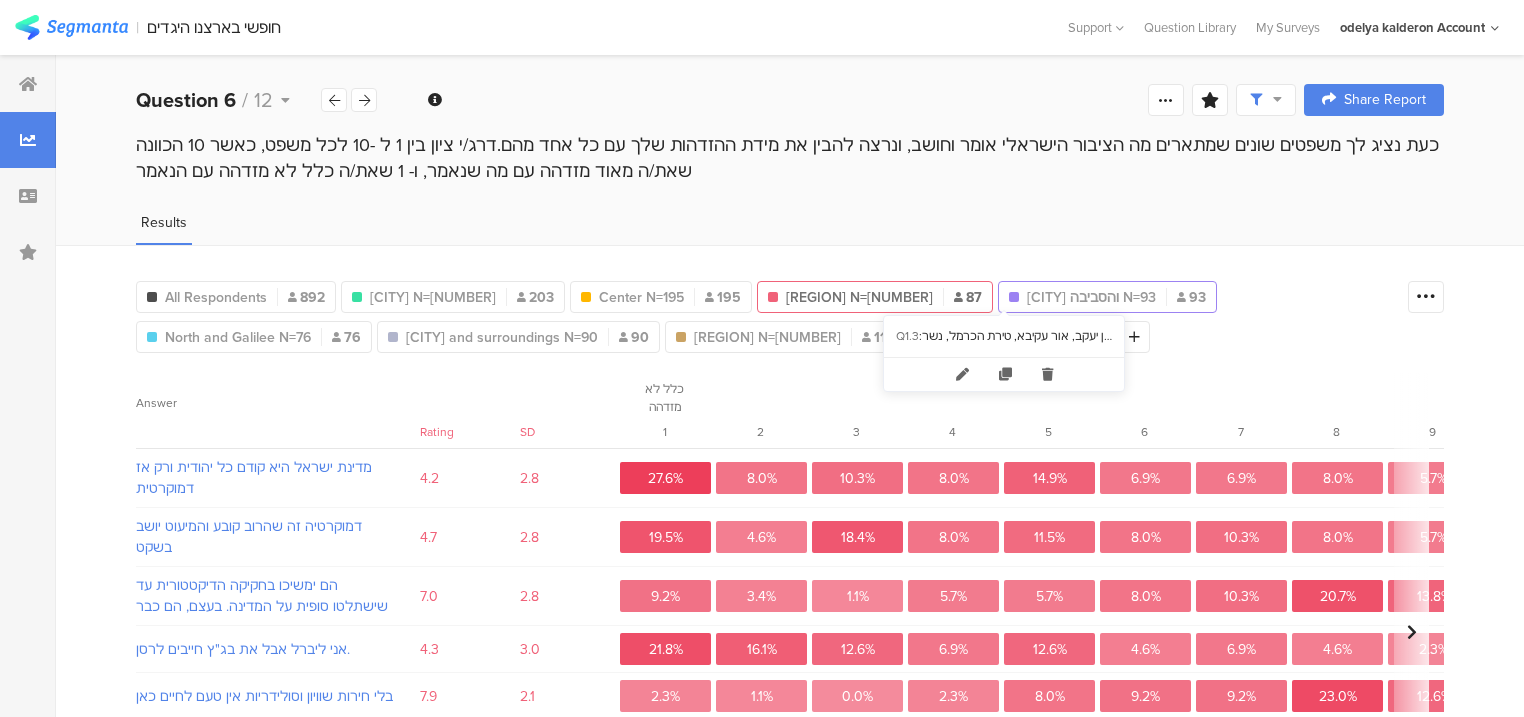 click on "חיפה והסביבה N=93" at bounding box center [1091, 297] 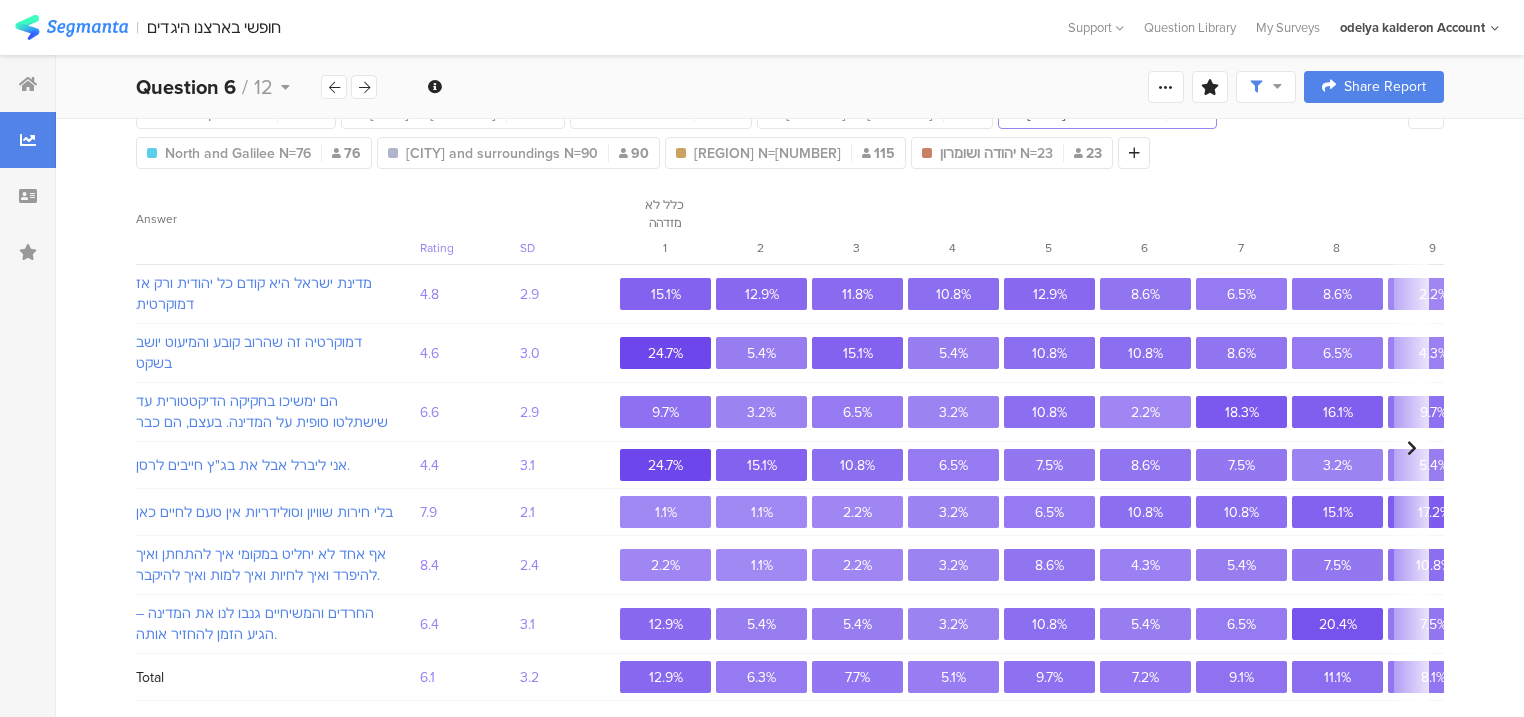 scroll, scrollTop: 185, scrollLeft: 0, axis: vertical 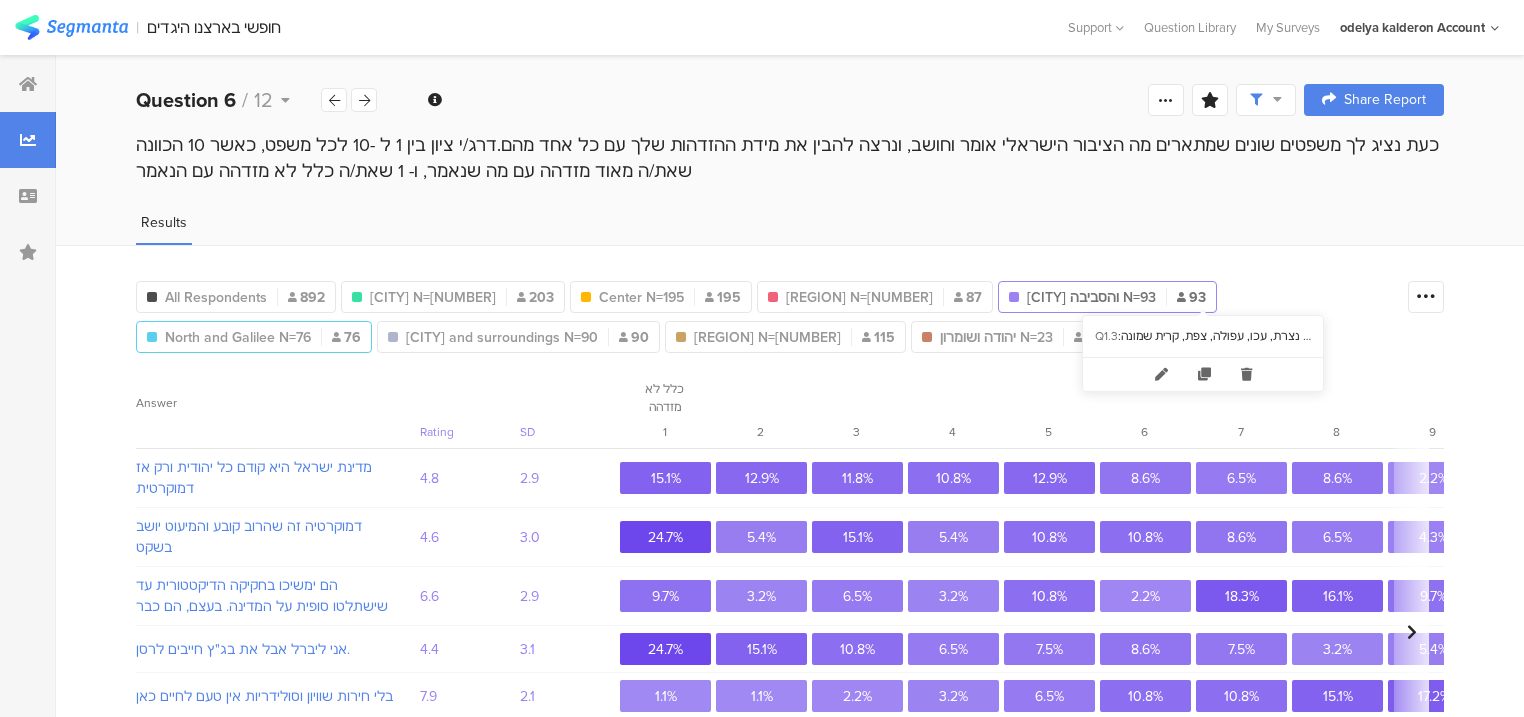 click on "צפון וגליל N=76" at bounding box center (238, 337) 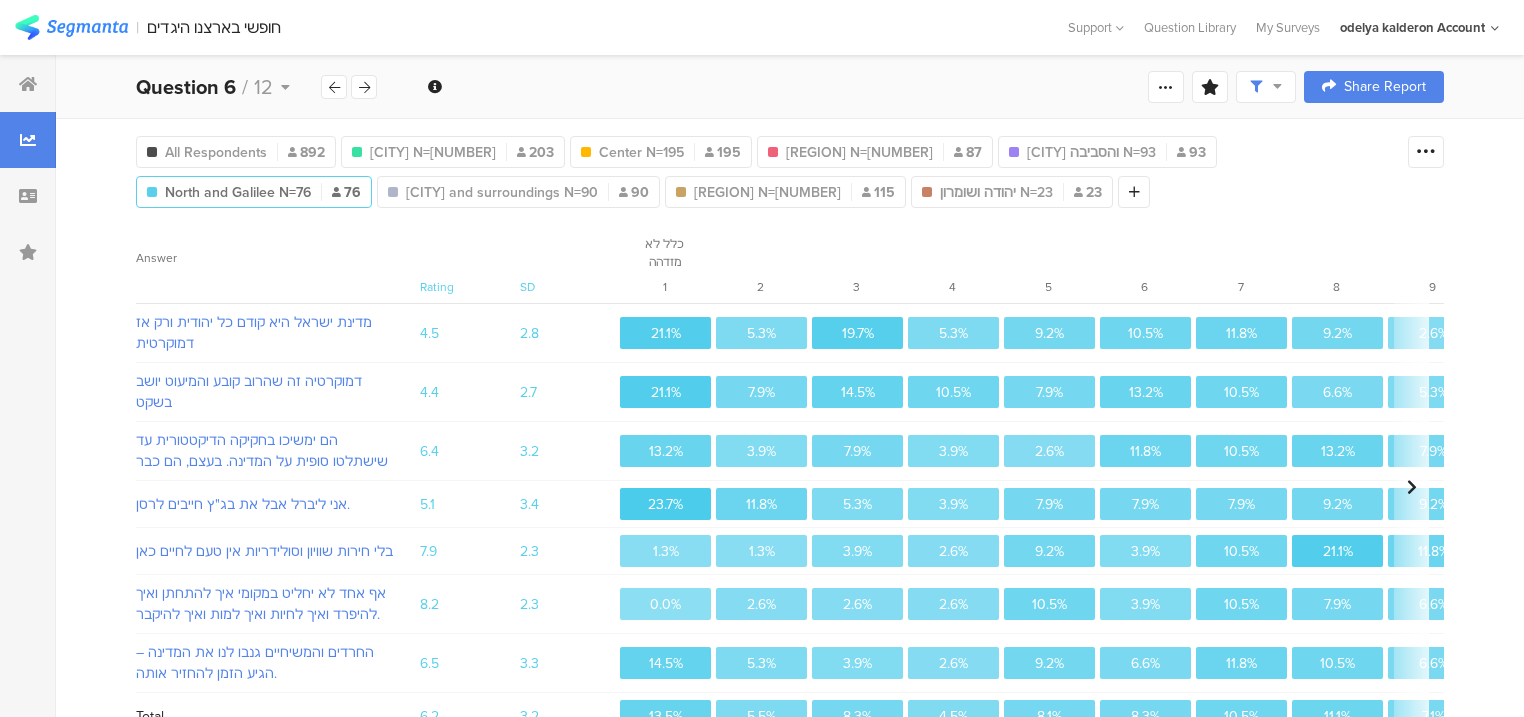 scroll, scrollTop: 185, scrollLeft: 0, axis: vertical 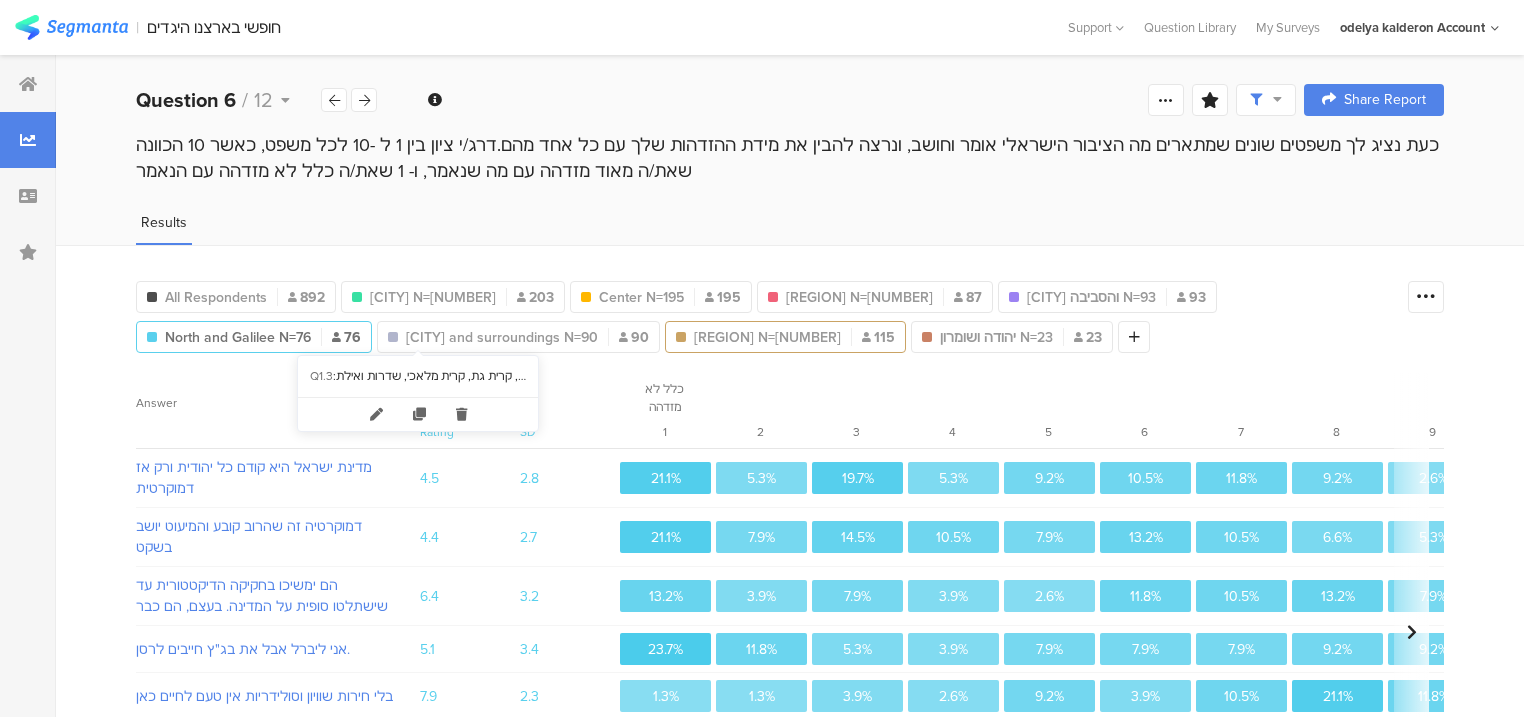 click on "דרום N=115" at bounding box center (767, 337) 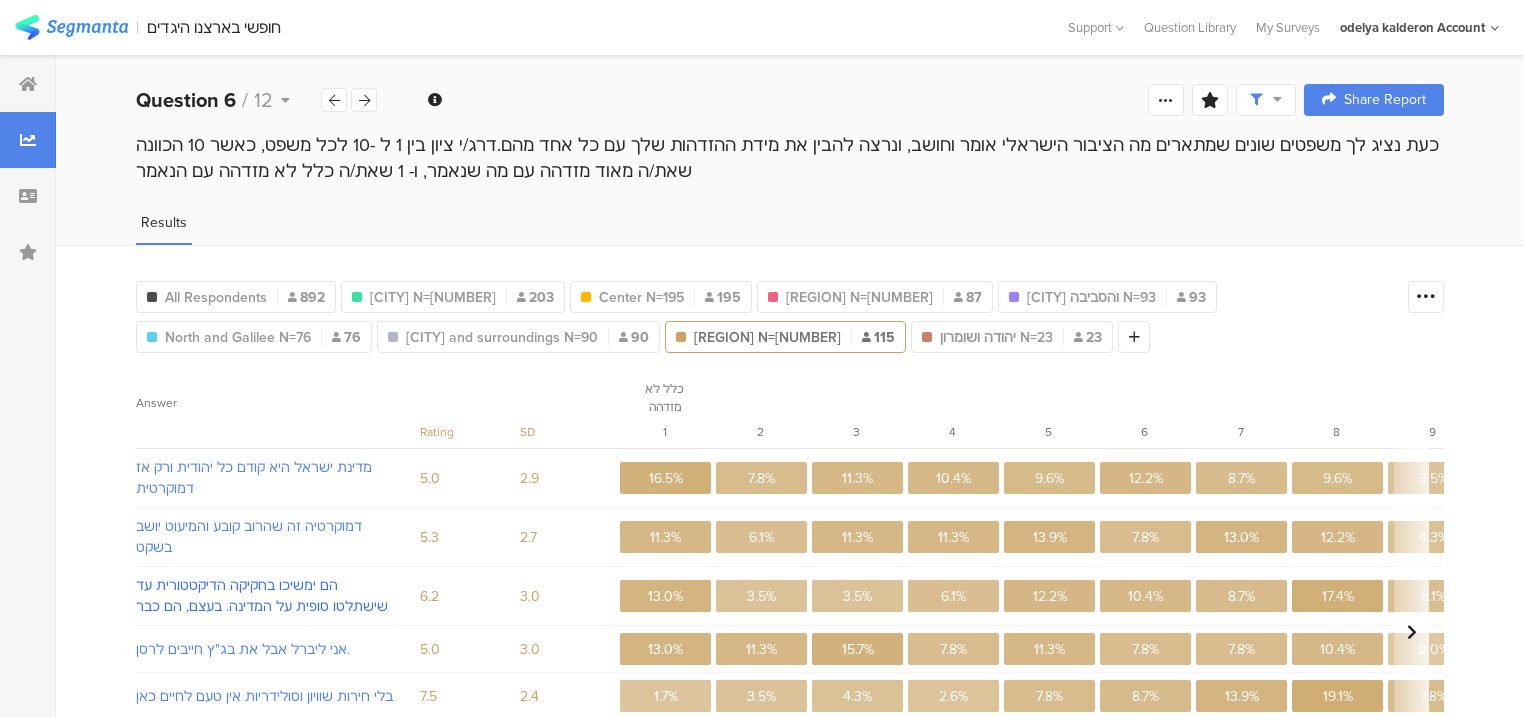 scroll, scrollTop: 185, scrollLeft: 0, axis: vertical 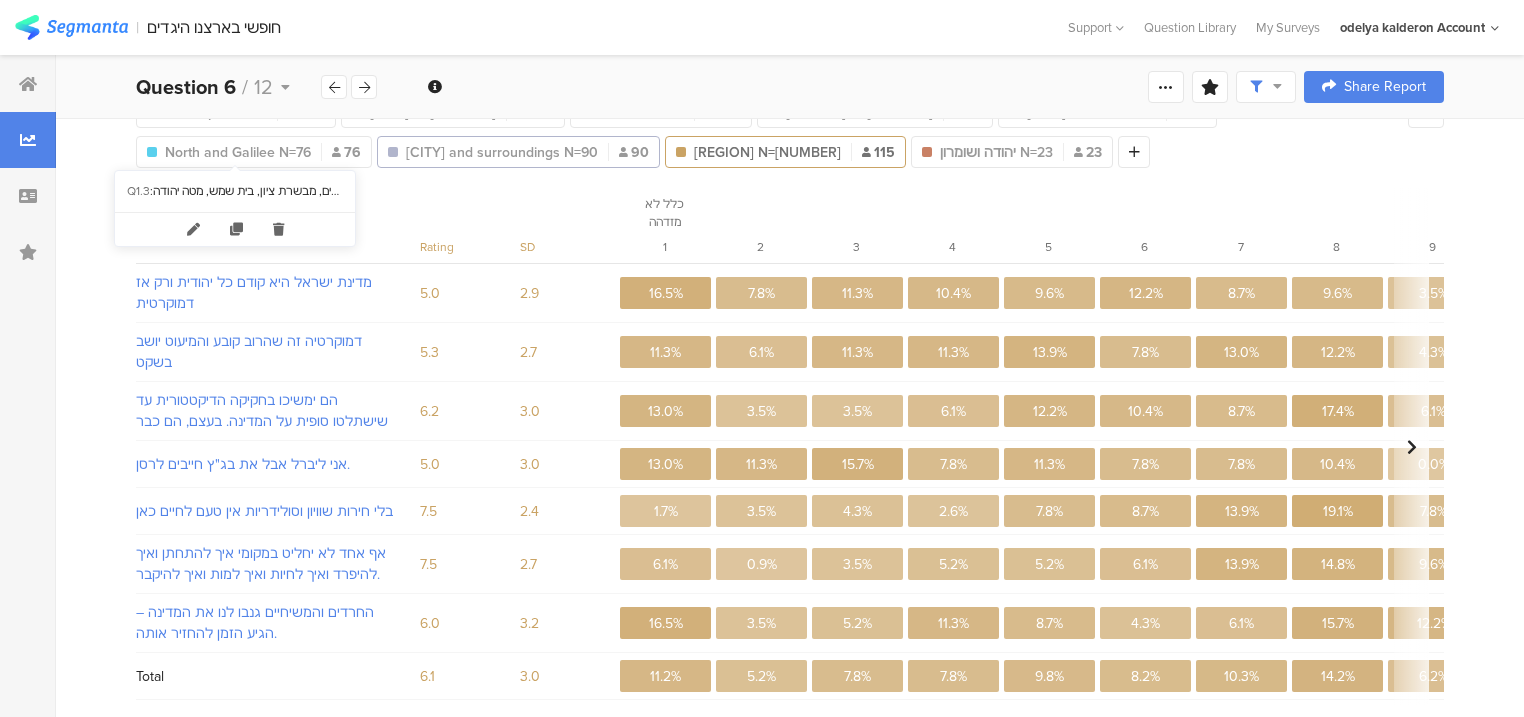 click on "י-ם והסביבה N=90" at bounding box center [502, 152] 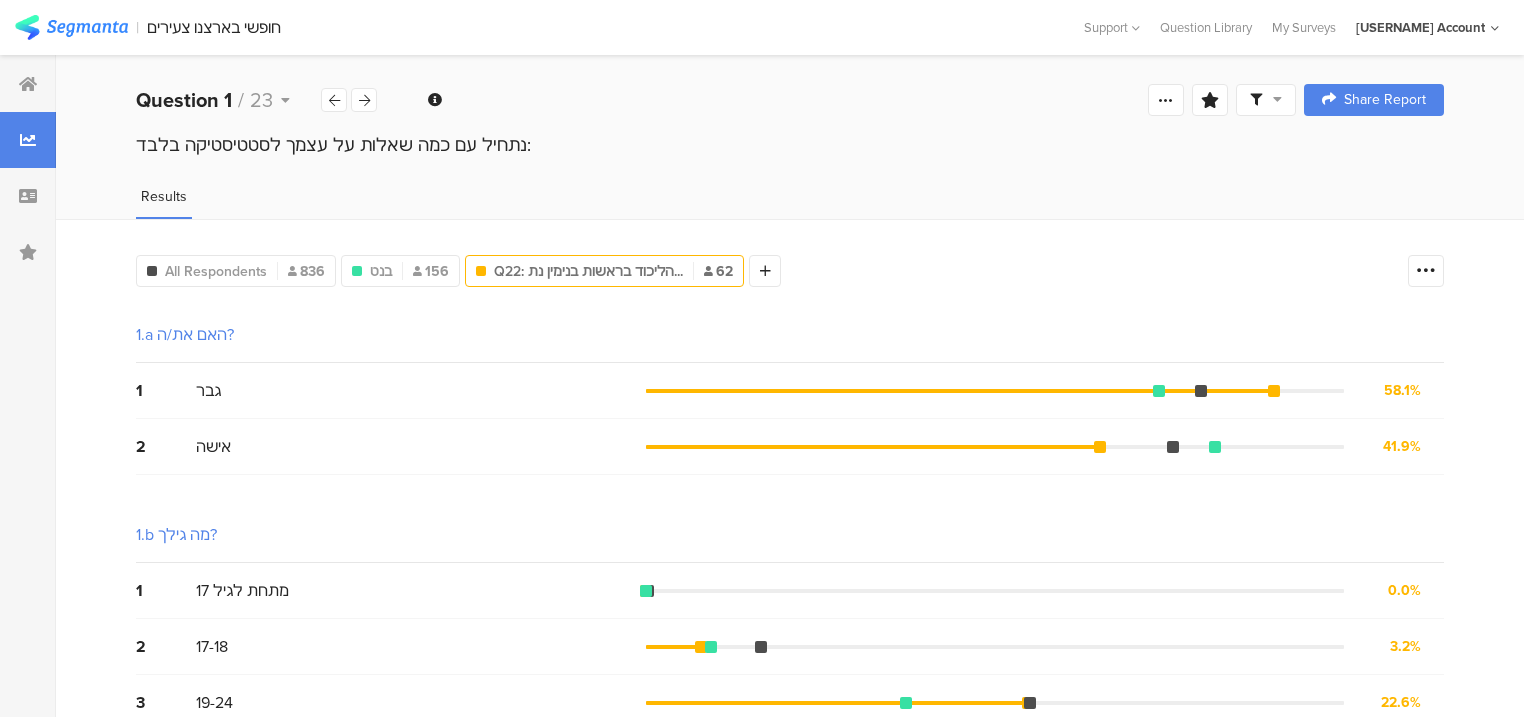 scroll, scrollTop: 0, scrollLeft: 0, axis: both 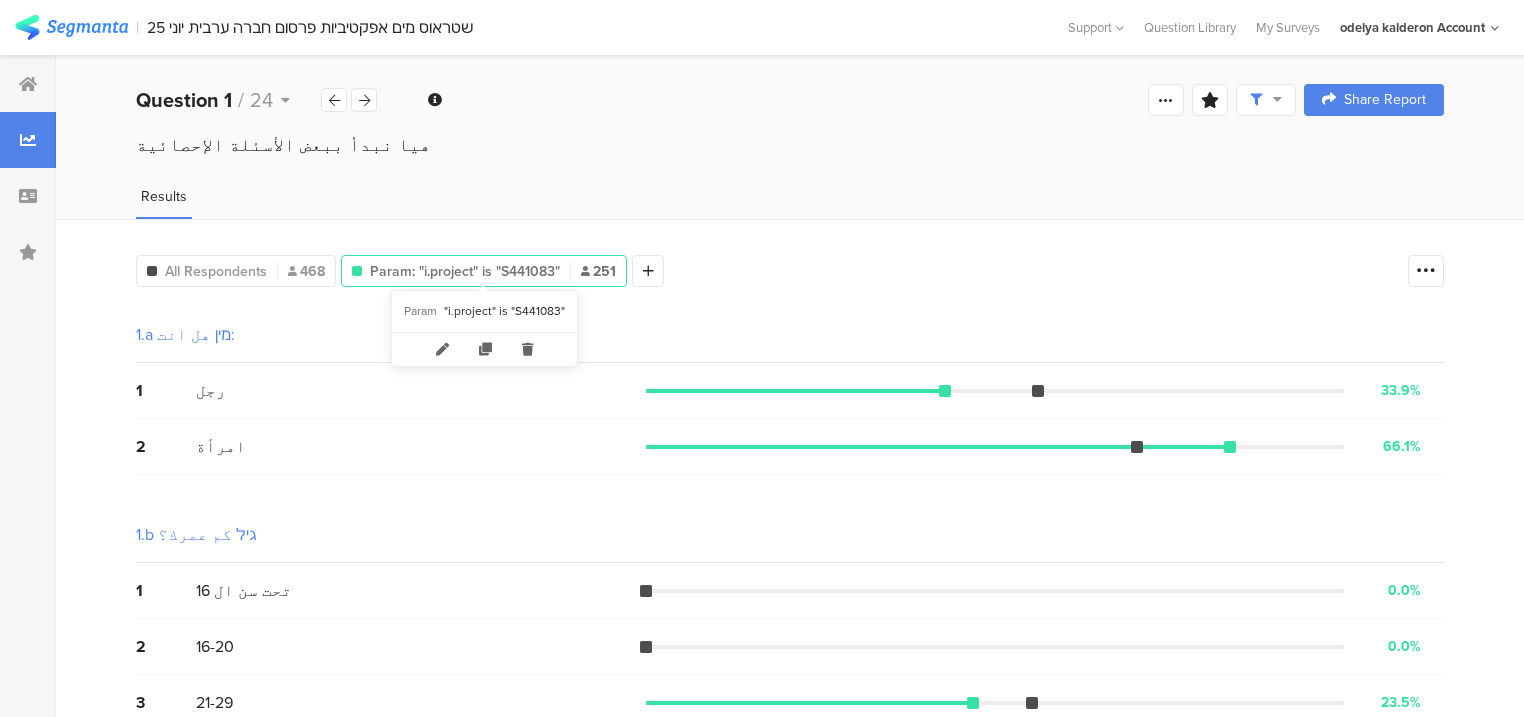 click on "Param: "i.project" is "S441083"" at bounding box center (465, 271) 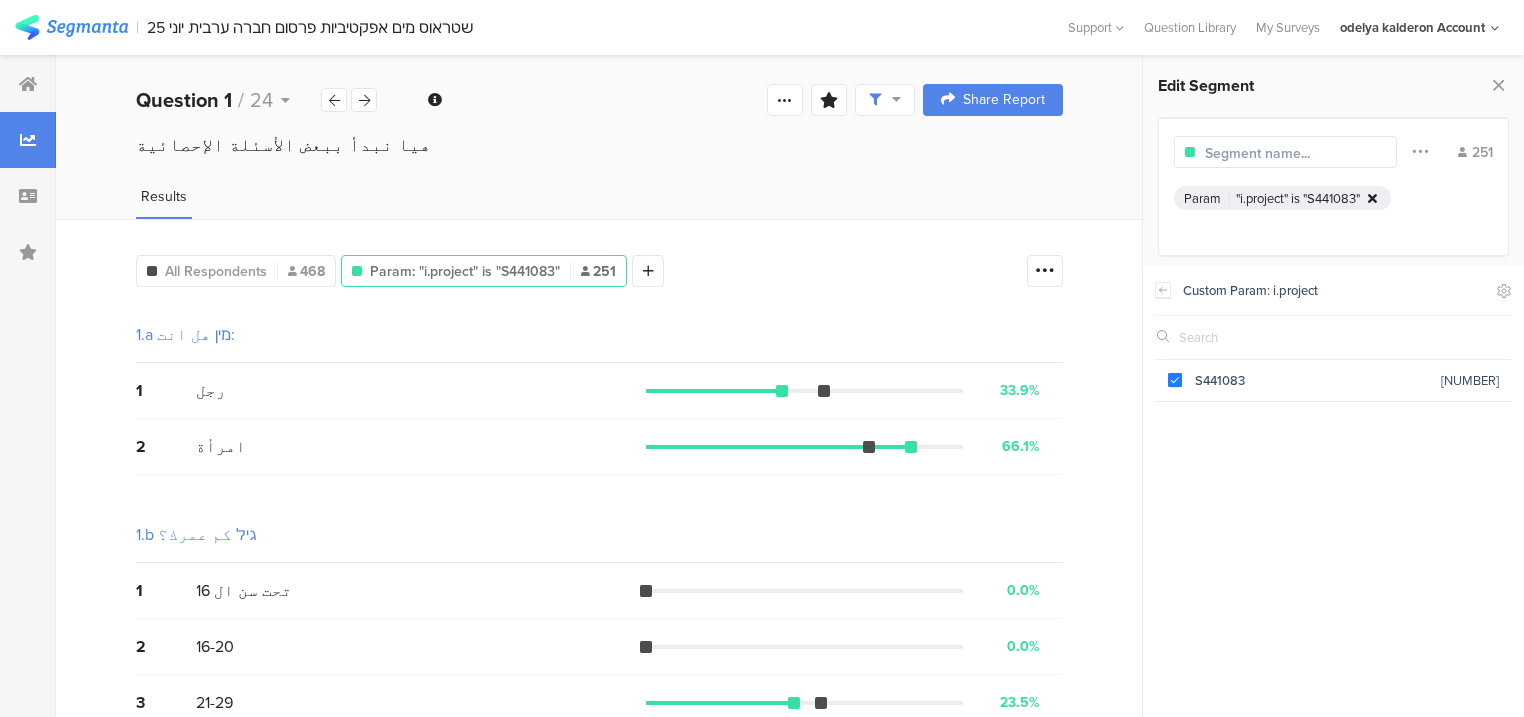 click at bounding box center (1372, 198) 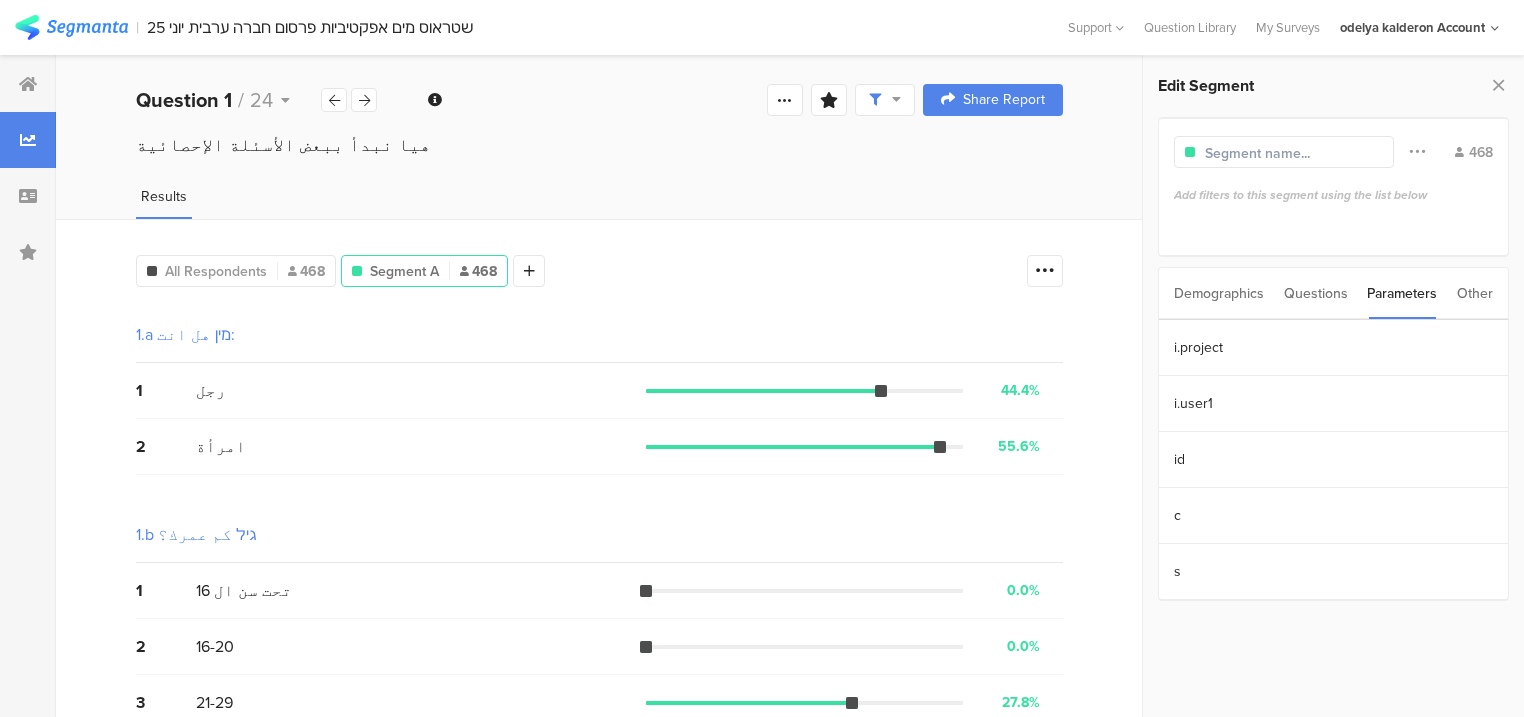 click on "Questions" at bounding box center [1316, 293] 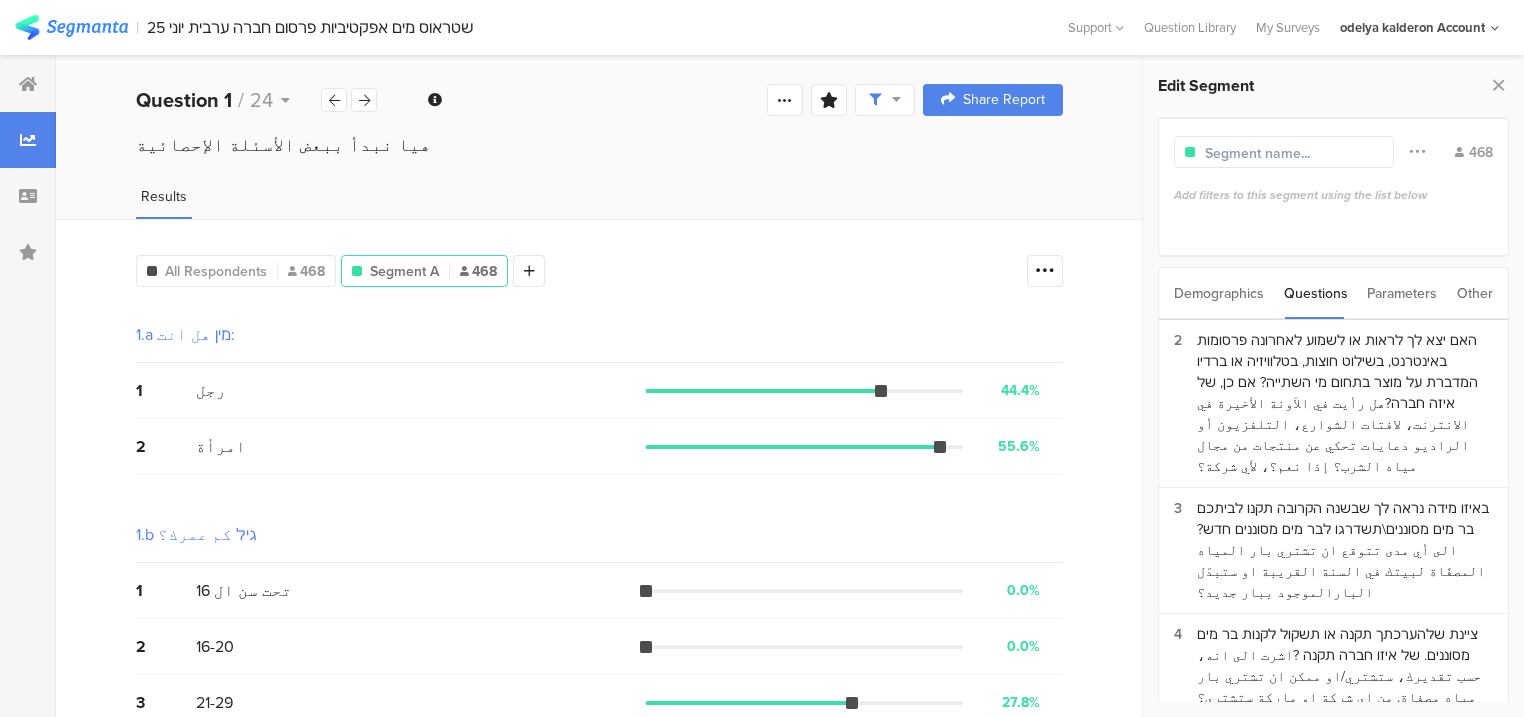 click on "Parameters" at bounding box center (1402, 293) 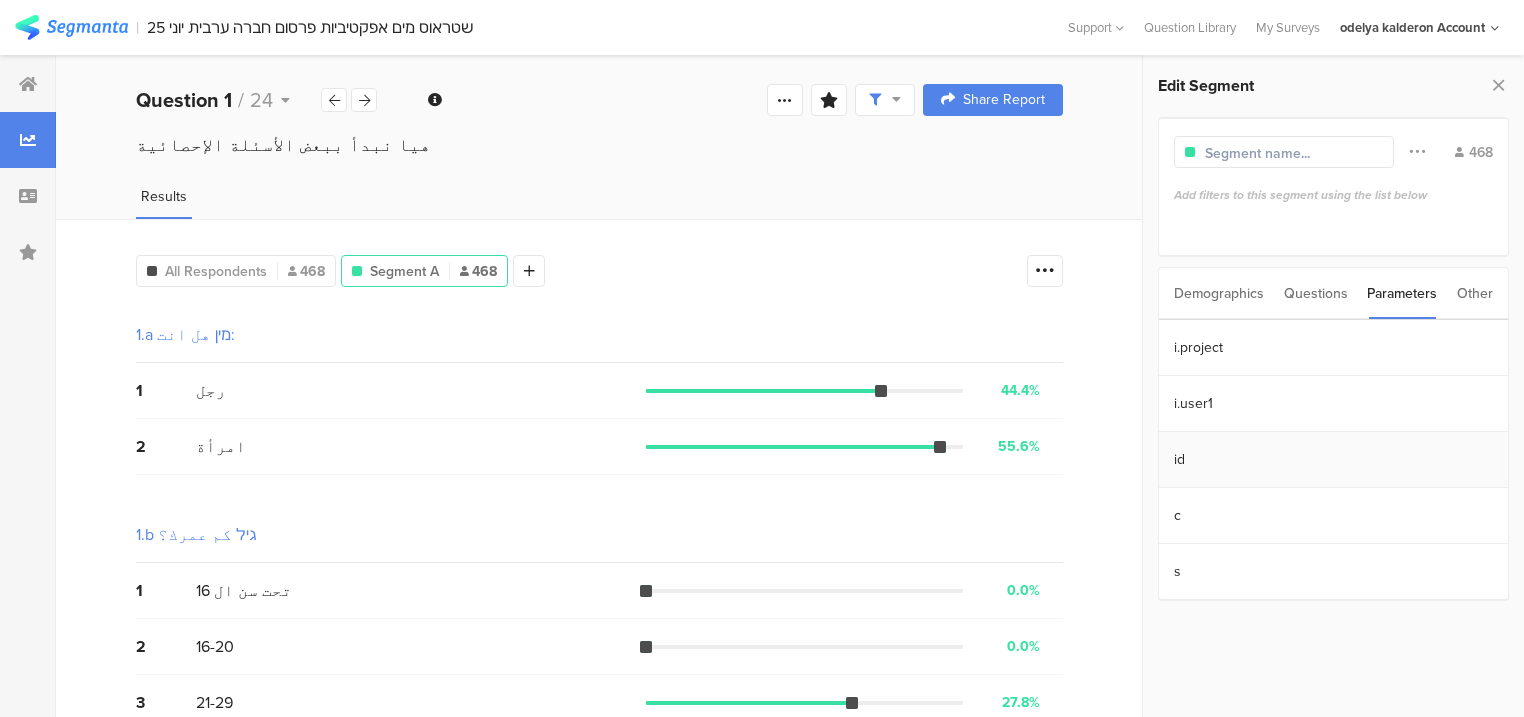 click on "id" at bounding box center (1333, 460) 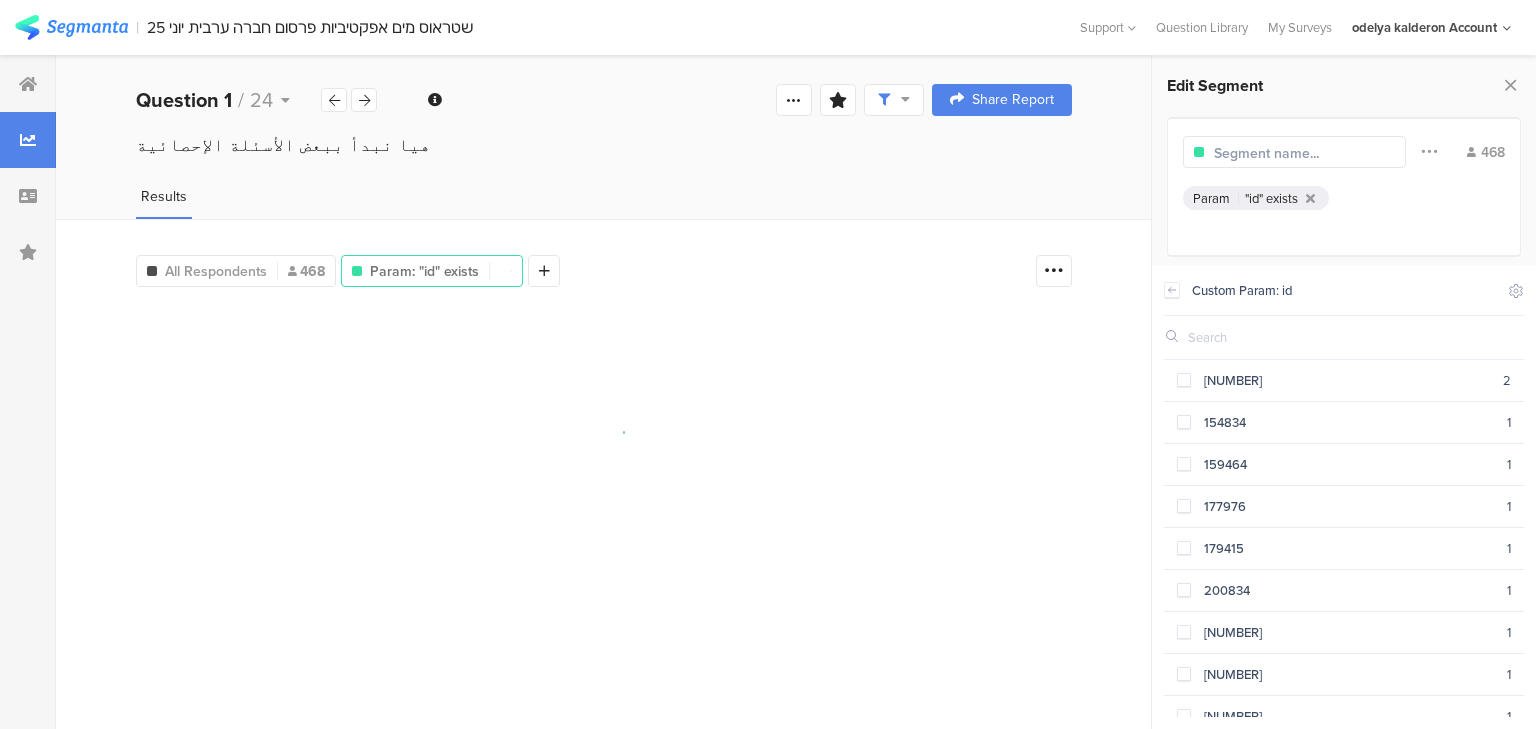 drag, startPoint x: 1168, startPoint y: 288, endPoint x: 1188, endPoint y: 313, distance: 32.01562 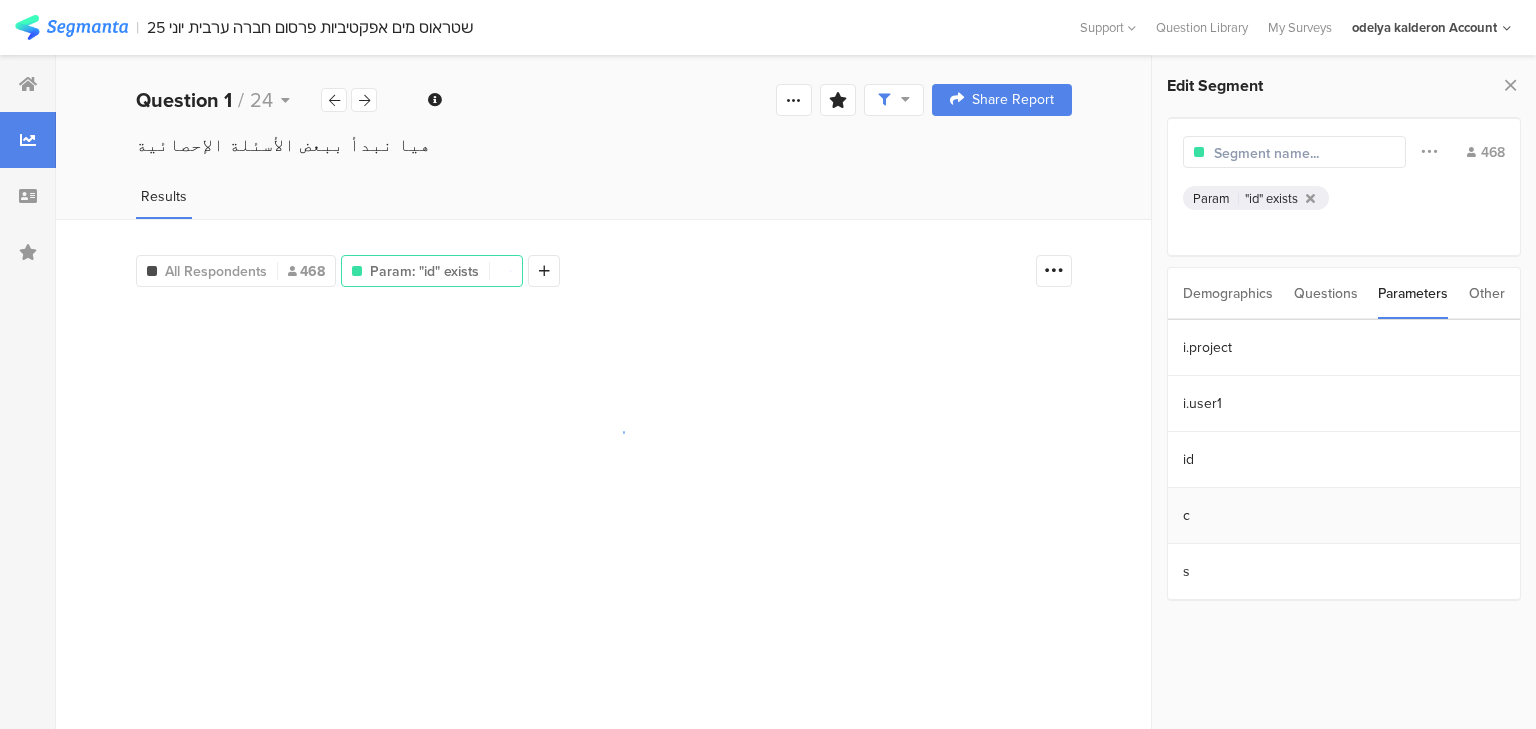 click on "c" at bounding box center [1344, 516] 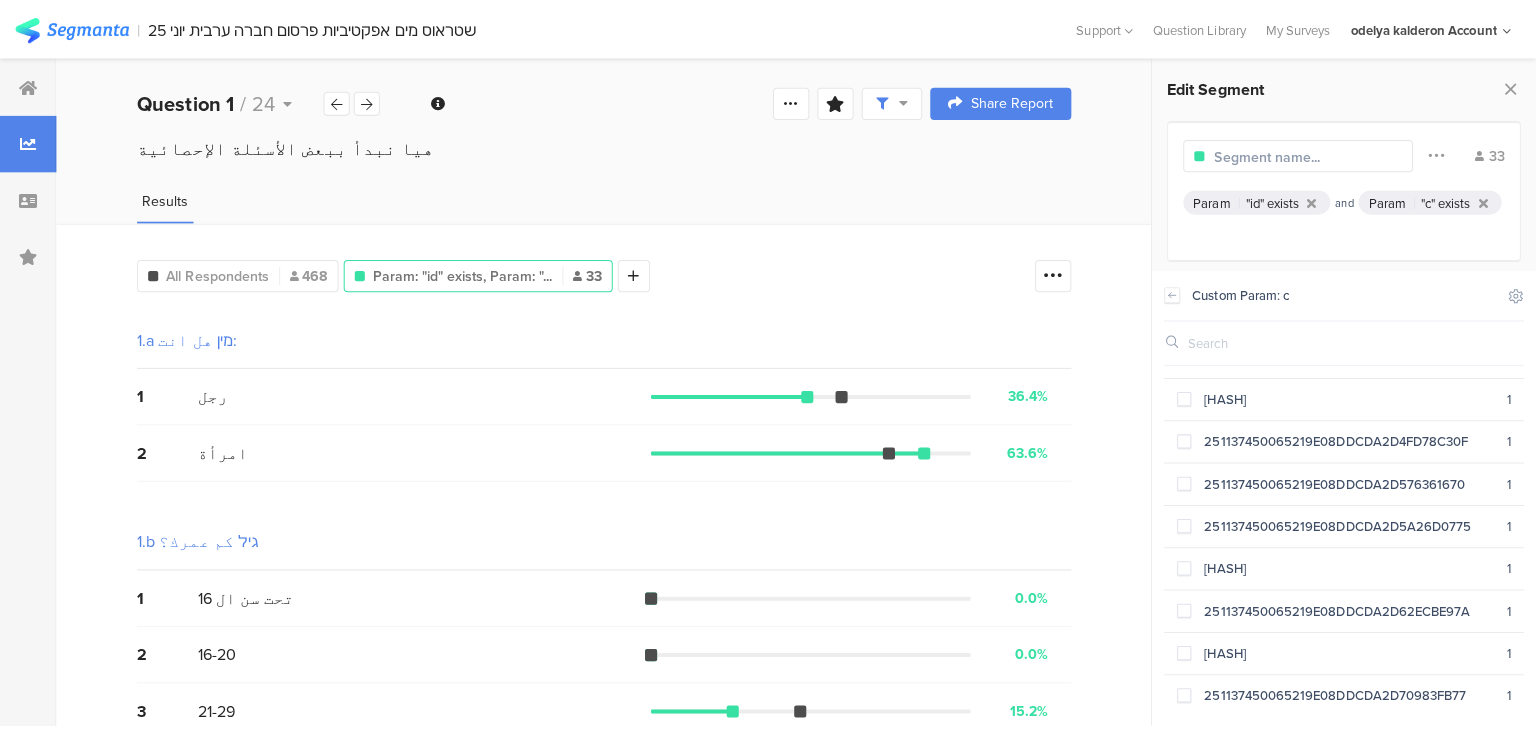 scroll, scrollTop: 1760, scrollLeft: 0, axis: vertical 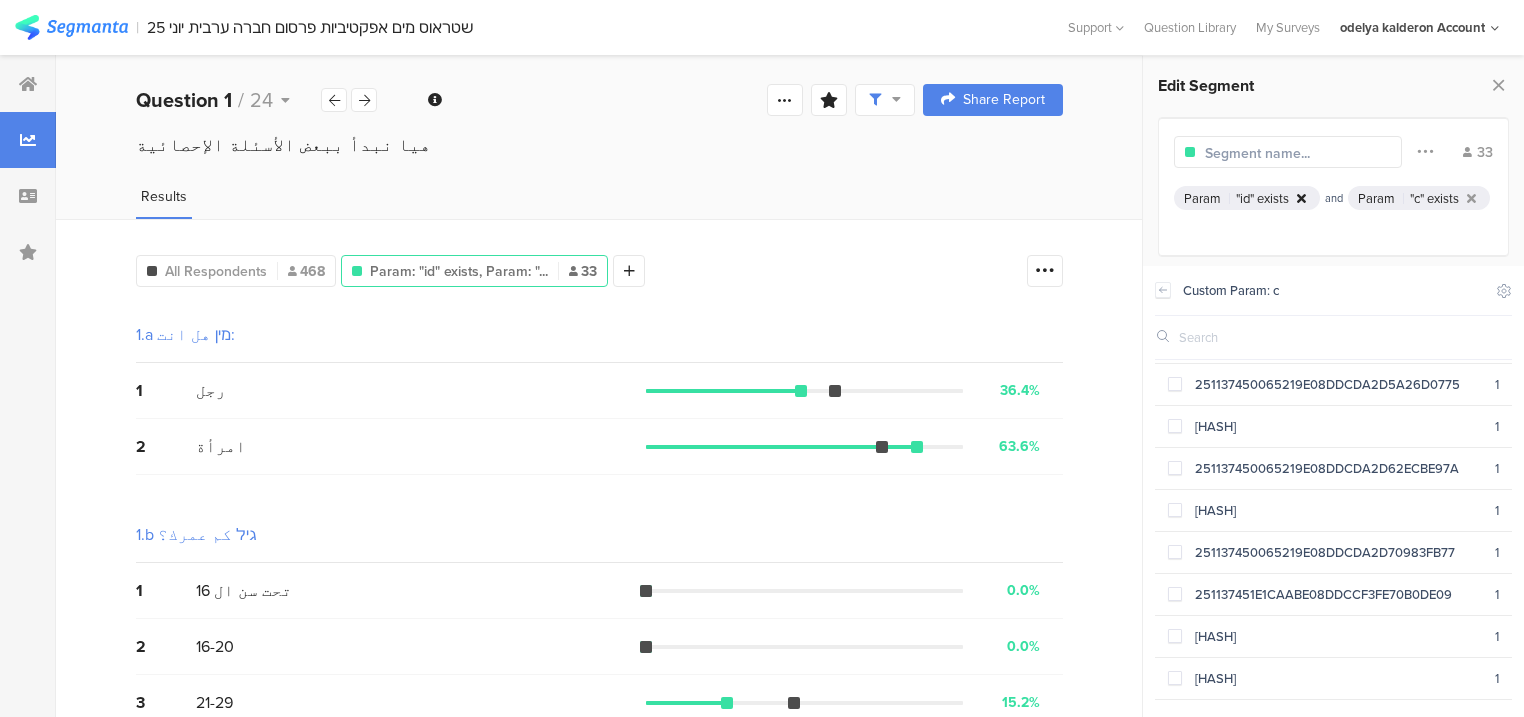 click at bounding box center (1301, 198) 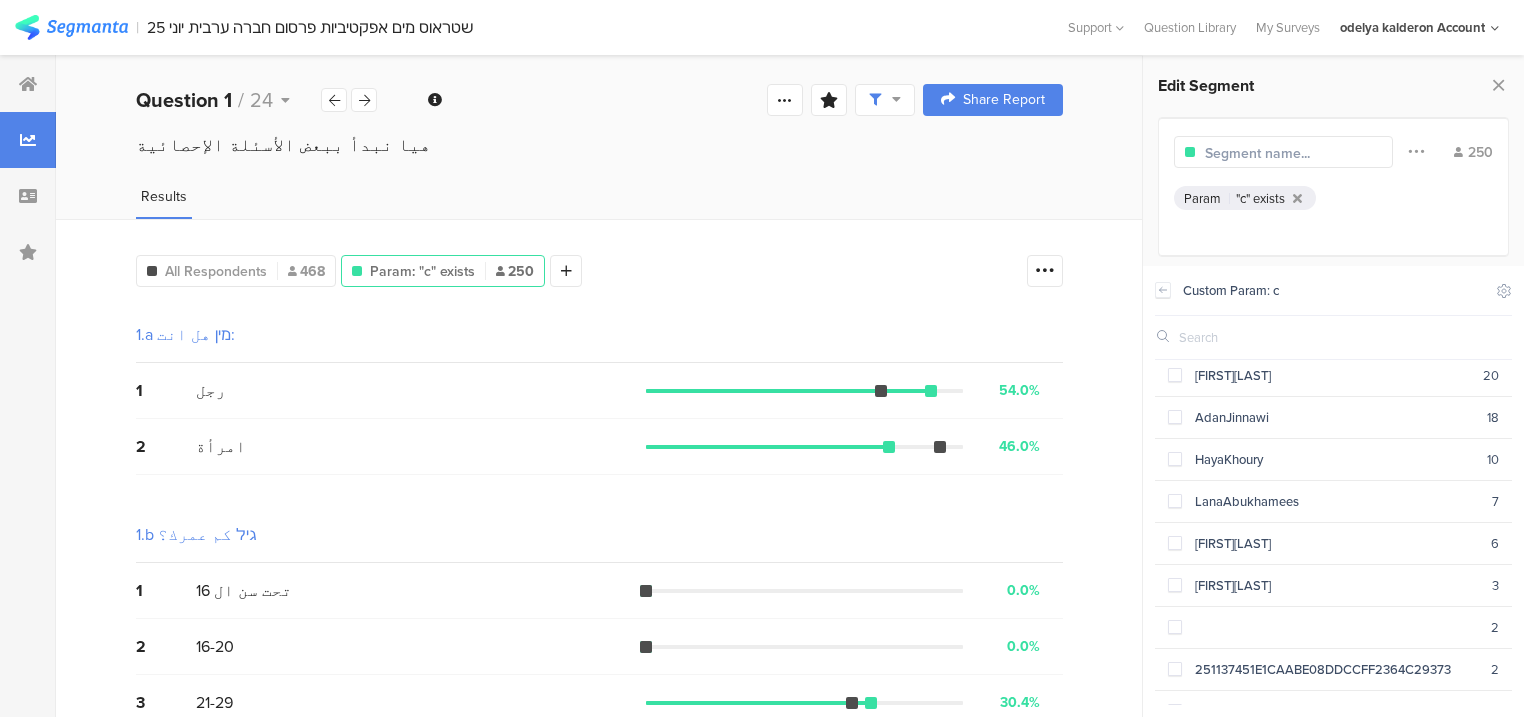 scroll, scrollTop: 0, scrollLeft: 0, axis: both 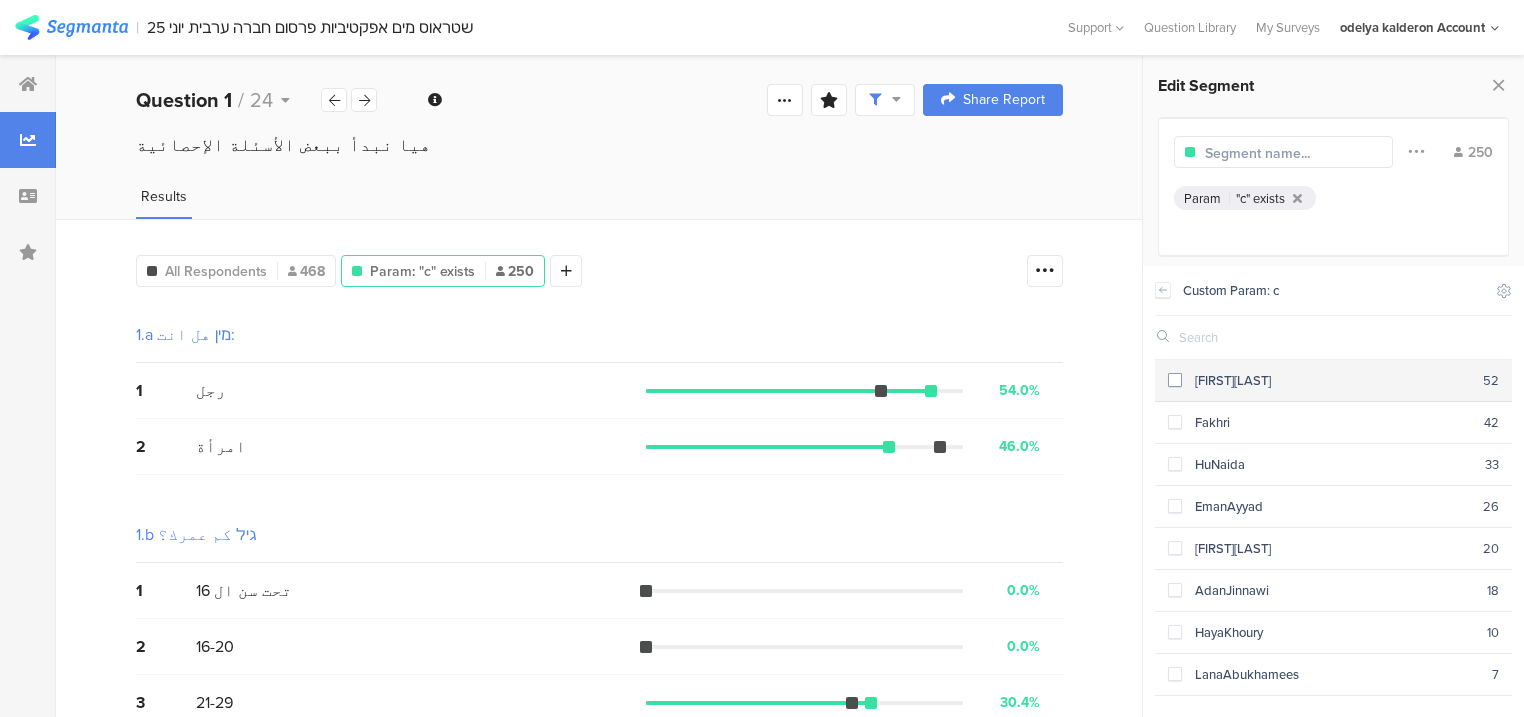 drag, startPoint x: 1254, startPoint y: 369, endPoint x: 1252, endPoint y: 387, distance: 18.110771 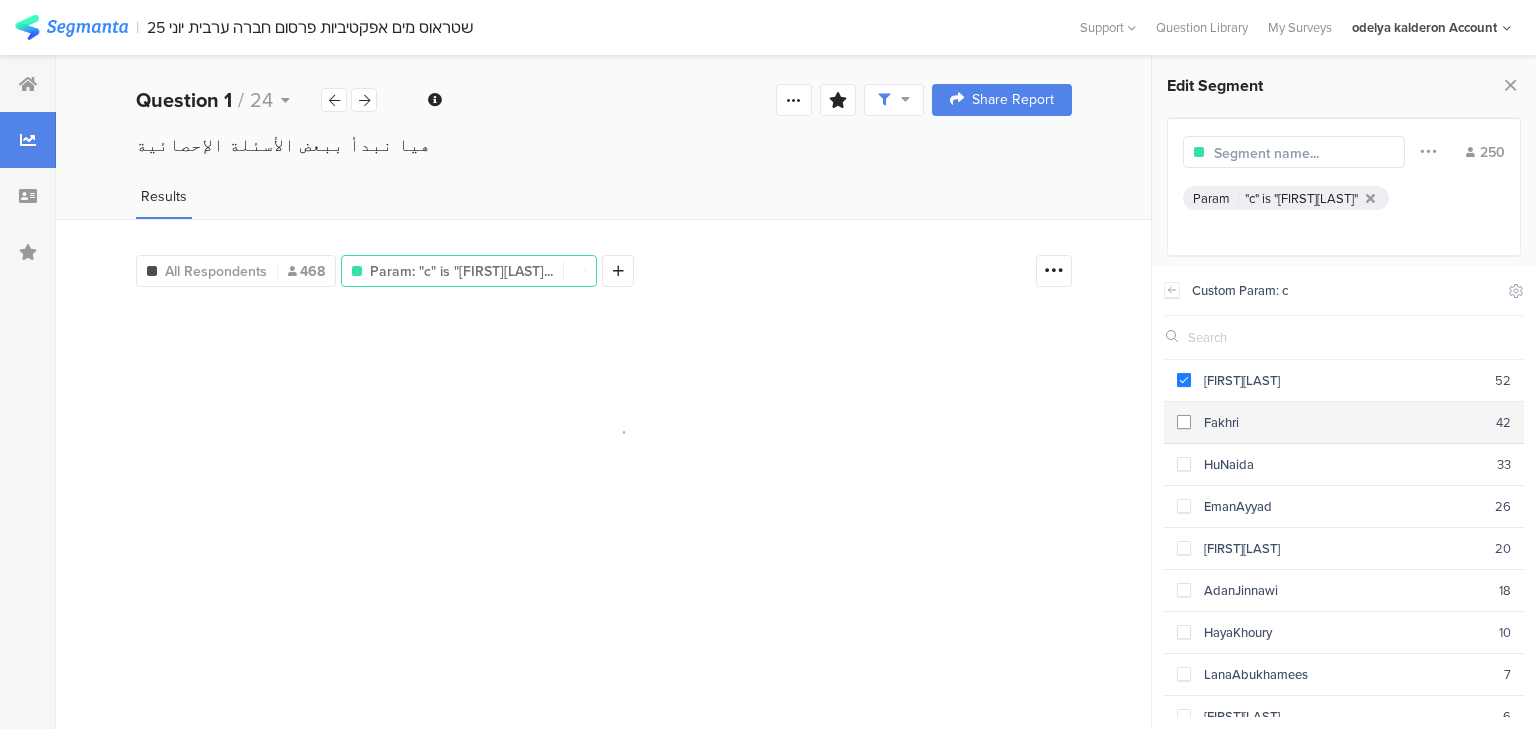 click on "Fakhri" at bounding box center (1343, 422) 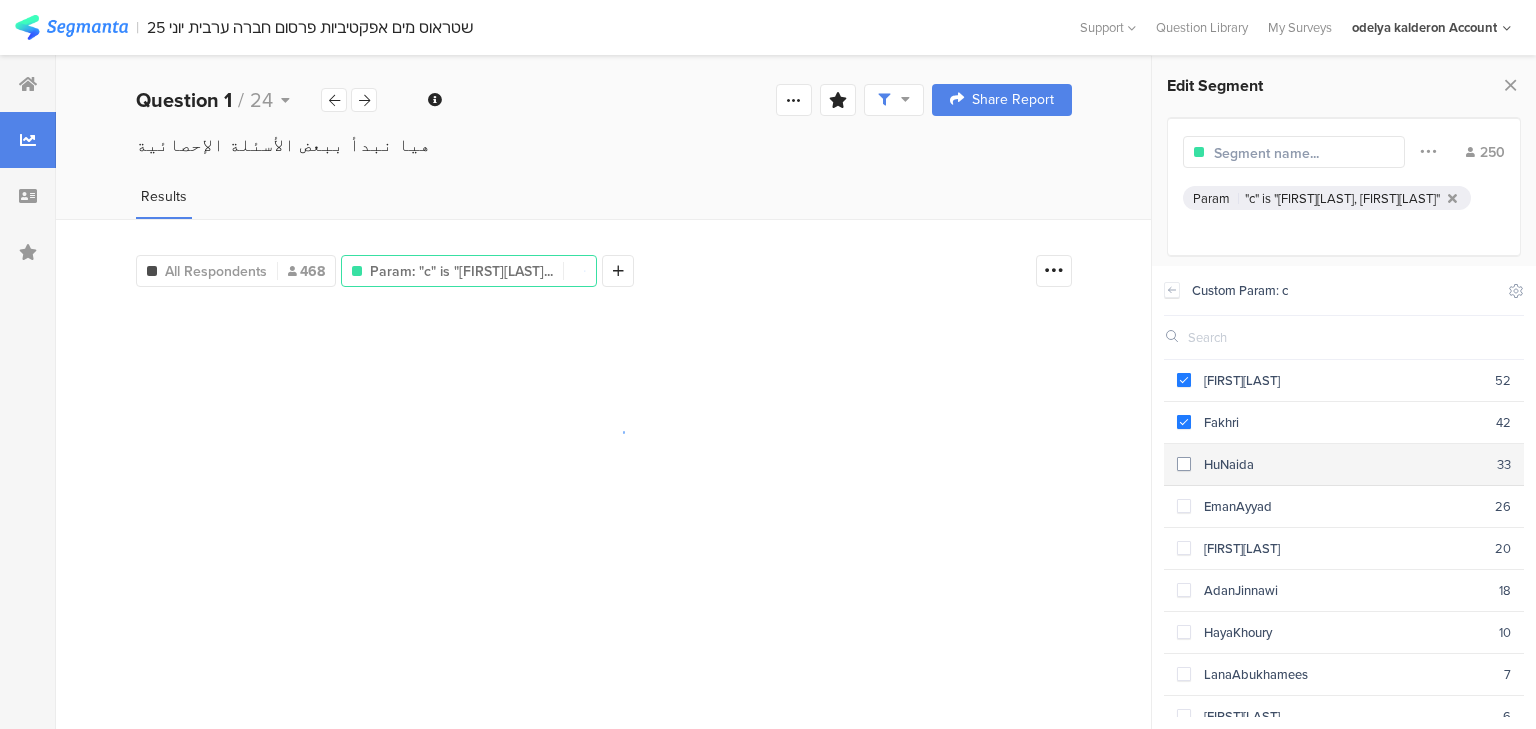 click on "HuNaida" at bounding box center (1344, 464) 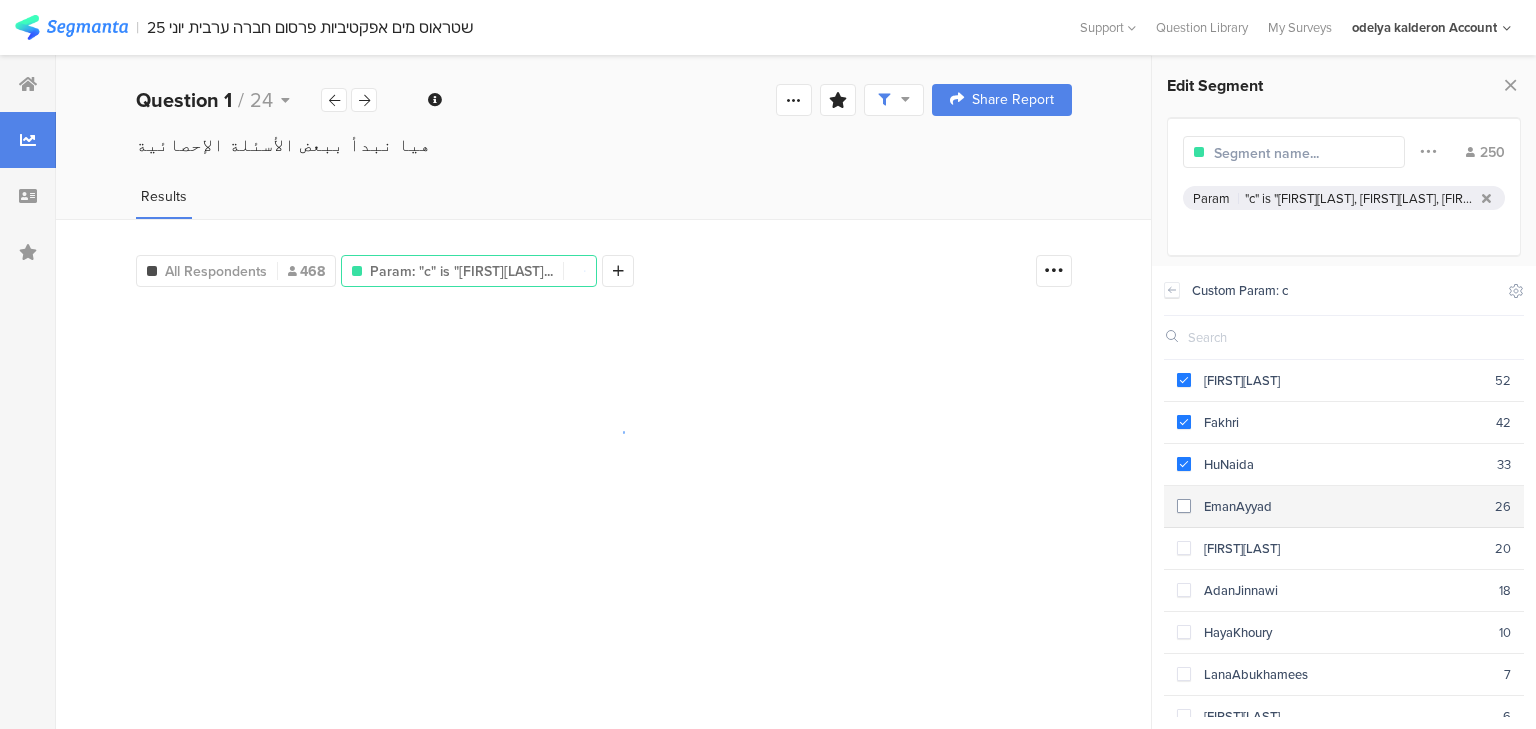 click on "EmanAyyad" at bounding box center [1343, 506] 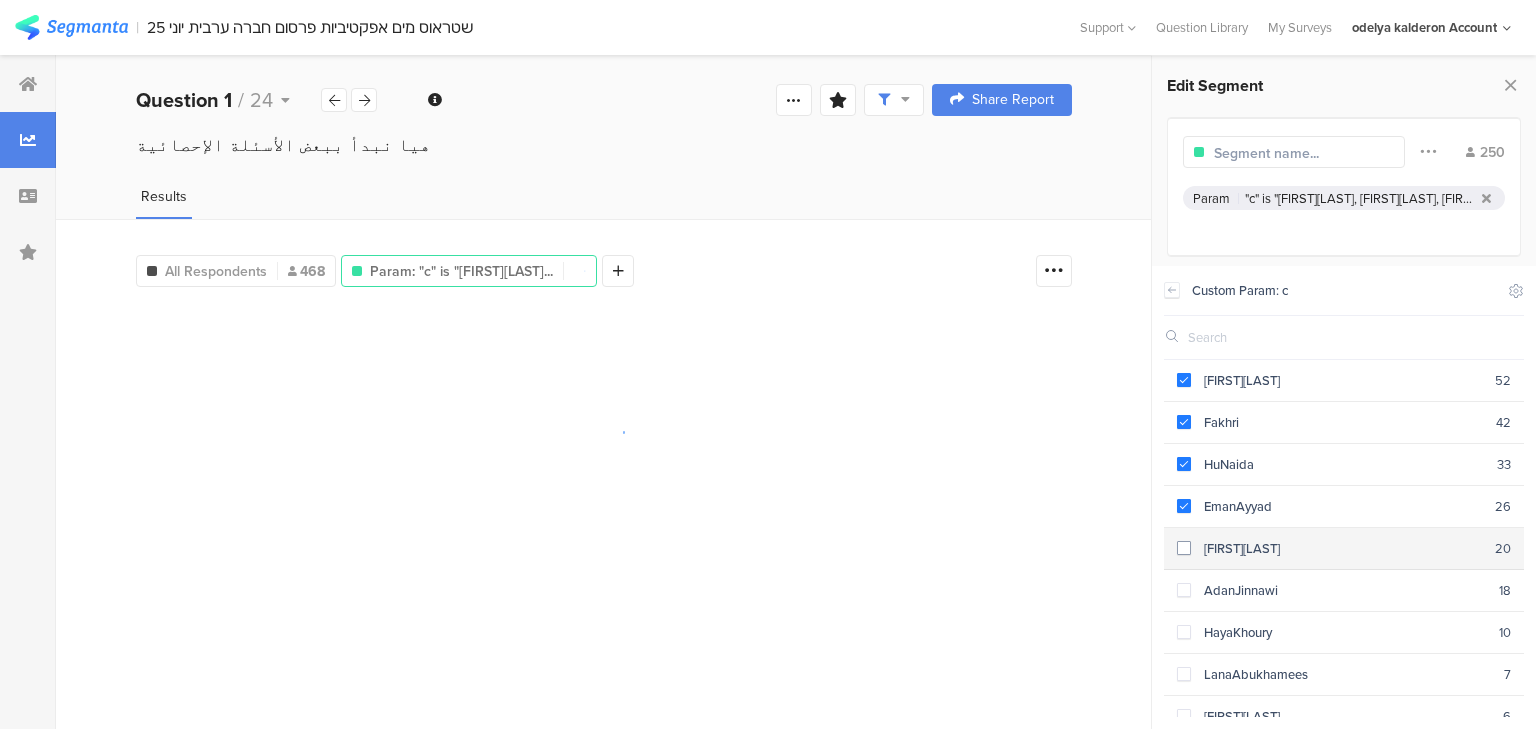 click on "HadeelKhateeb" at bounding box center (1343, 548) 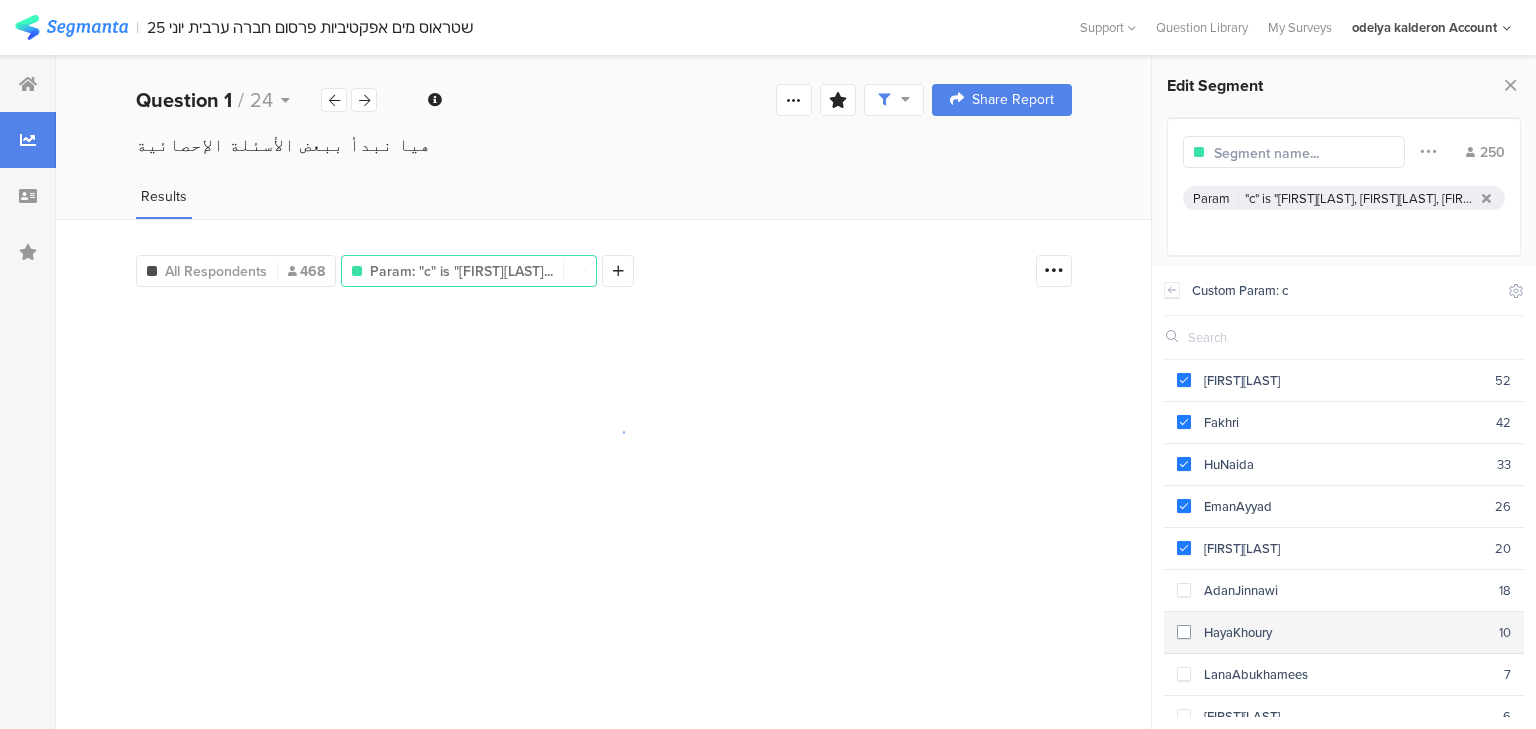 drag, startPoint x: 1276, startPoint y: 604, endPoint x: 1278, endPoint y: 622, distance: 18.110771 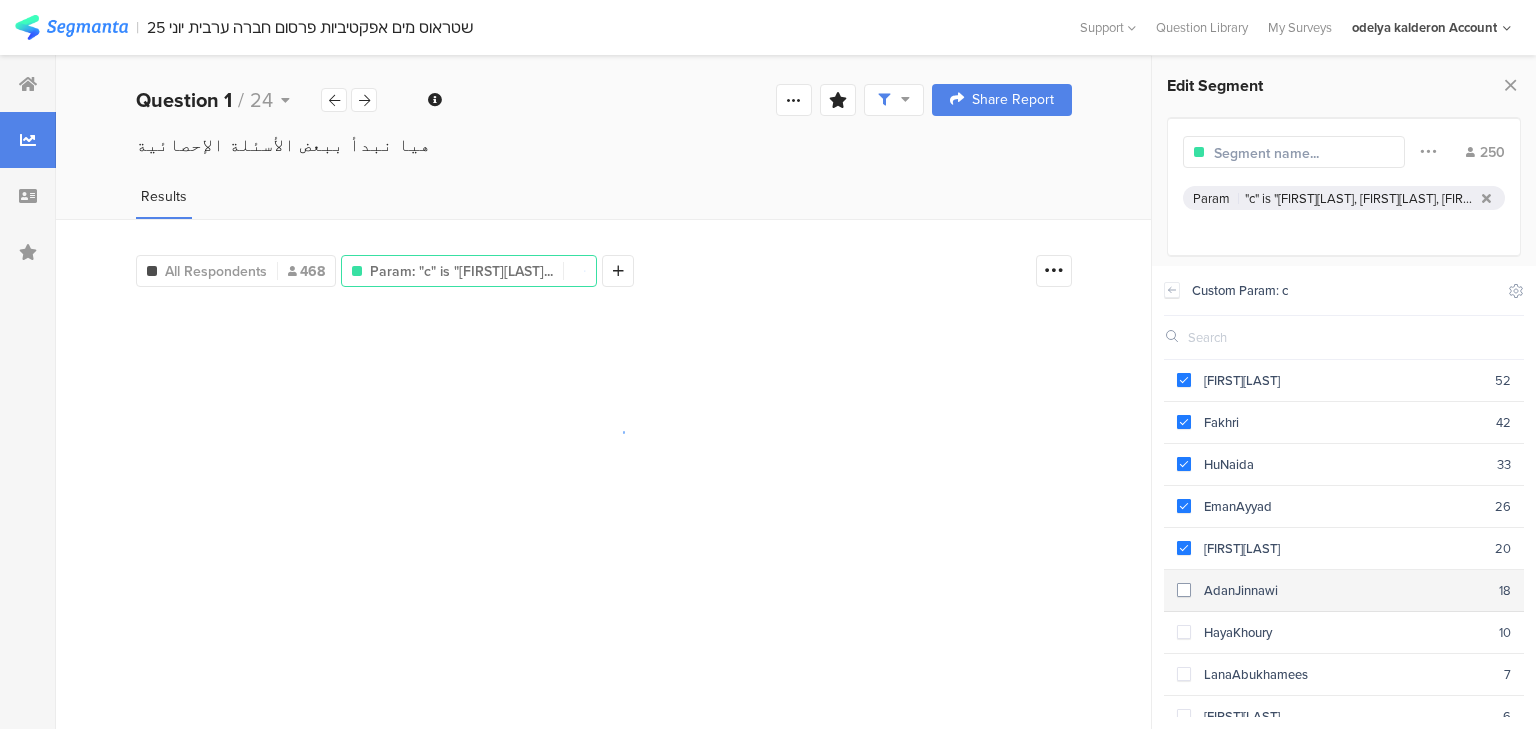 click on "AdanJinnawi" at bounding box center [1345, 590] 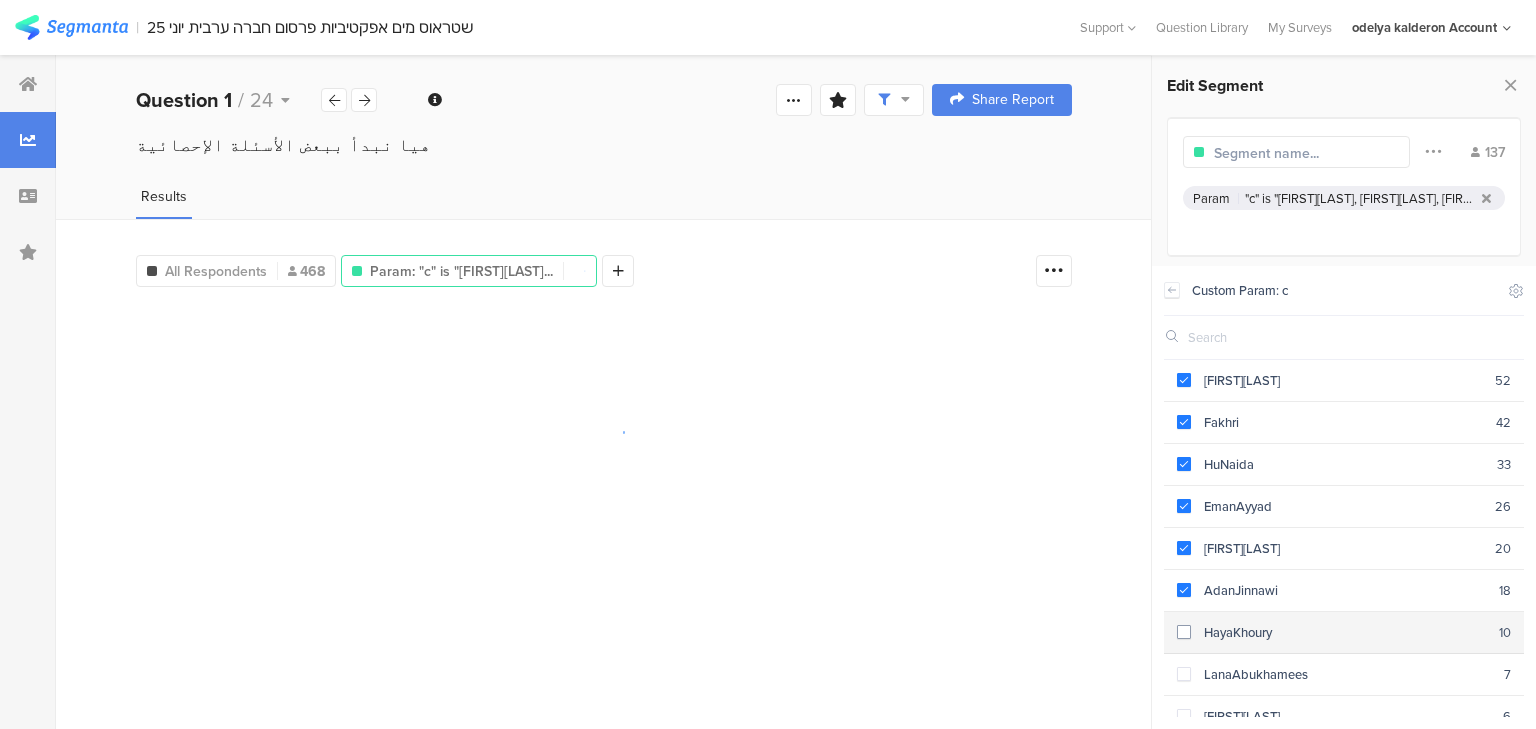 click on "HayaKhoury" at bounding box center (1345, 632) 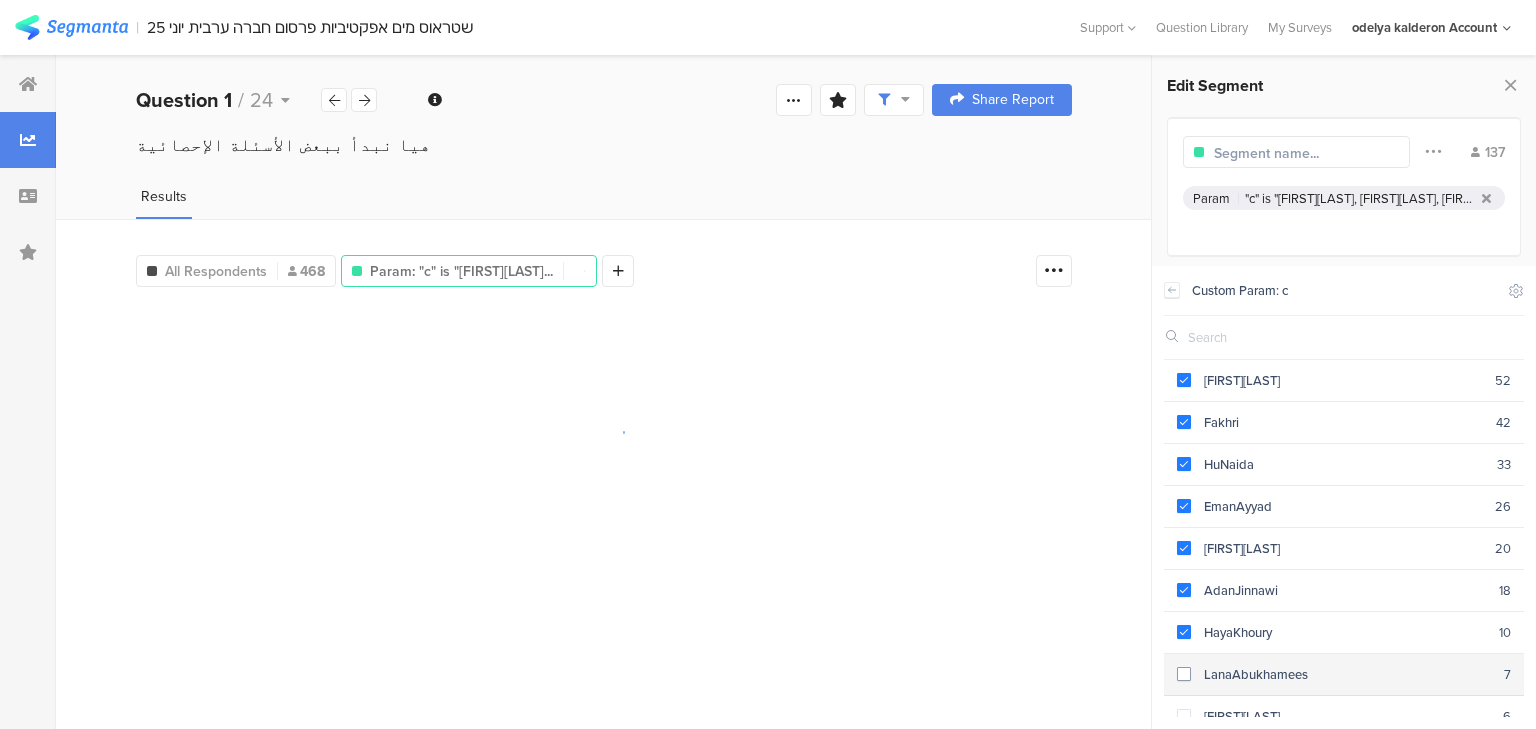 click on "LanaAbukhamees" at bounding box center [1347, 674] 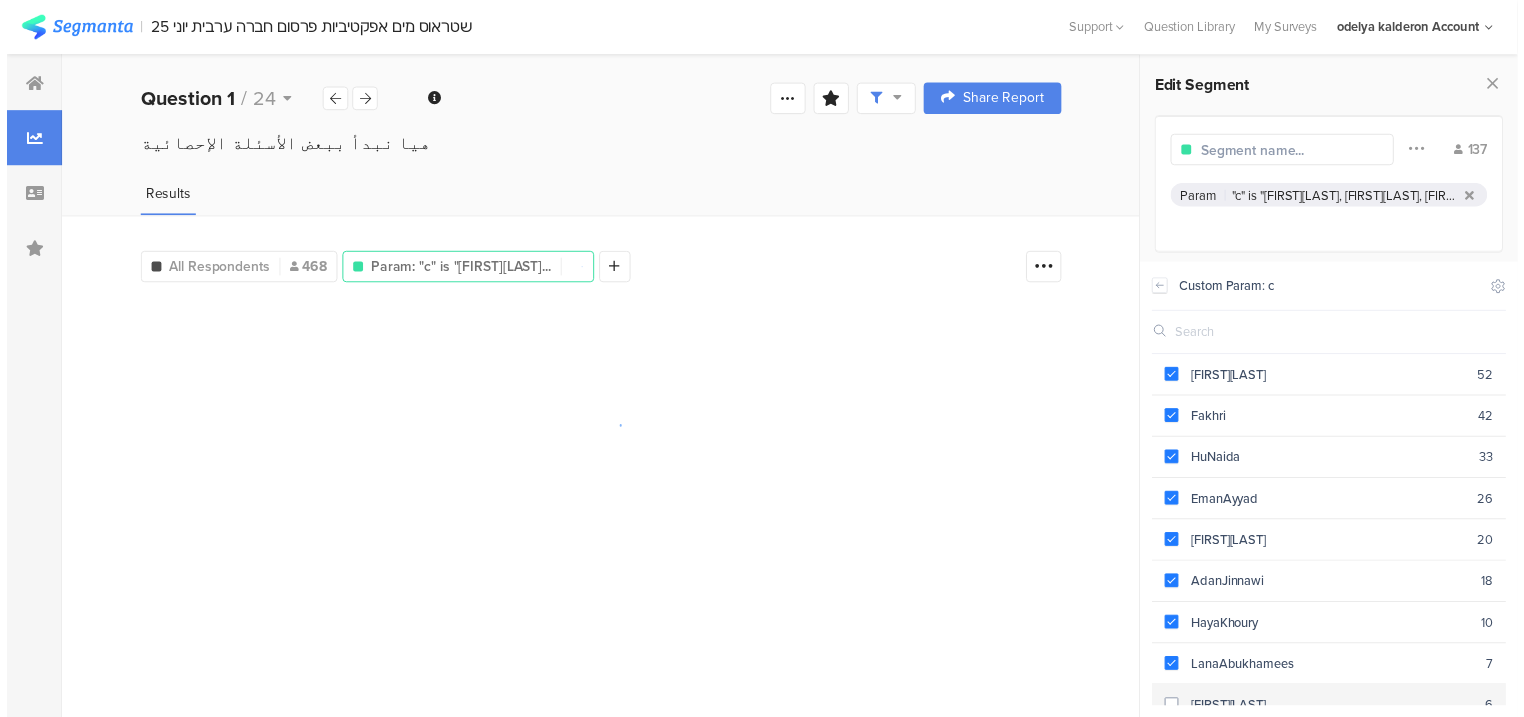 scroll, scrollTop: 240, scrollLeft: 0, axis: vertical 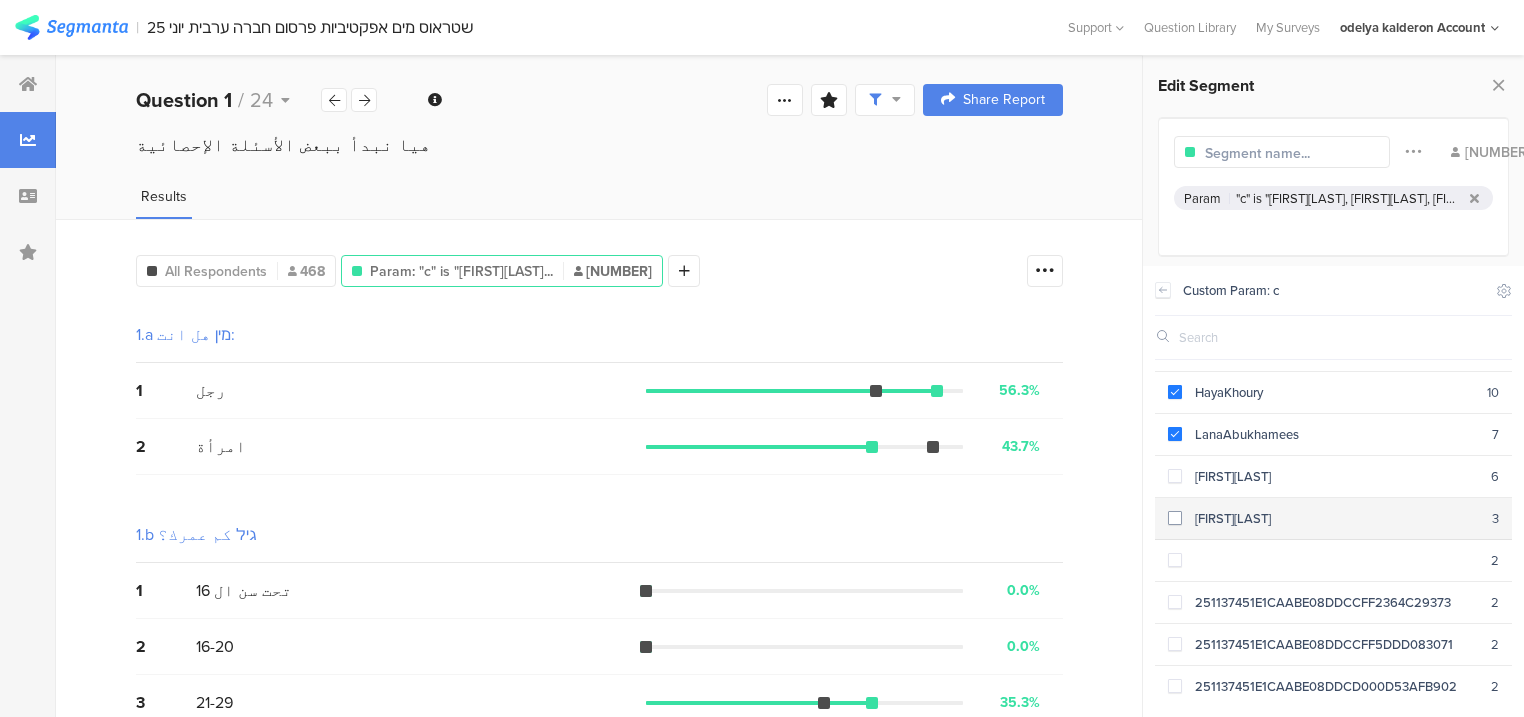 drag, startPoint x: 1208, startPoint y: 466, endPoint x: 1229, endPoint y: 504, distance: 43.416588 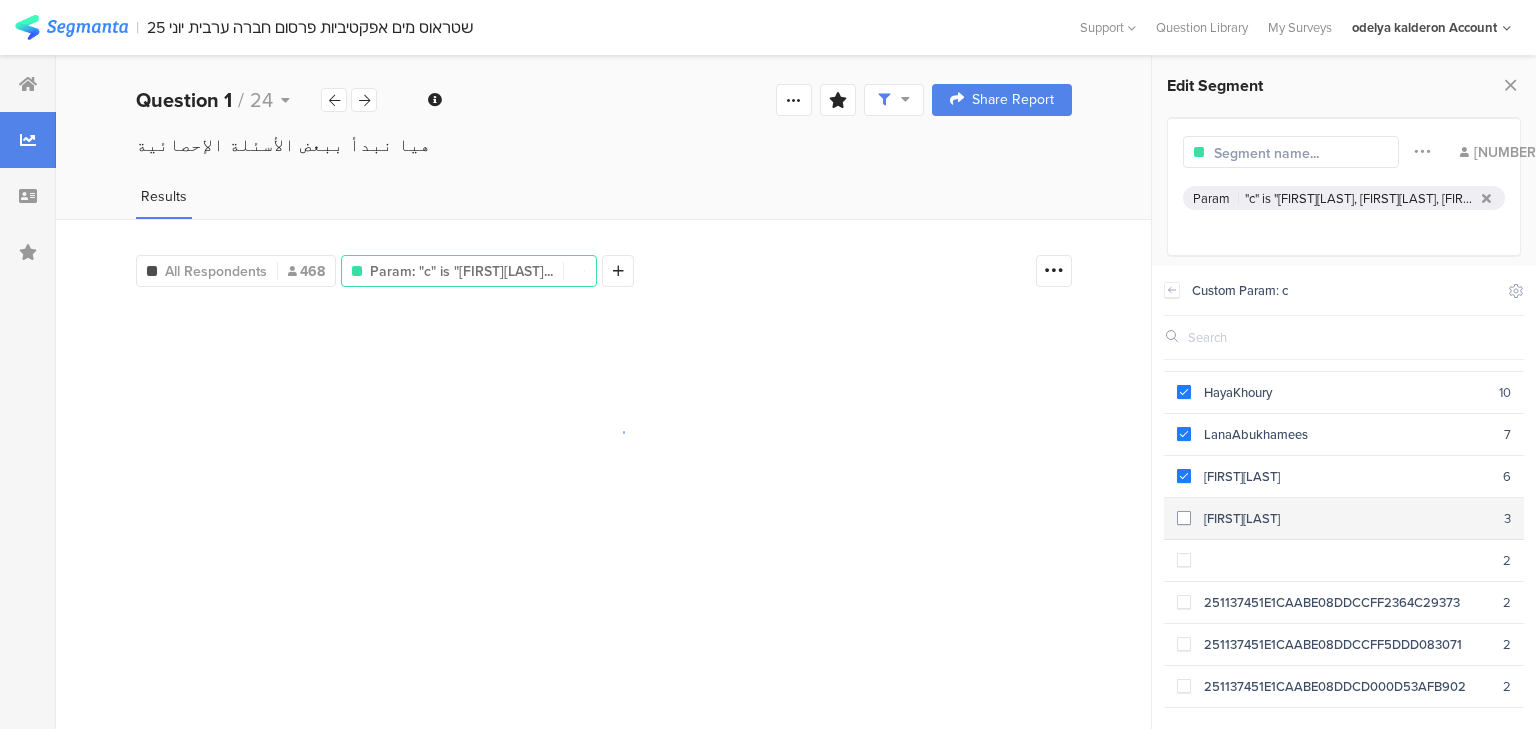 click on "TaimaaKhttar" at bounding box center (1347, 518) 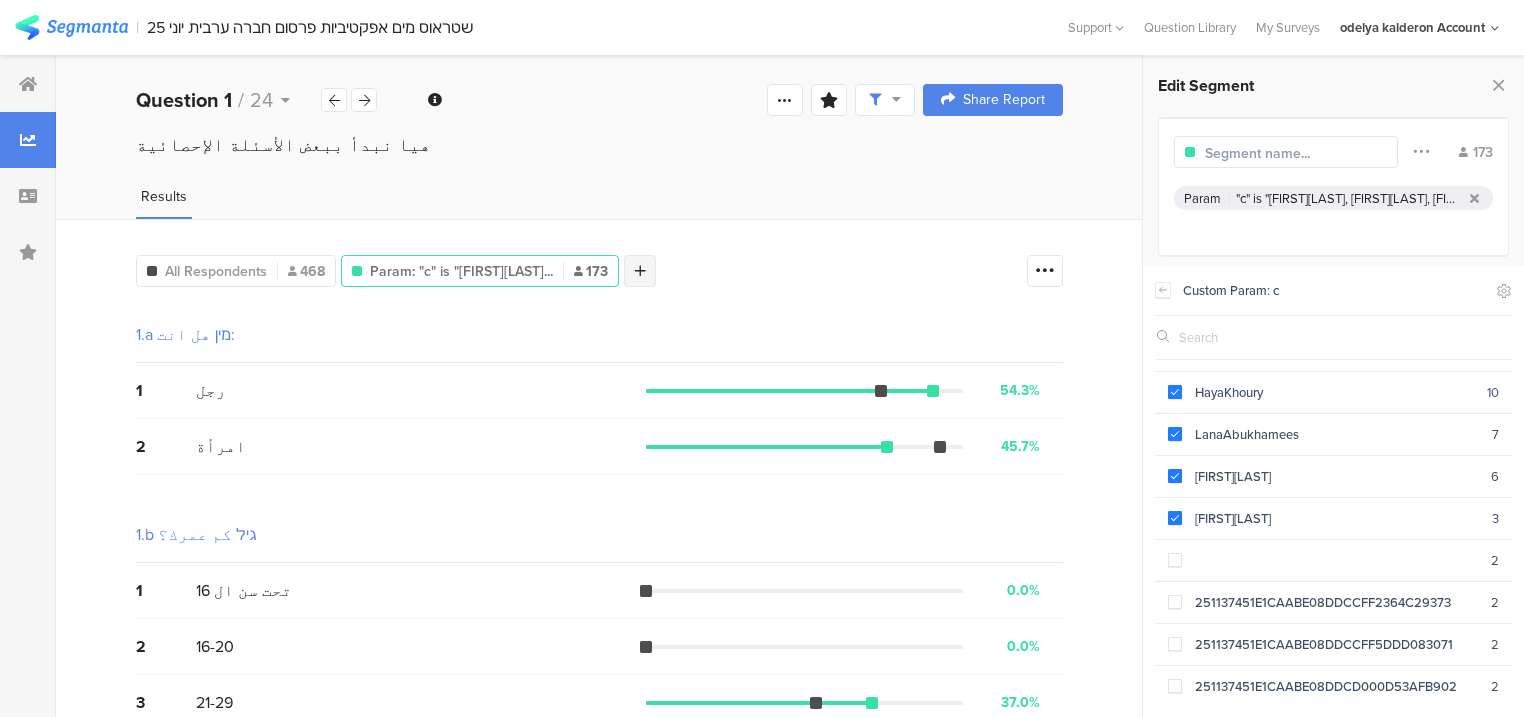 click at bounding box center (640, 271) 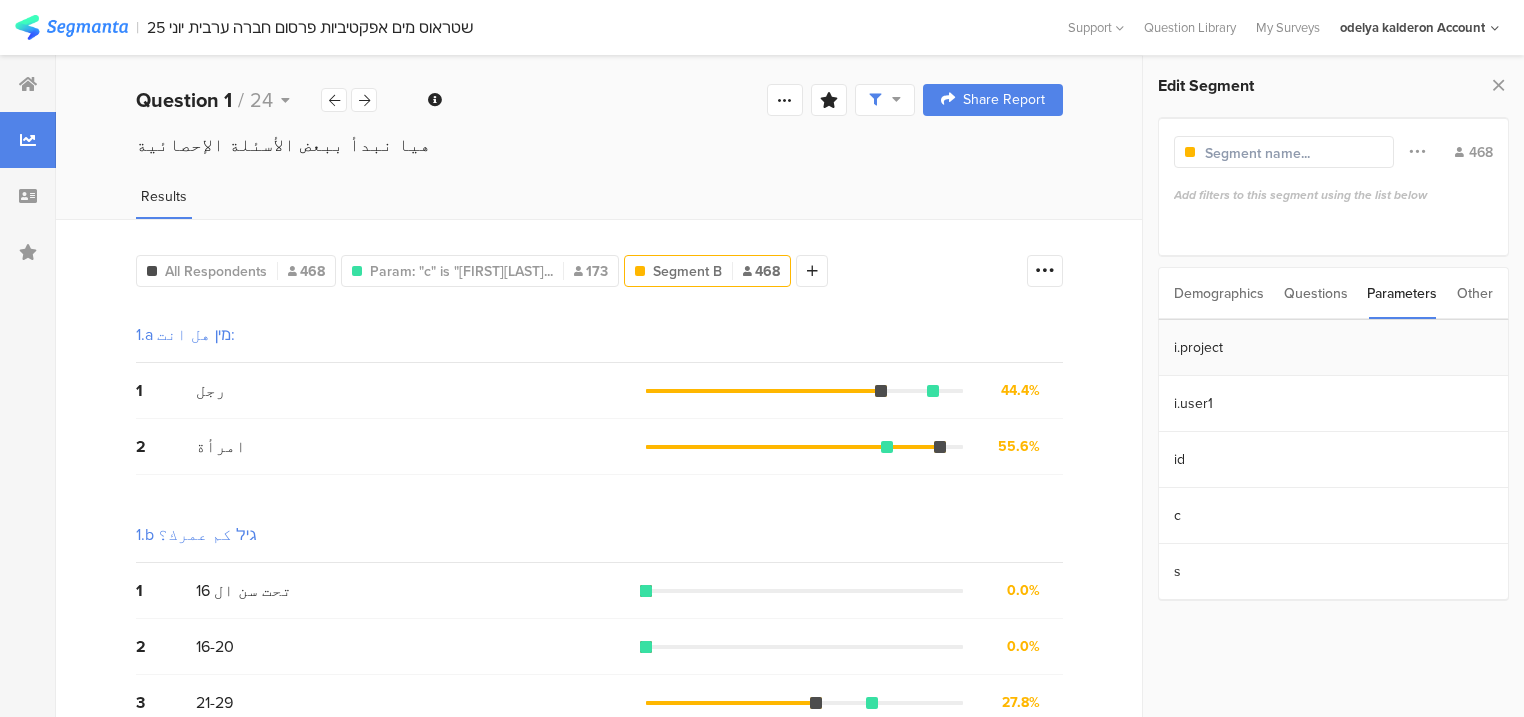 click on "i.project" at bounding box center [1333, 348] 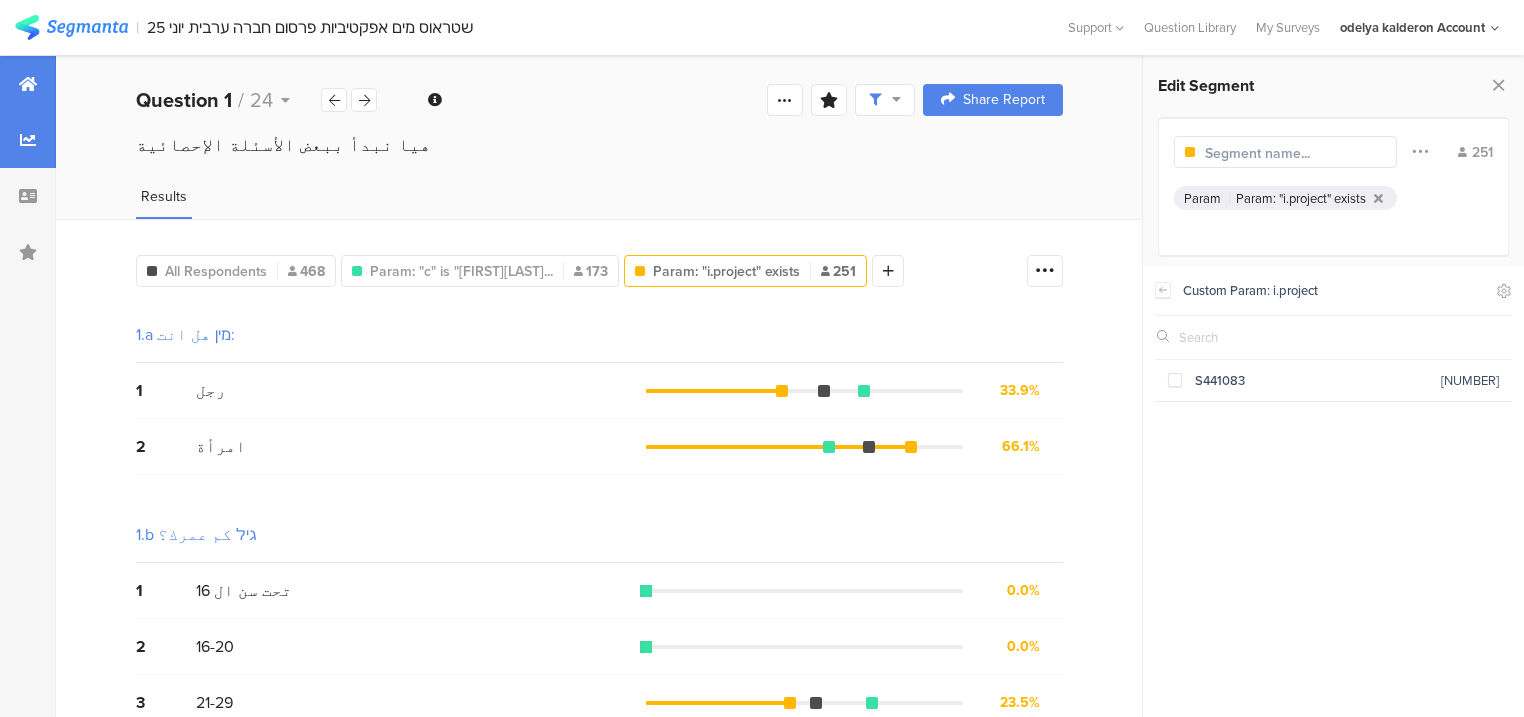 drag, startPoint x: 36, startPoint y: 78, endPoint x: 49, endPoint y: 90, distance: 17.691807 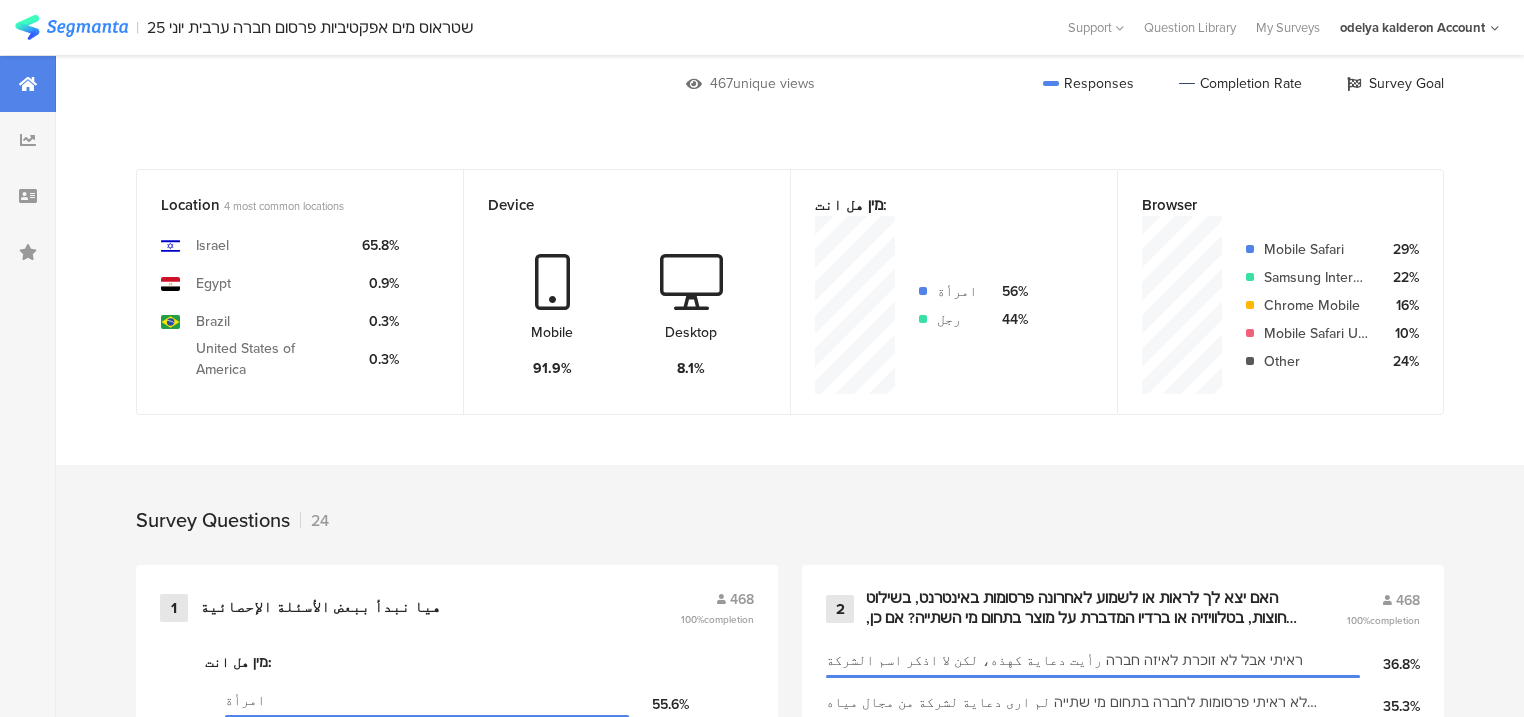 scroll, scrollTop: 0, scrollLeft: 0, axis: both 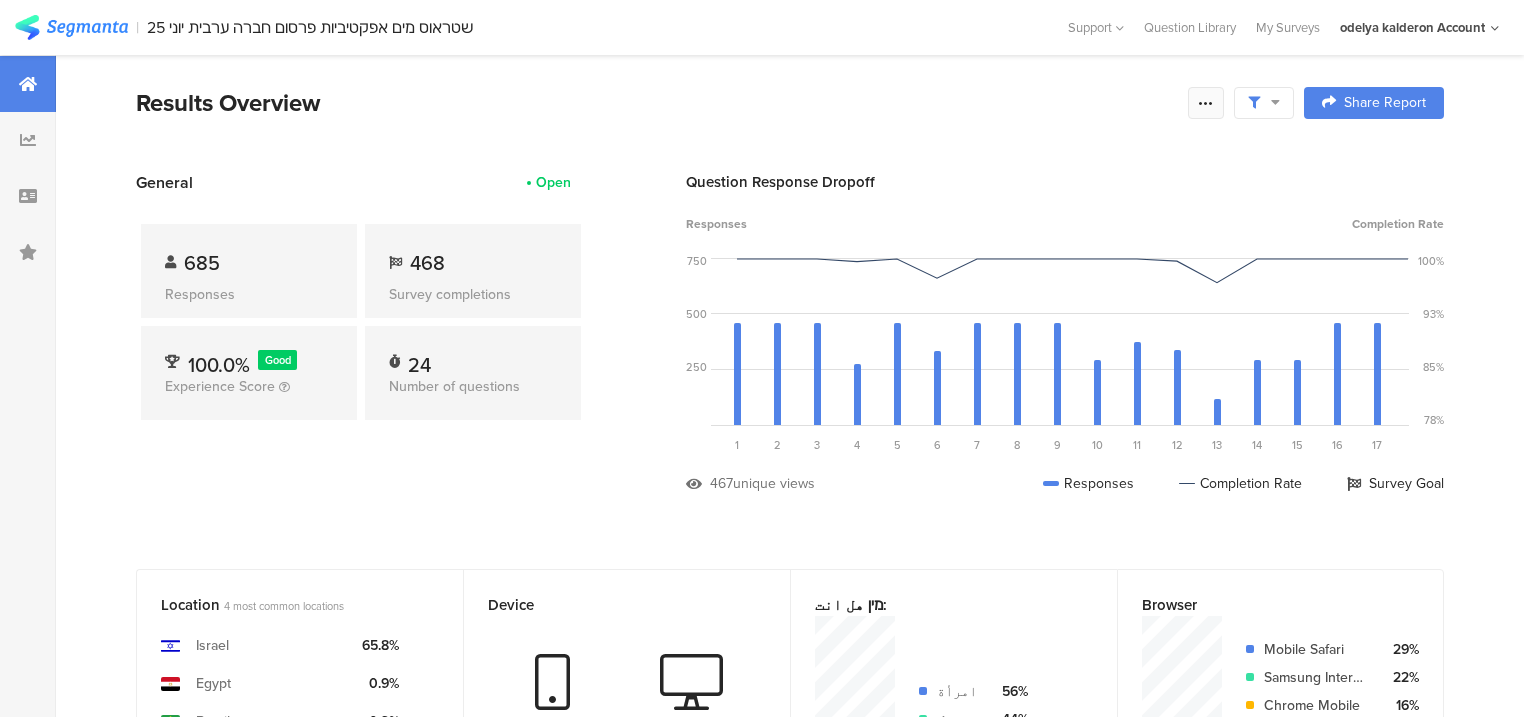 click at bounding box center [1206, 103] 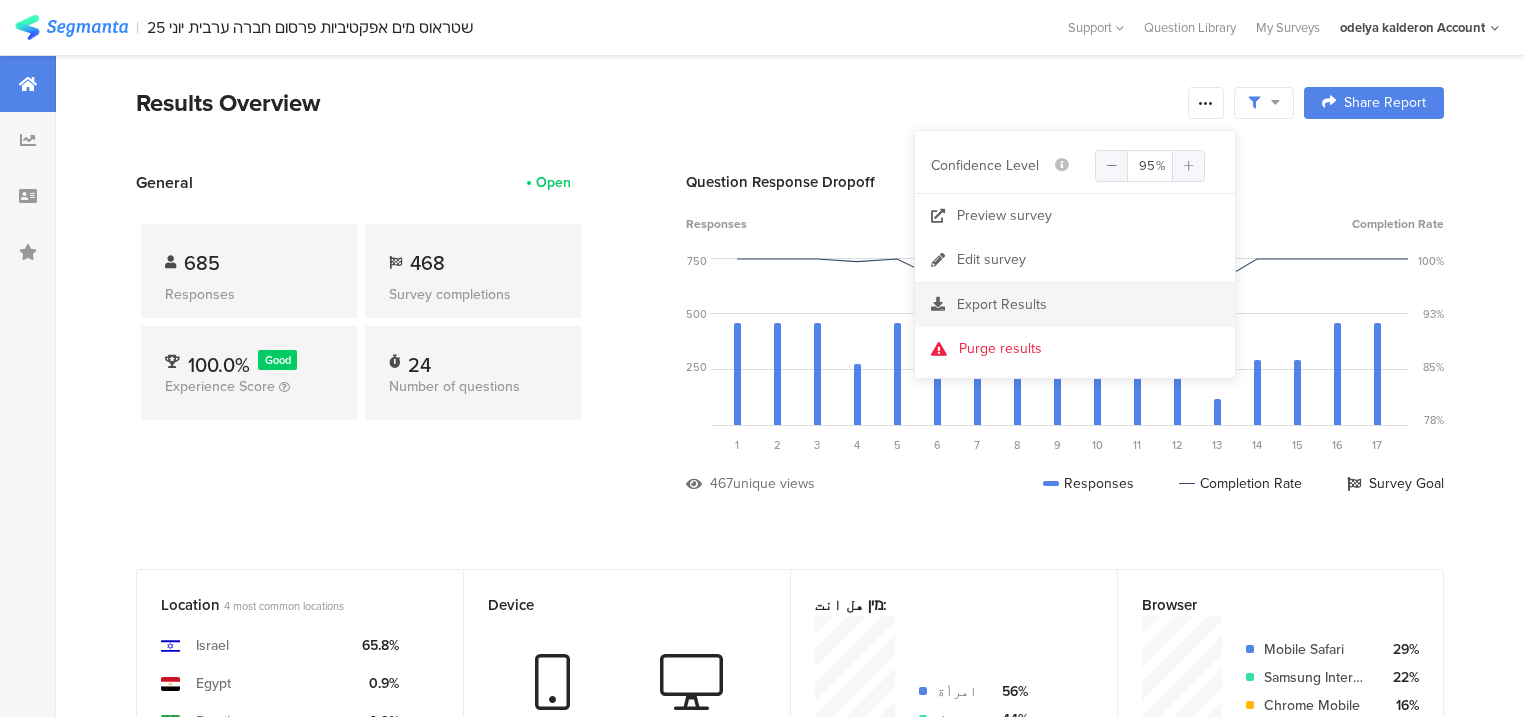 click on "Export Results" at bounding box center (1002, 304) 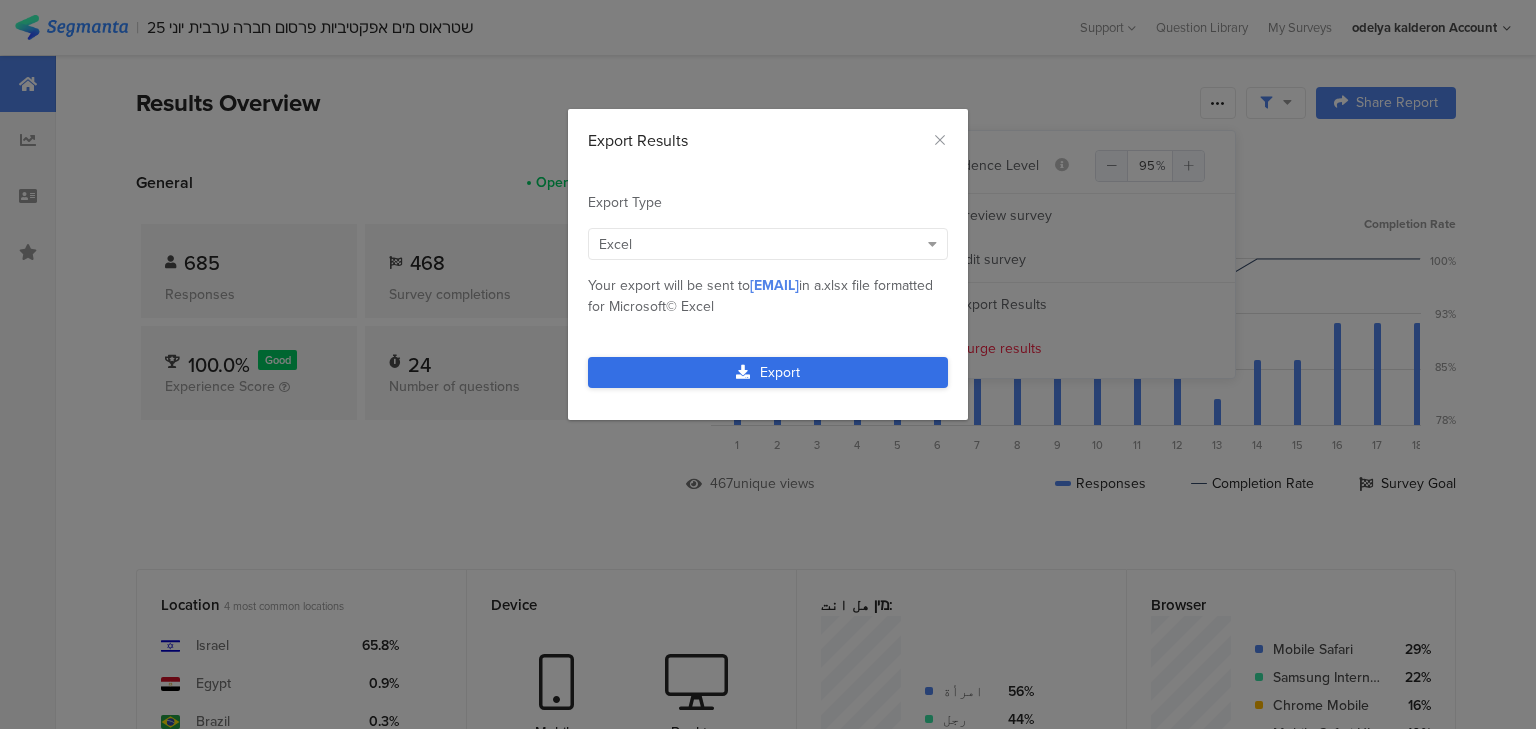 click on "Export" at bounding box center [768, 372] 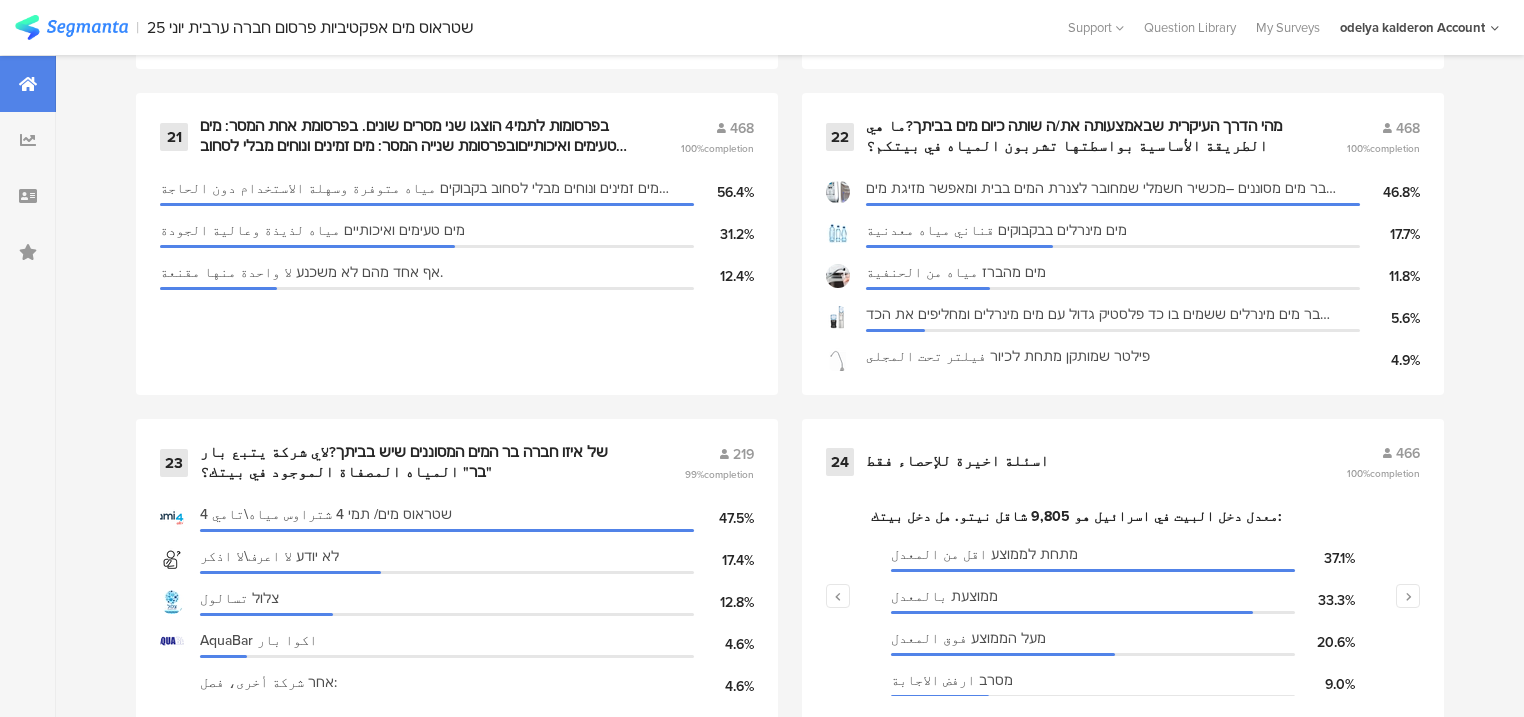 scroll, scrollTop: 4176, scrollLeft: 0, axis: vertical 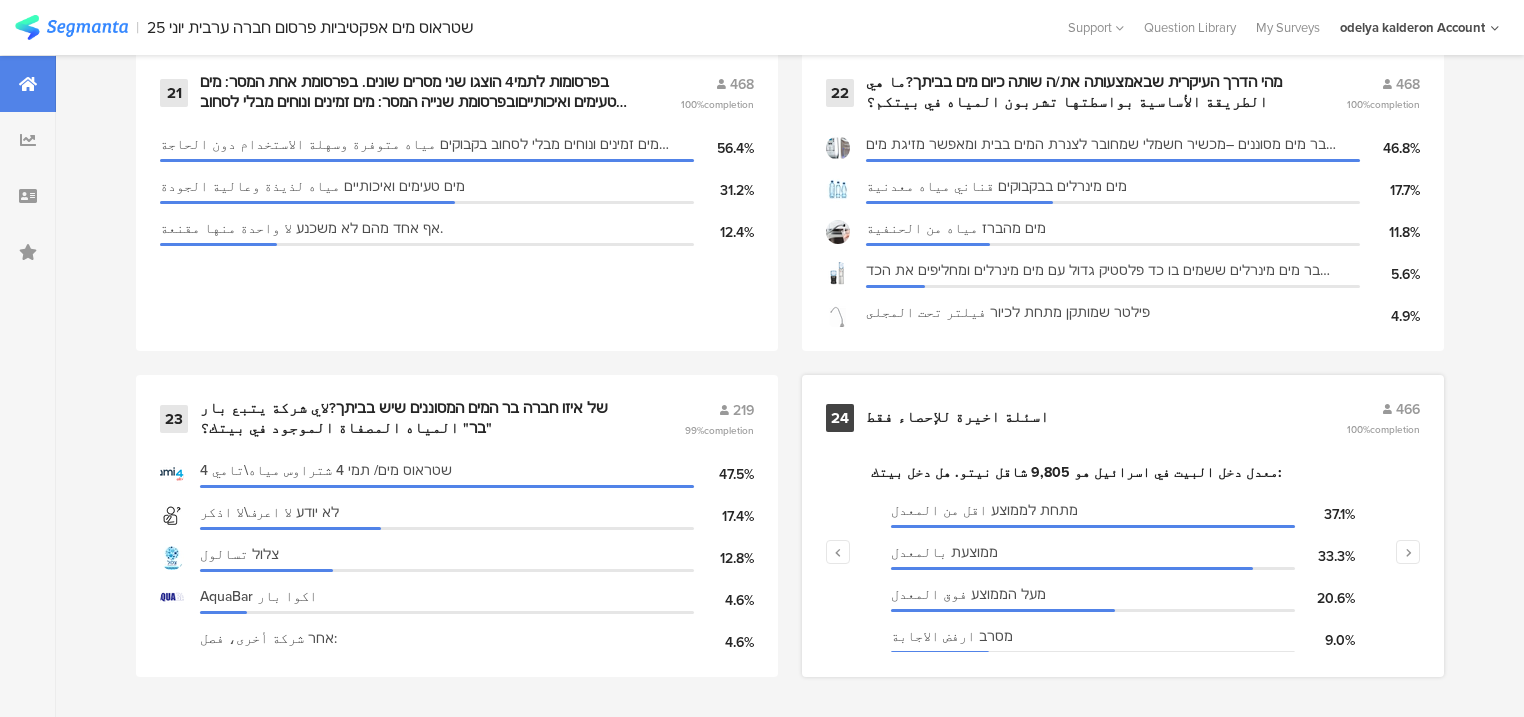 click on "﻿اسئلة اخيرة للإحصاء فقط" at bounding box center [959, 418] 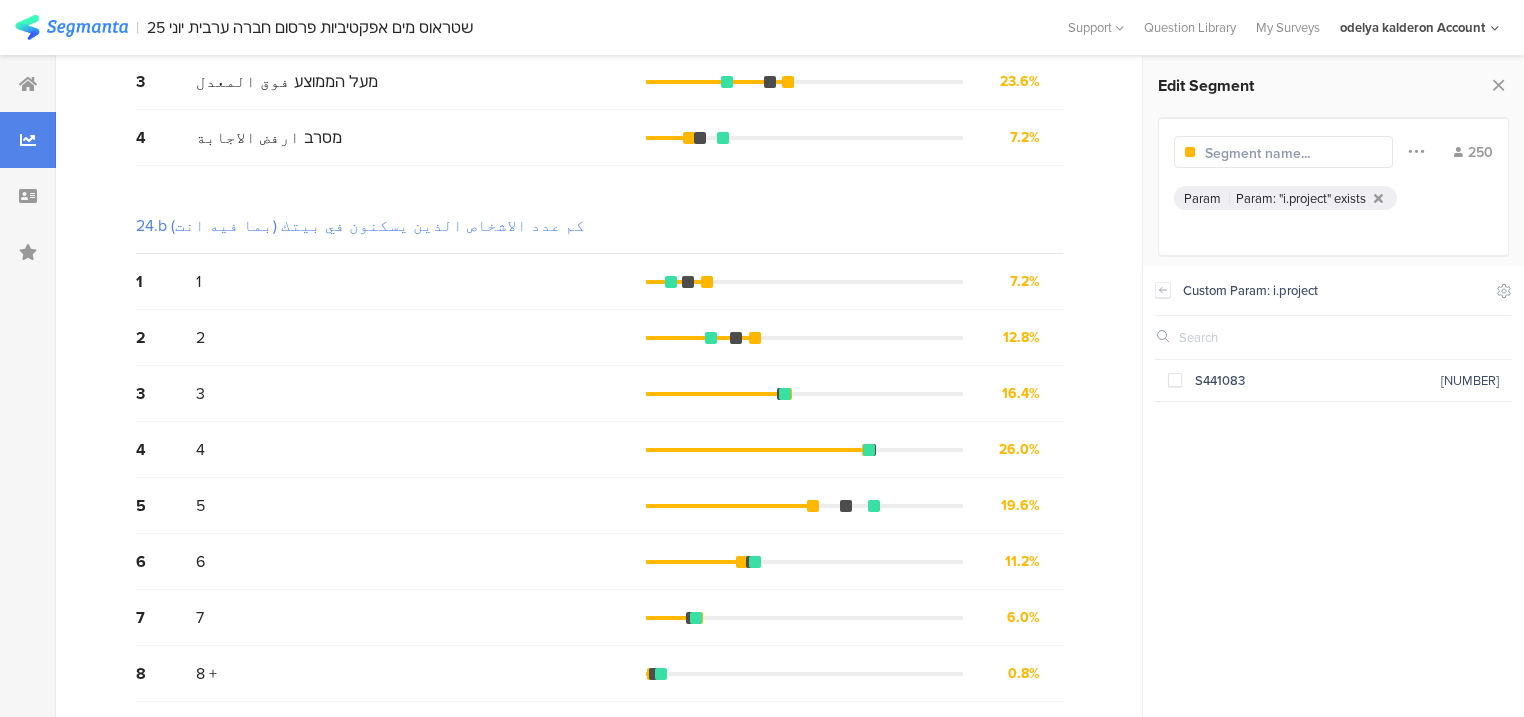 scroll, scrollTop: 0, scrollLeft: 0, axis: both 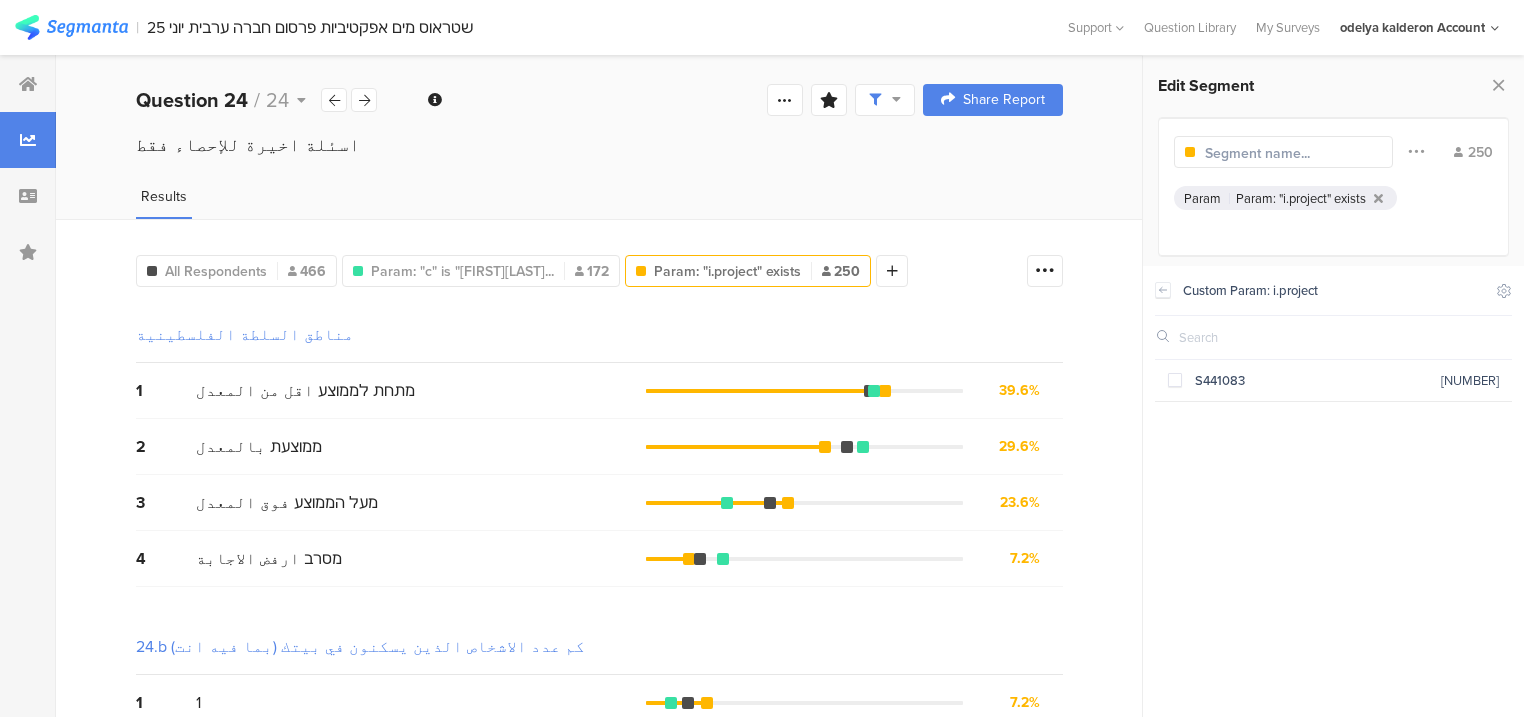 click at bounding box center [885, 100] 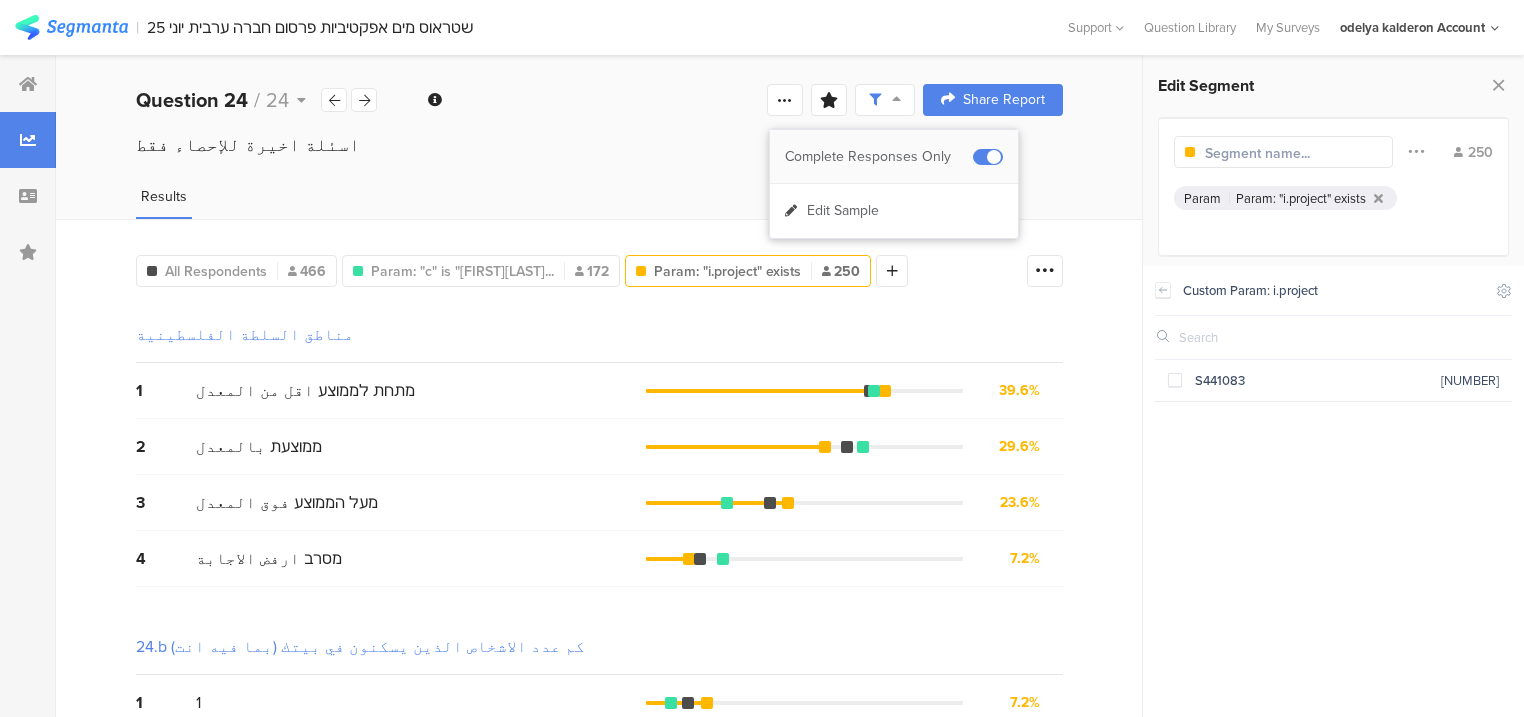 click at bounding box center (988, 157) 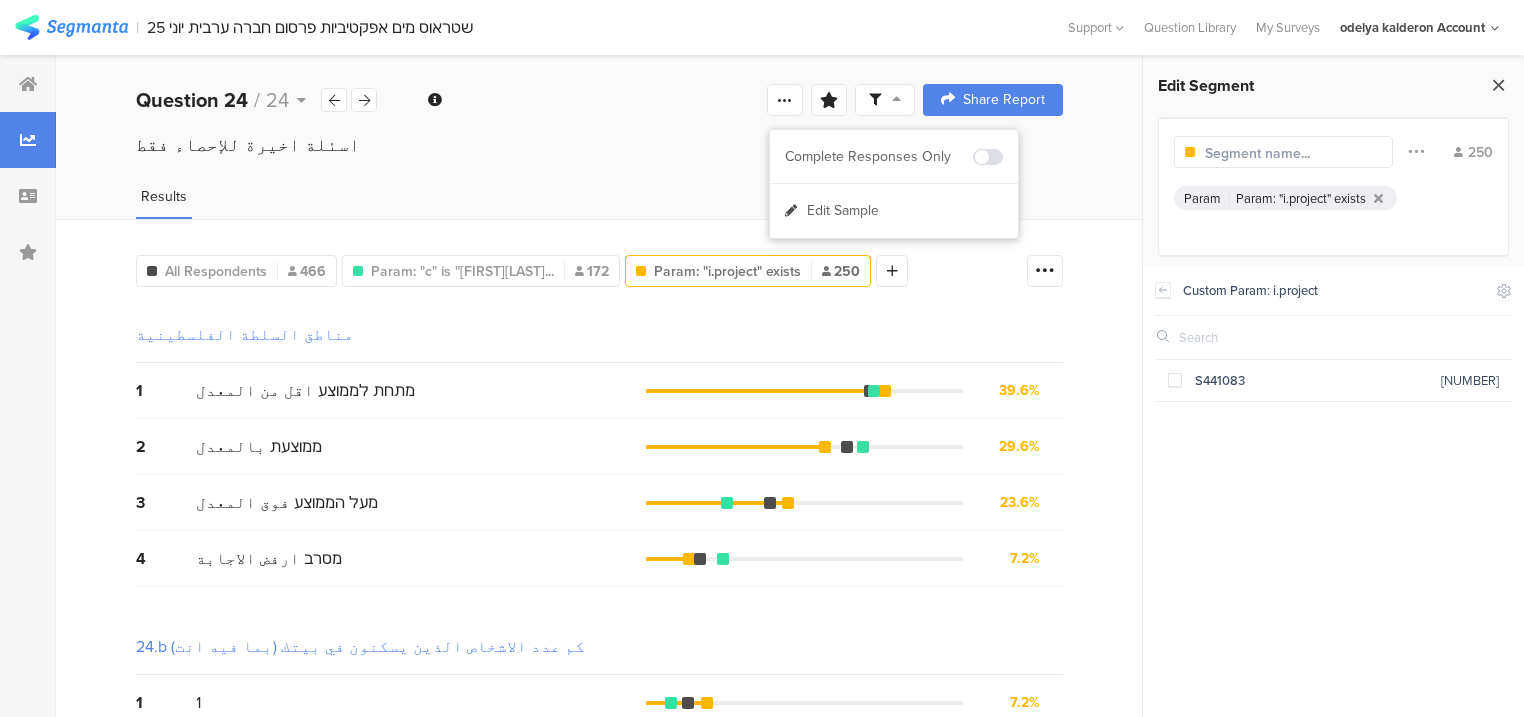click at bounding box center [1498, 85] 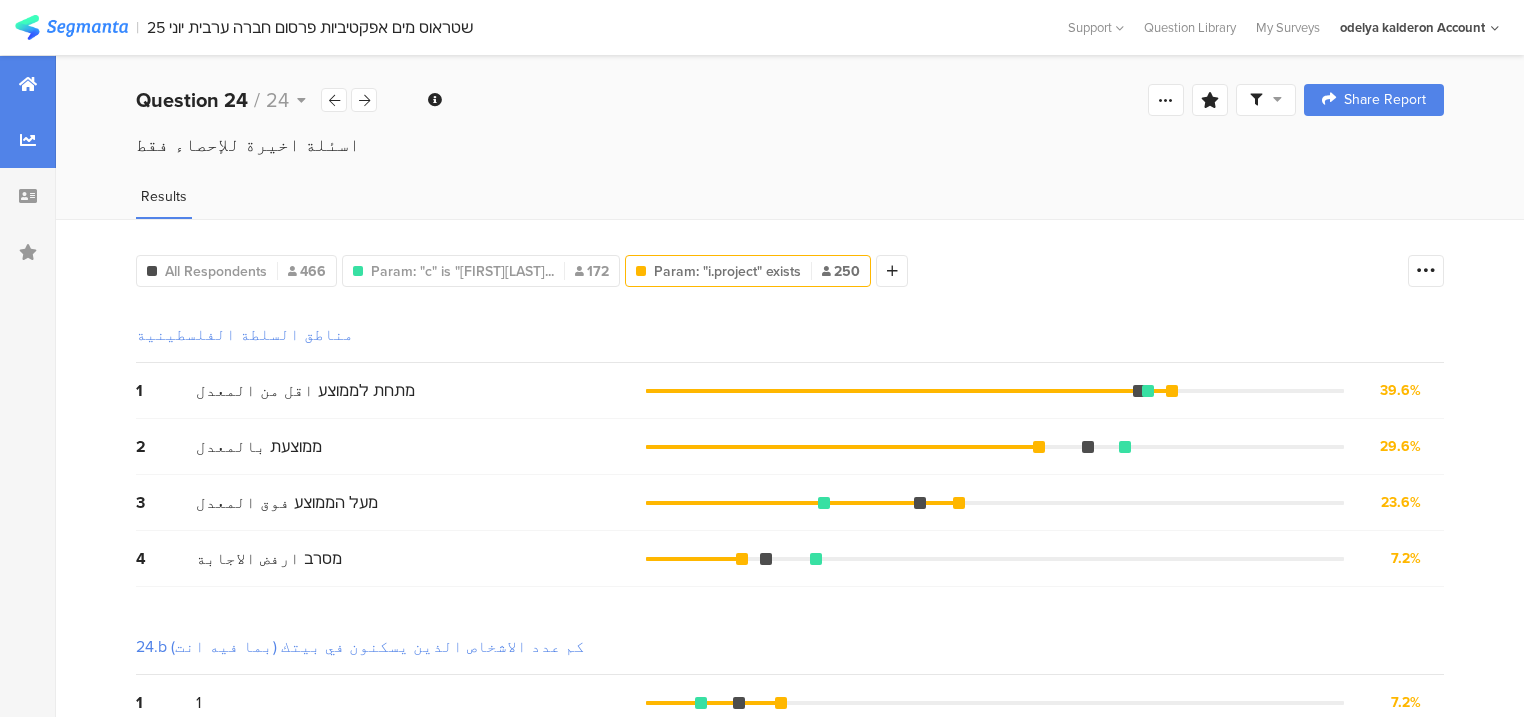 click at bounding box center [28, 84] 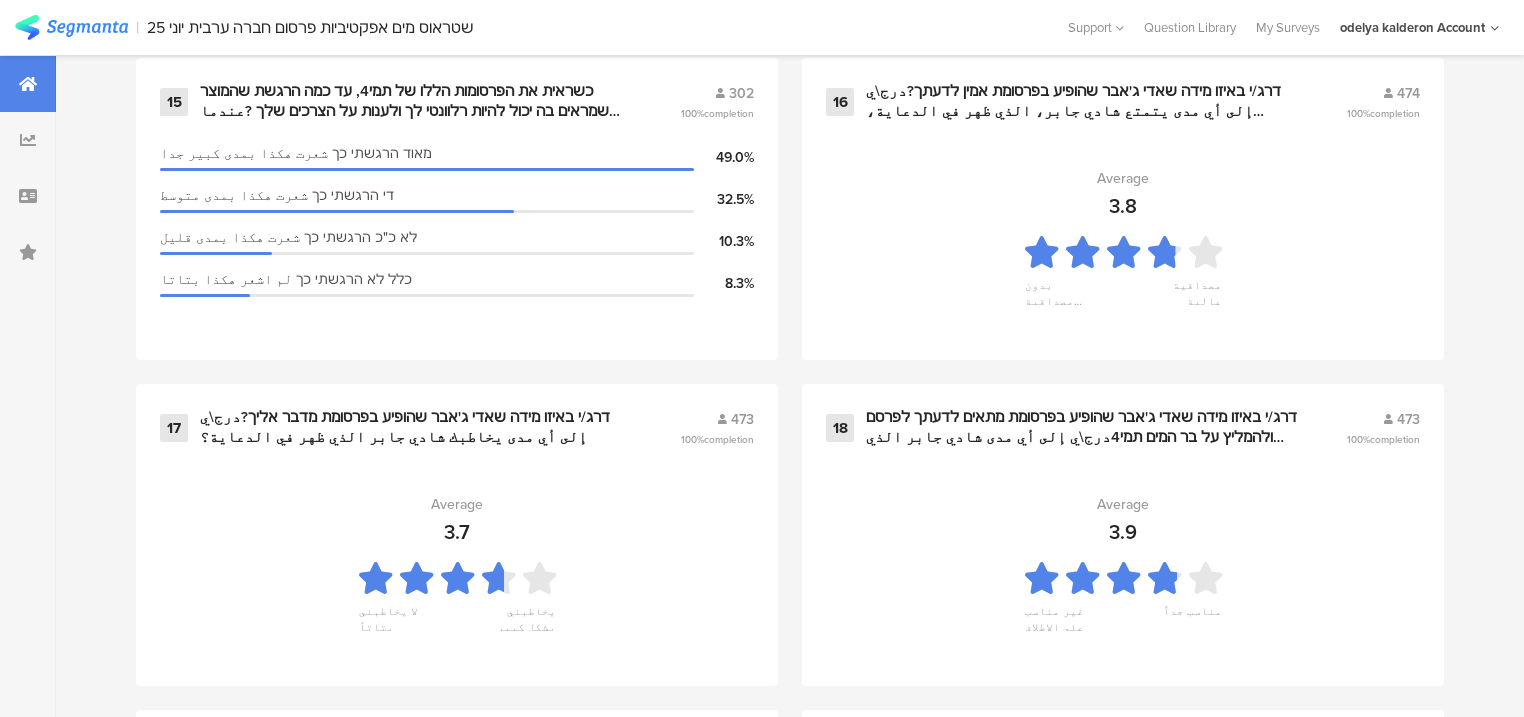 scroll, scrollTop: 4176, scrollLeft: 0, axis: vertical 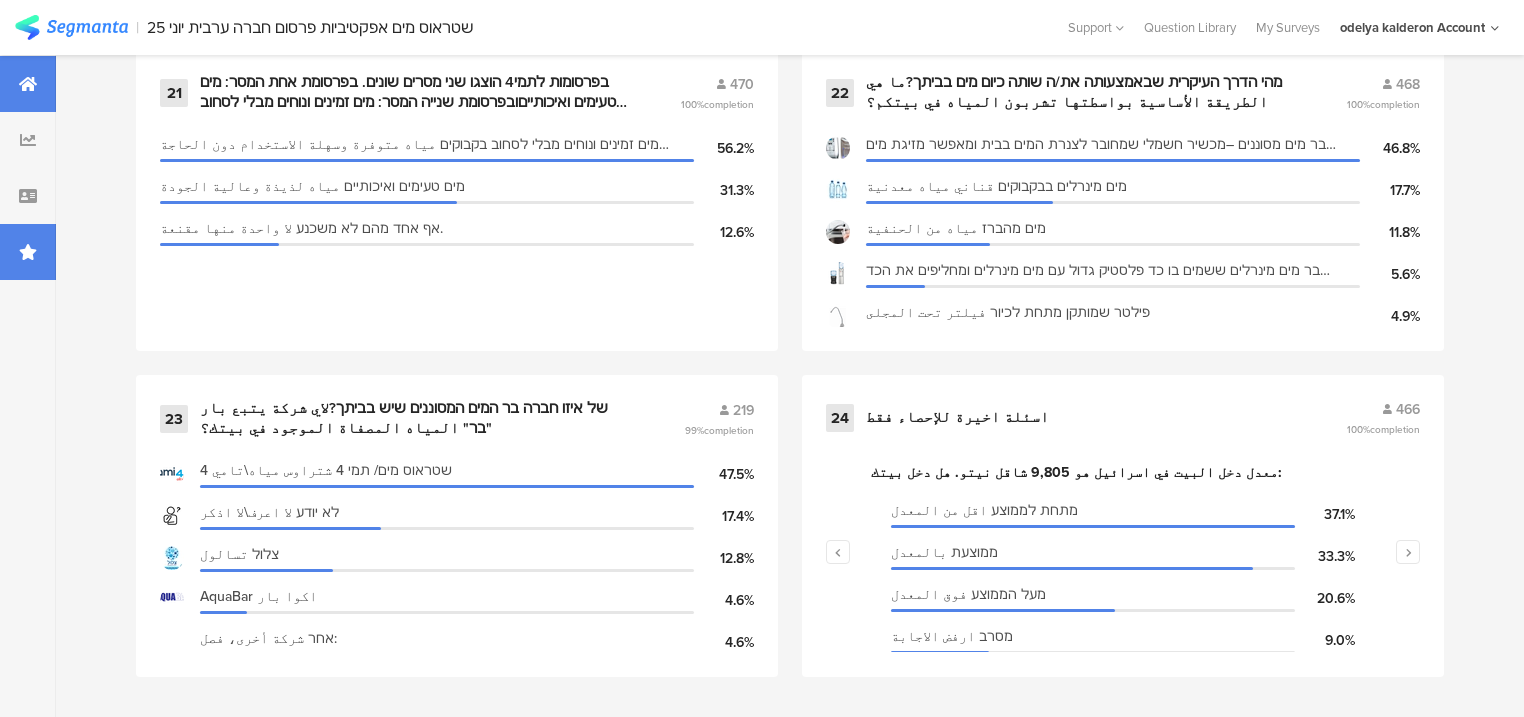 click at bounding box center (28, 252) 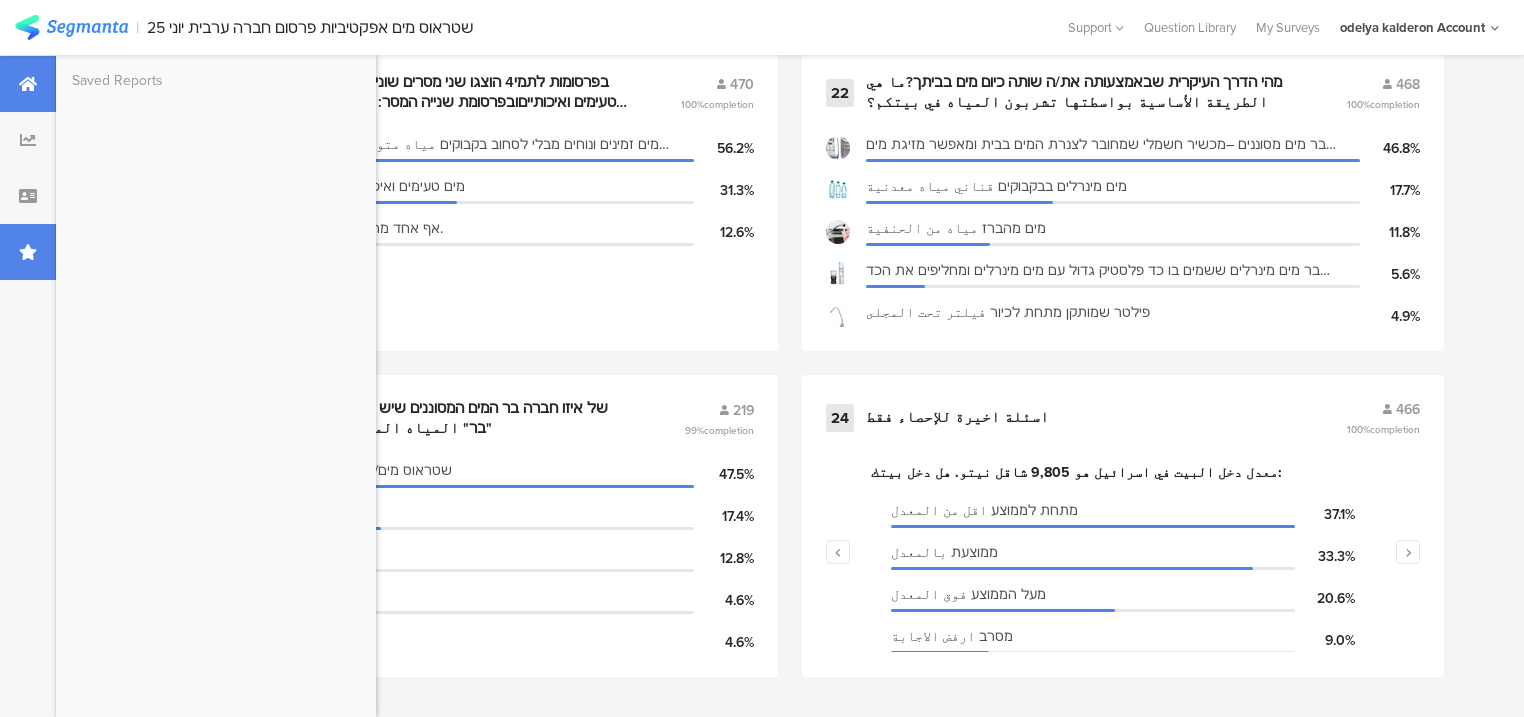 click at bounding box center (28, 252) 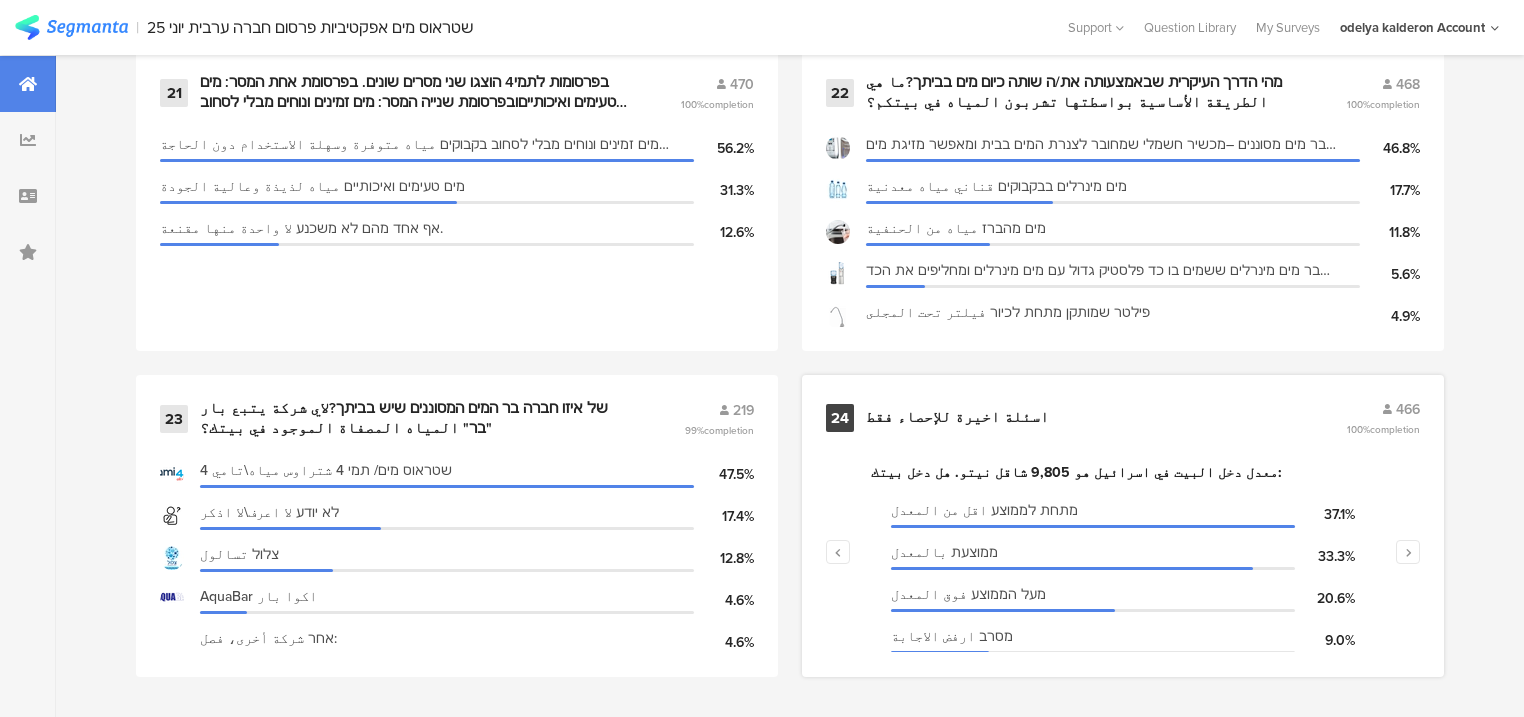 click on "﻿اسئلة اخيرة للإحصاء فقط" at bounding box center (959, 418) 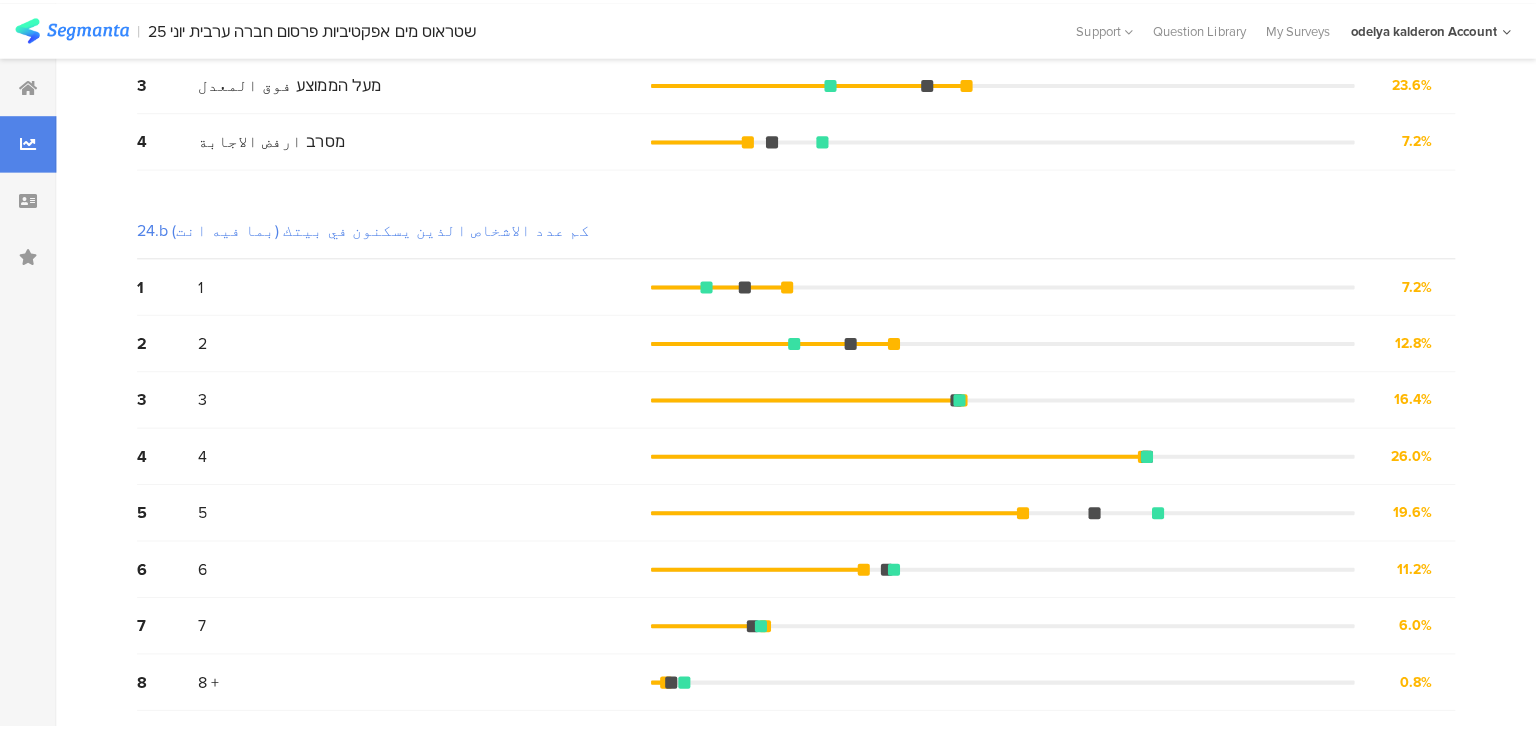 scroll, scrollTop: 0, scrollLeft: 0, axis: both 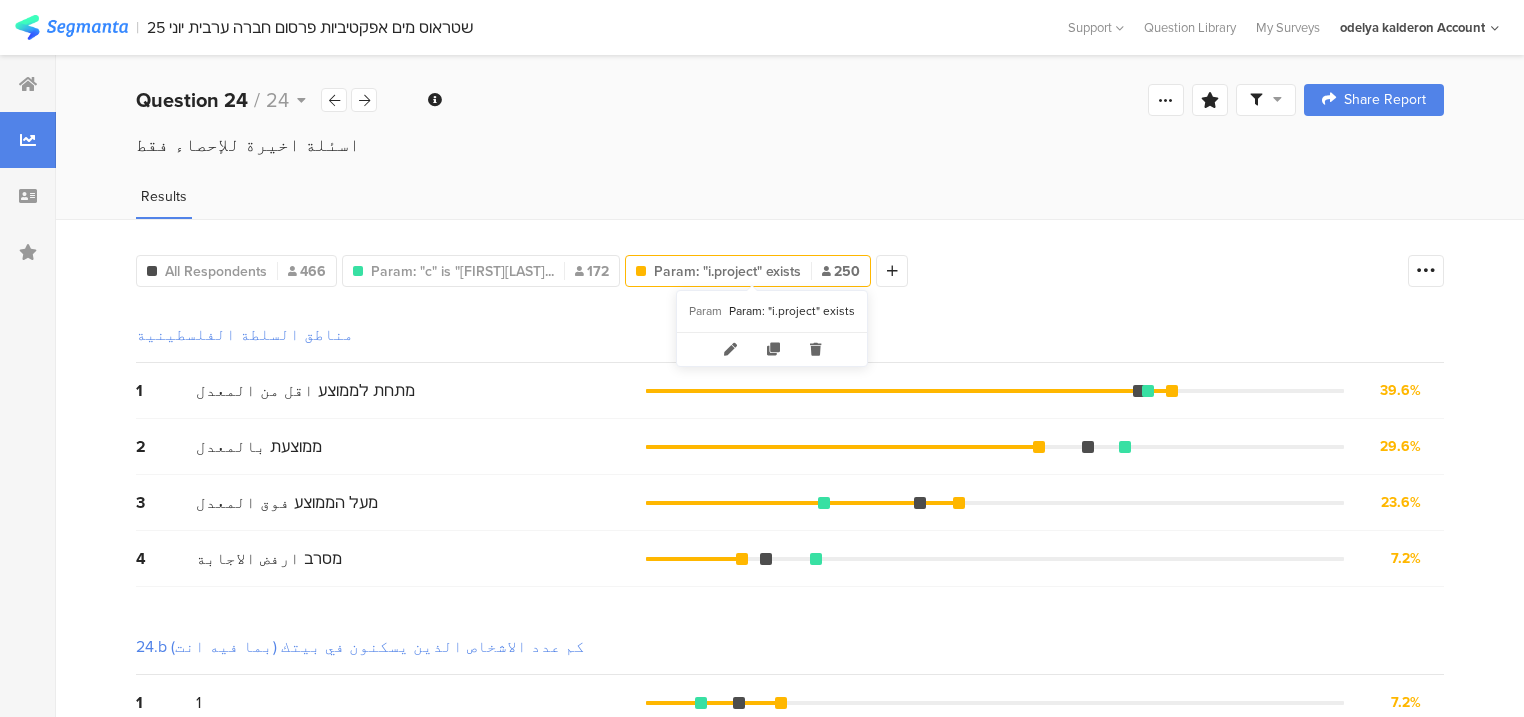 drag, startPoint x: 800, startPoint y: 352, endPoint x: 732, endPoint y: 344, distance: 68.46897 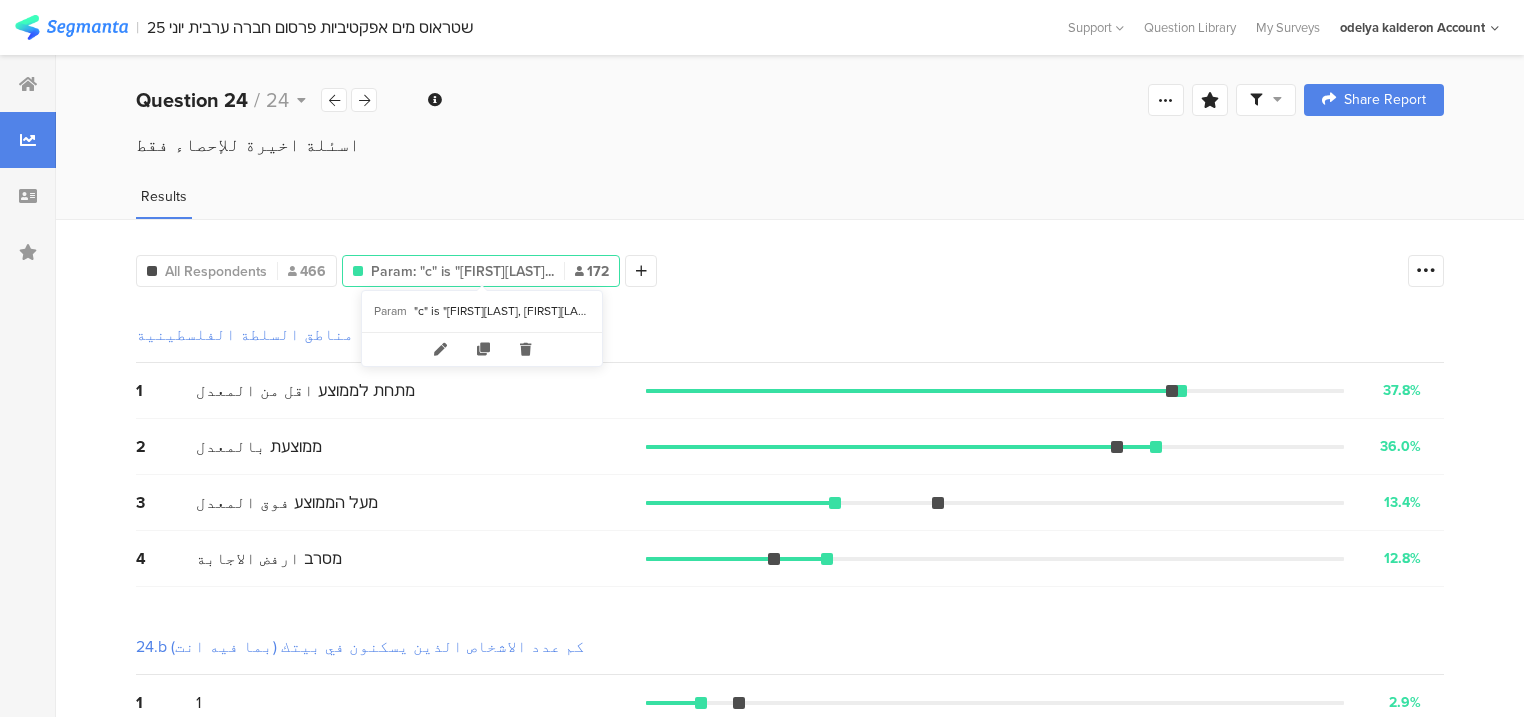 click at bounding box center [525, 349] 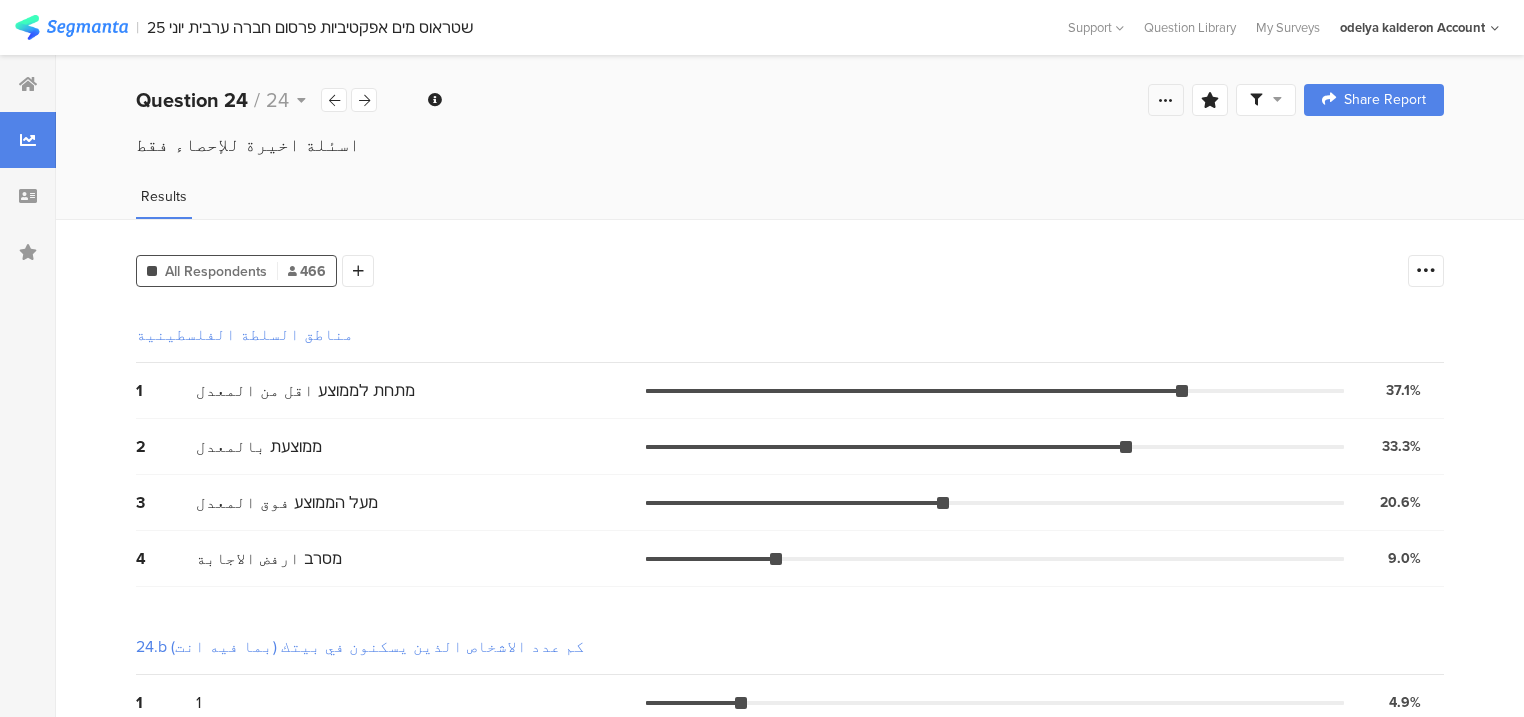 click at bounding box center (1166, 100) 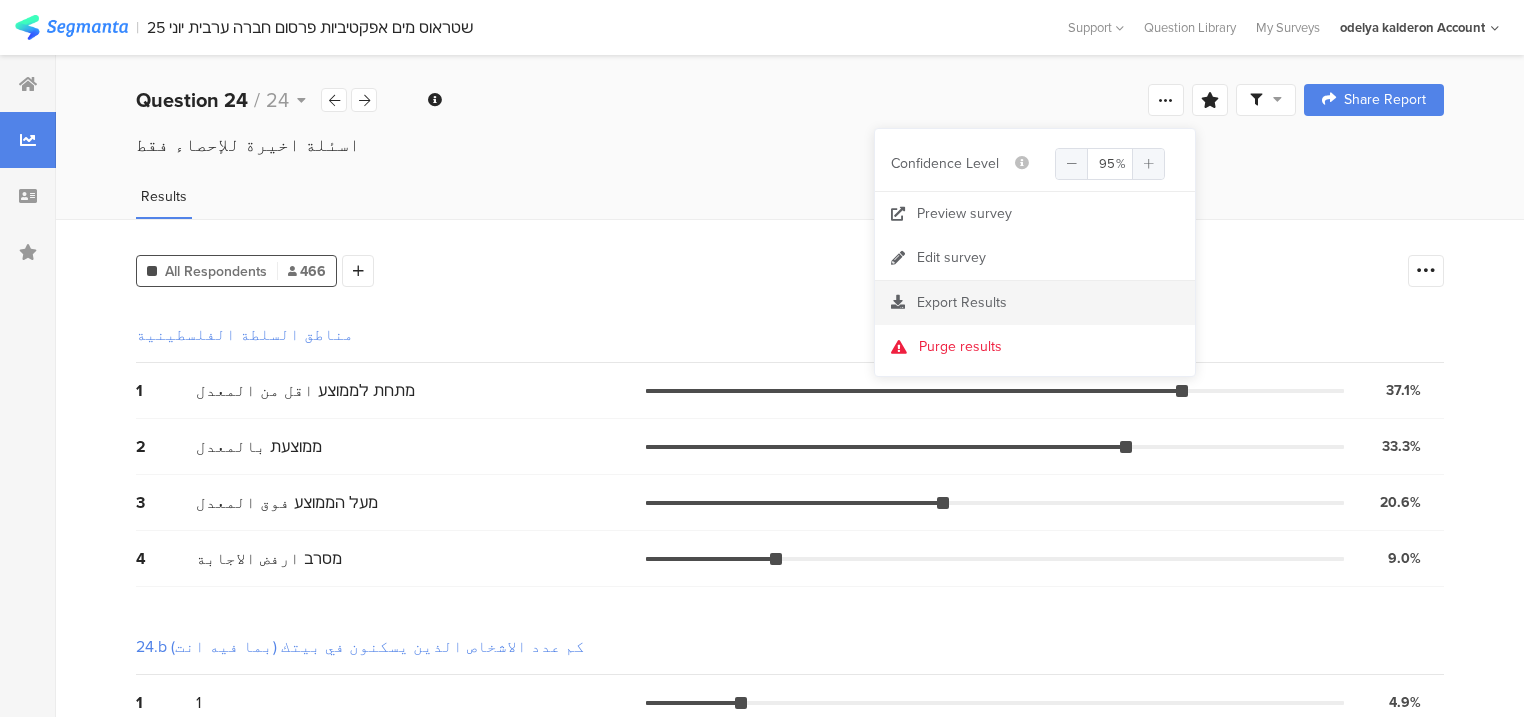 click on "Export Results" at bounding box center (962, 302) 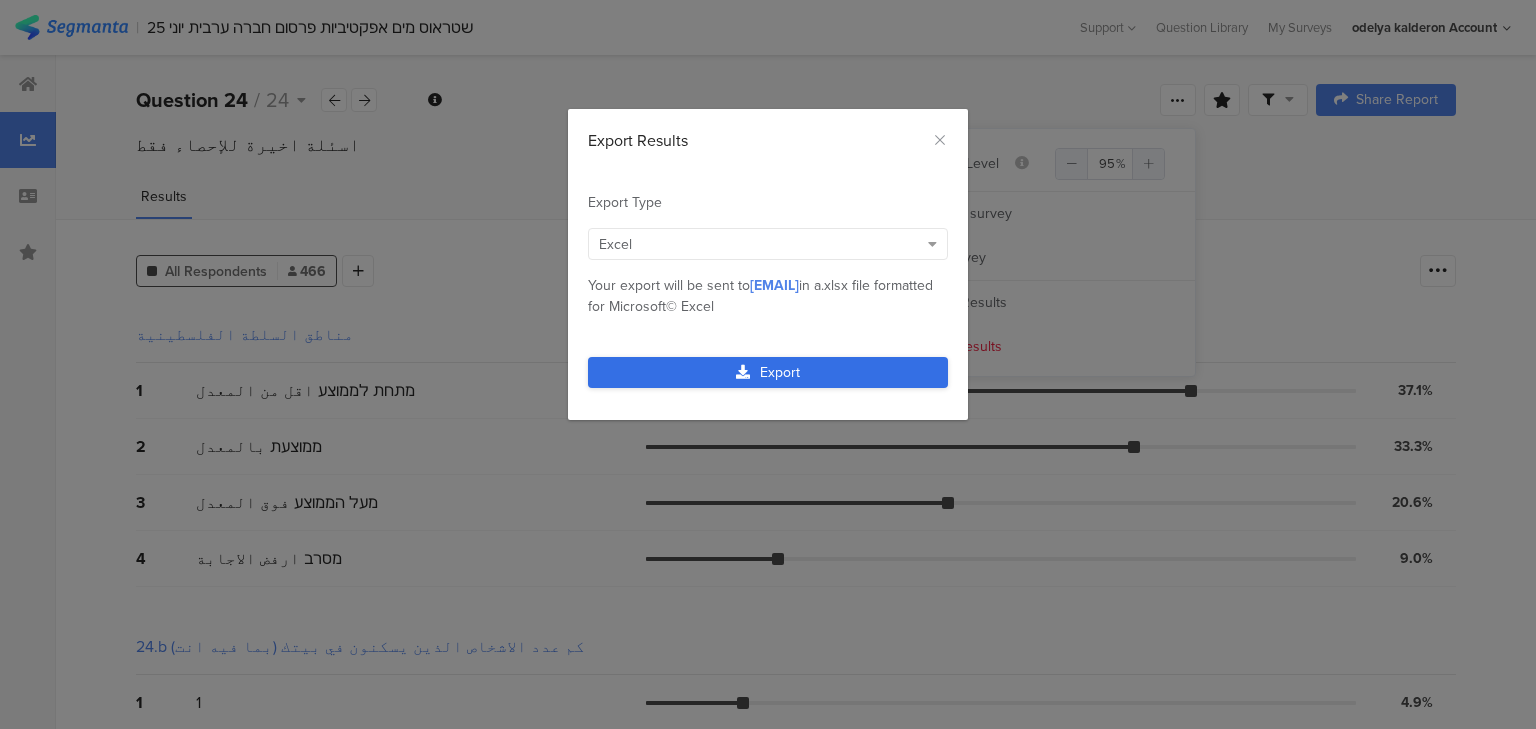 click on "Export" at bounding box center (768, 372) 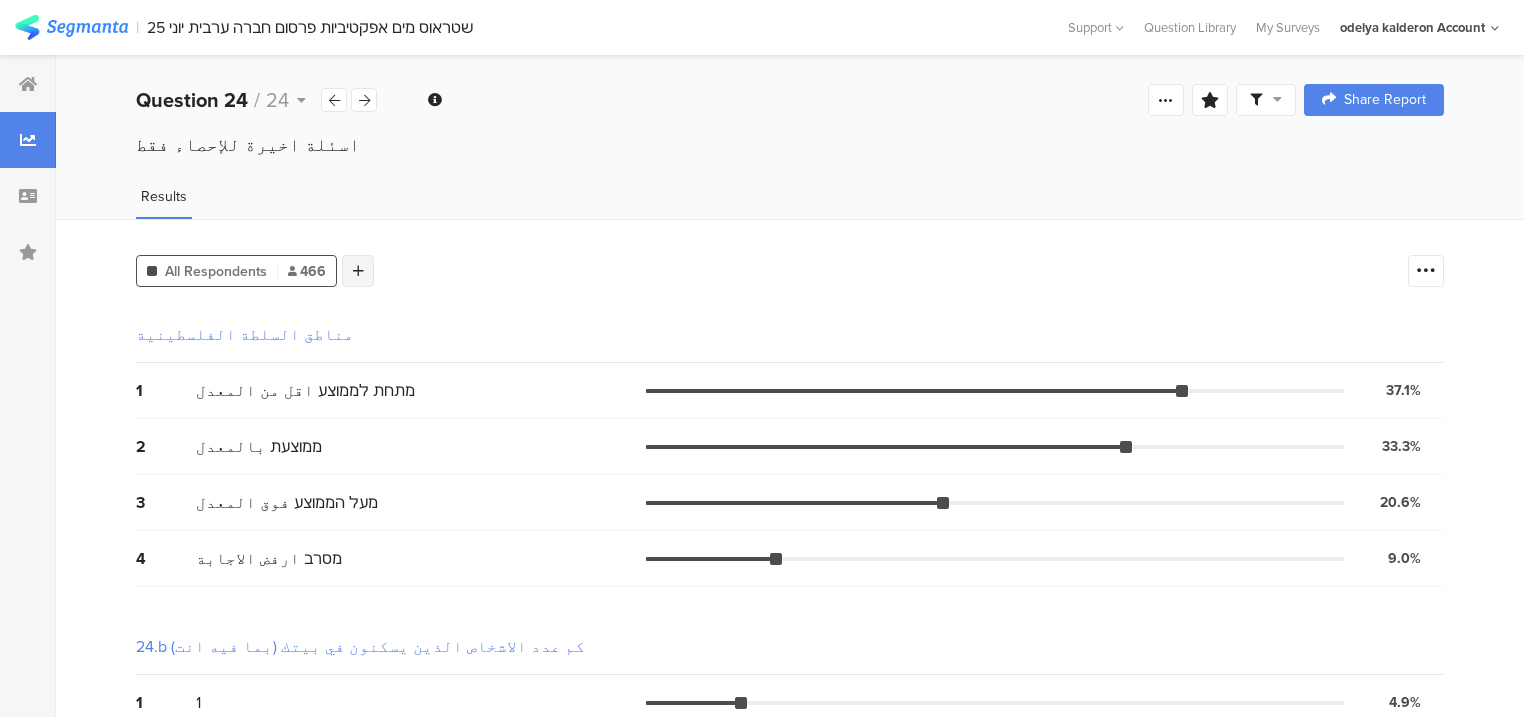 click at bounding box center (358, 271) 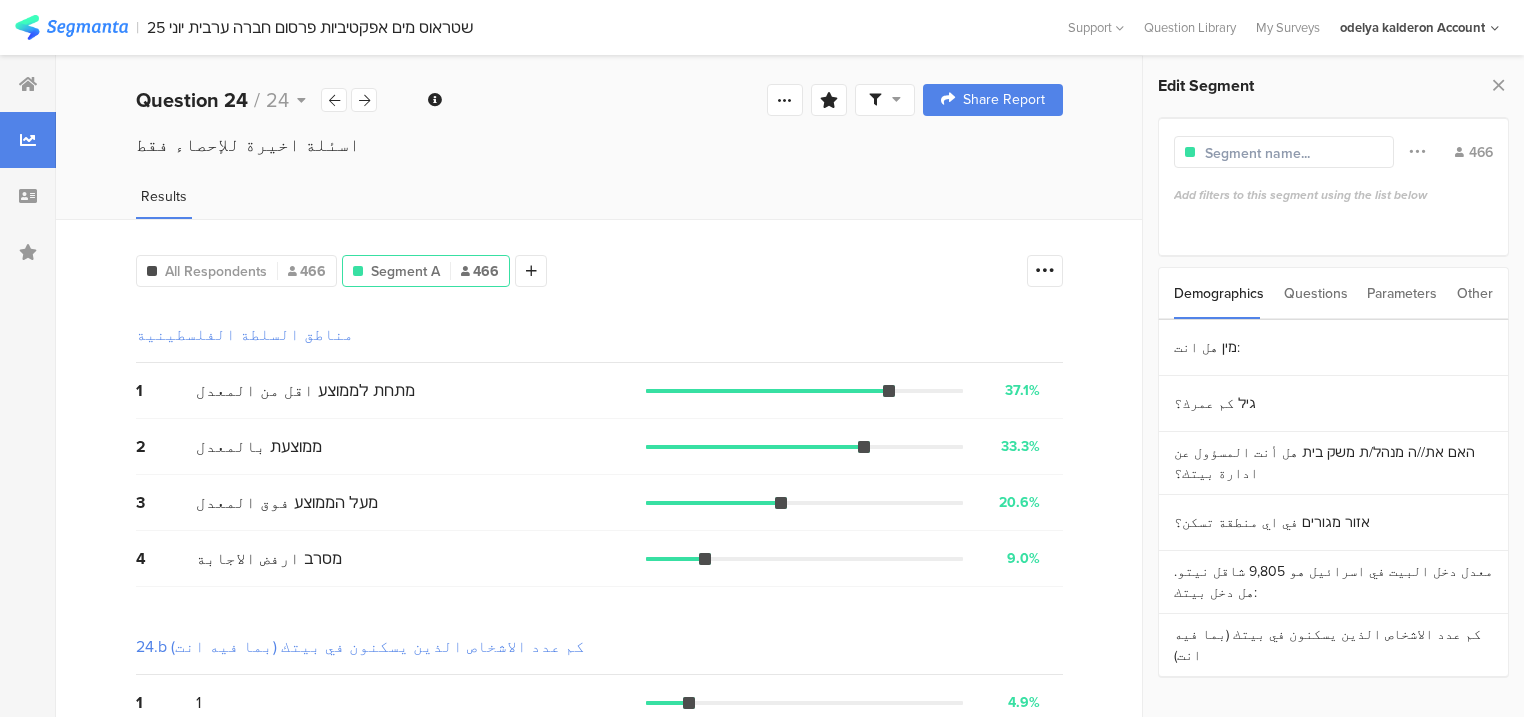 click on "Parameters" at bounding box center (1402, 293) 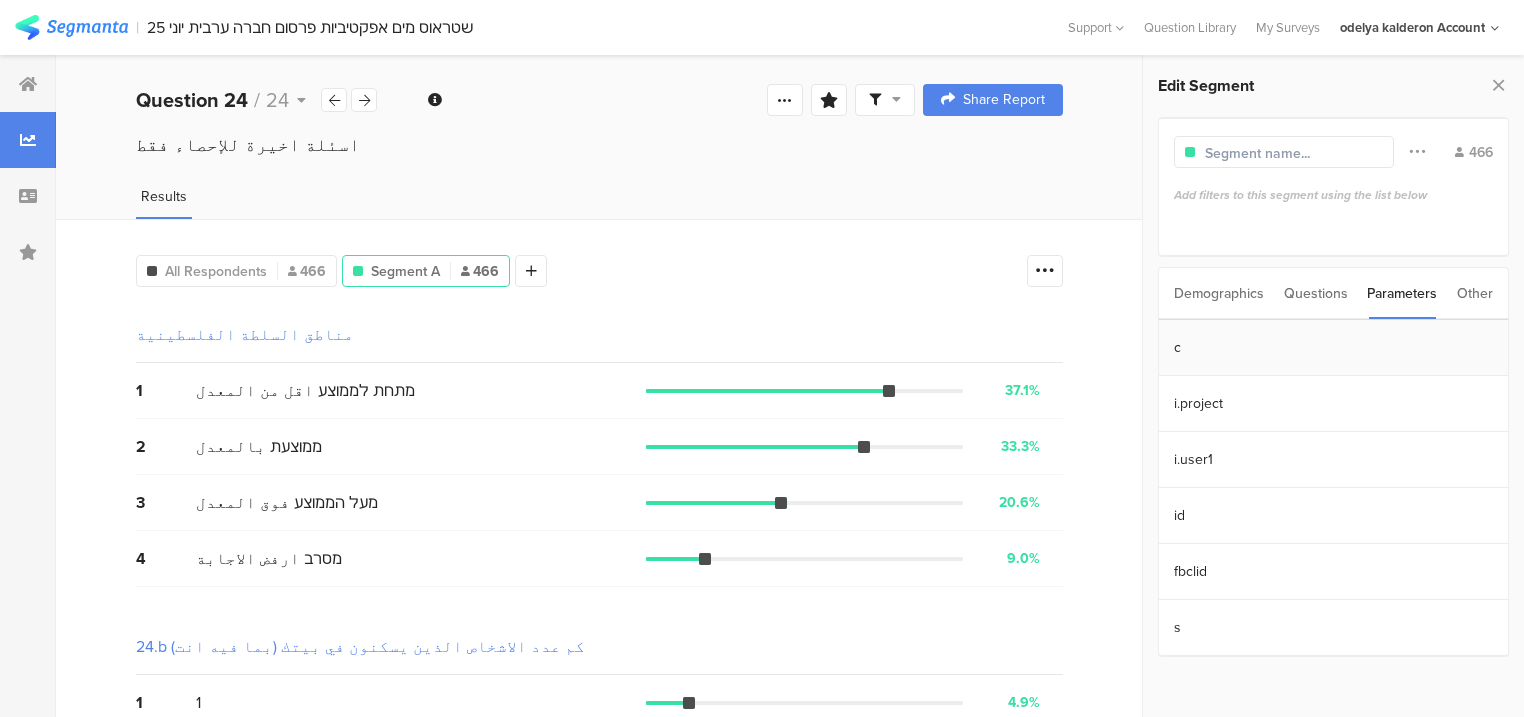 click on "c" at bounding box center (1333, 348) 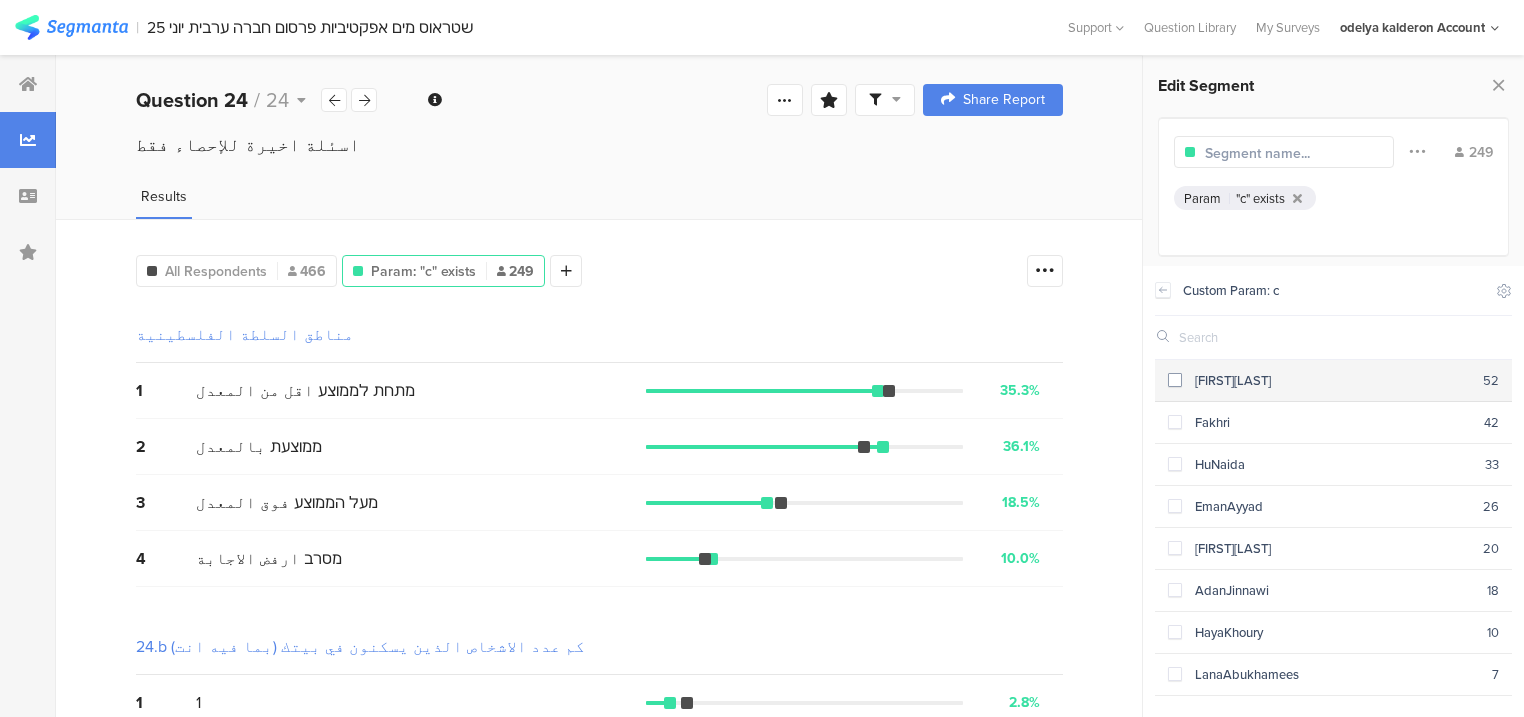 click on "EslamElqreenawii
52" at bounding box center [1333, 381] 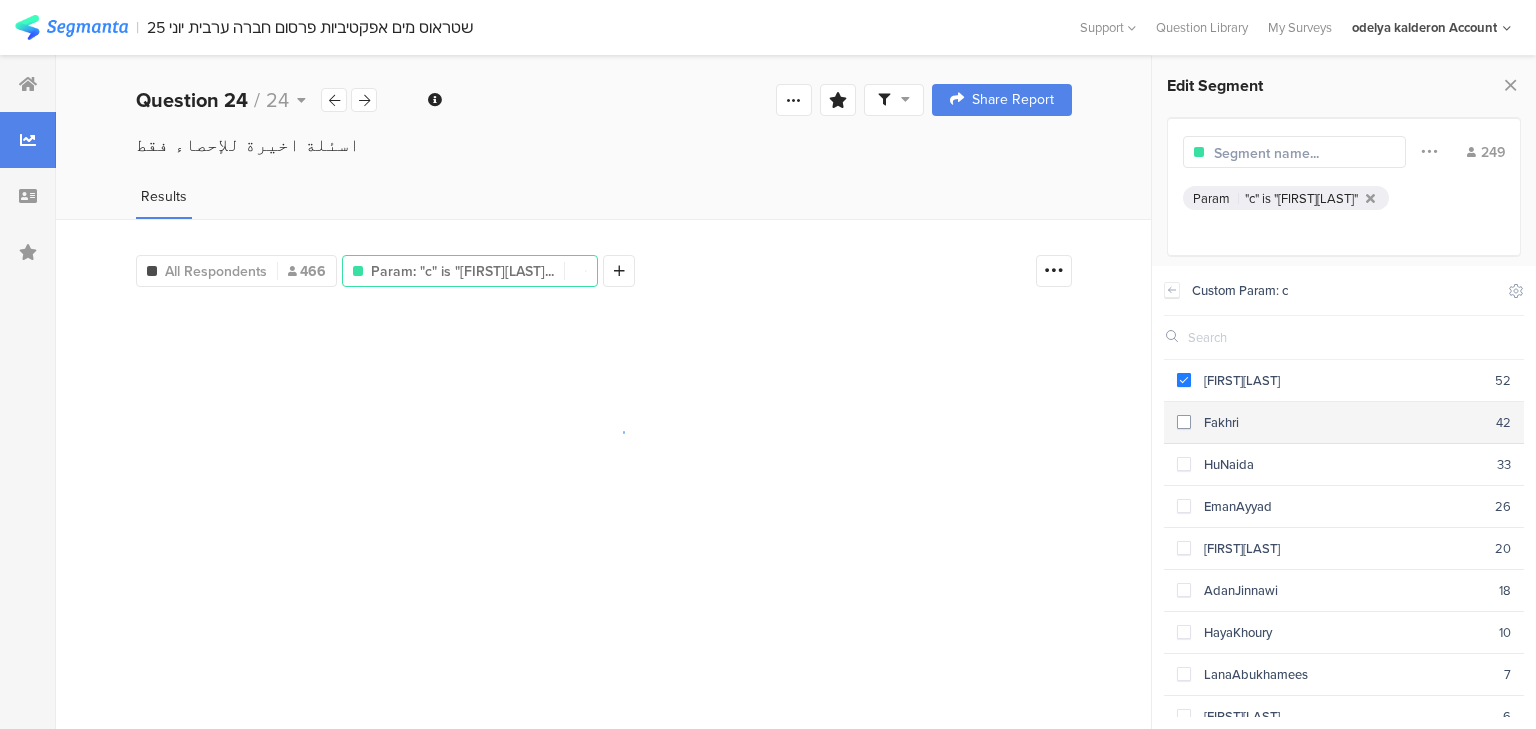 click on "Fakhri" at bounding box center [1343, 422] 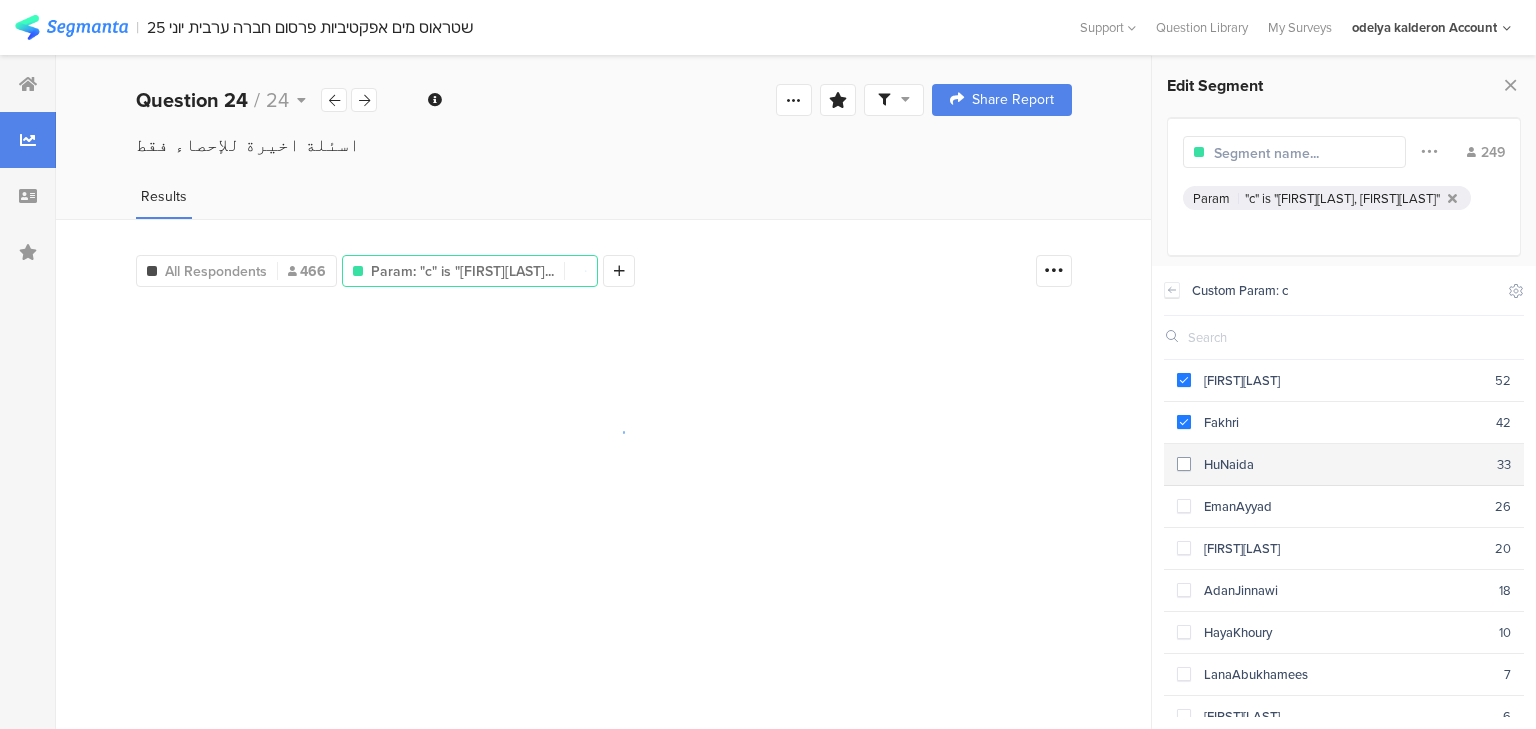 click on "HuNaida" at bounding box center (1344, 464) 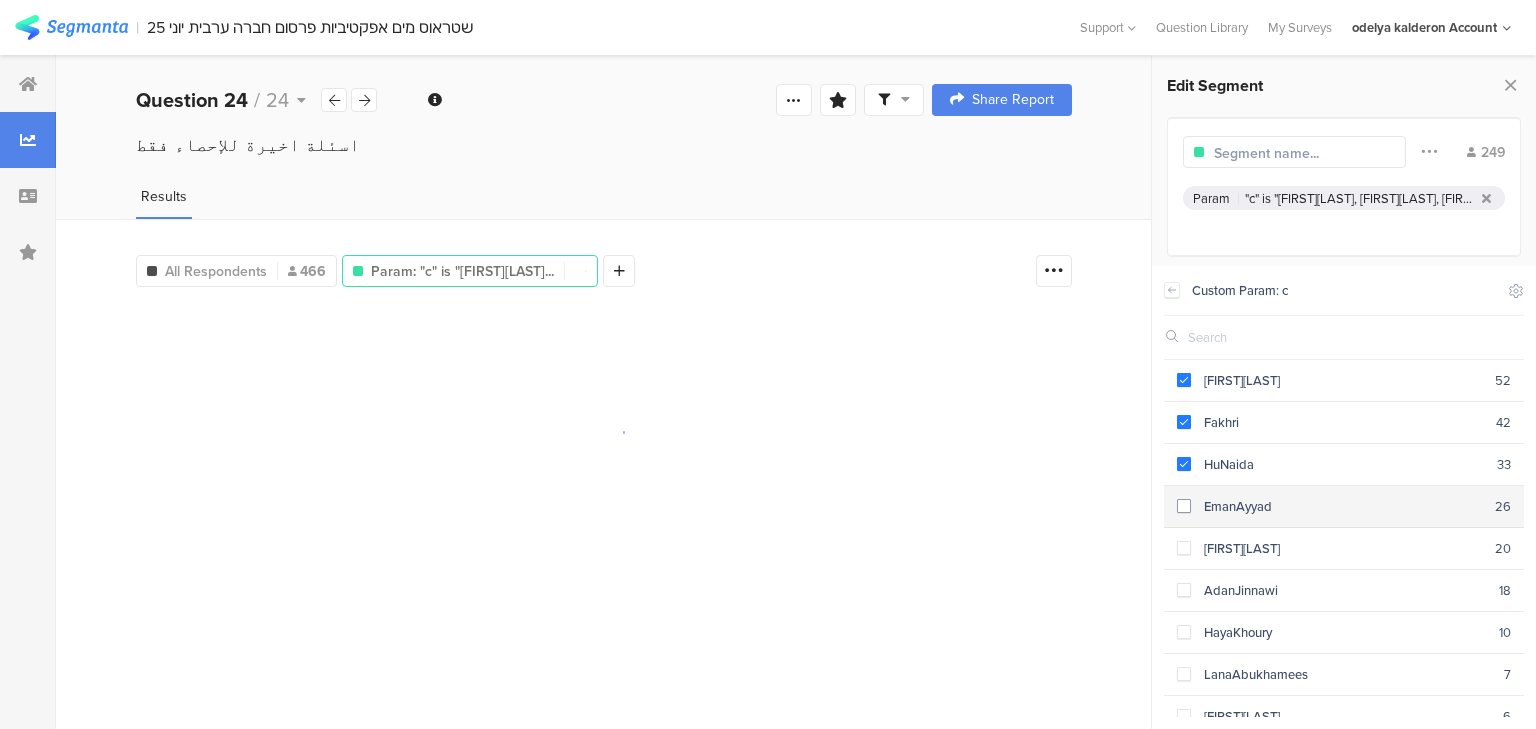 click on "EmanAyyad
26" at bounding box center (1344, 507) 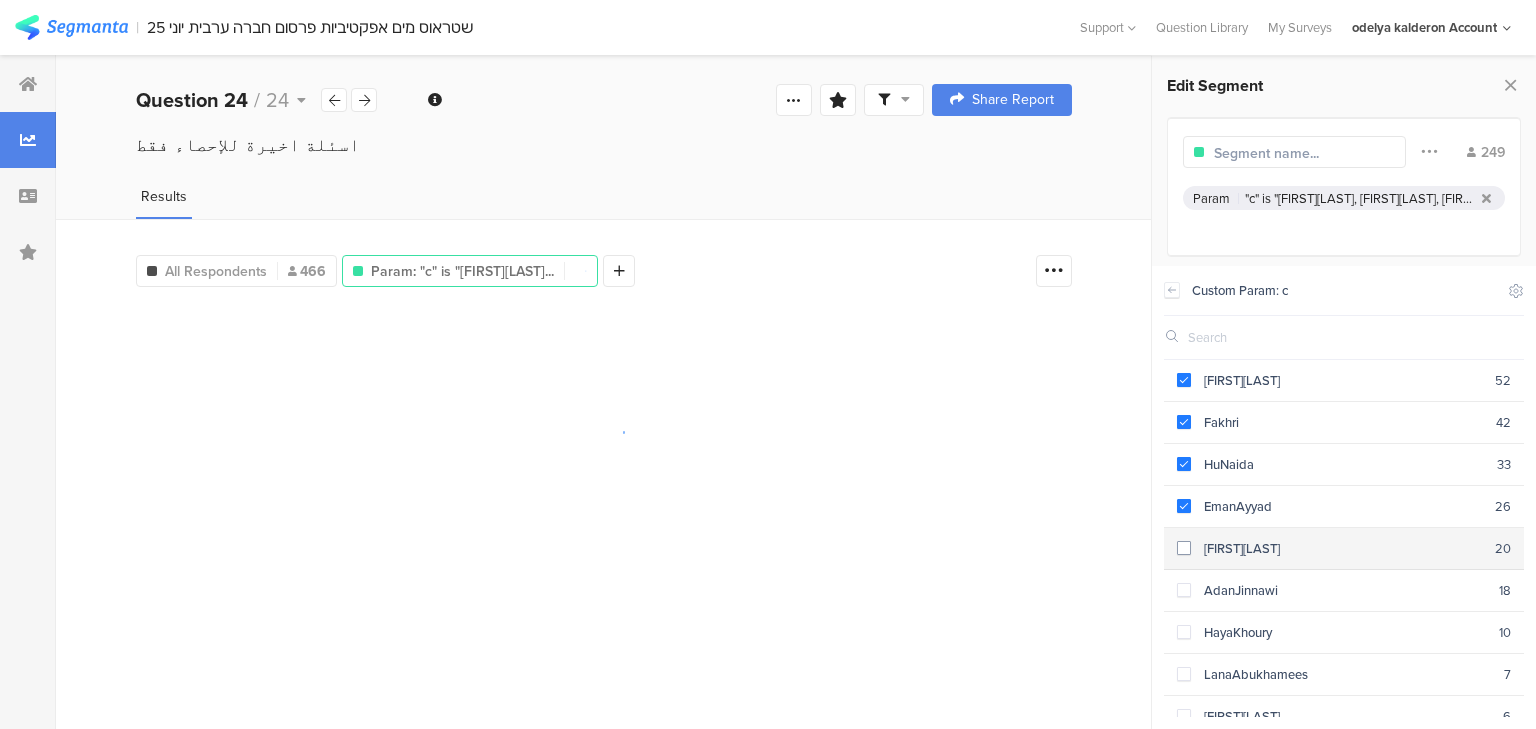 click on "HadeelKhateeb
20" at bounding box center (1344, 549) 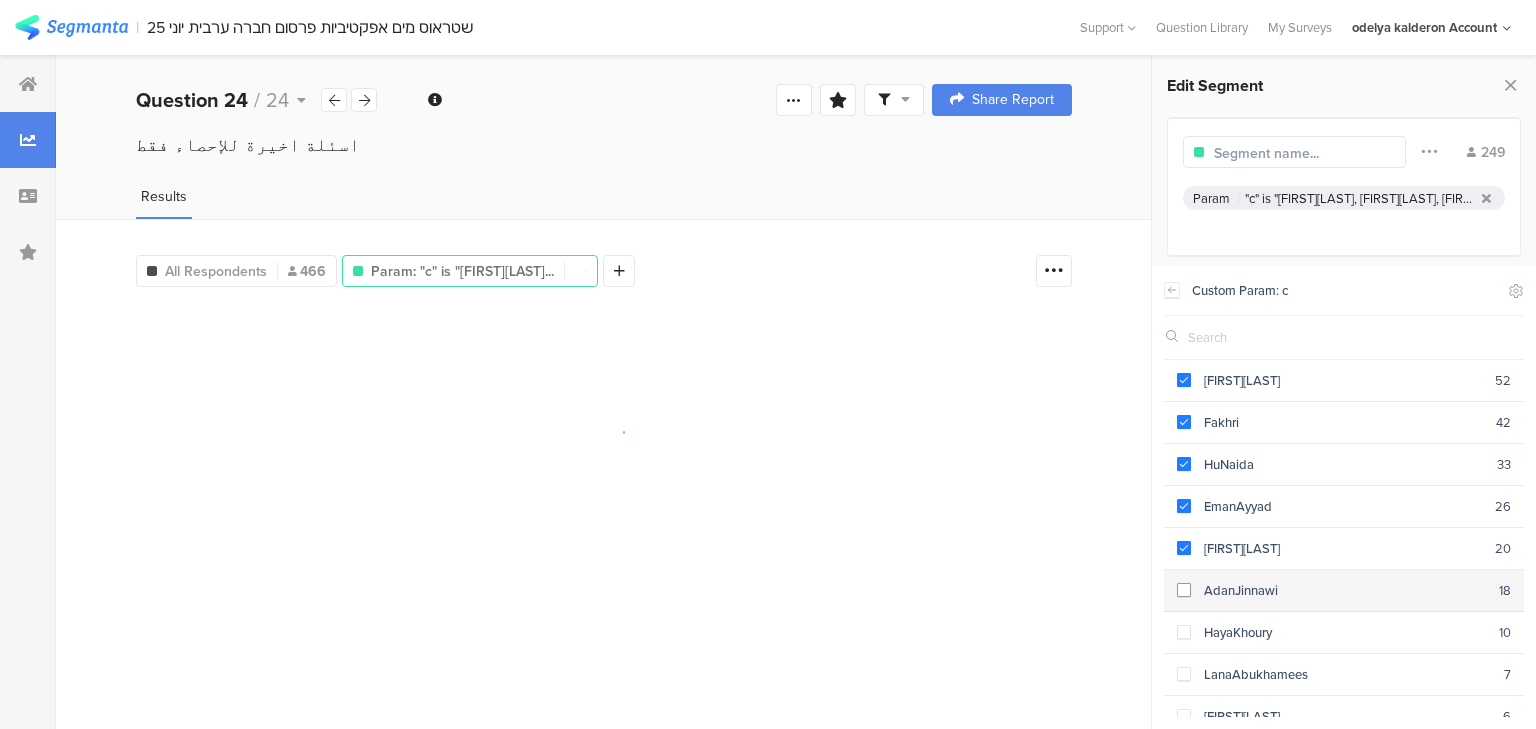click on "AdanJinnawi" at bounding box center (1345, 590) 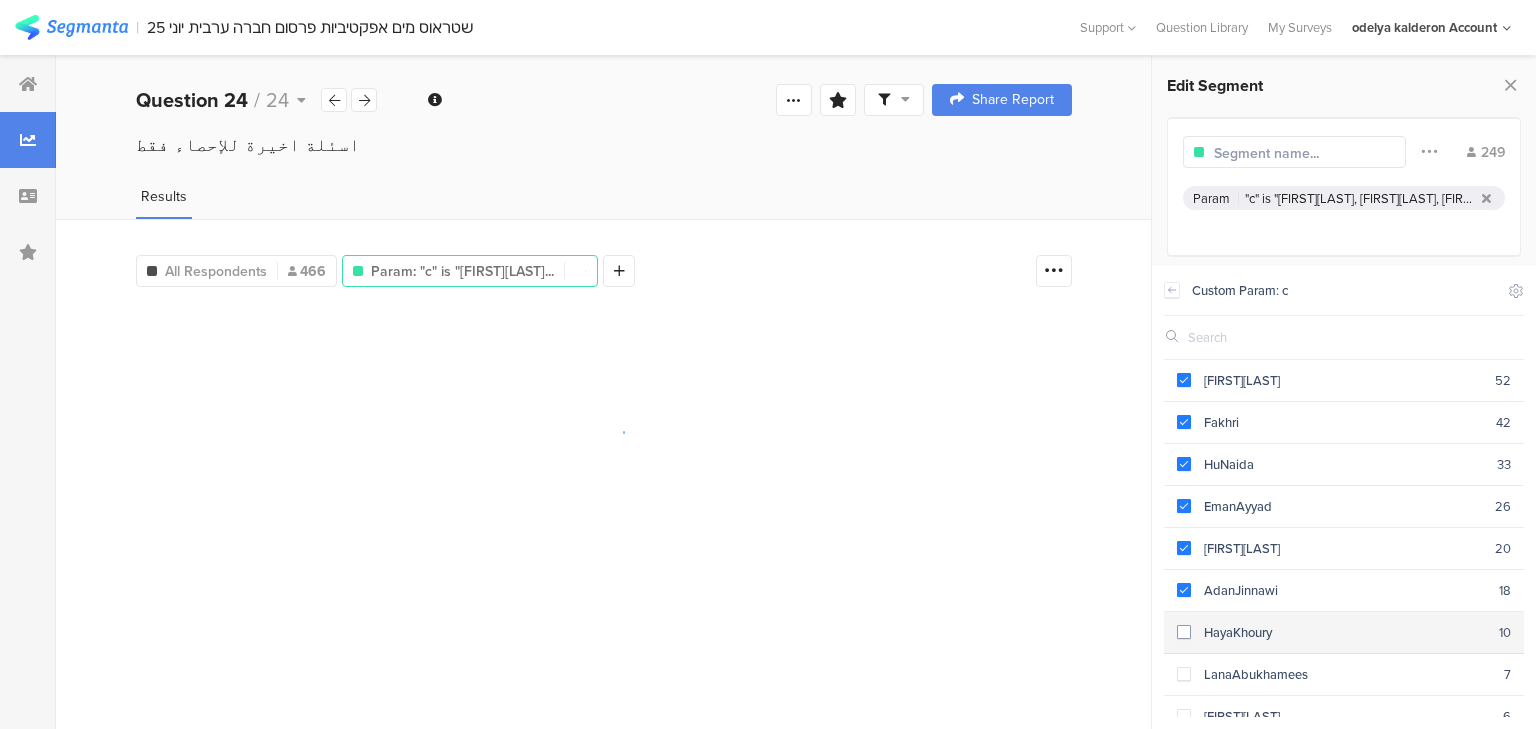 drag, startPoint x: 1336, startPoint y: 618, endPoint x: 1341, endPoint y: 639, distance: 21.587032 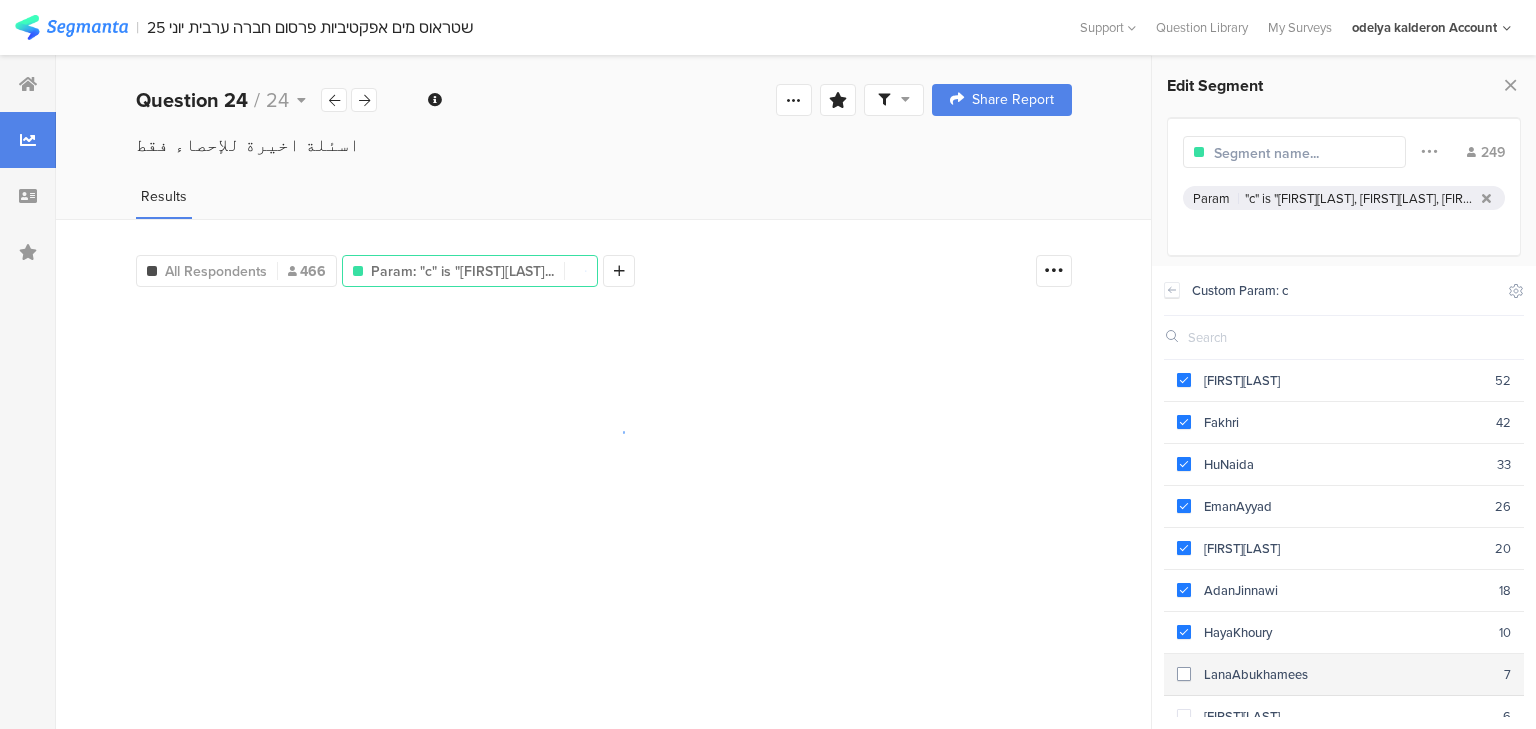 click on "LanaAbukhamees" at bounding box center (1347, 674) 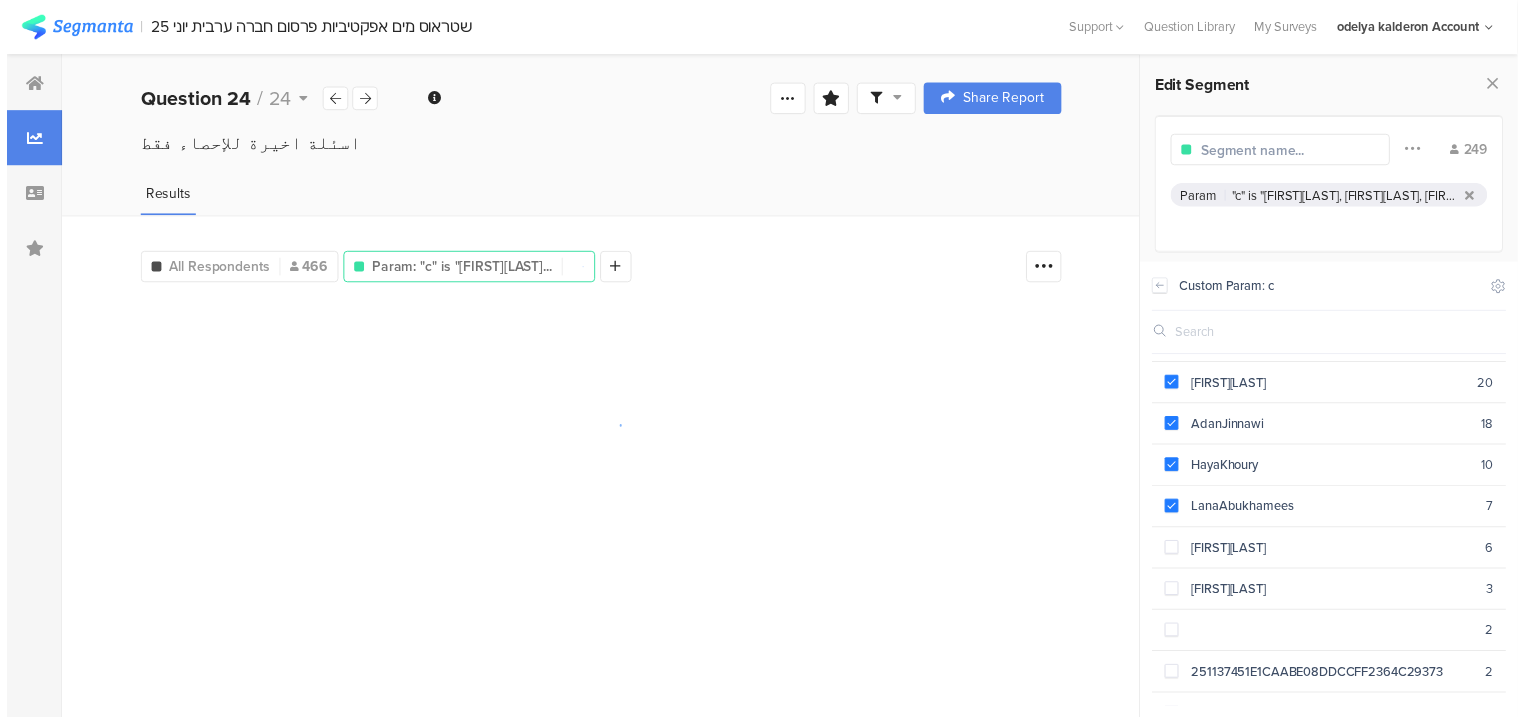 scroll, scrollTop: 320, scrollLeft: 0, axis: vertical 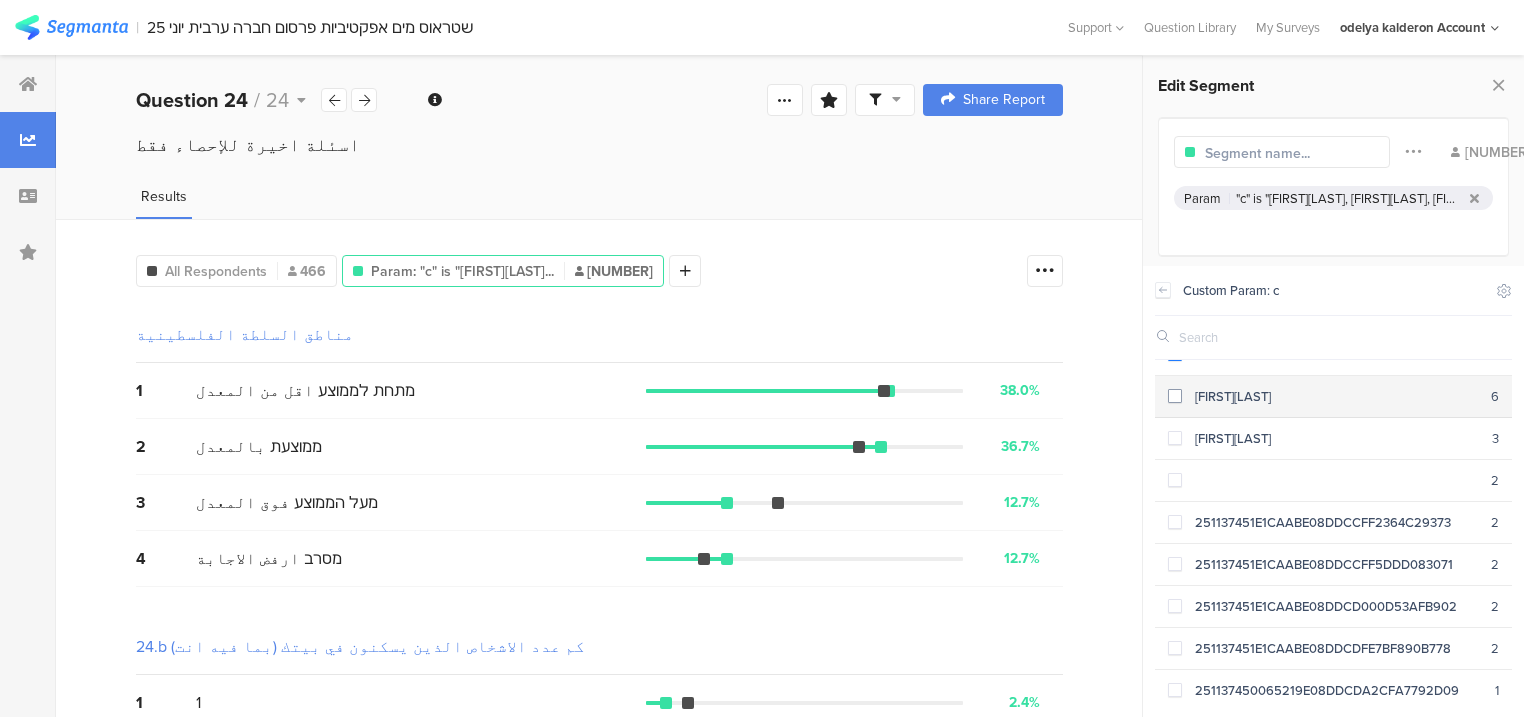 click on "FatmaYasseen" at bounding box center [1336, 396] 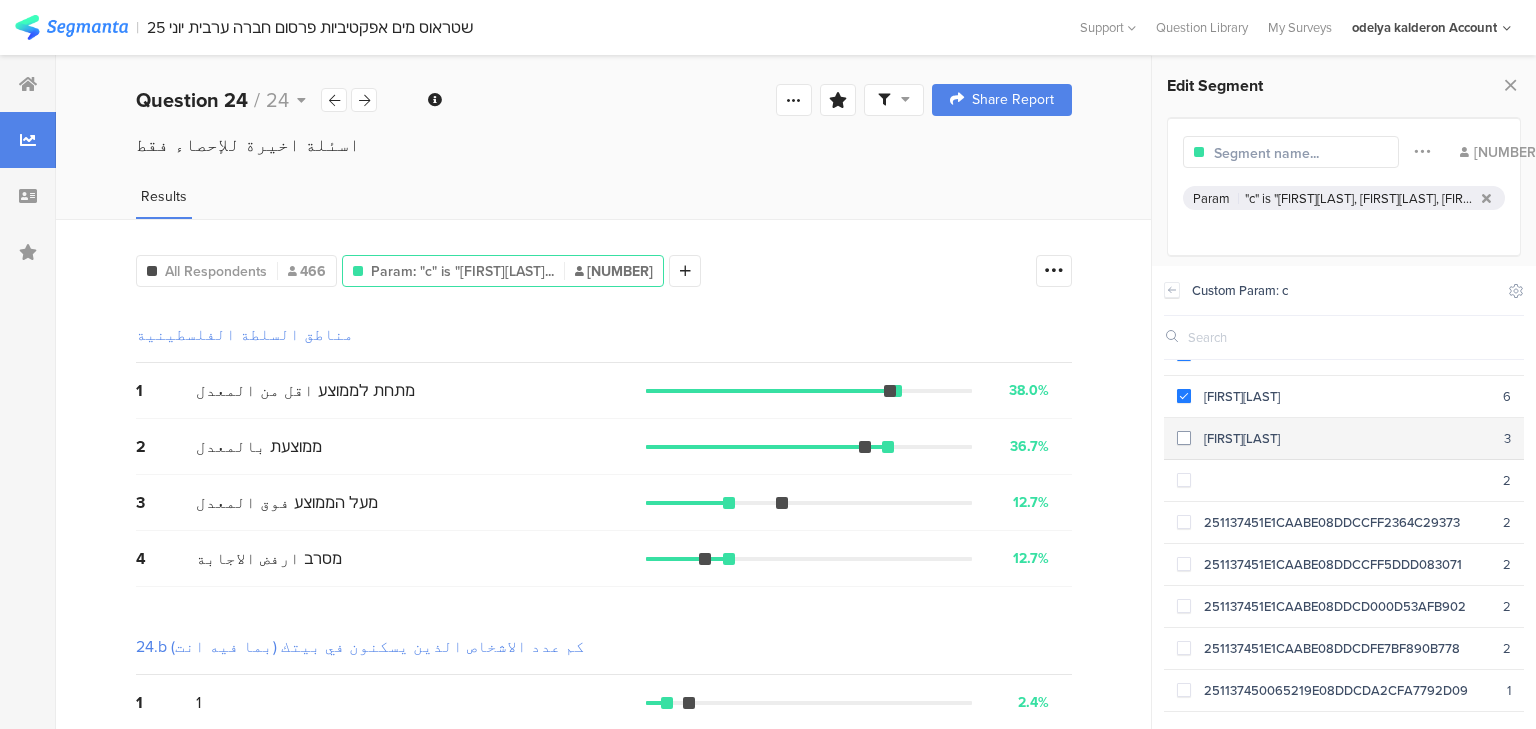 click on "TaimaaKhttar" at bounding box center [1347, 438] 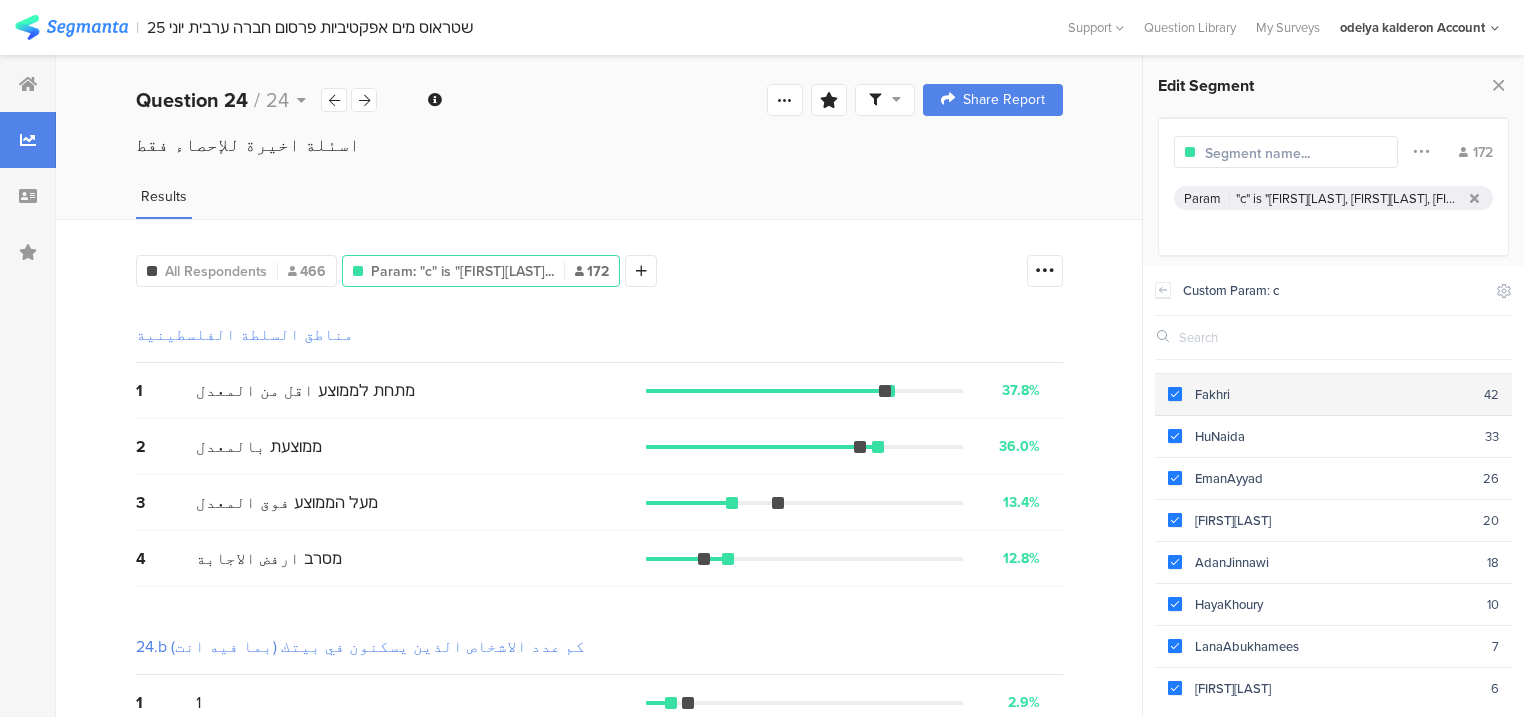 scroll, scrollTop: 0, scrollLeft: 0, axis: both 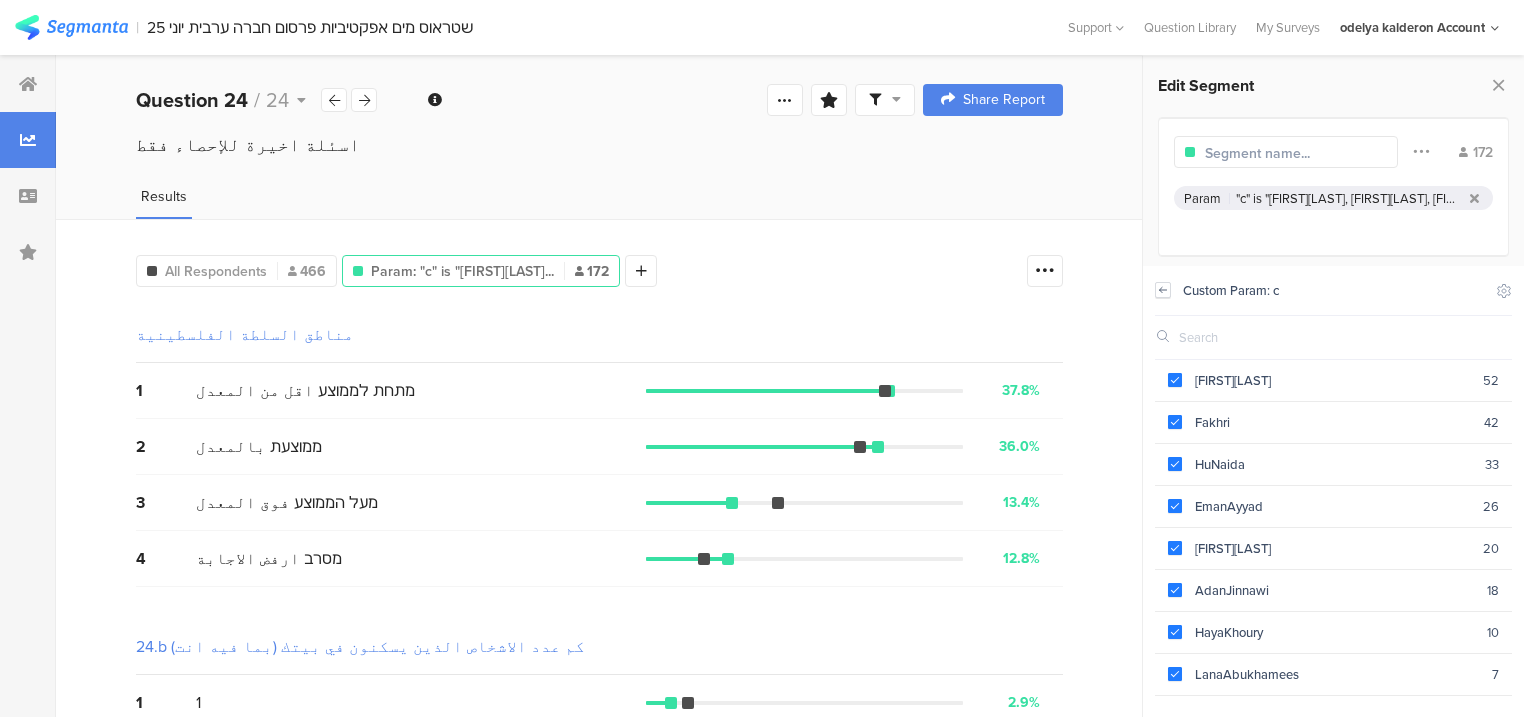 click 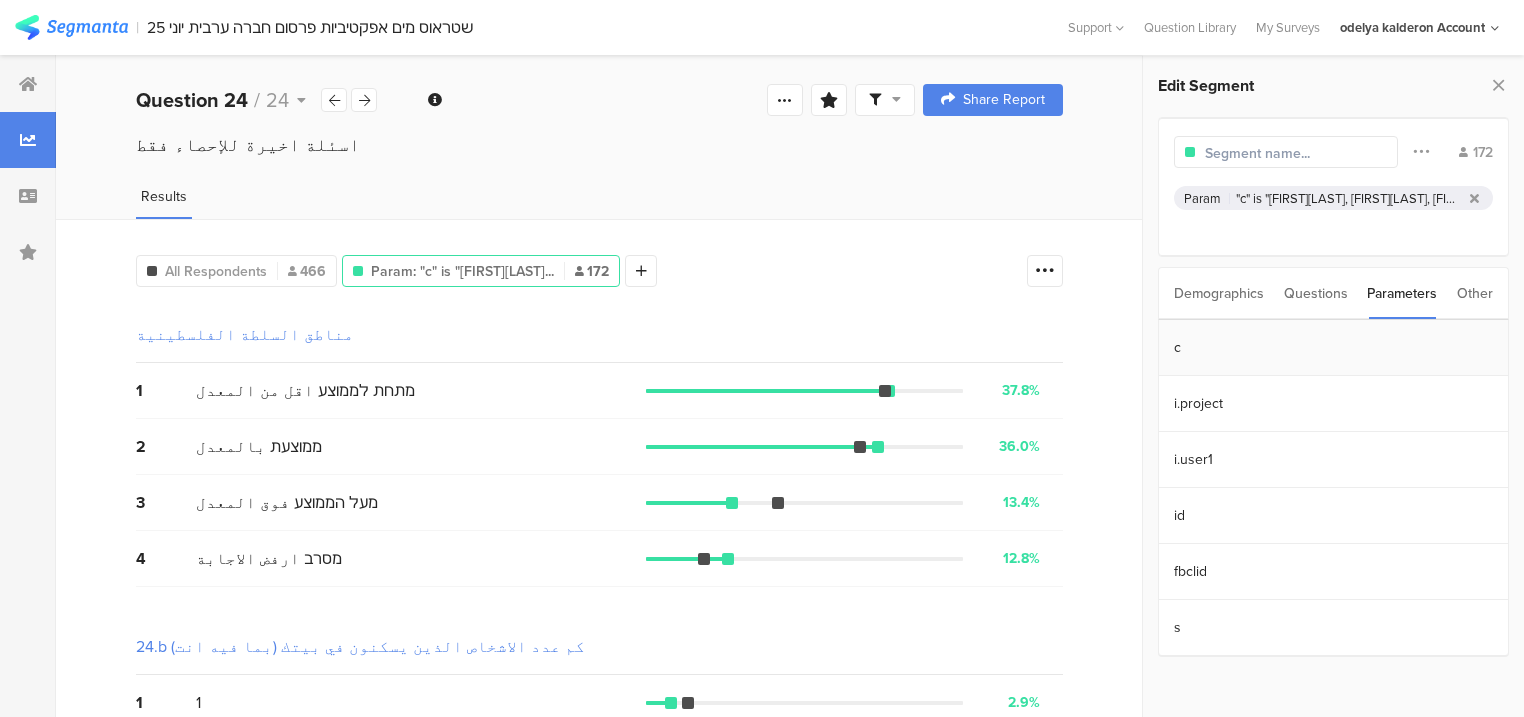 click on "c" at bounding box center (1333, 348) 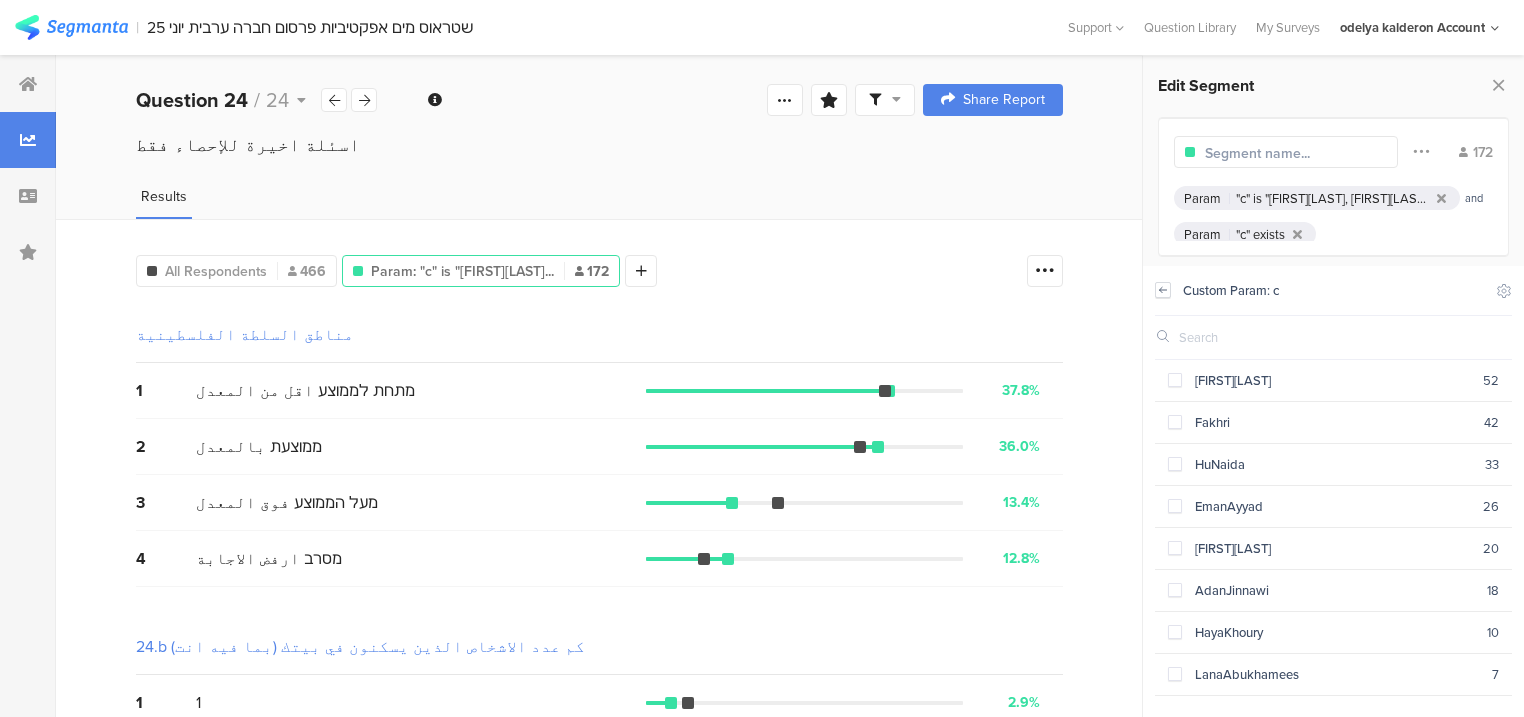 click 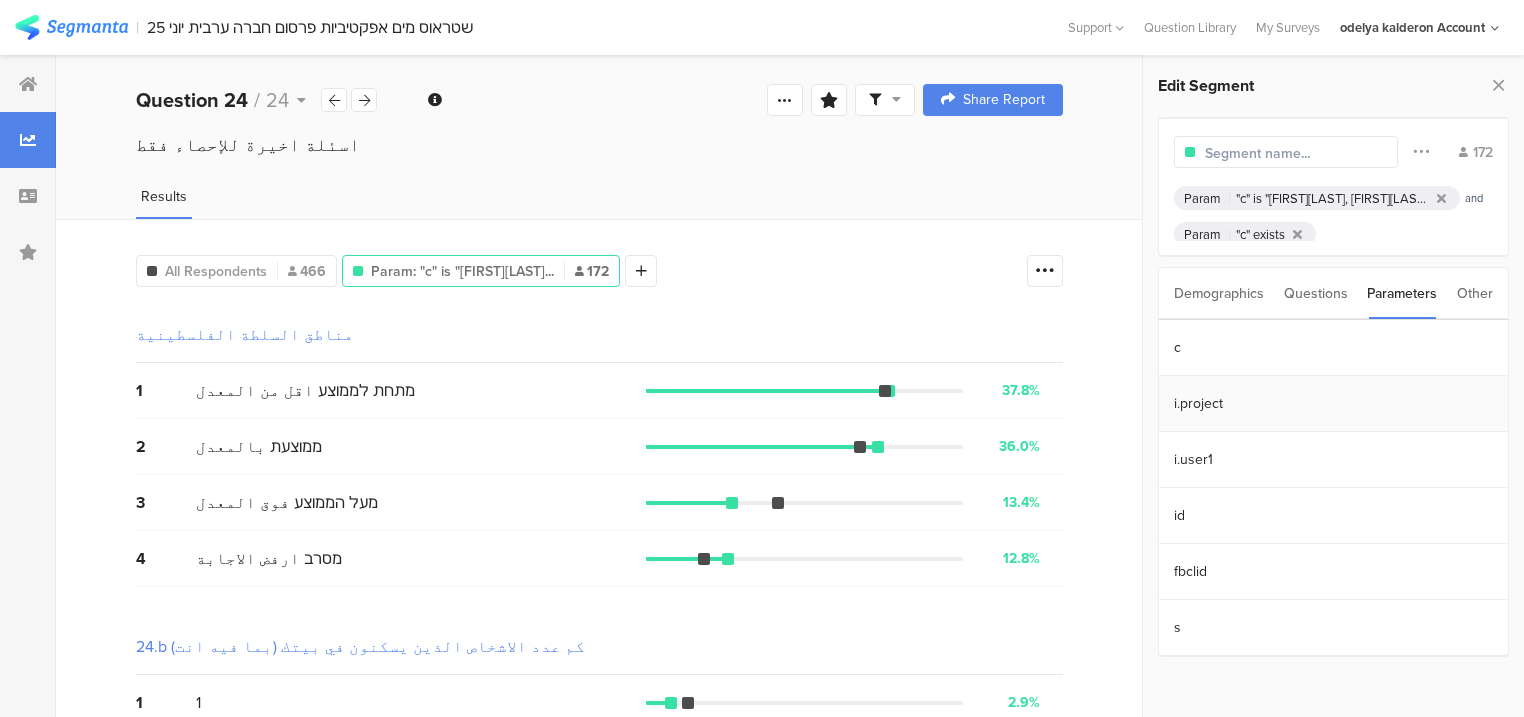 click on "i.project" at bounding box center (1333, 404) 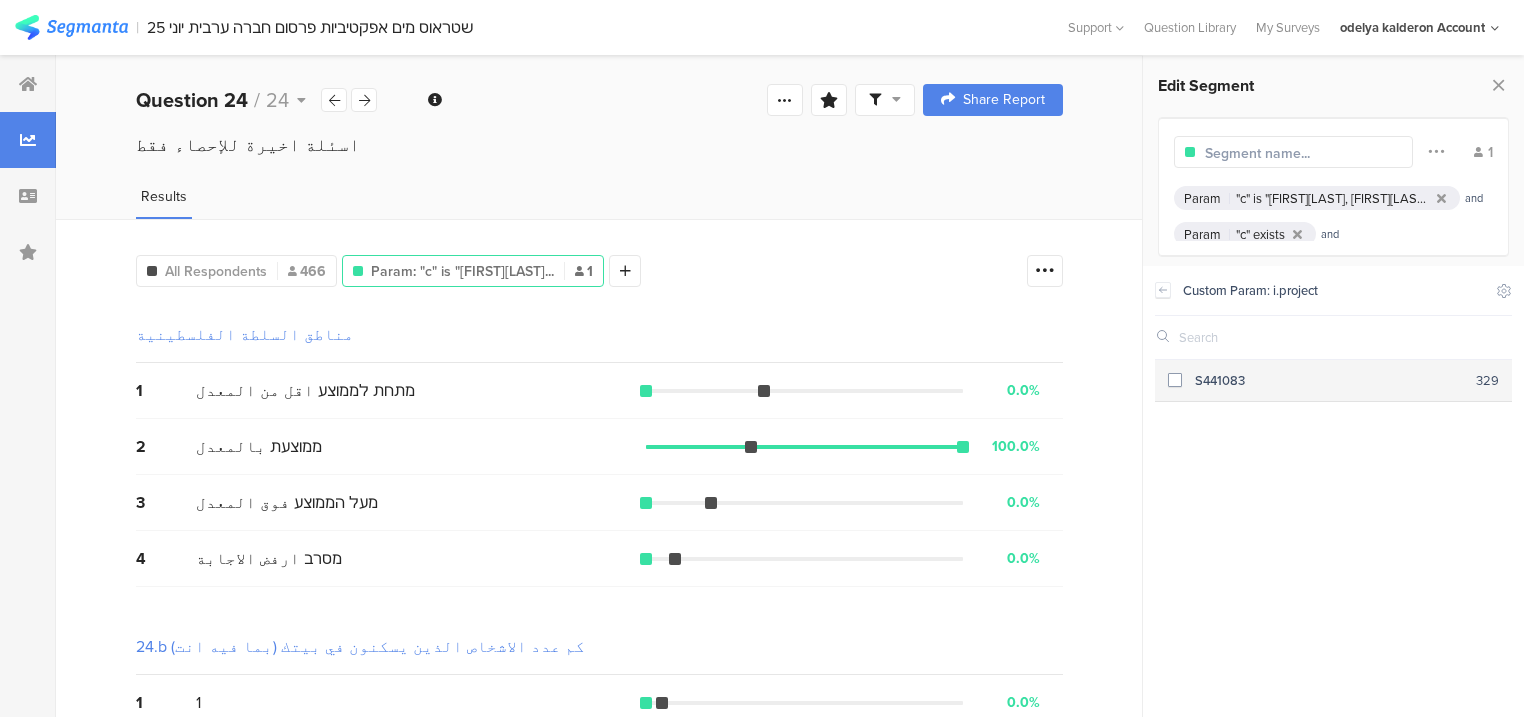 click on "S441083" at bounding box center (1329, 380) 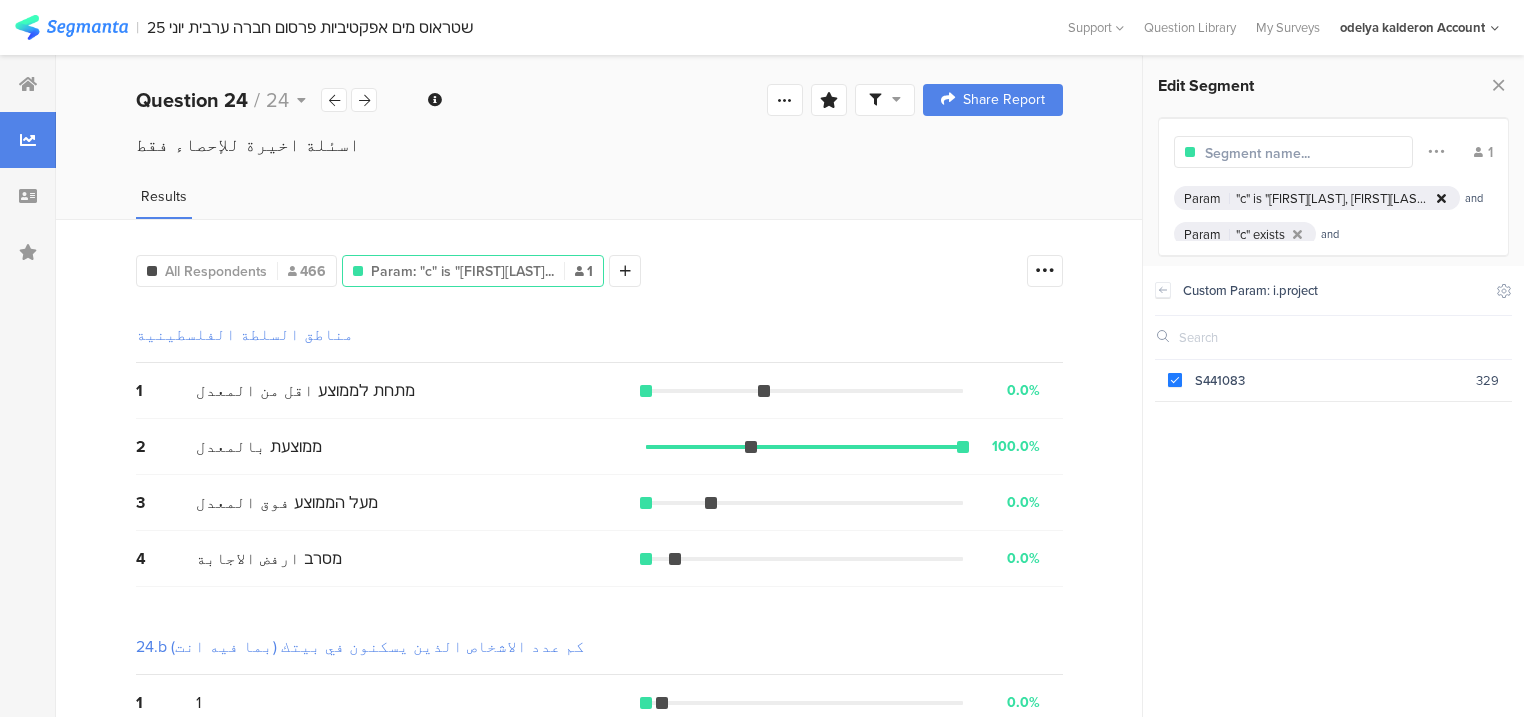 click at bounding box center [1441, 198] 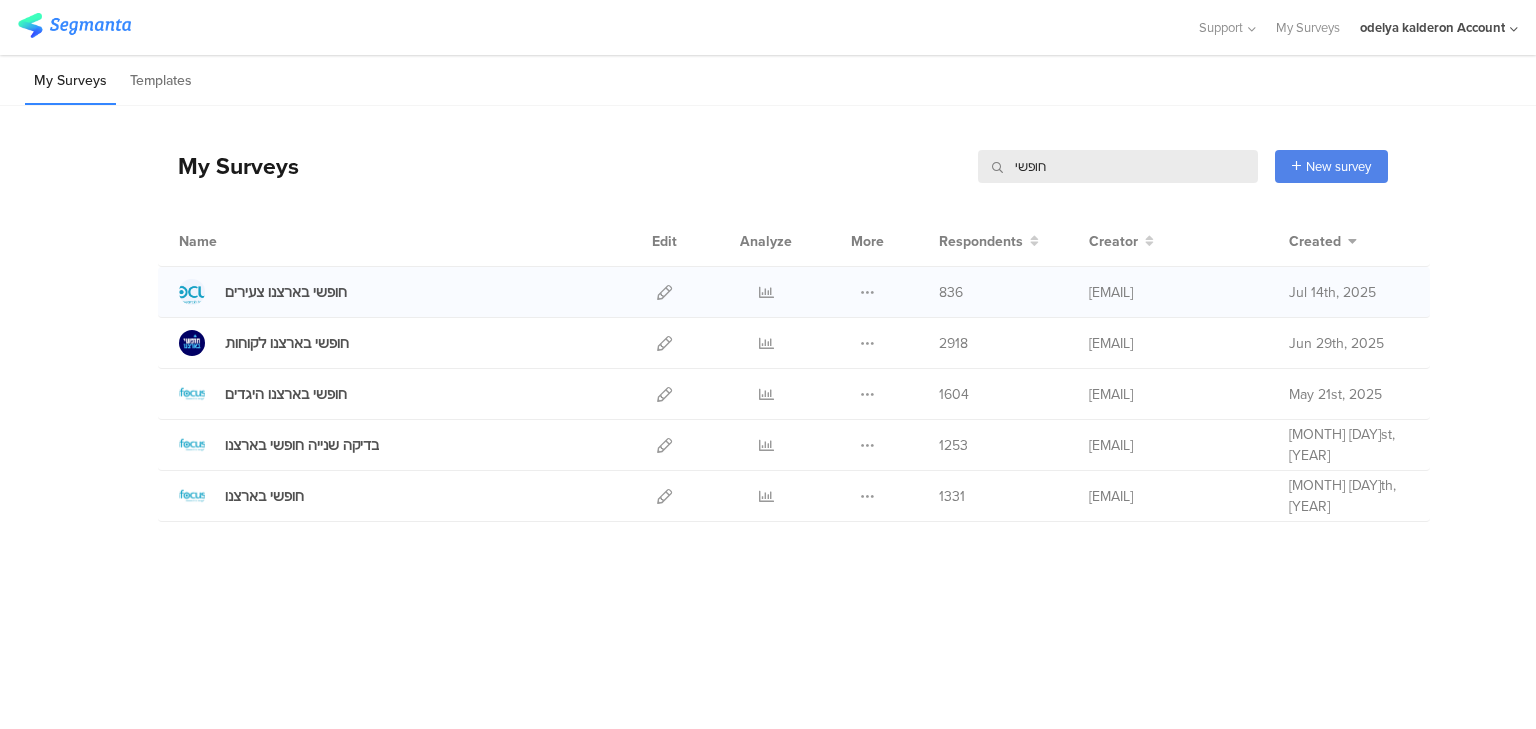scroll, scrollTop: 0, scrollLeft: 0, axis: both 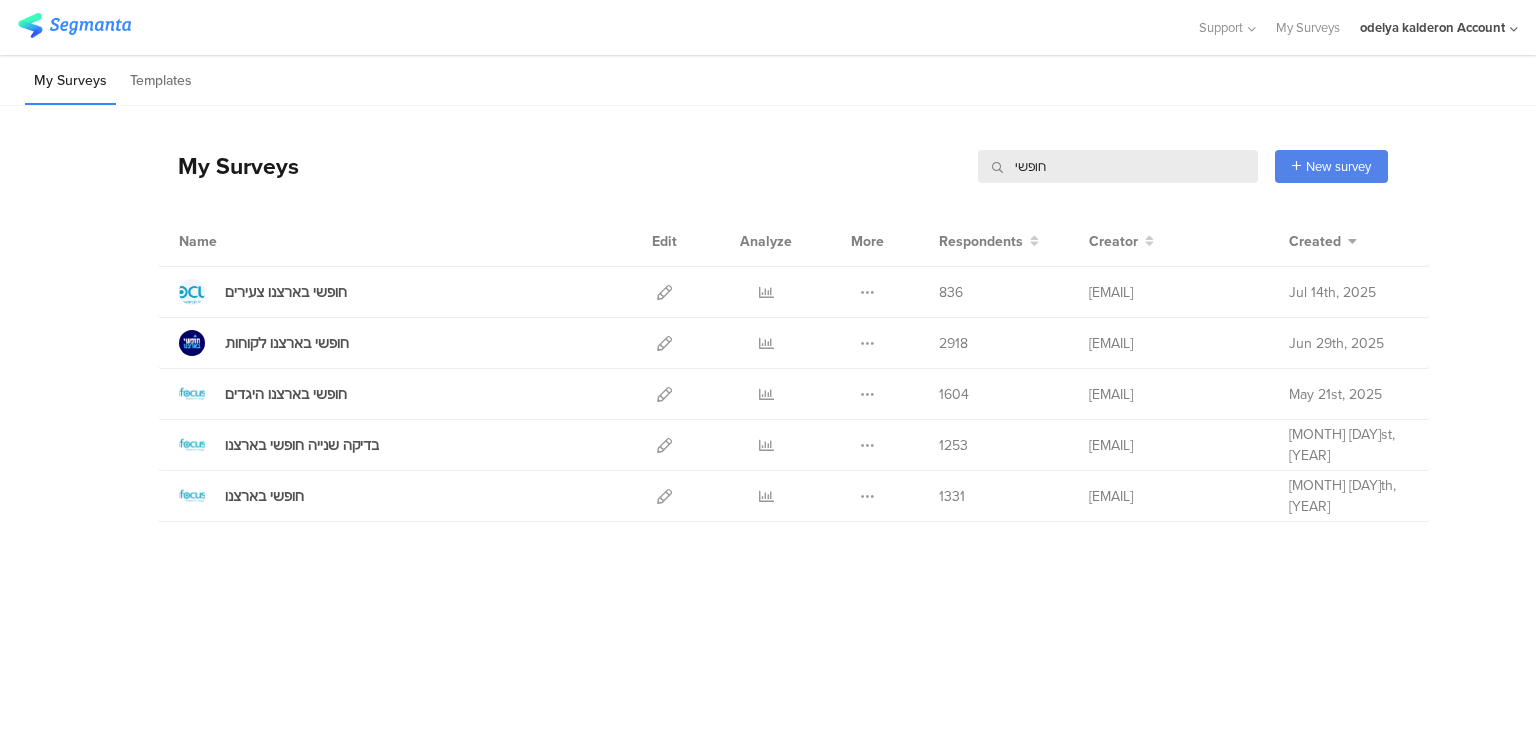 click on "חופשי" at bounding box center [1118, 166] 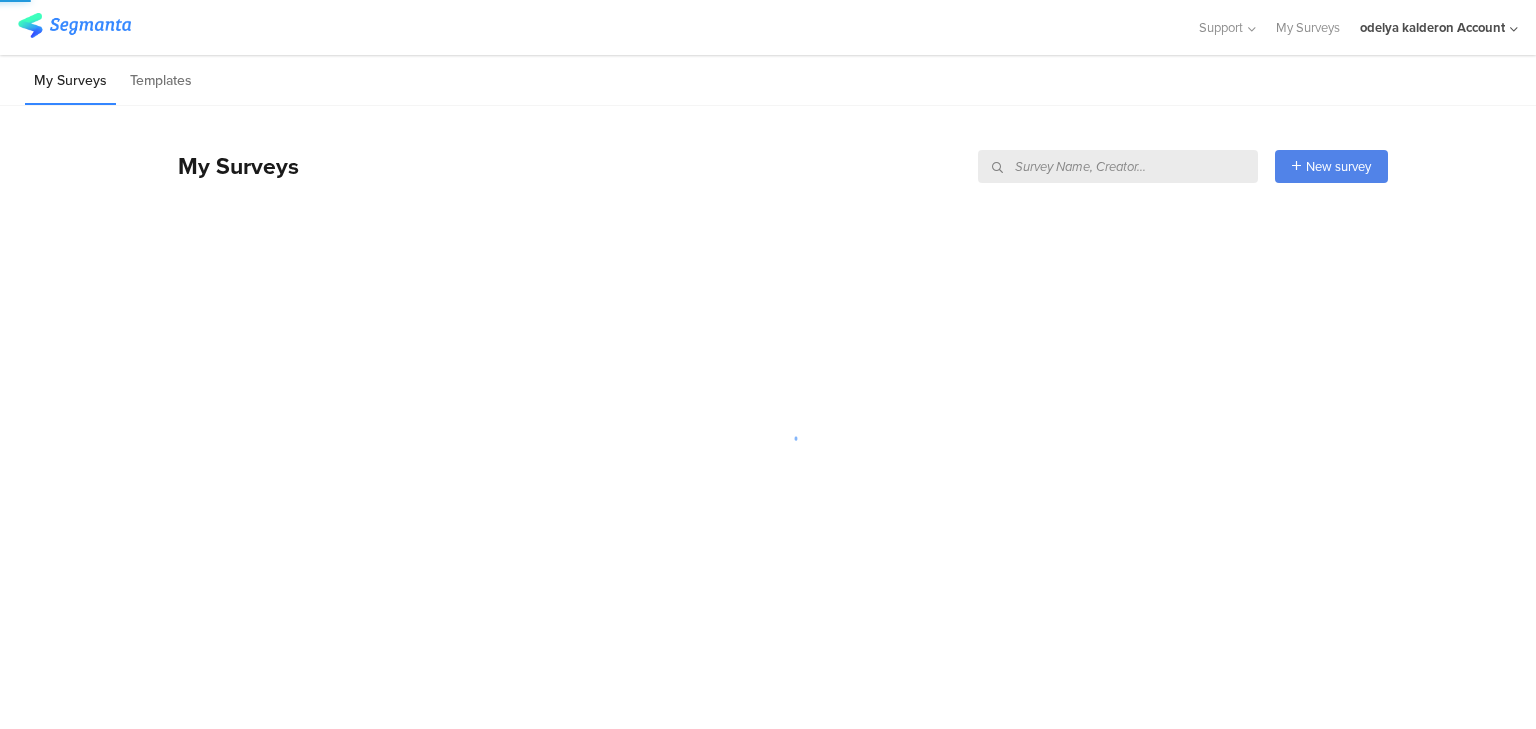 type 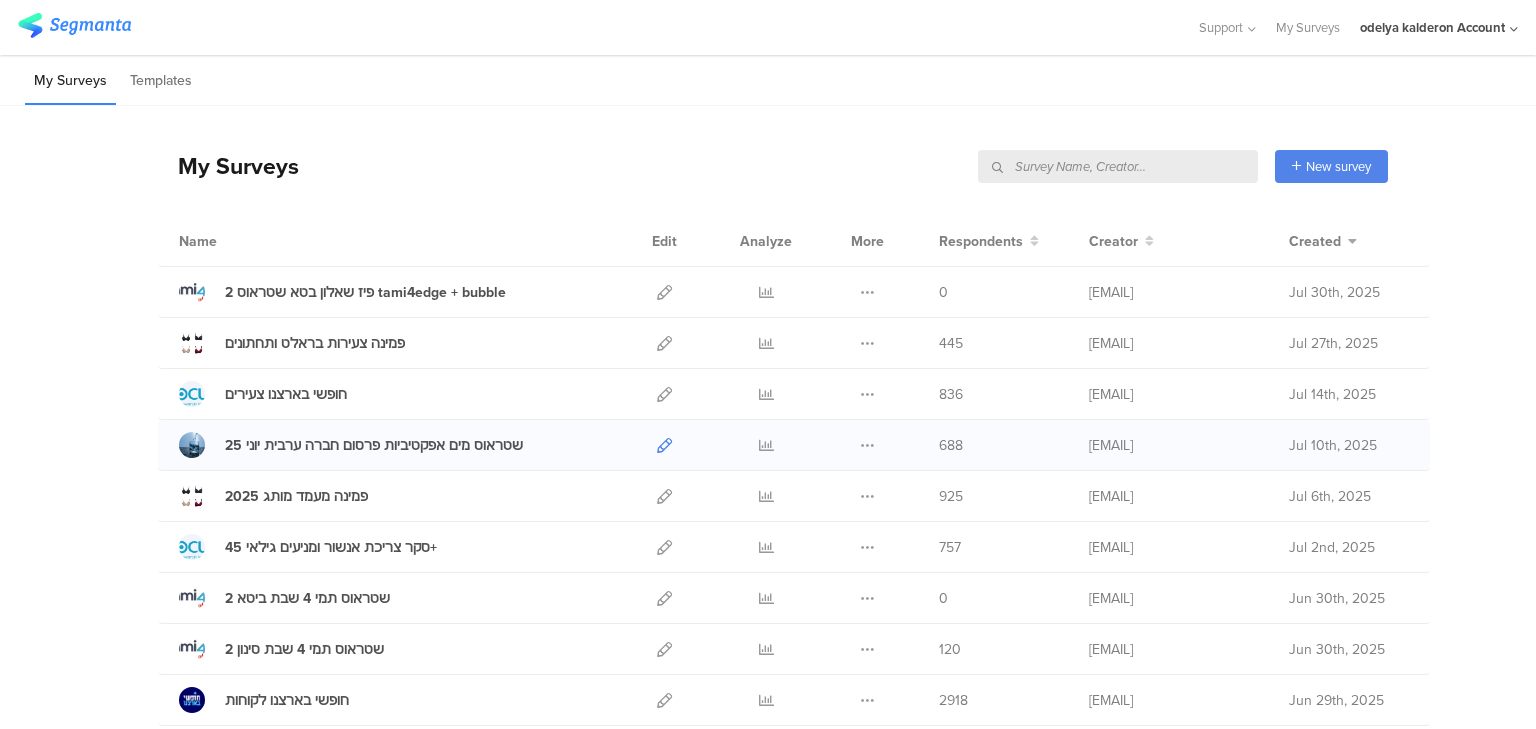 click at bounding box center [664, 445] 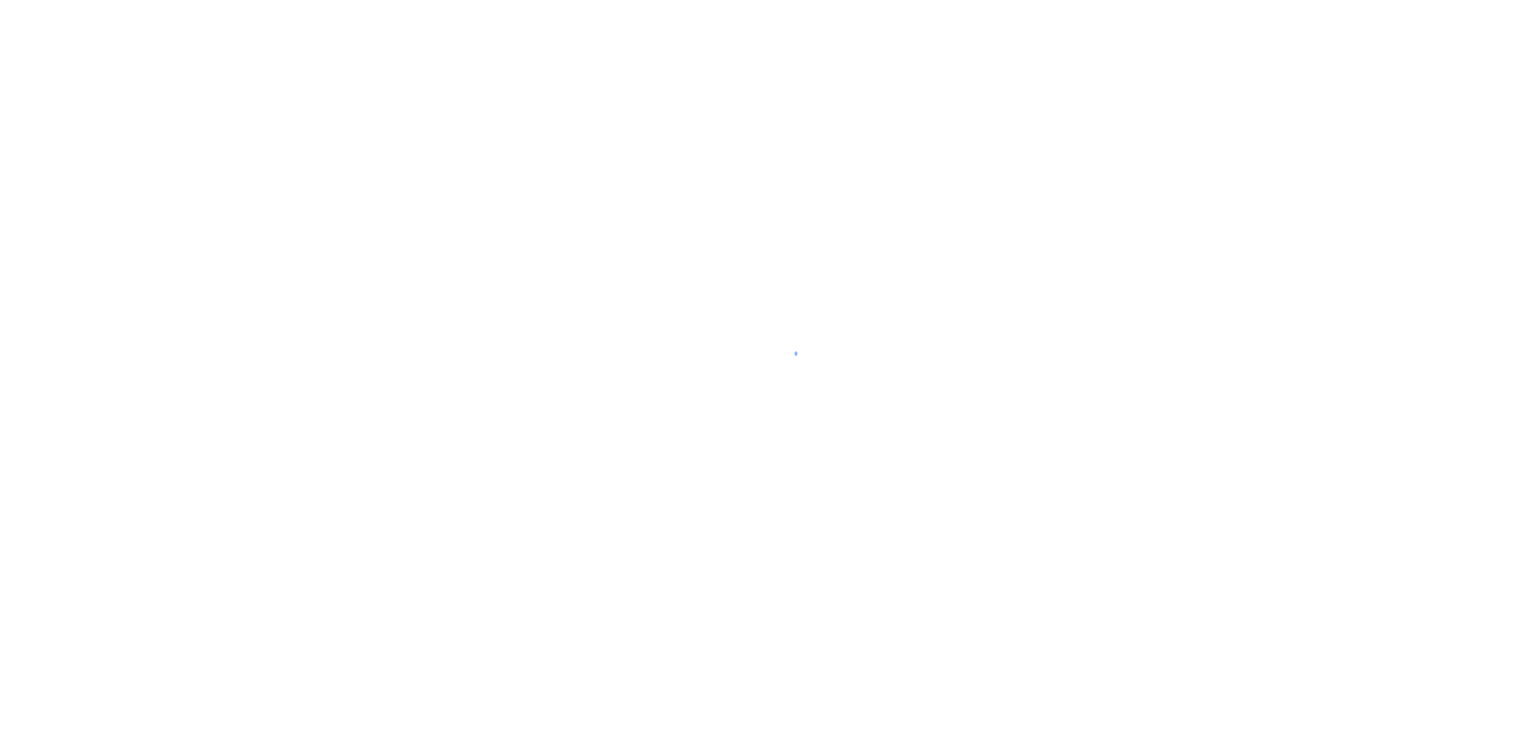 scroll, scrollTop: 0, scrollLeft: 0, axis: both 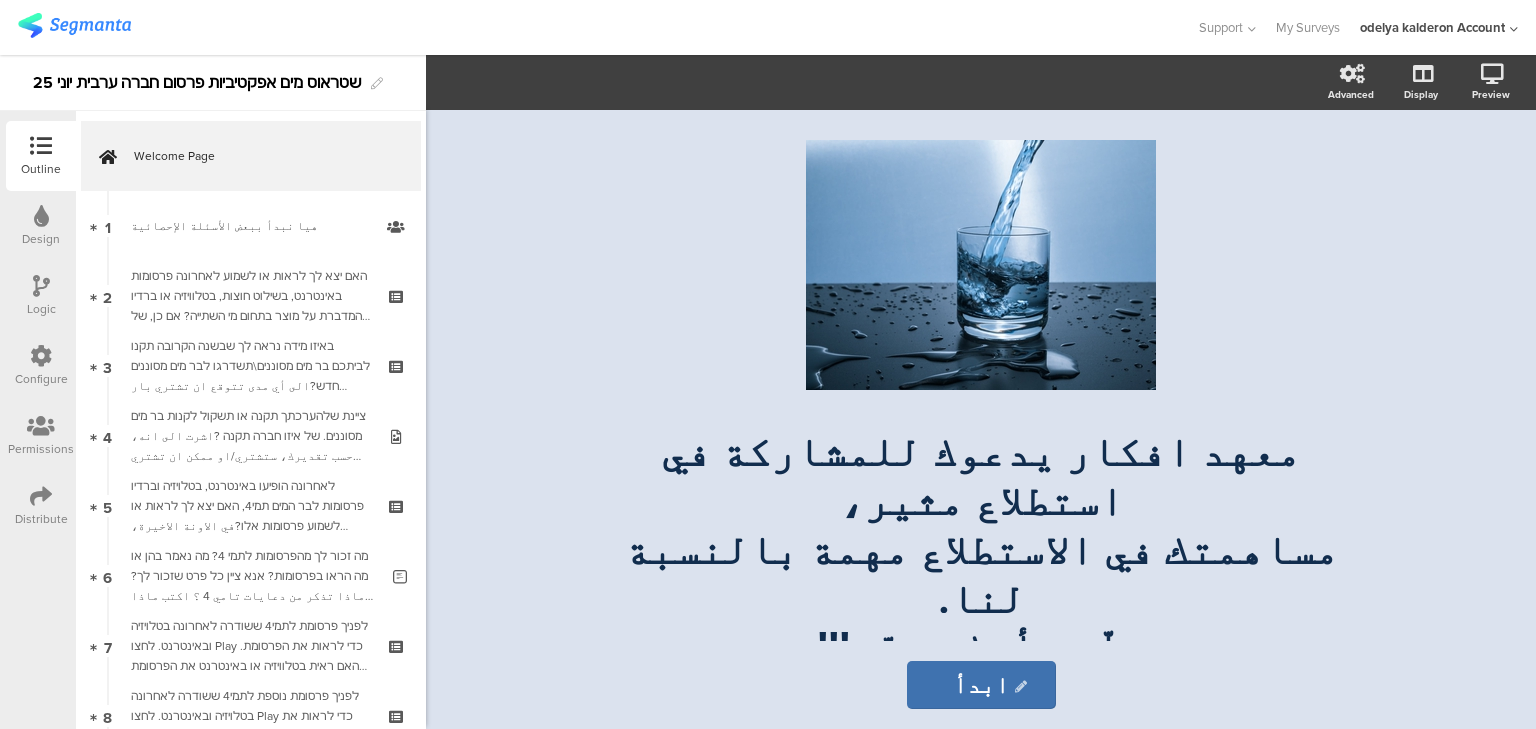 click at bounding box center (41, 496) 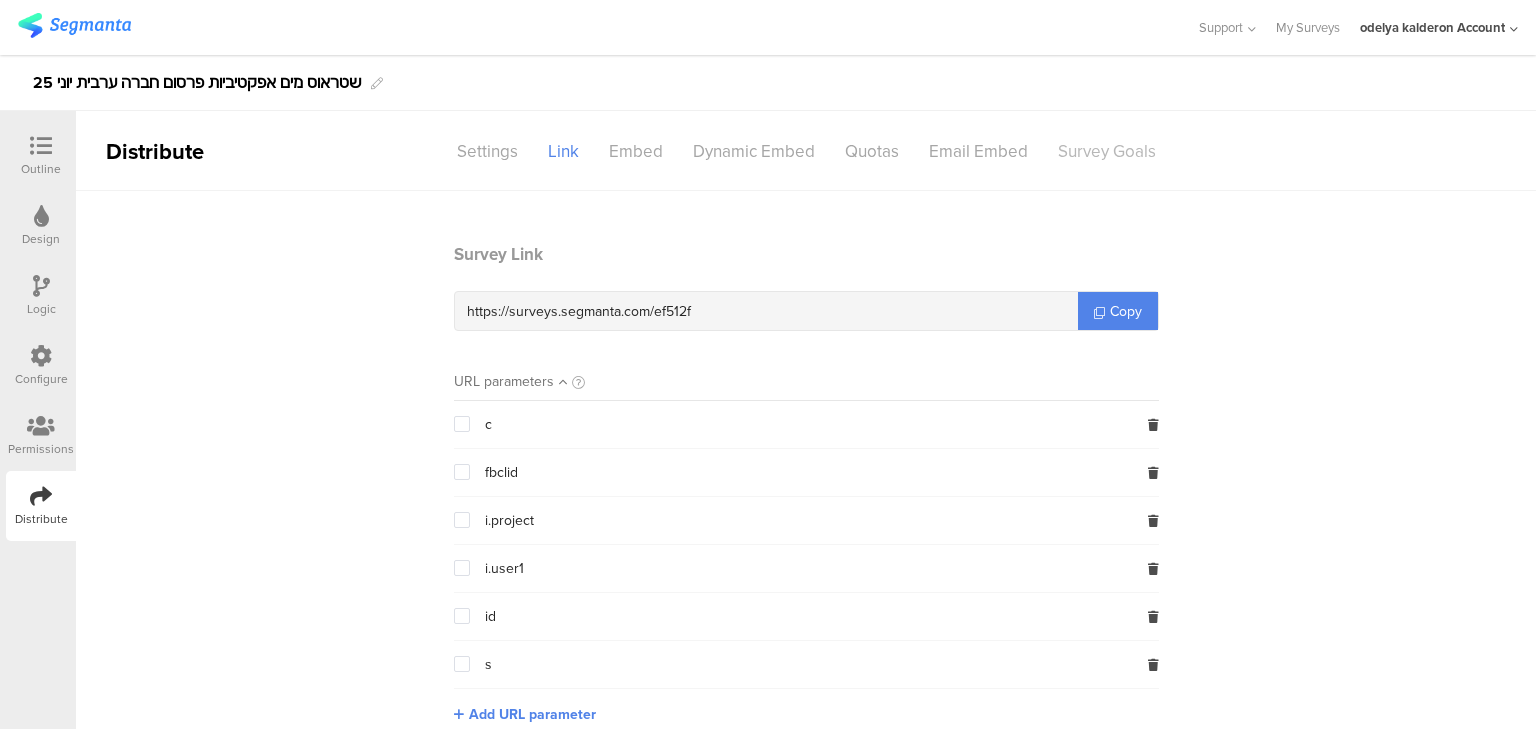 click on "Survey Goals" at bounding box center [1107, 151] 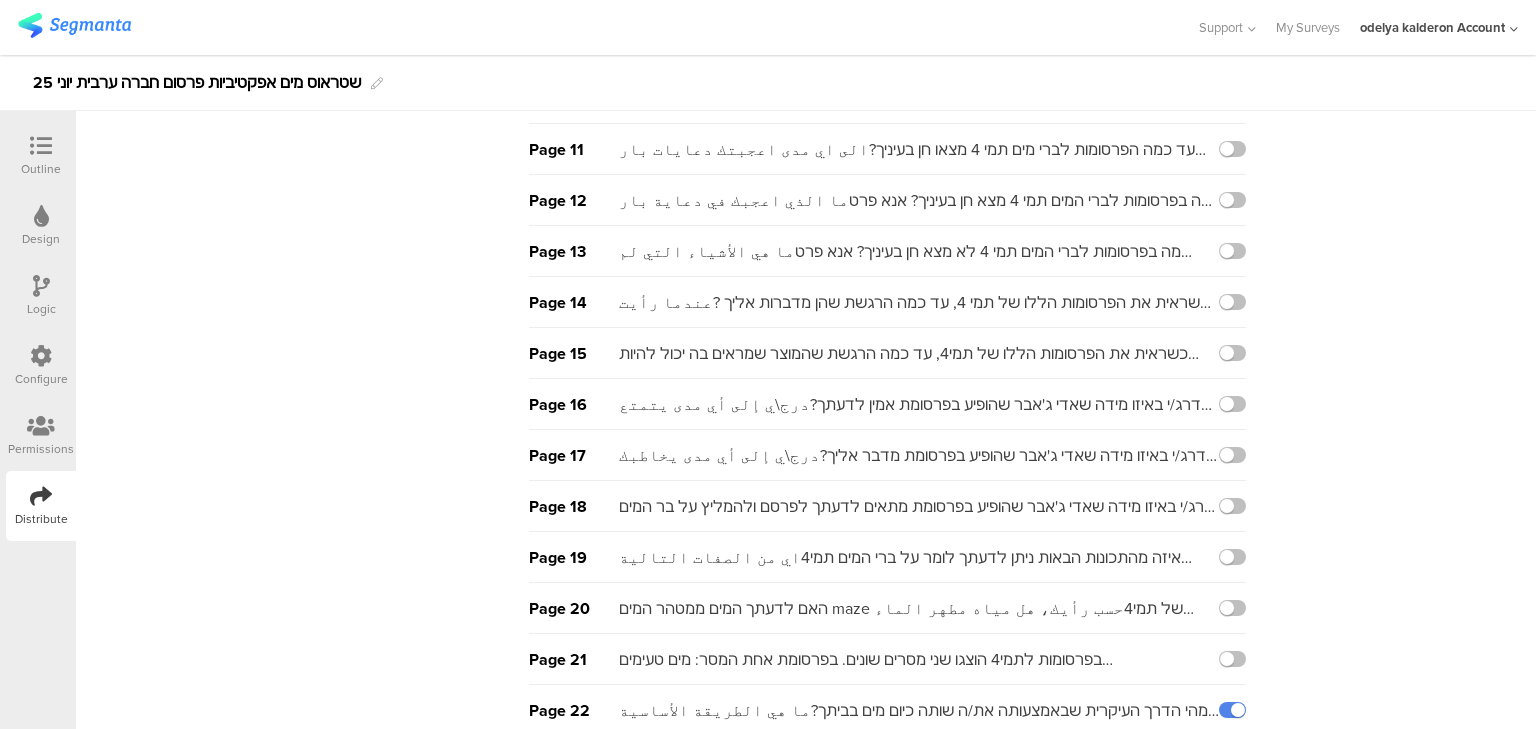 scroll, scrollTop: 924, scrollLeft: 0, axis: vertical 